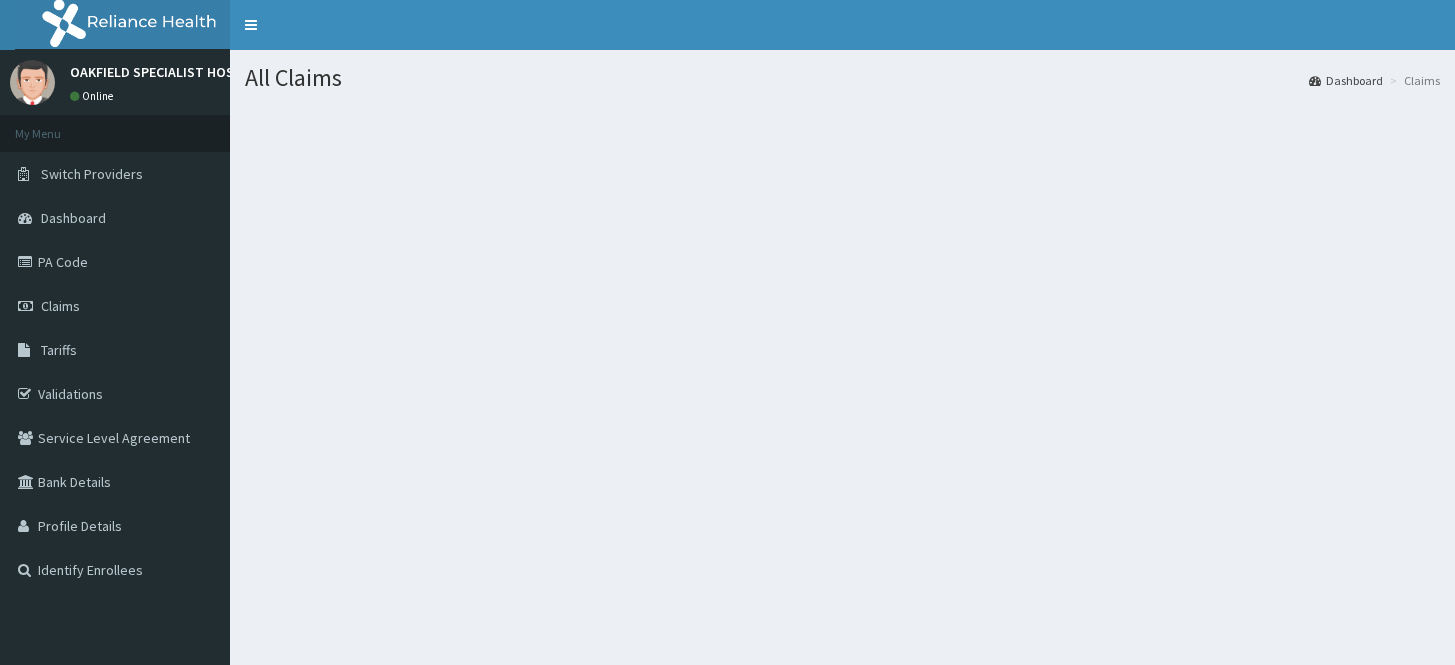 scroll, scrollTop: 0, scrollLeft: 0, axis: both 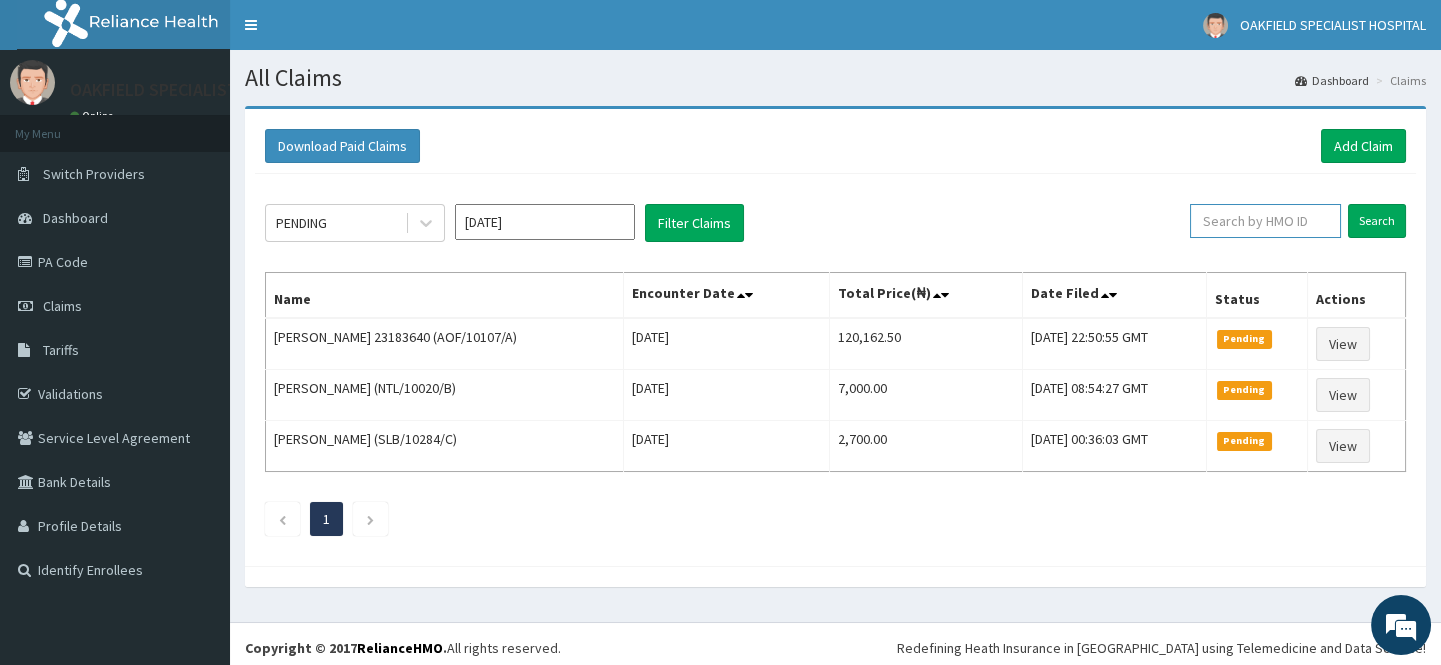 click at bounding box center (1265, 221) 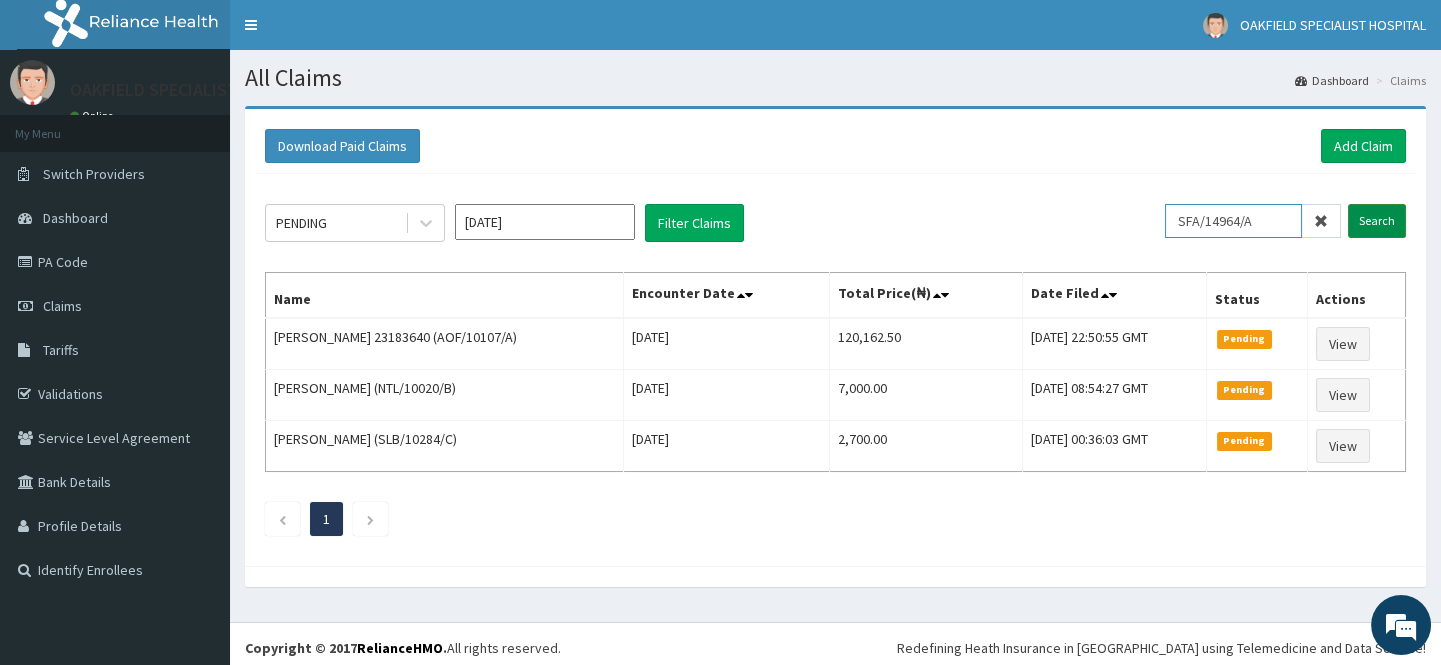 type on "SFA/14964/A" 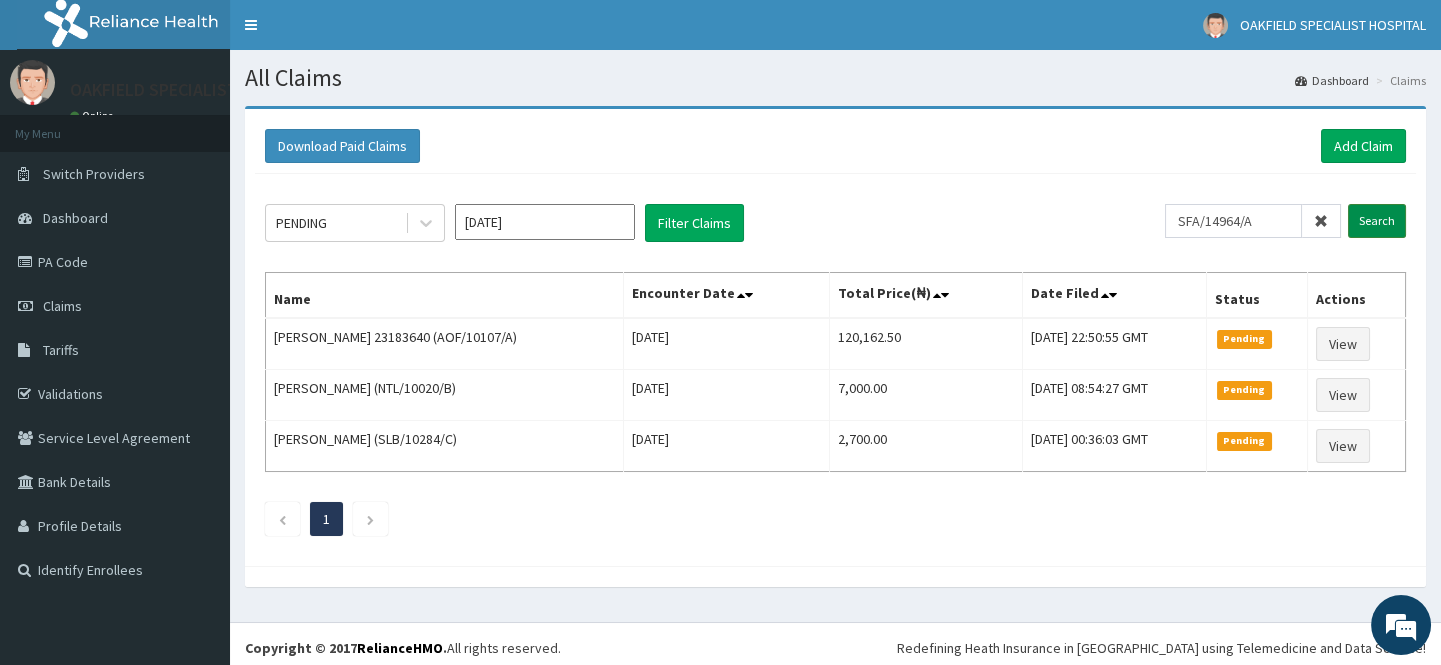 click on "Search" at bounding box center [1377, 221] 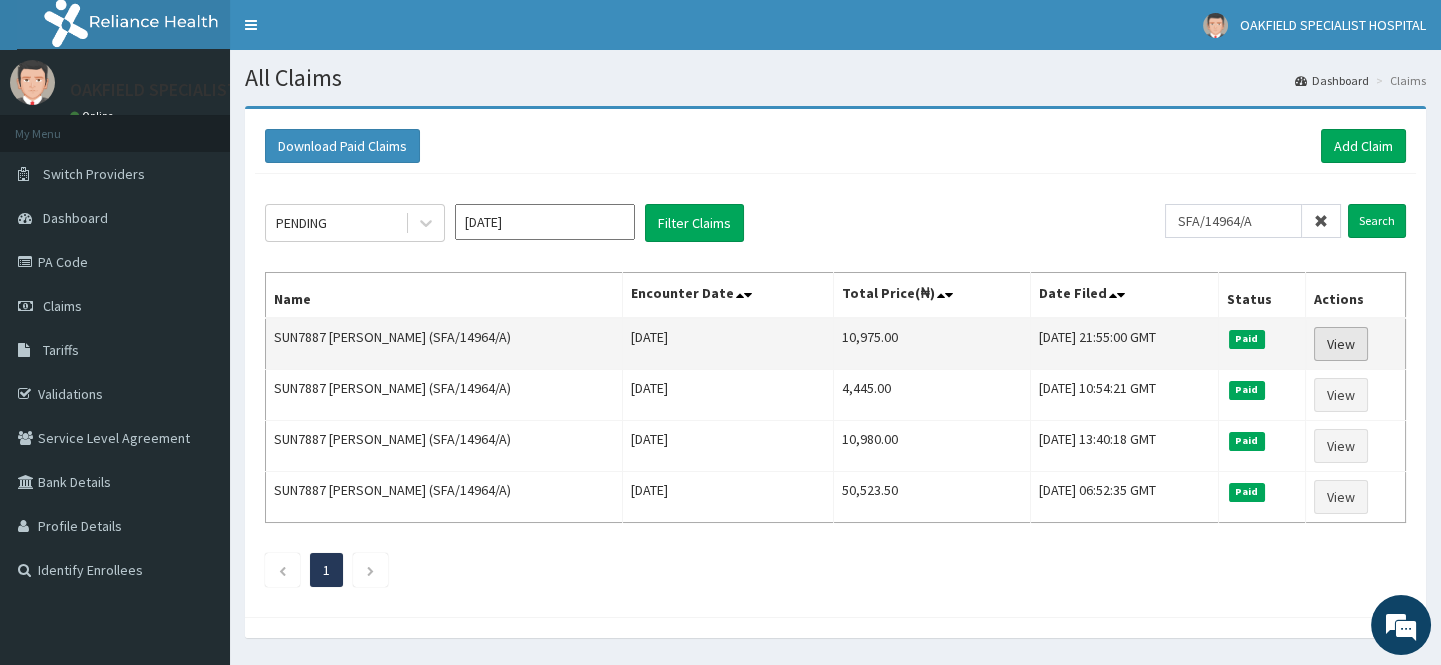 click on "View" at bounding box center [1341, 344] 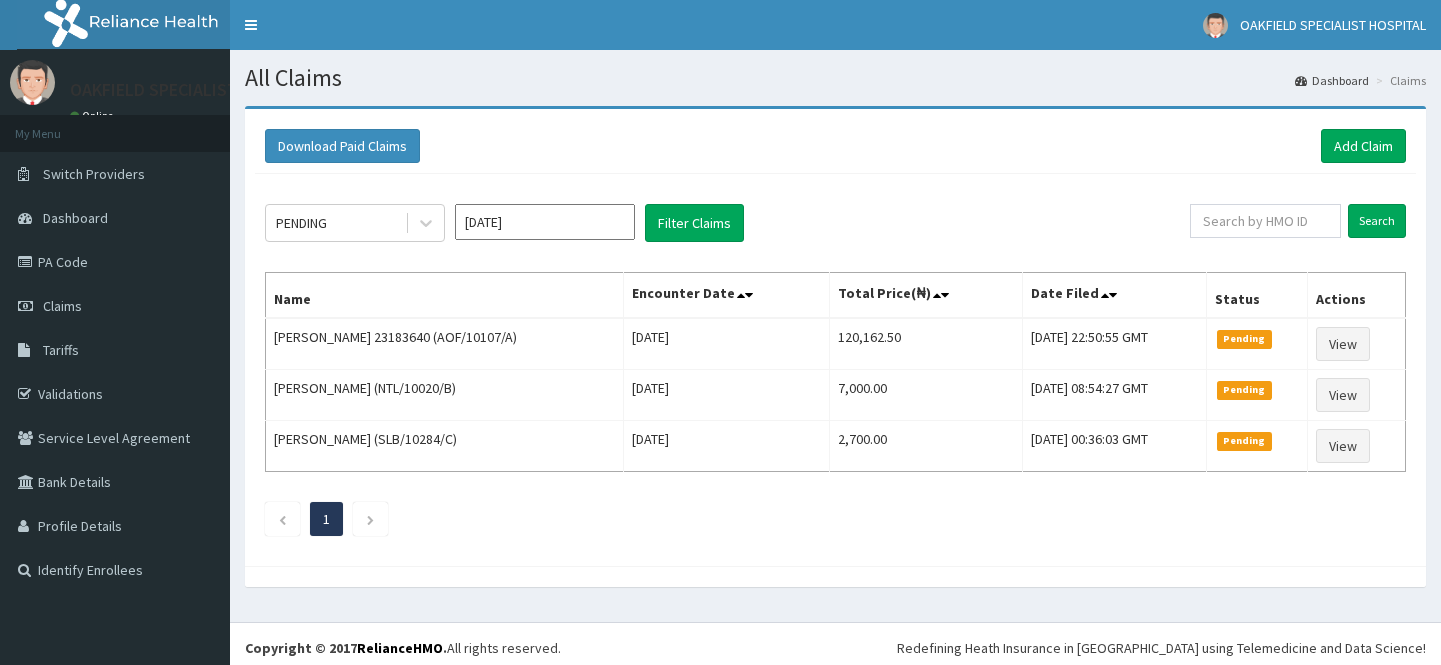 scroll, scrollTop: 0, scrollLeft: 0, axis: both 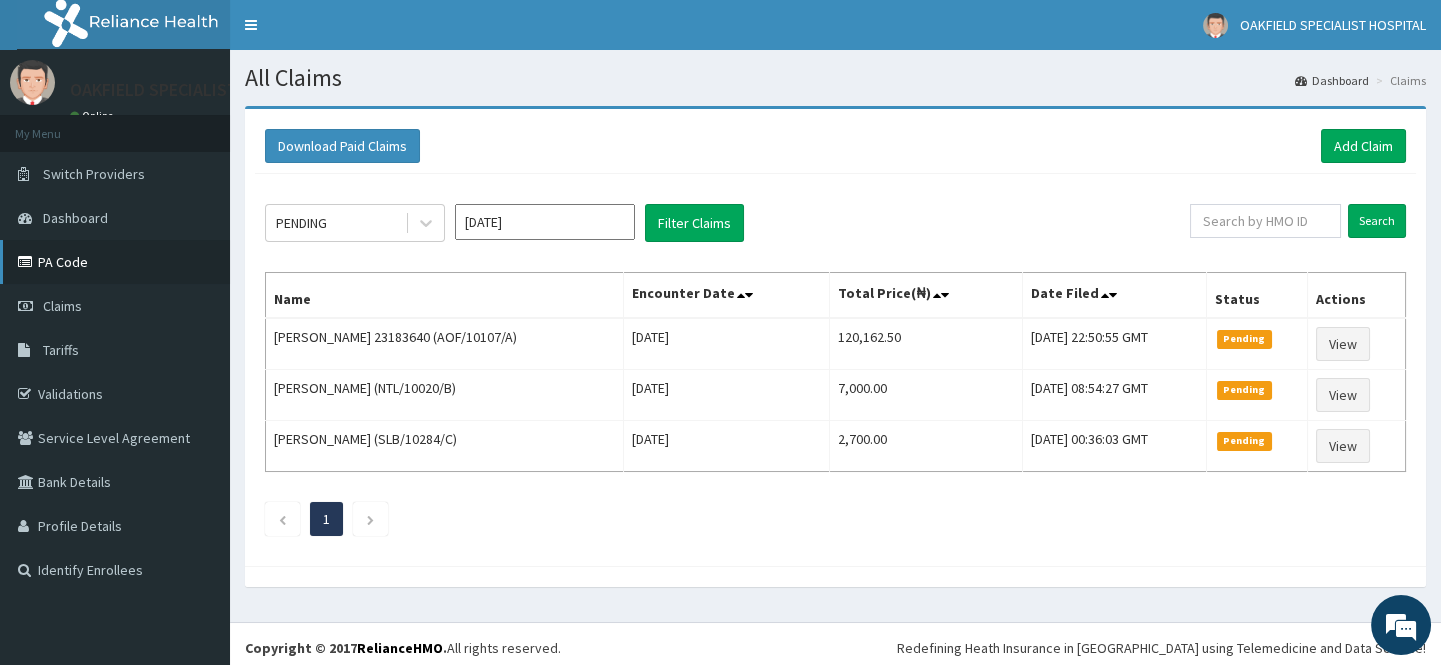 click on "PA Code" at bounding box center [115, 262] 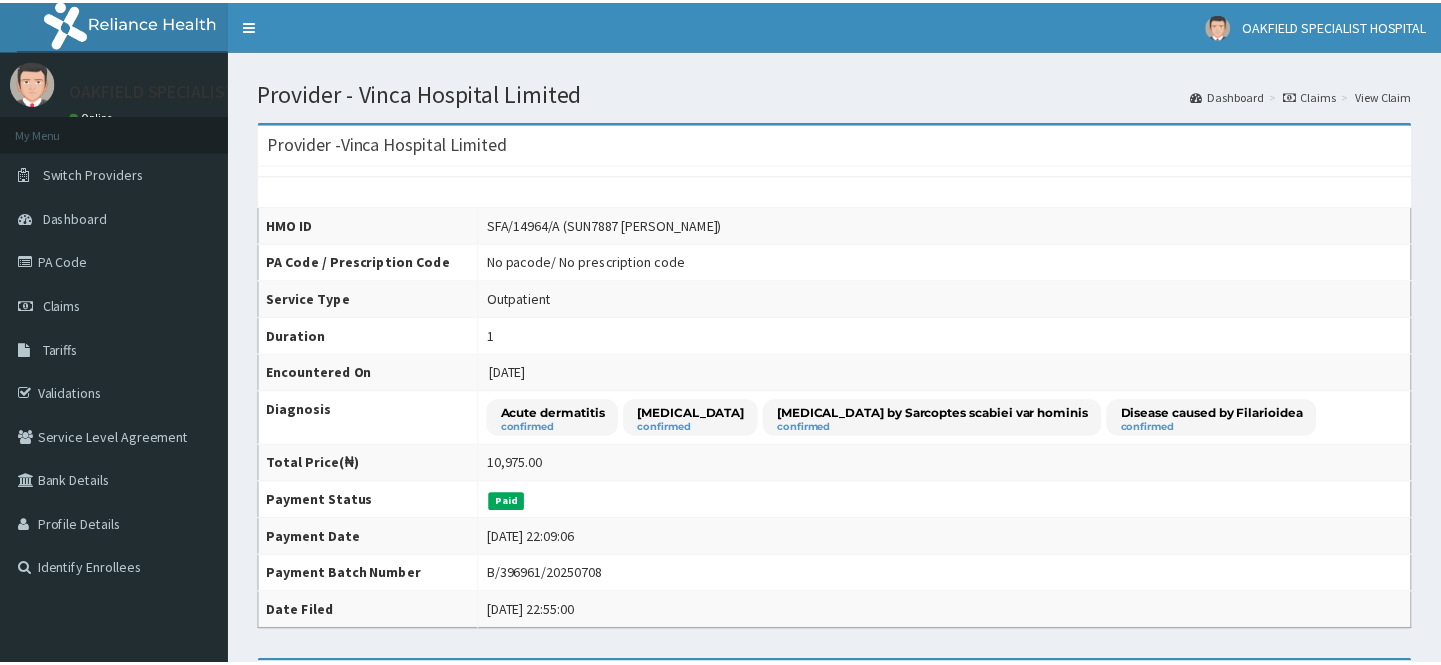 scroll, scrollTop: 0, scrollLeft: 0, axis: both 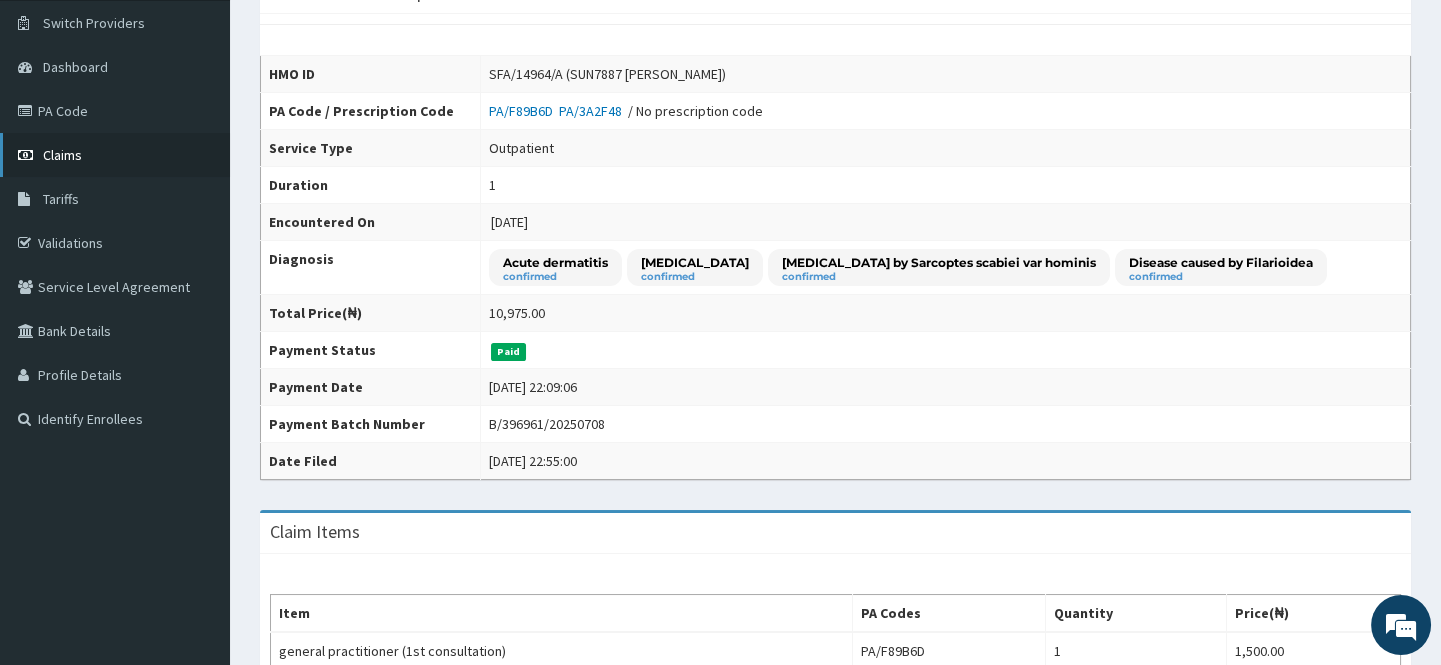 click on "Claims" at bounding box center [62, 155] 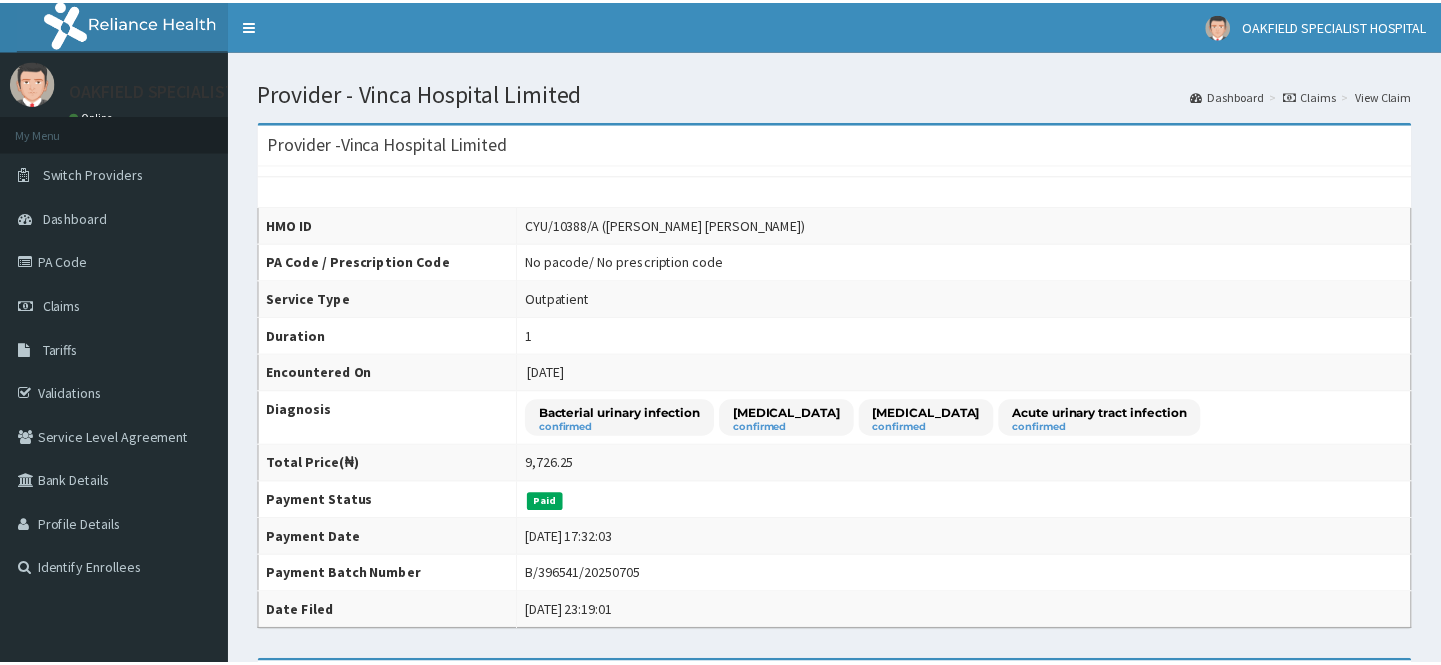 scroll, scrollTop: 0, scrollLeft: 0, axis: both 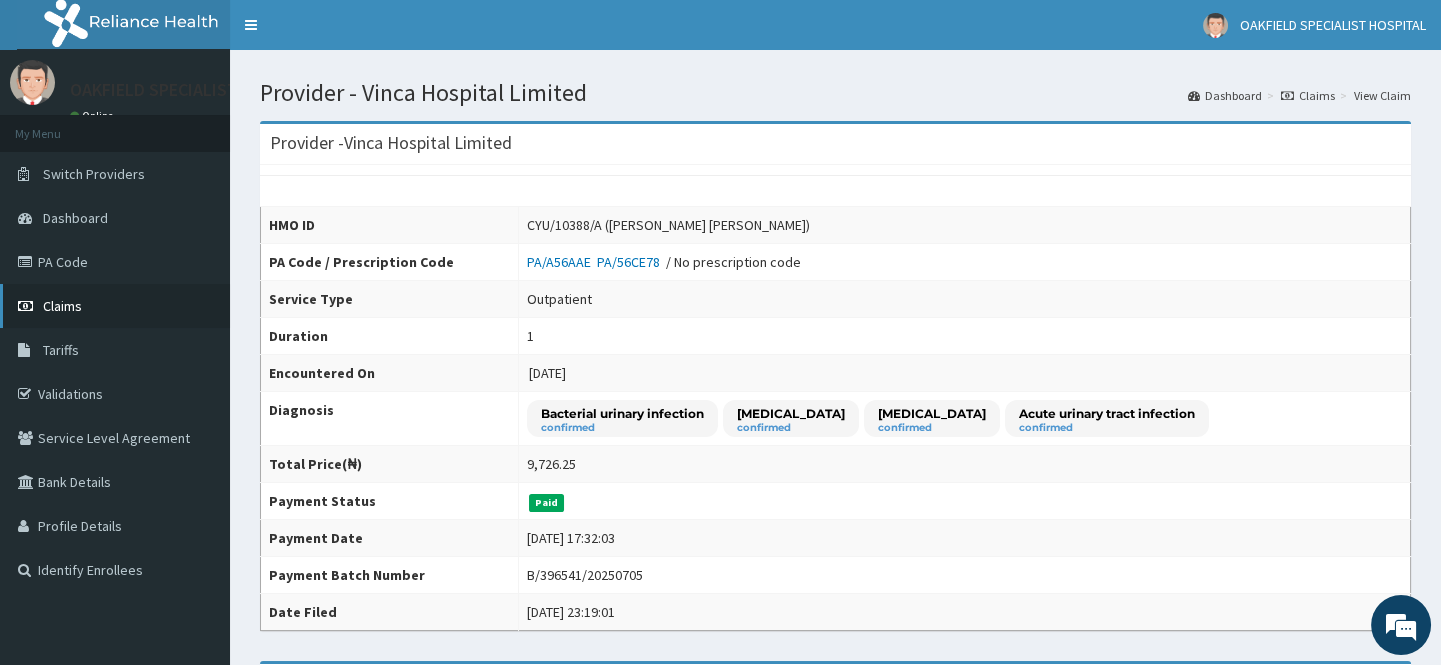 click on "Claims" at bounding box center [62, 306] 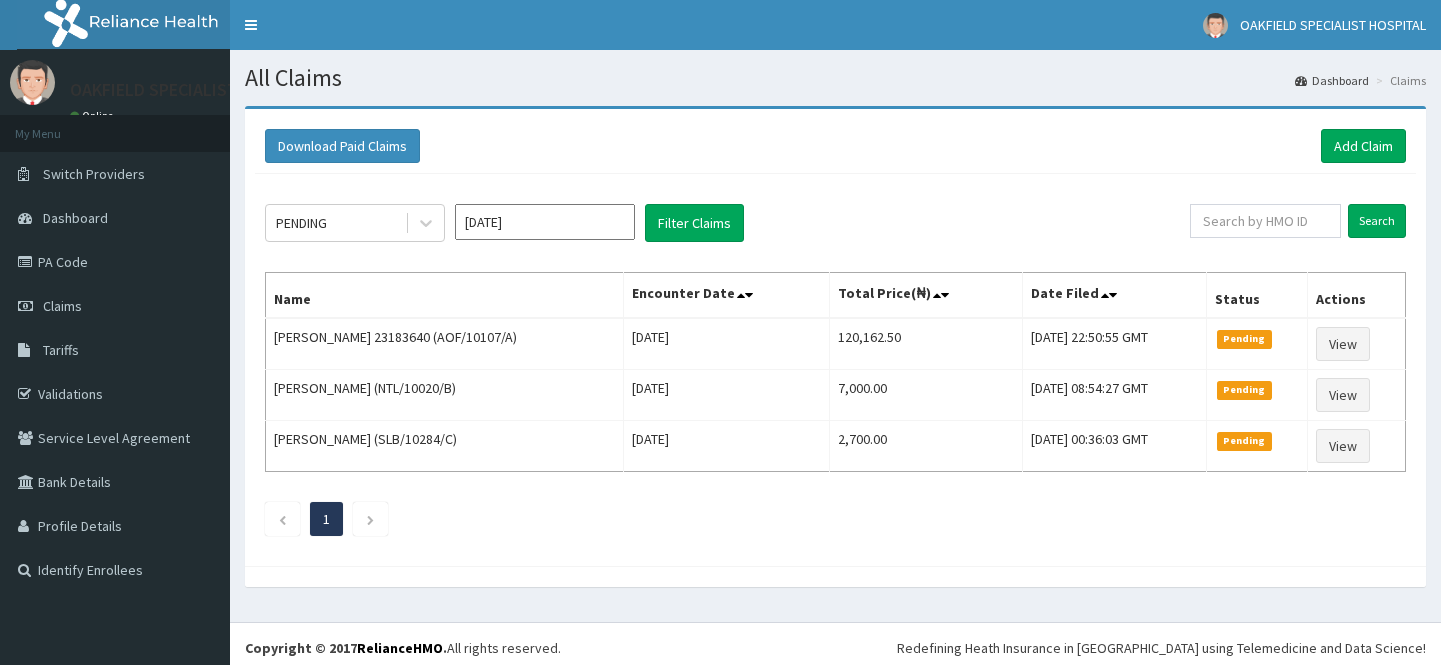 scroll, scrollTop: 0, scrollLeft: 0, axis: both 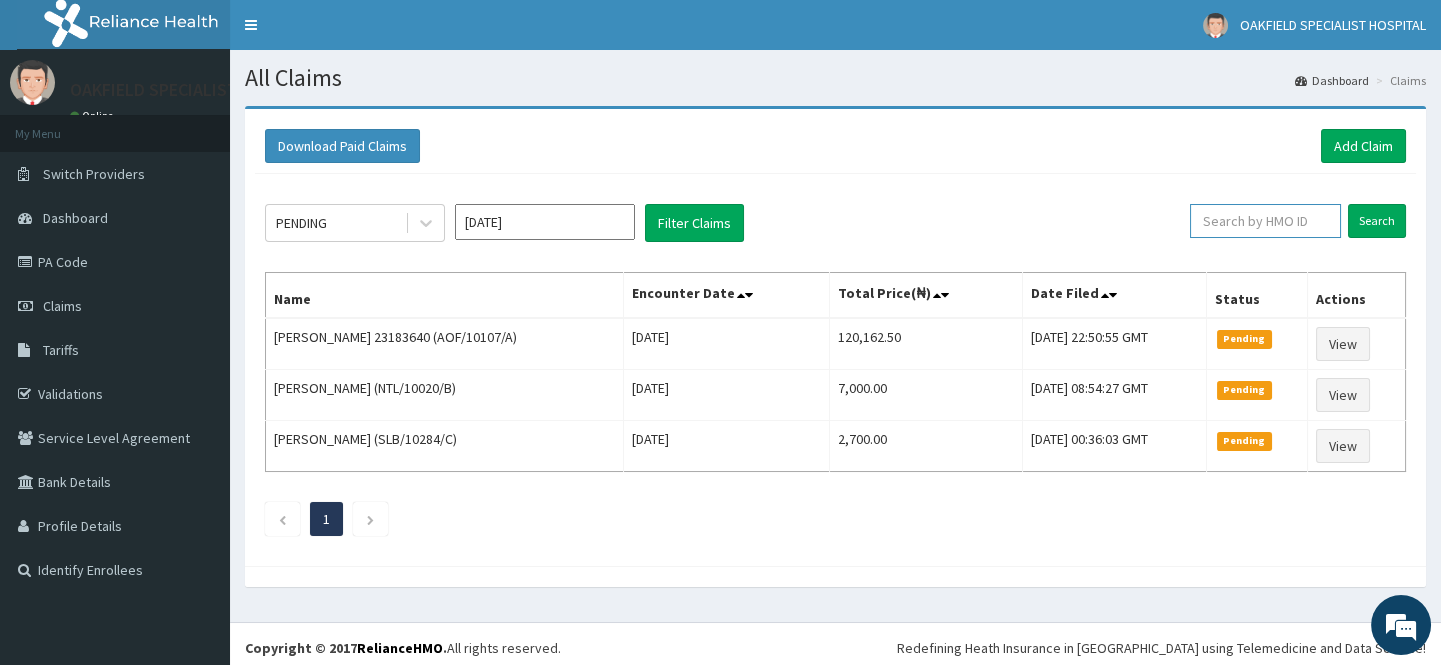 click at bounding box center [1265, 221] 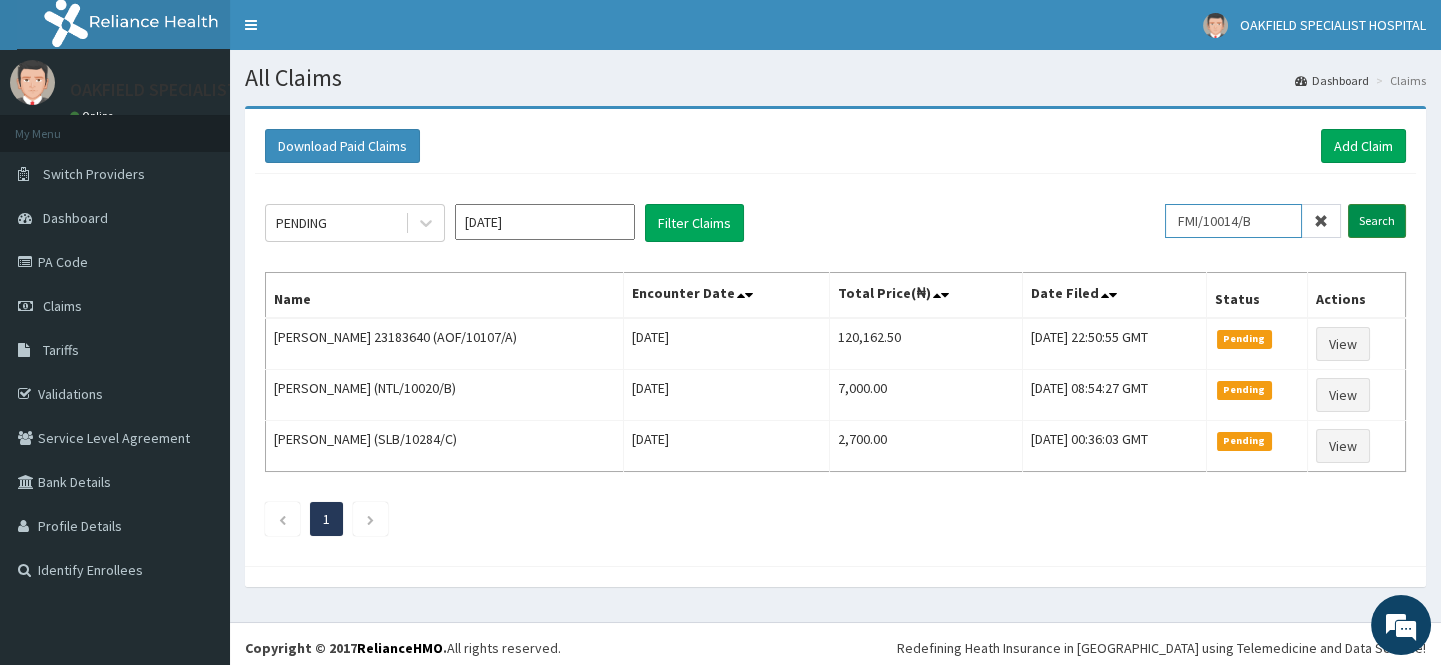 type on "FMI/10014/B" 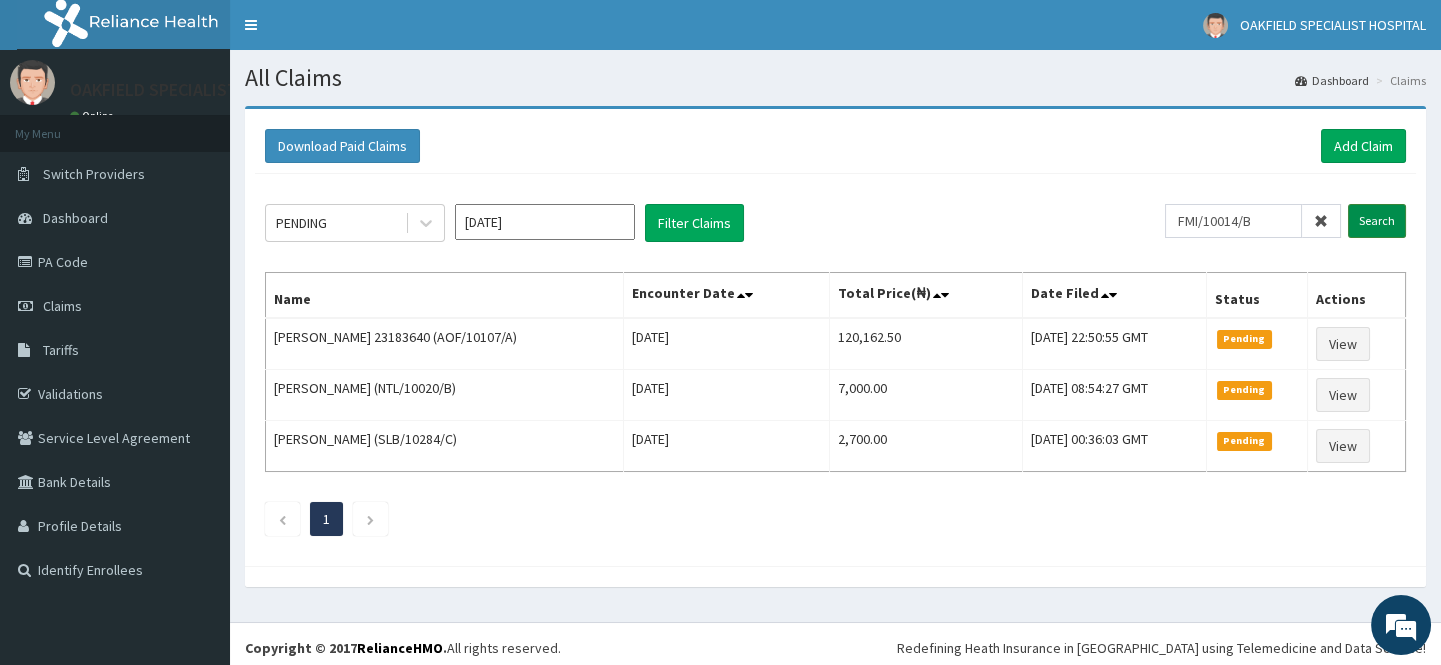 click on "Search" at bounding box center (1377, 221) 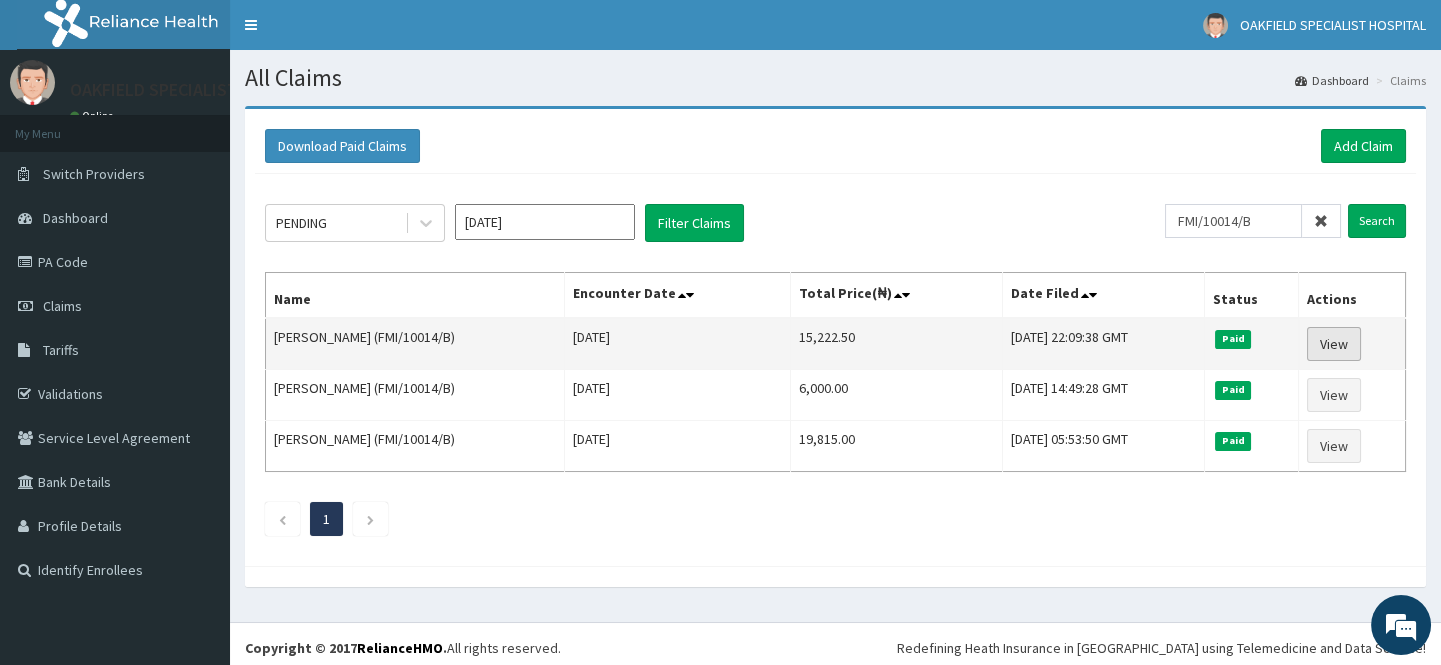 click on "View" at bounding box center (1334, 344) 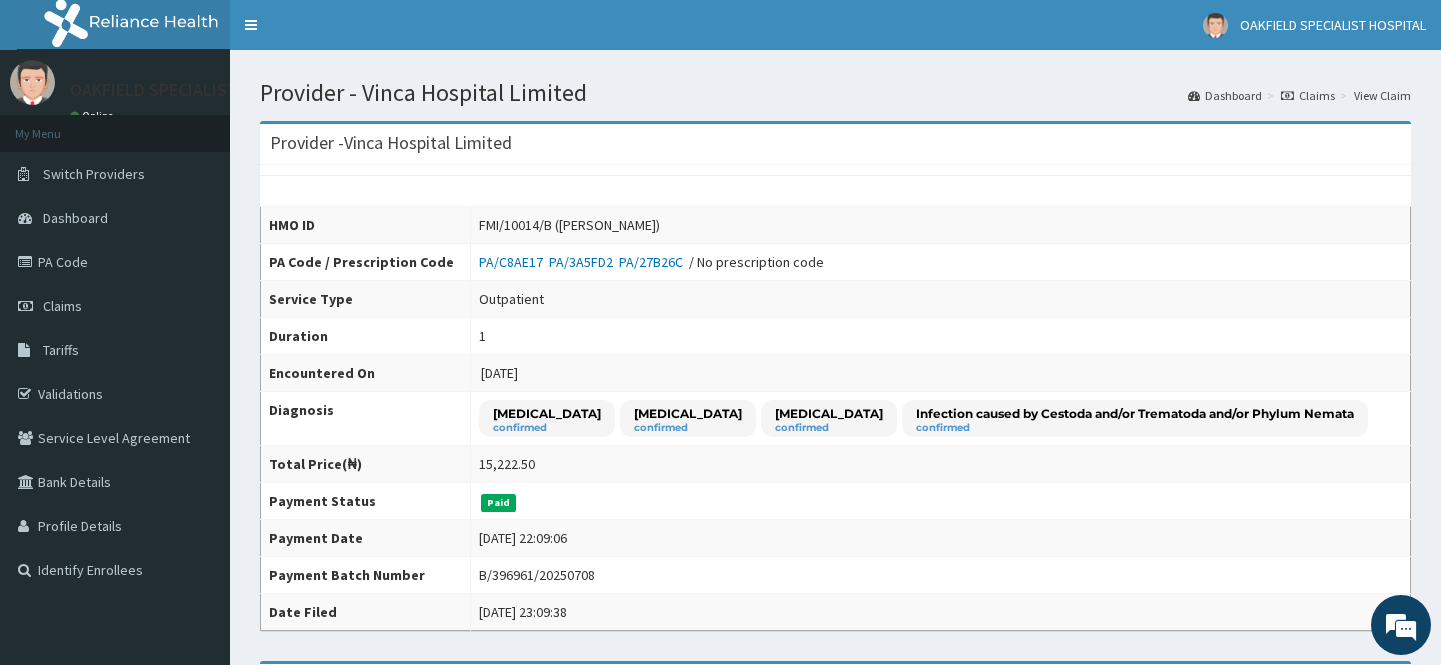 scroll, scrollTop: 0, scrollLeft: 0, axis: both 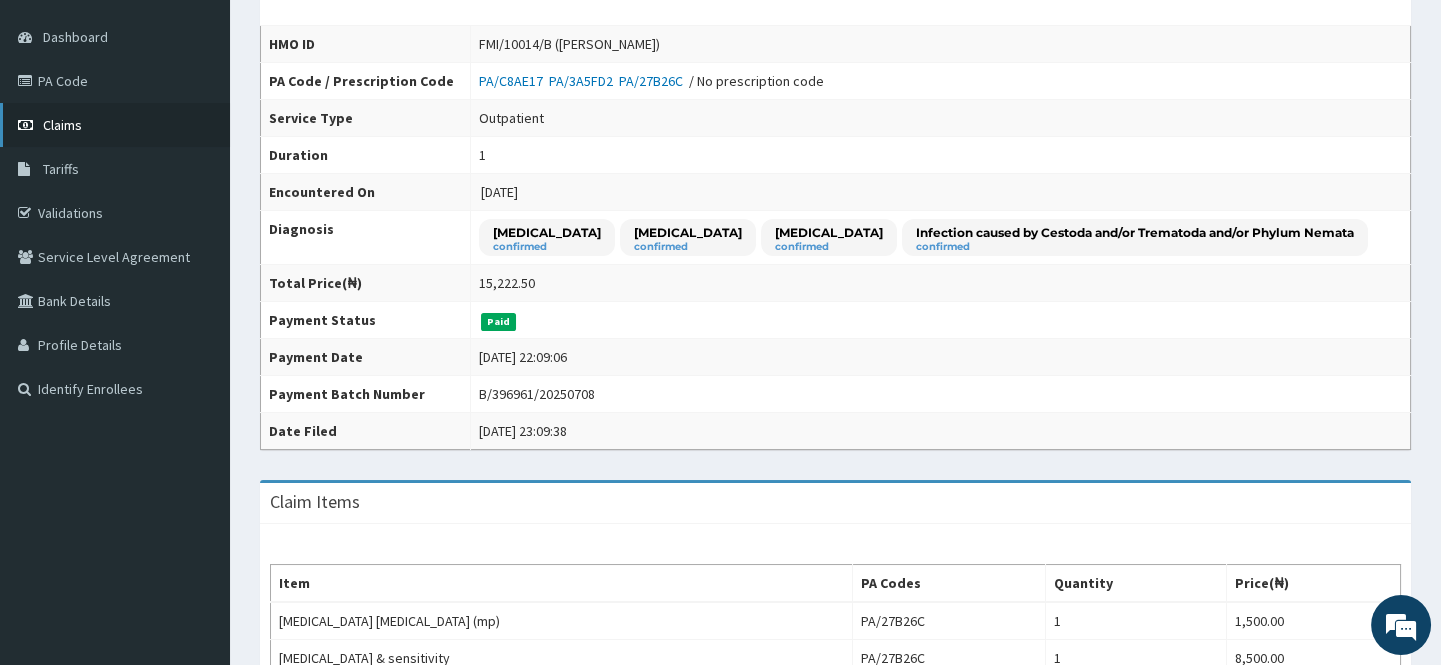 click on "Claims" at bounding box center [62, 125] 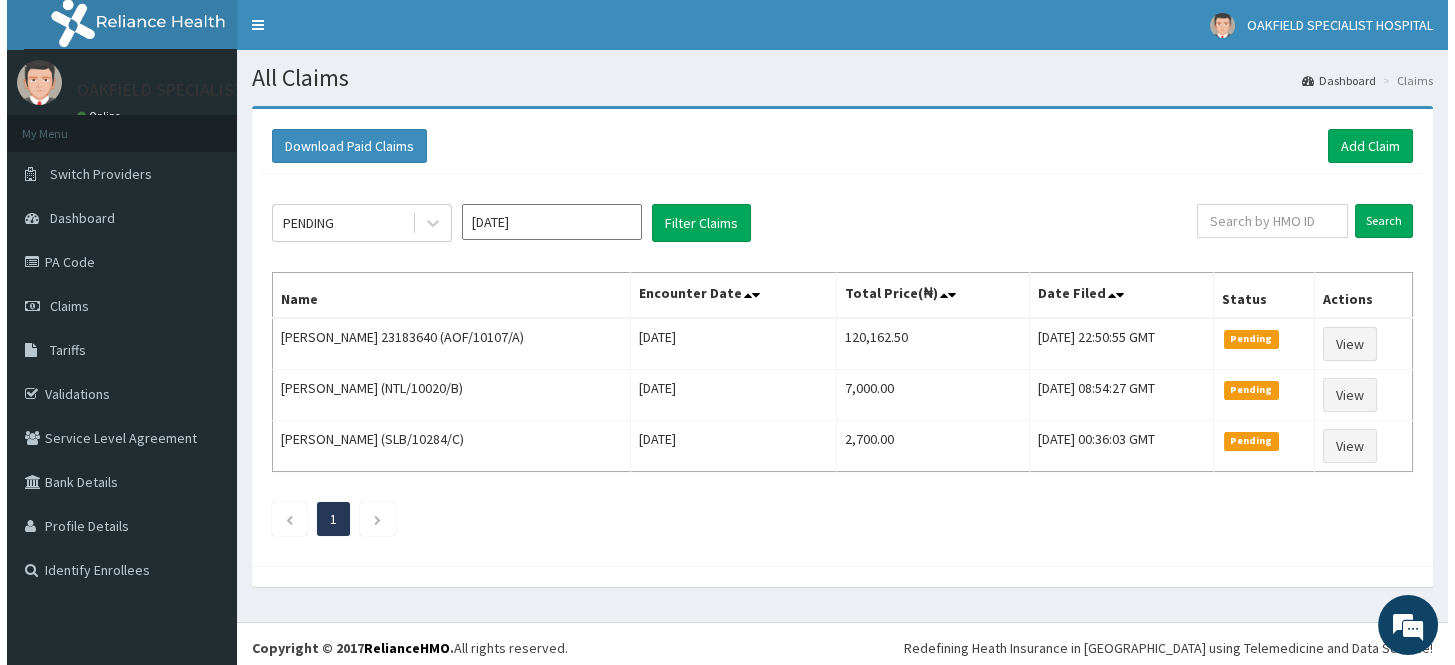 scroll, scrollTop: 0, scrollLeft: 0, axis: both 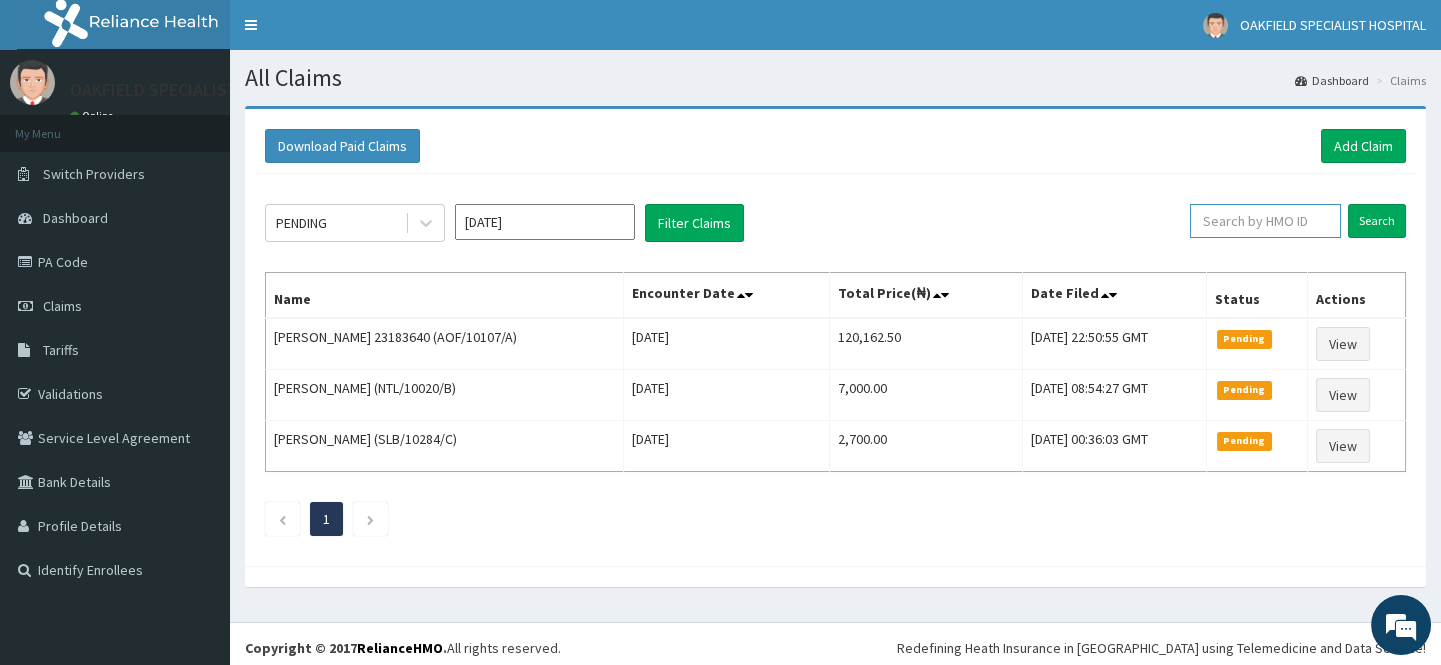 click at bounding box center (1265, 221) 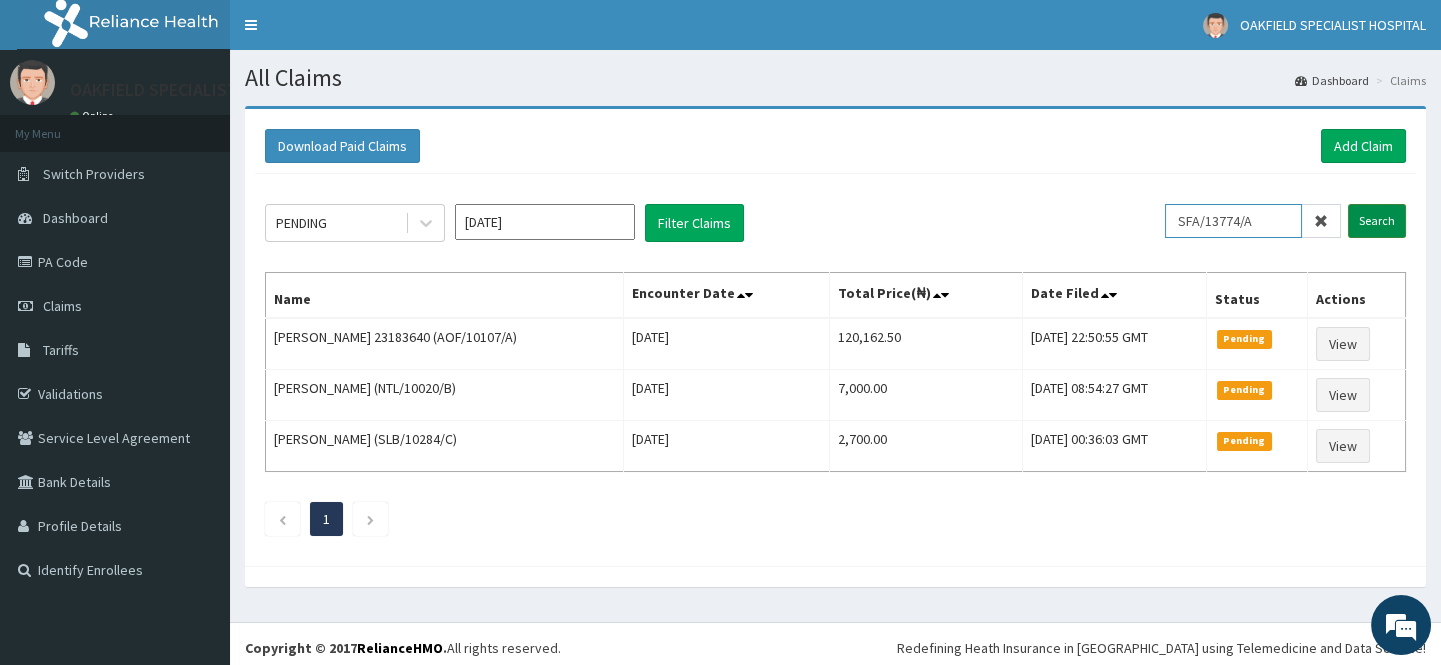 type on "SFA/13774/A" 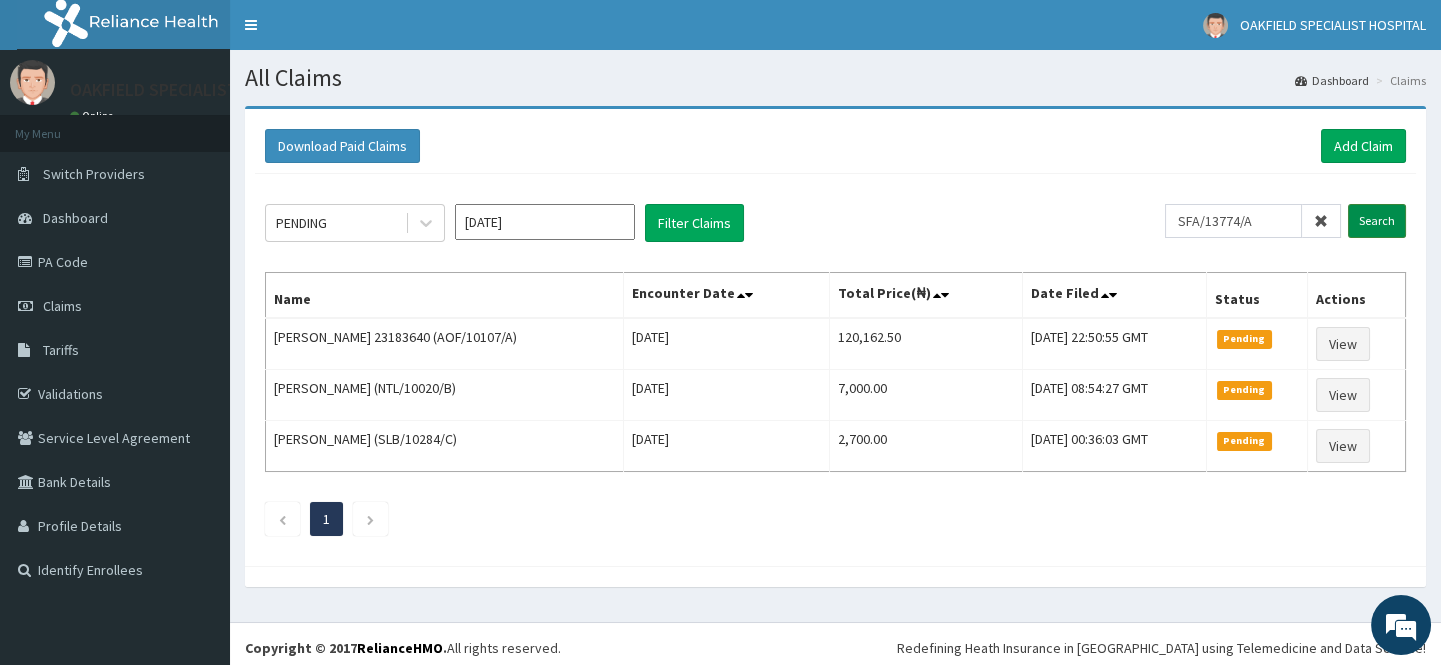 click on "Search" at bounding box center (1377, 221) 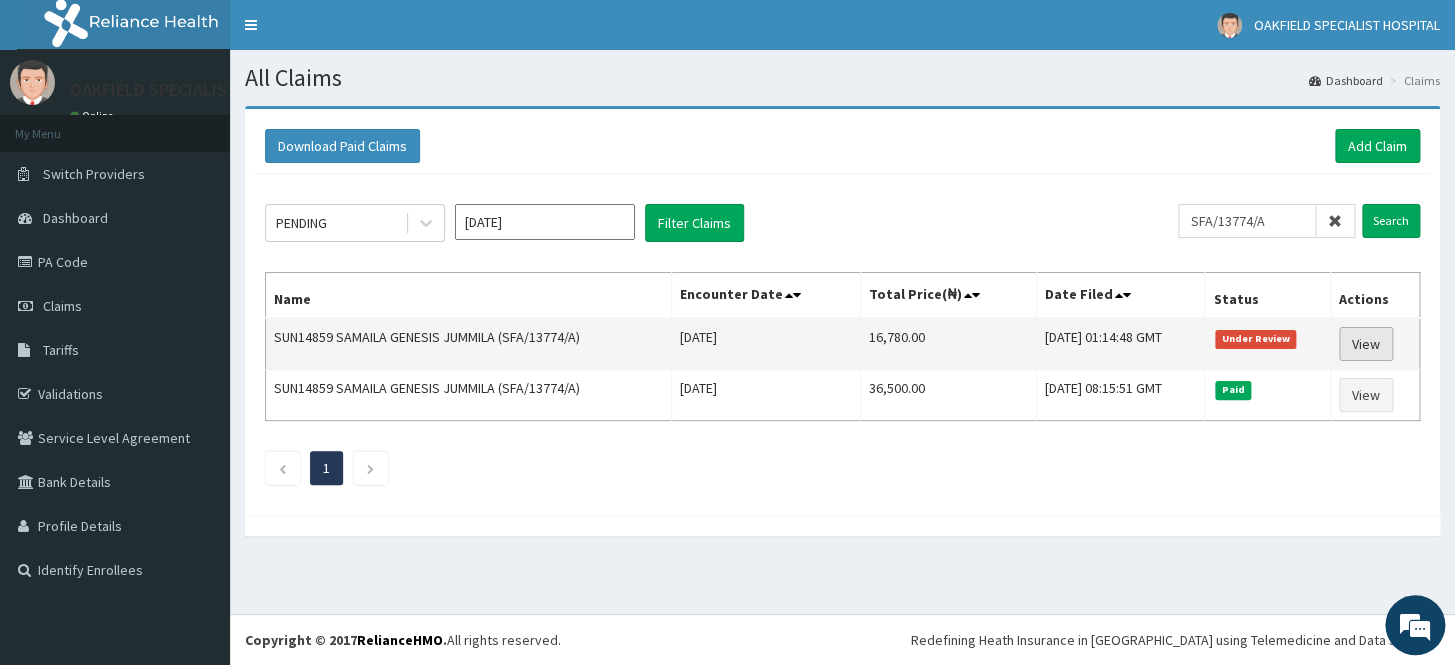 click on "View" at bounding box center (1366, 344) 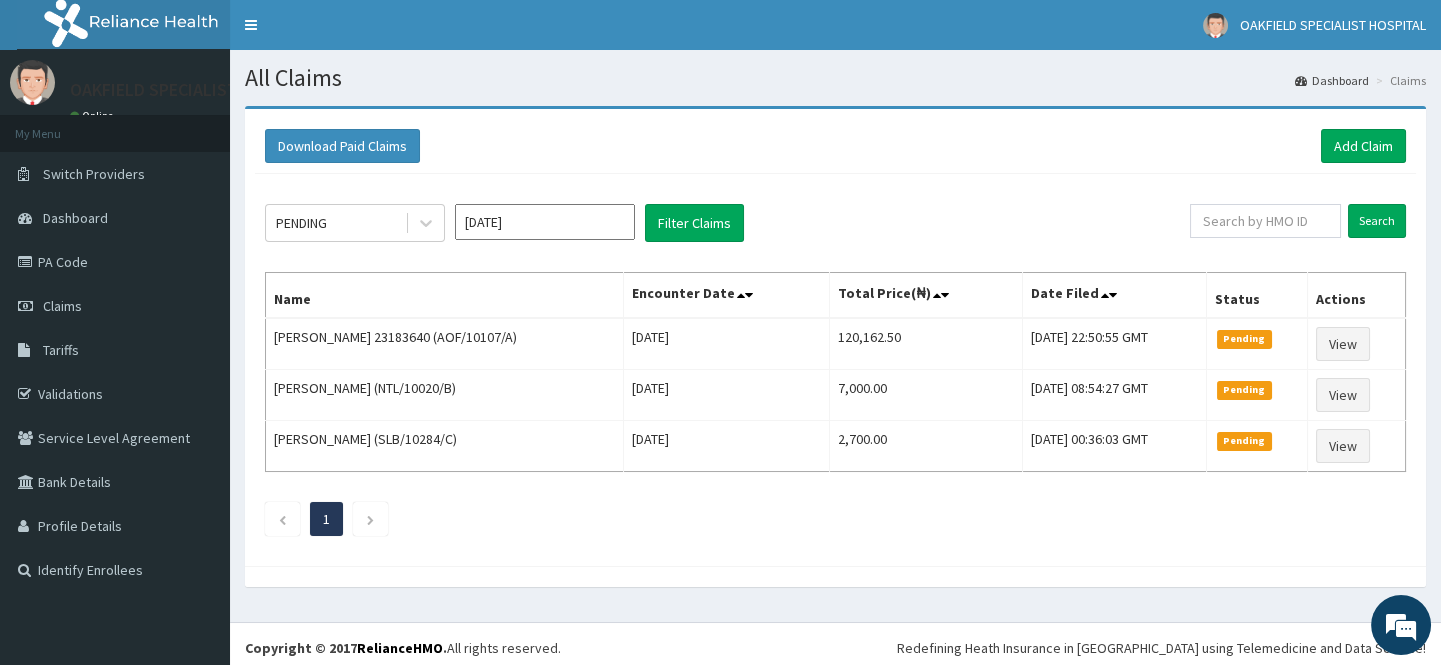 scroll, scrollTop: 0, scrollLeft: 0, axis: both 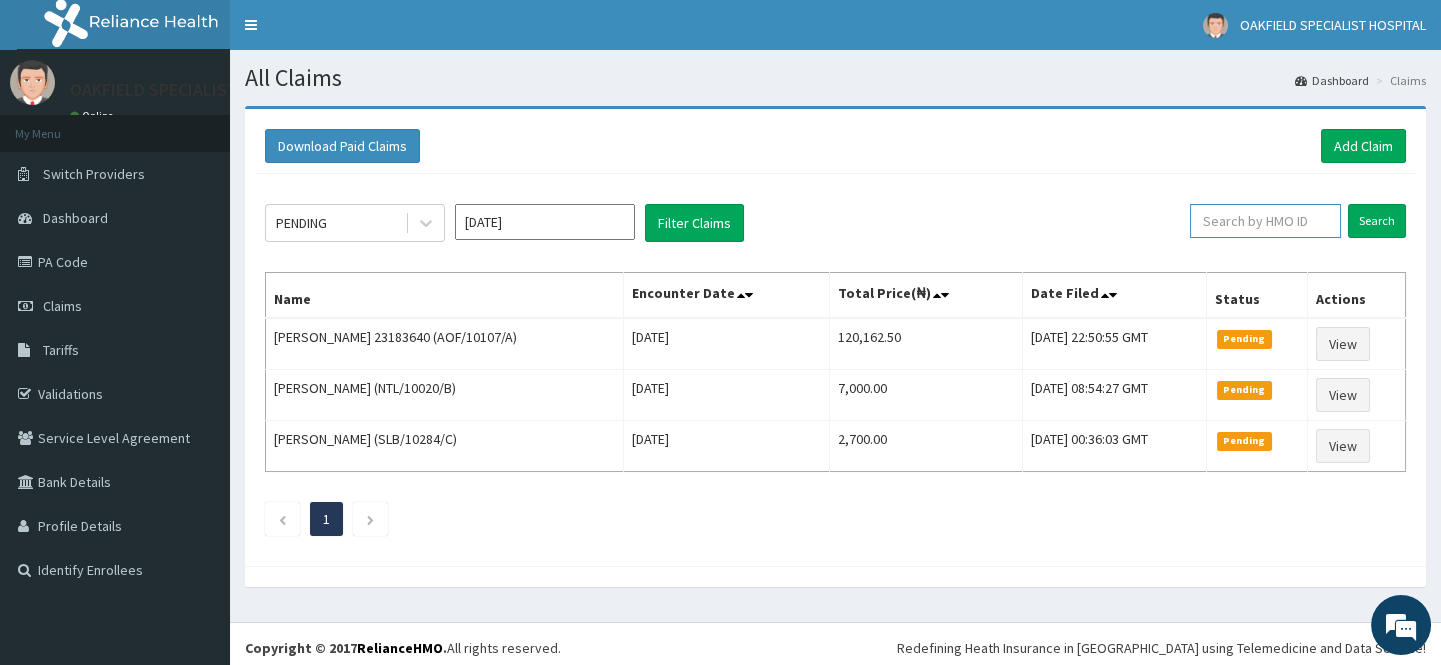 click at bounding box center (1265, 221) 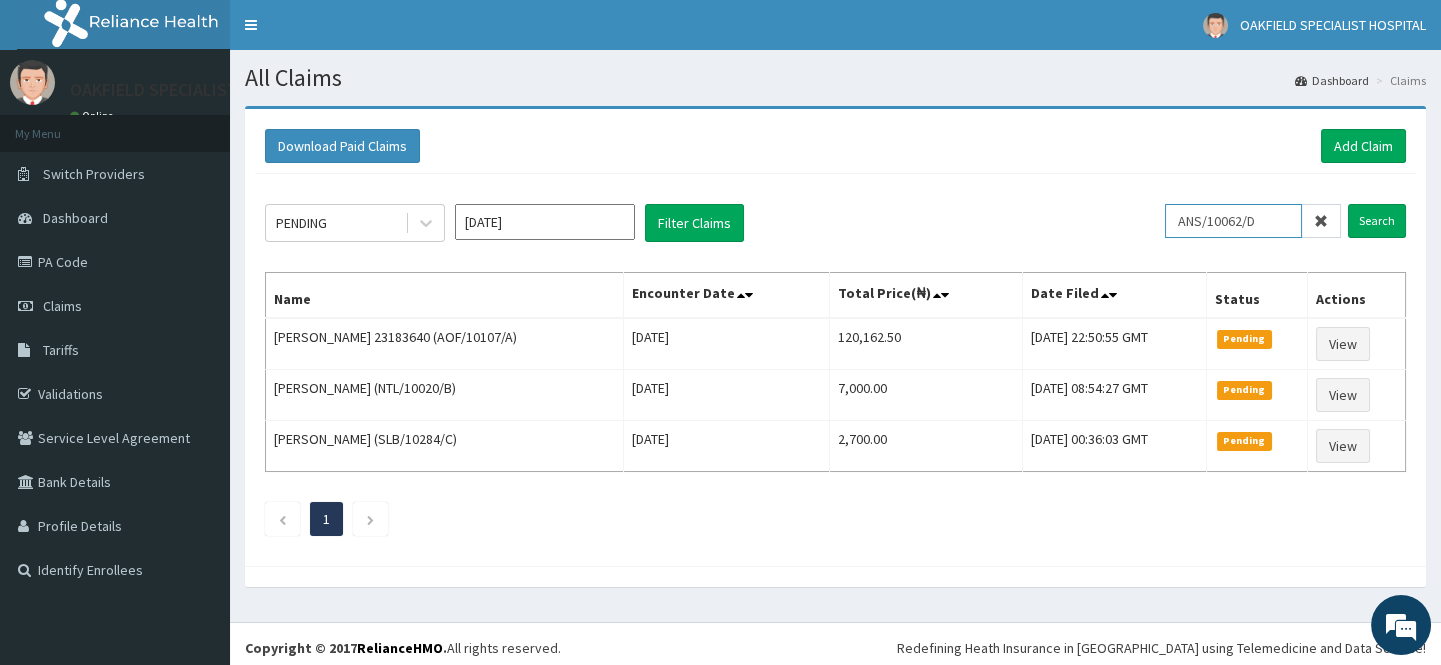 click on "ANS/10062/D" at bounding box center [1233, 221] 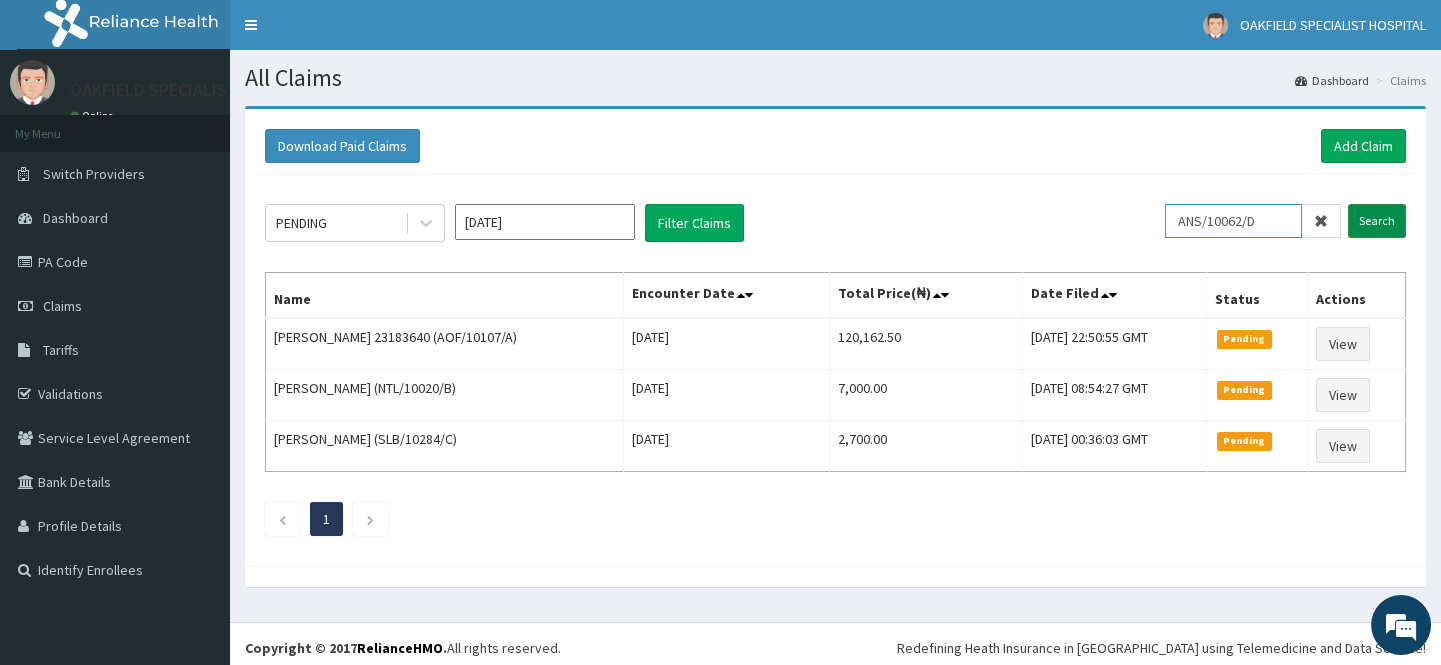 type on "ANS/10062/D" 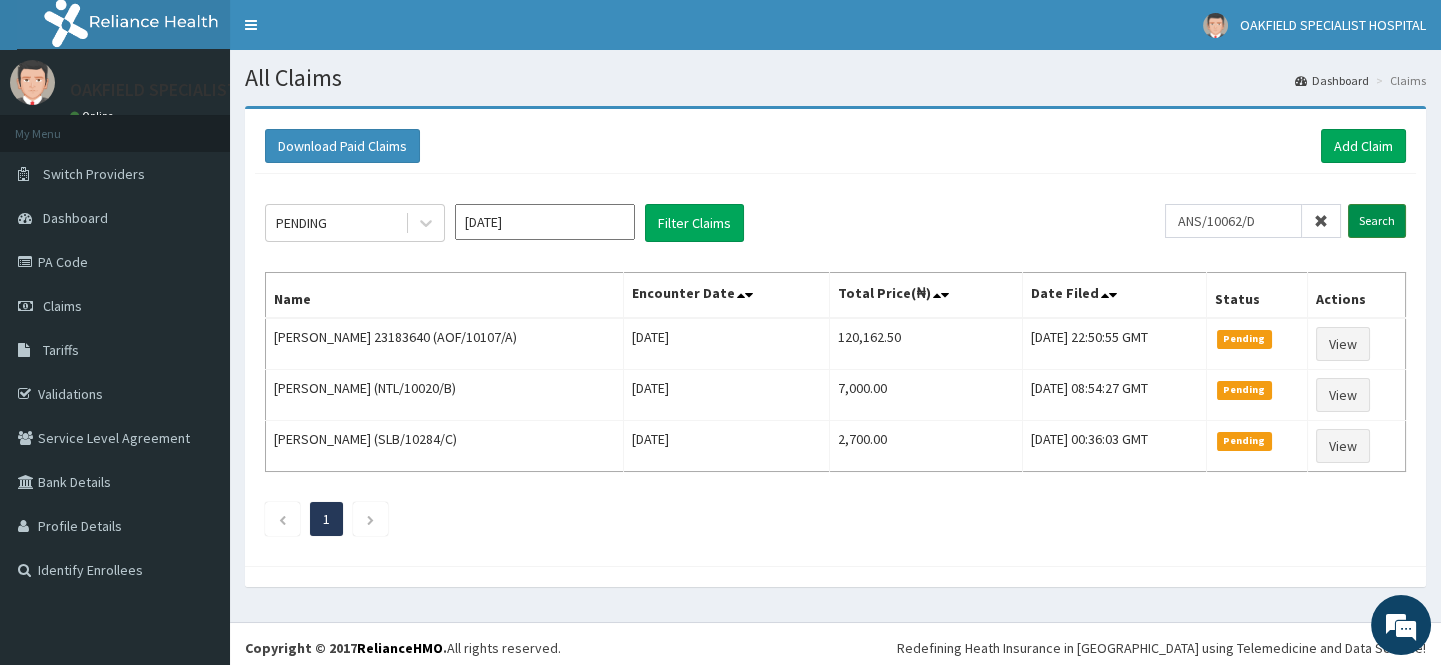 click on "Search" at bounding box center [1377, 221] 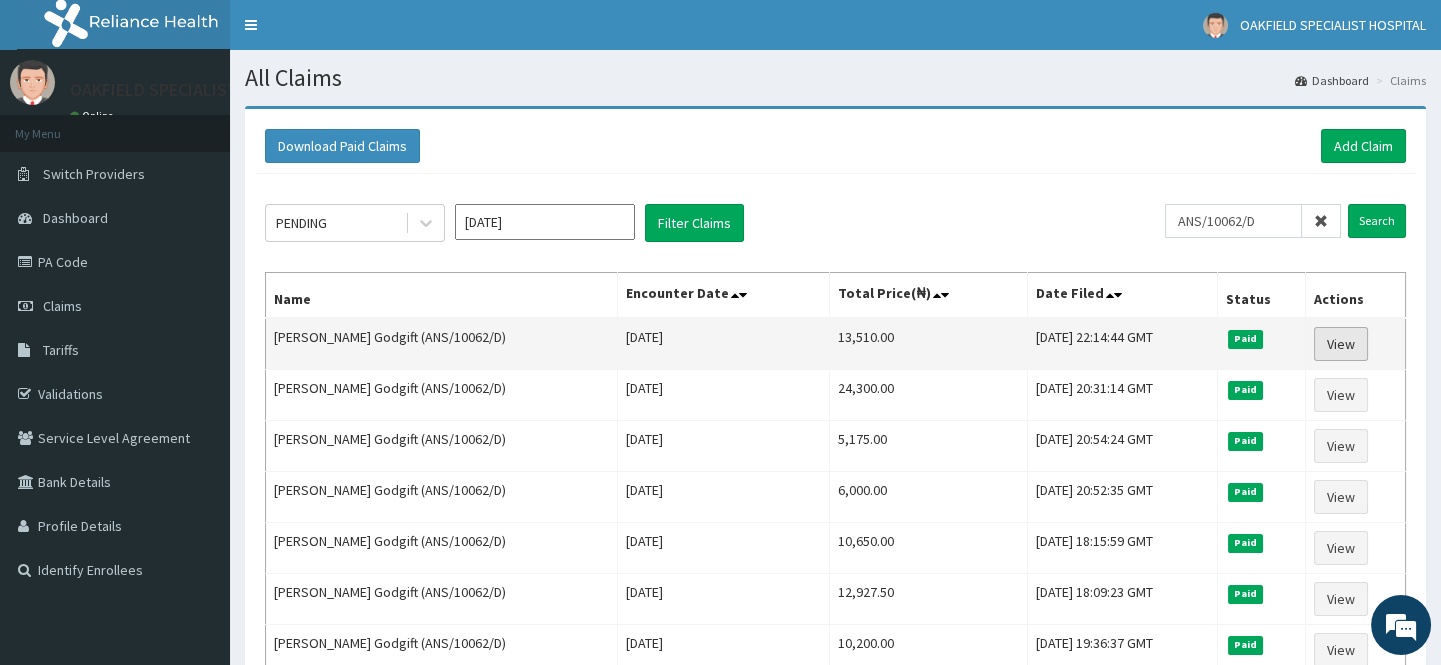 click on "View" at bounding box center [1341, 344] 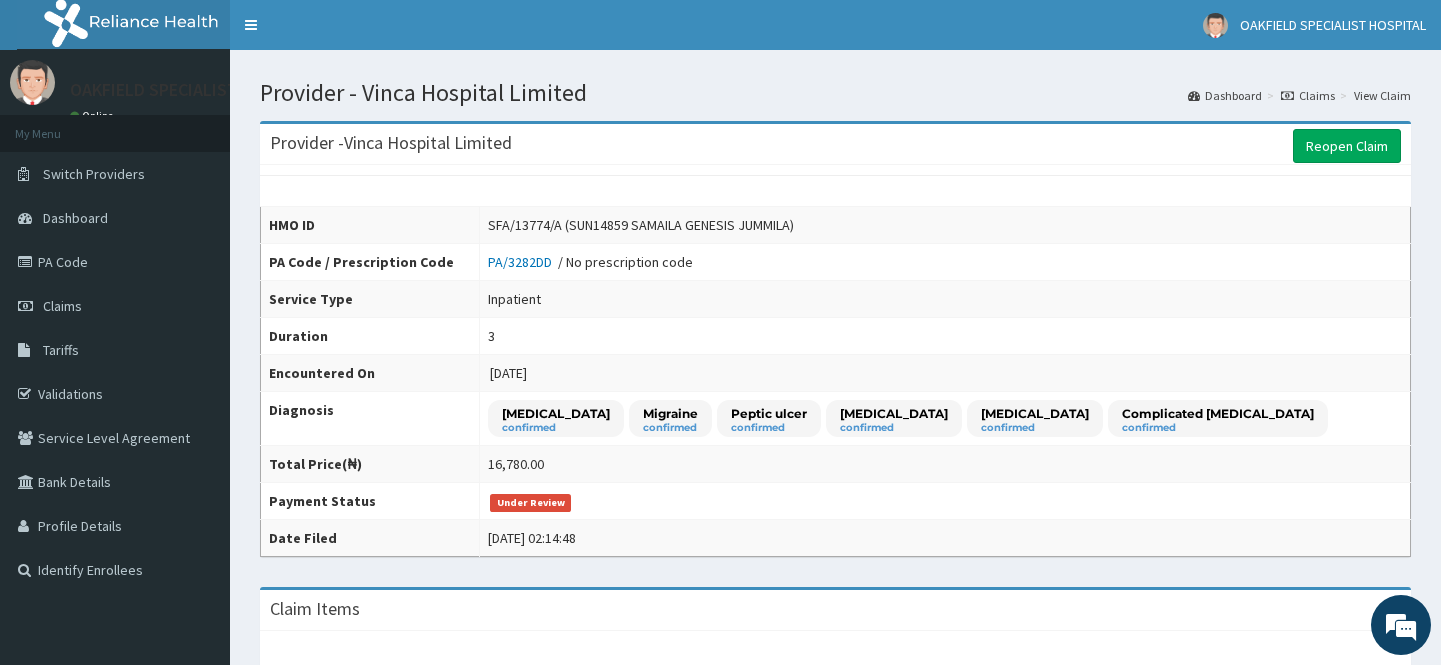 scroll, scrollTop: 0, scrollLeft: 0, axis: both 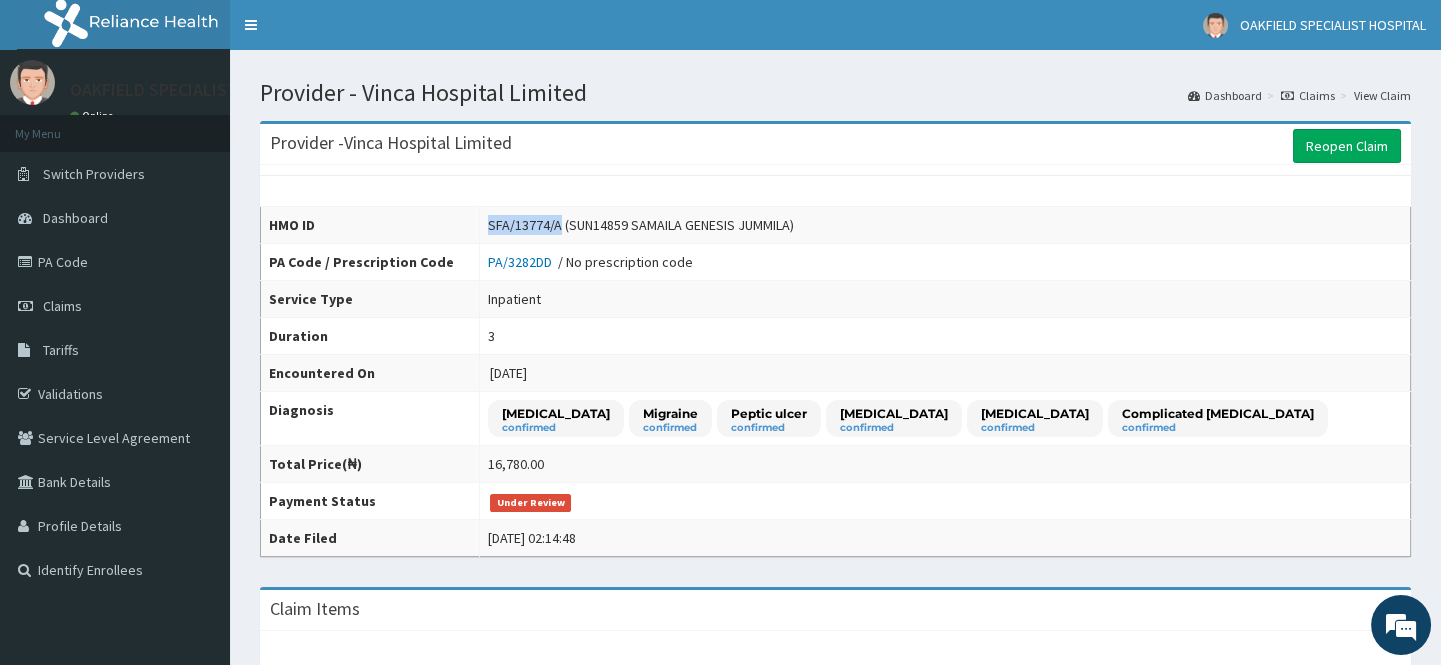 drag, startPoint x: 547, startPoint y: 227, endPoint x: 474, endPoint y: 222, distance: 73.171036 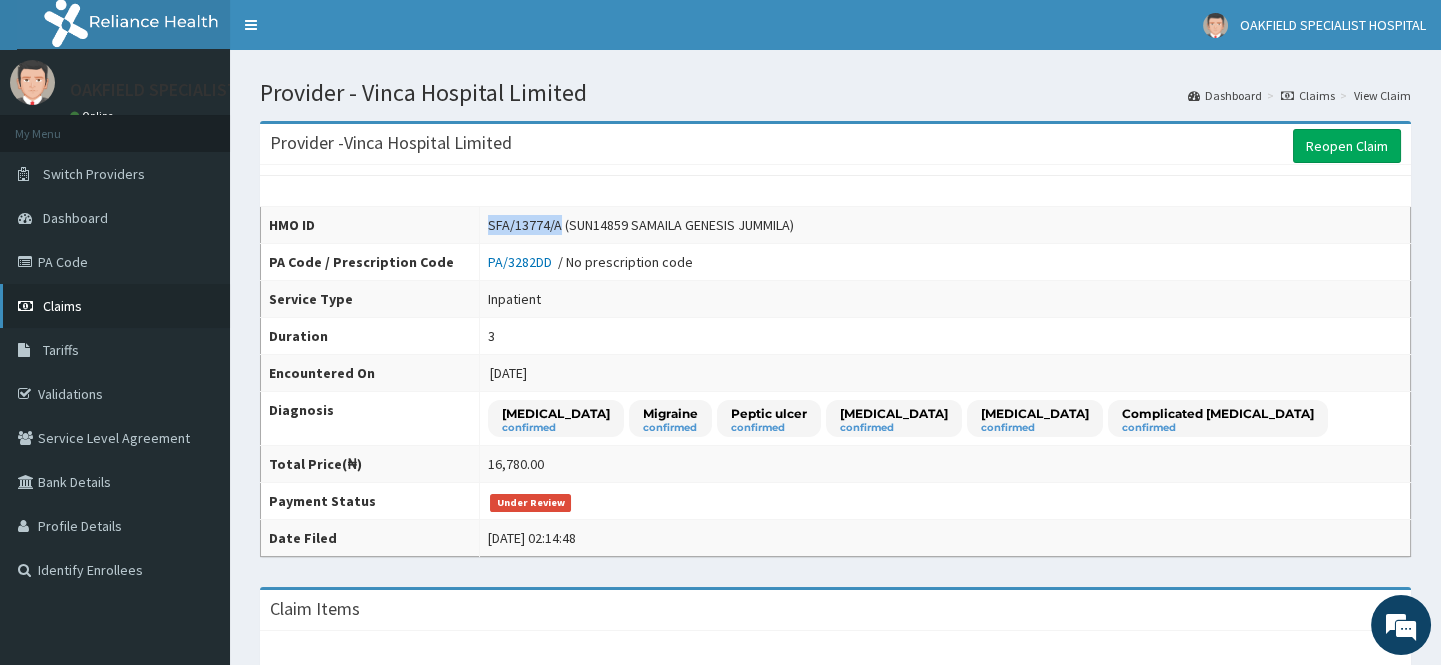 click on "Claims" at bounding box center (62, 306) 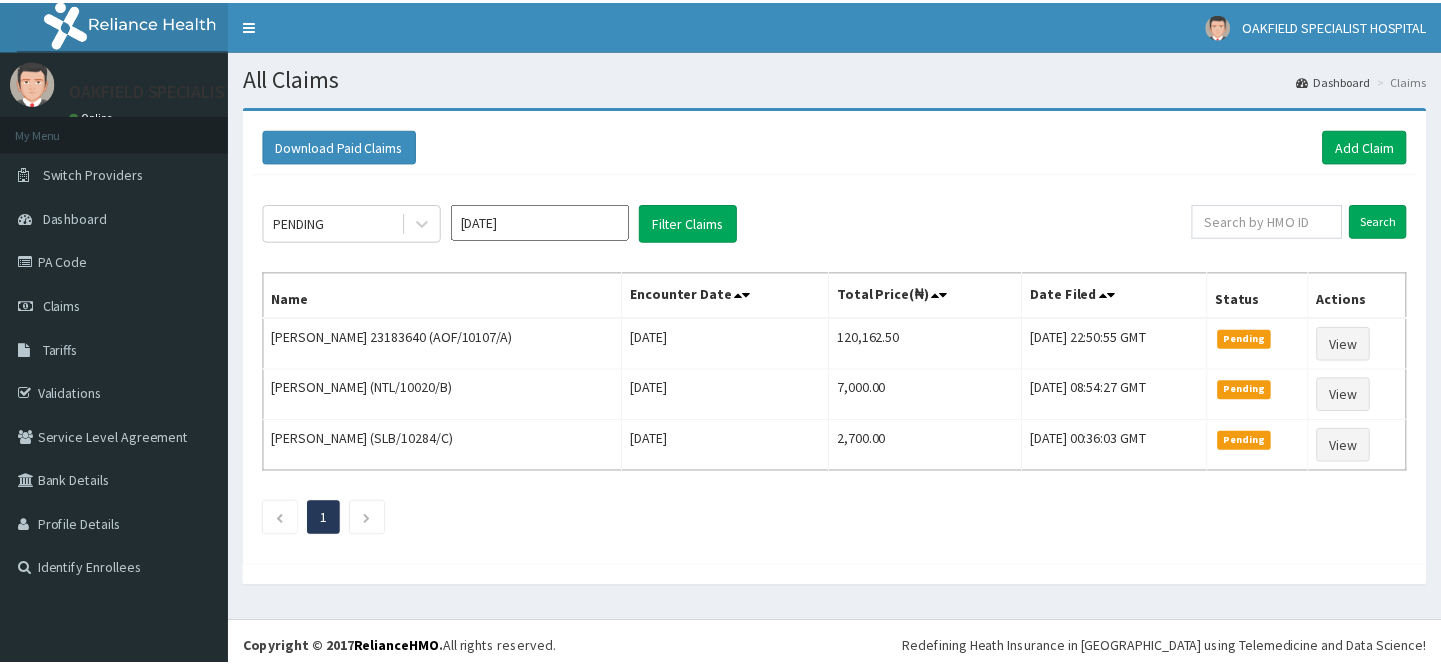 scroll, scrollTop: 0, scrollLeft: 0, axis: both 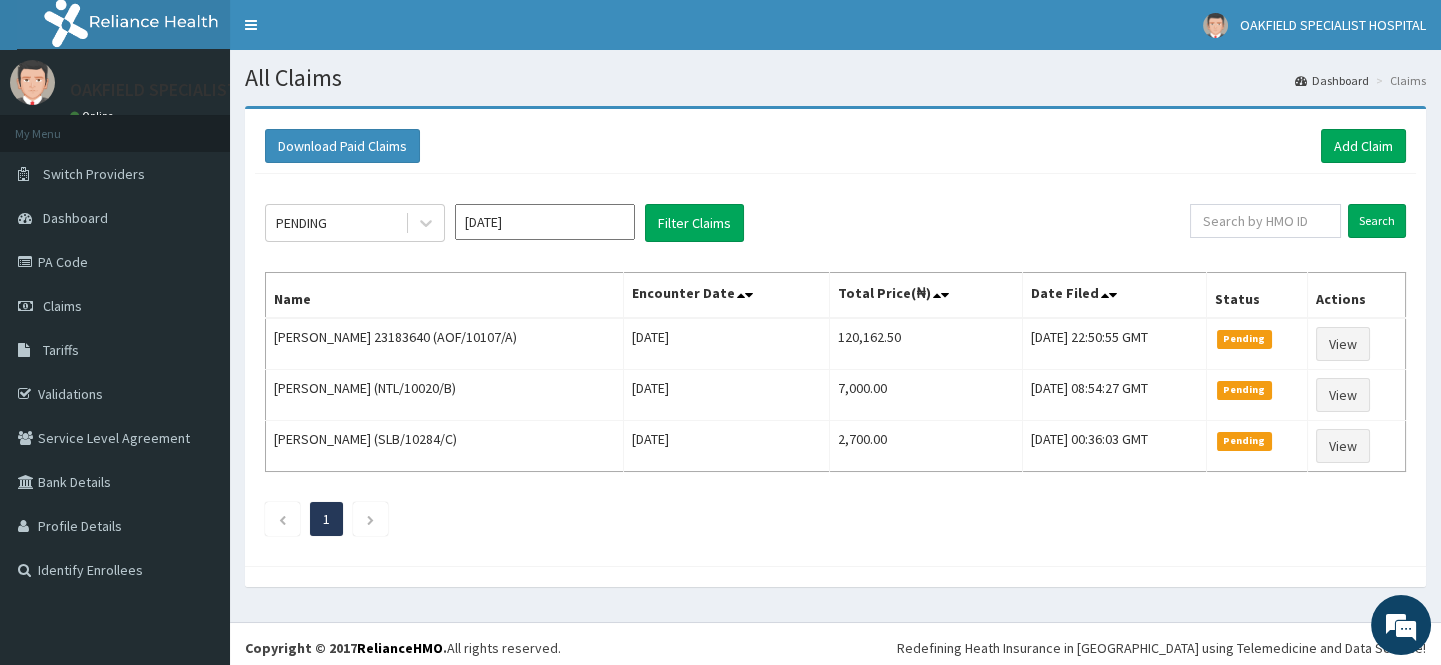 click on "Claims" at bounding box center (115, 306) 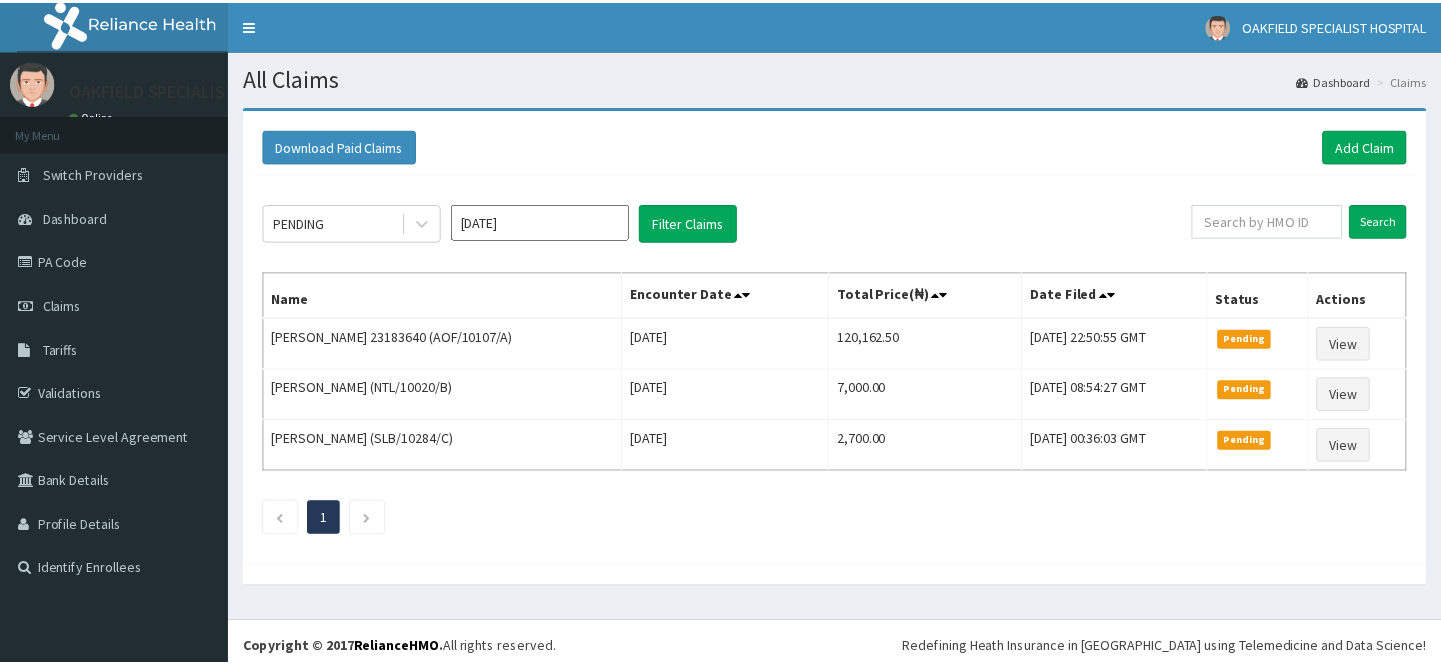 scroll, scrollTop: 0, scrollLeft: 0, axis: both 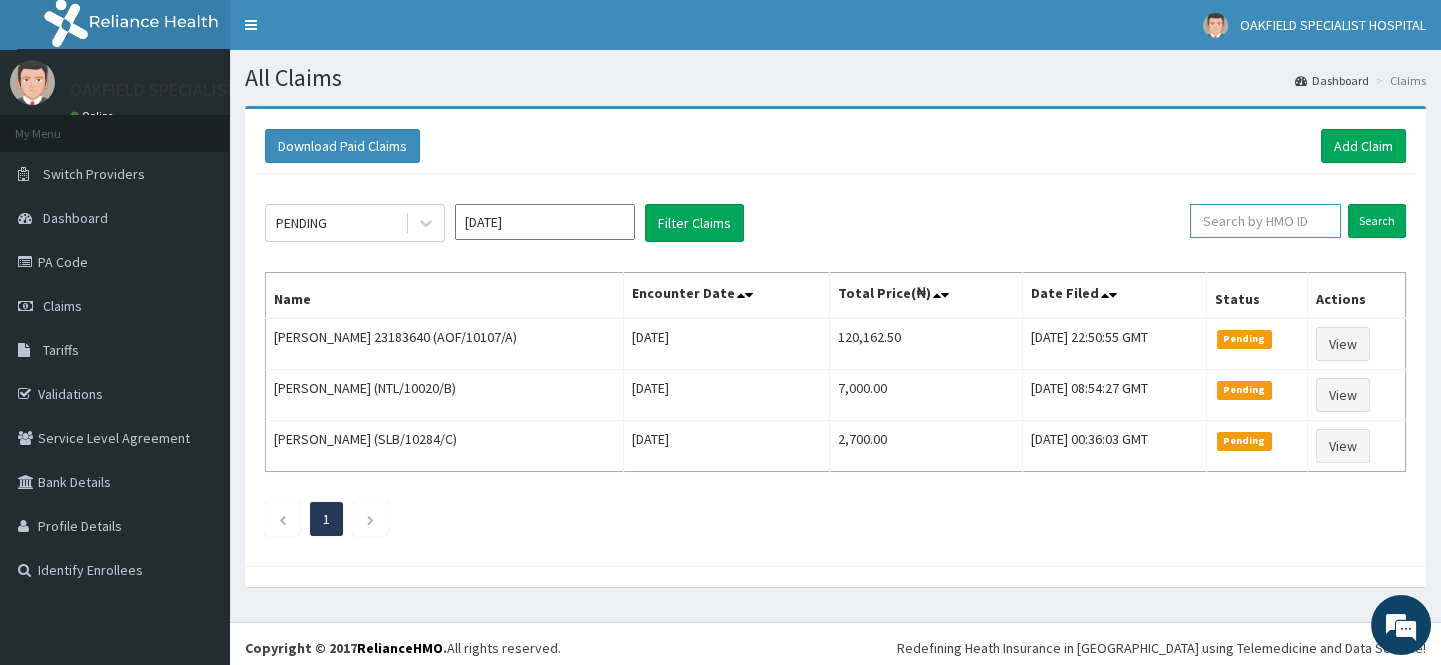 click at bounding box center [1265, 221] 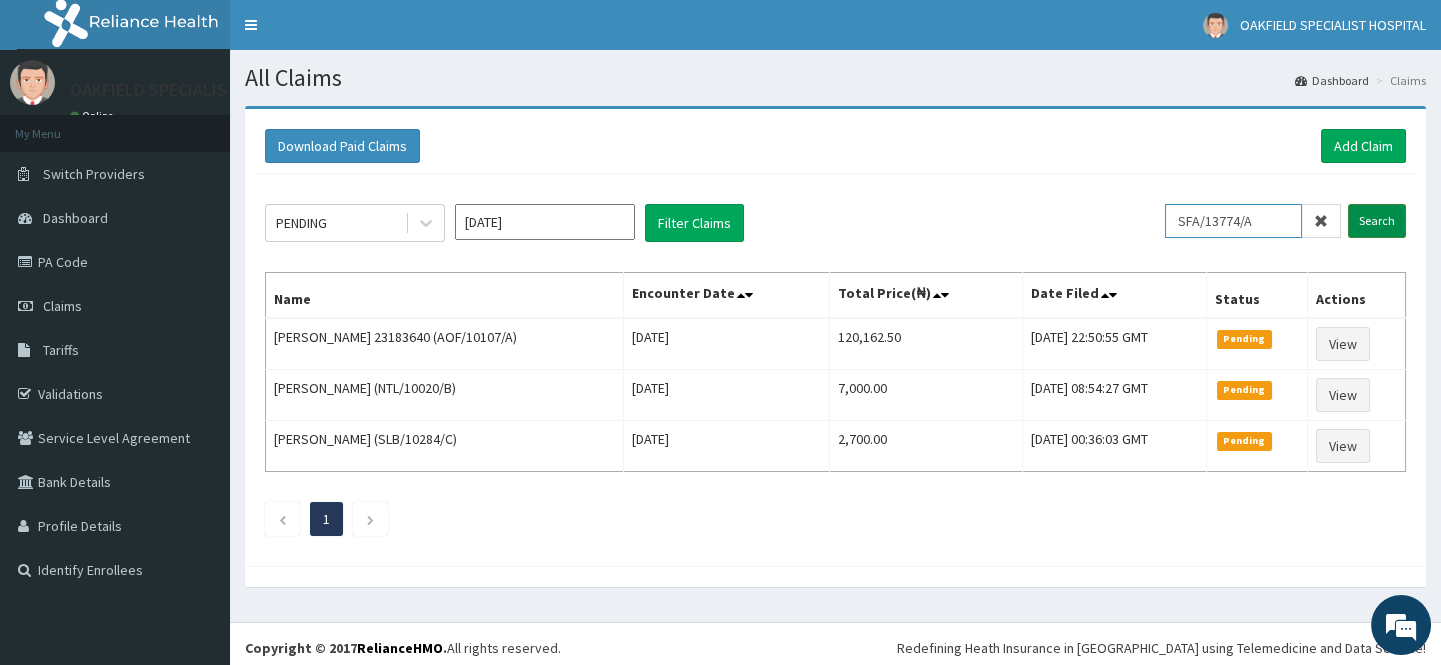 type on "SFA/13774/A" 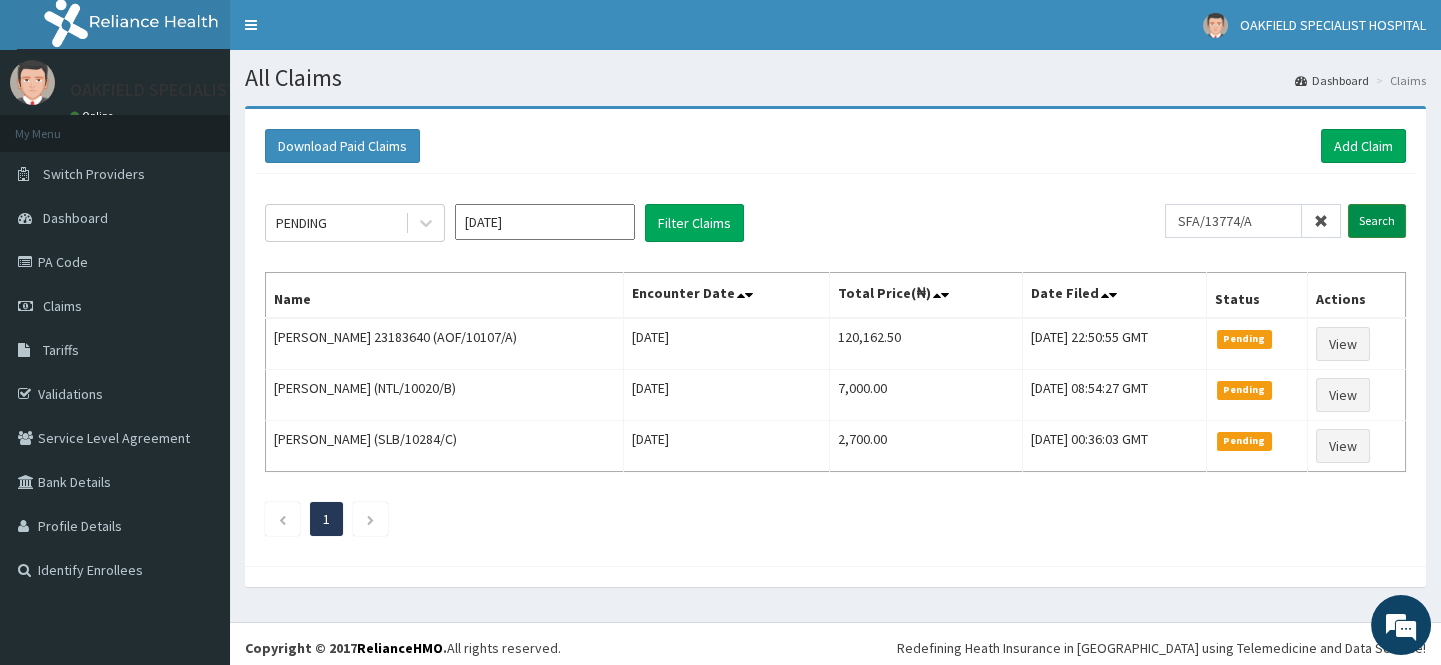 click on "Search" at bounding box center (1377, 221) 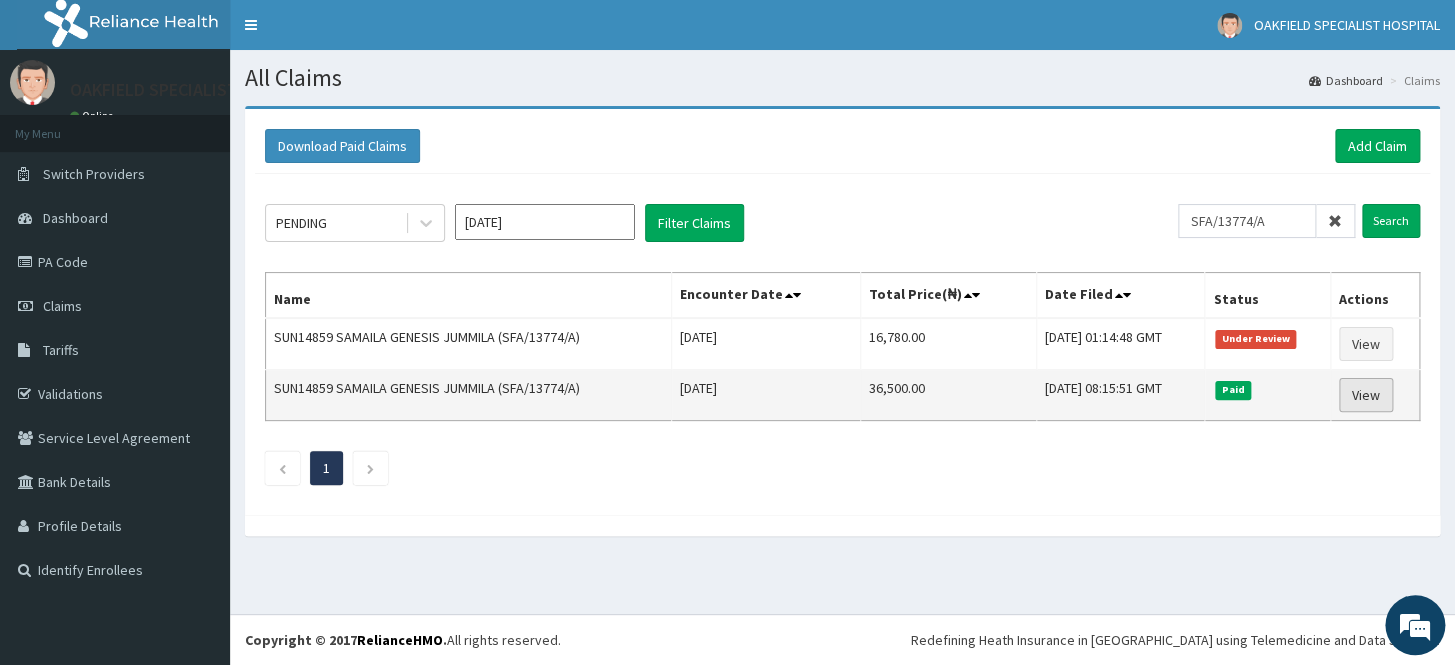 click on "View" at bounding box center (1366, 395) 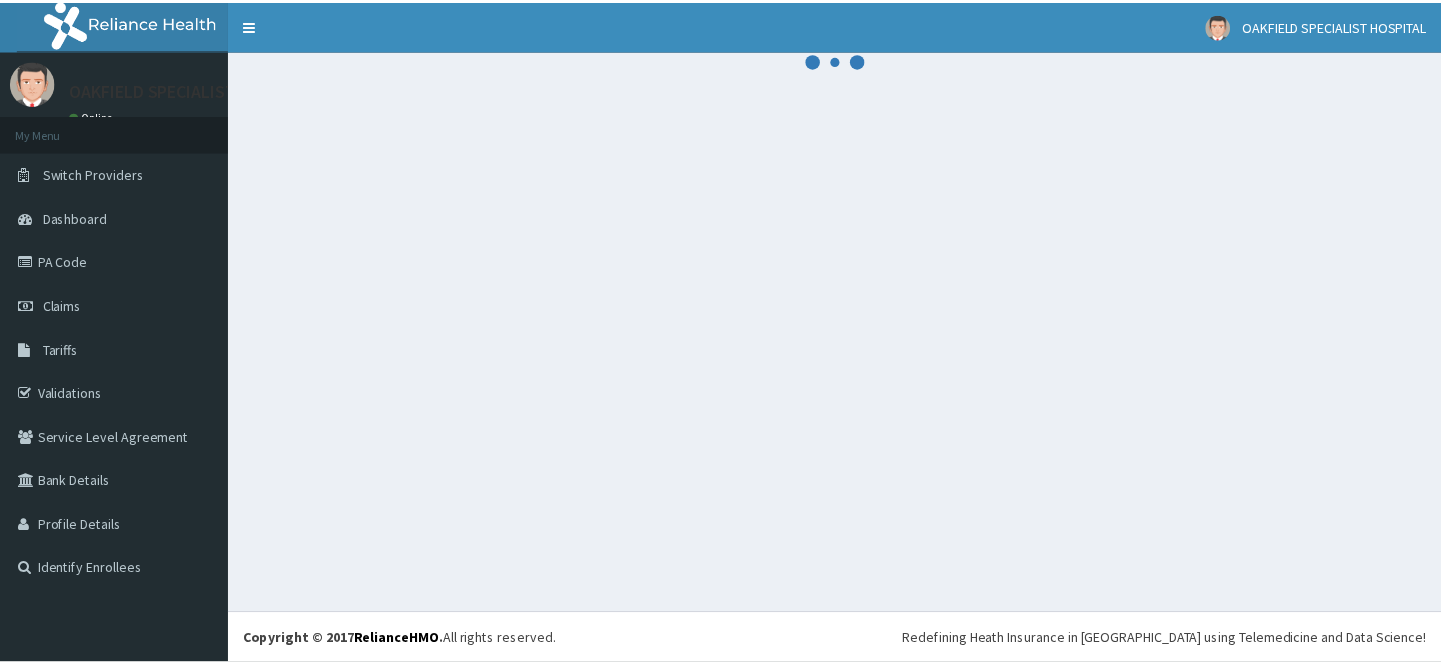 scroll, scrollTop: 0, scrollLeft: 0, axis: both 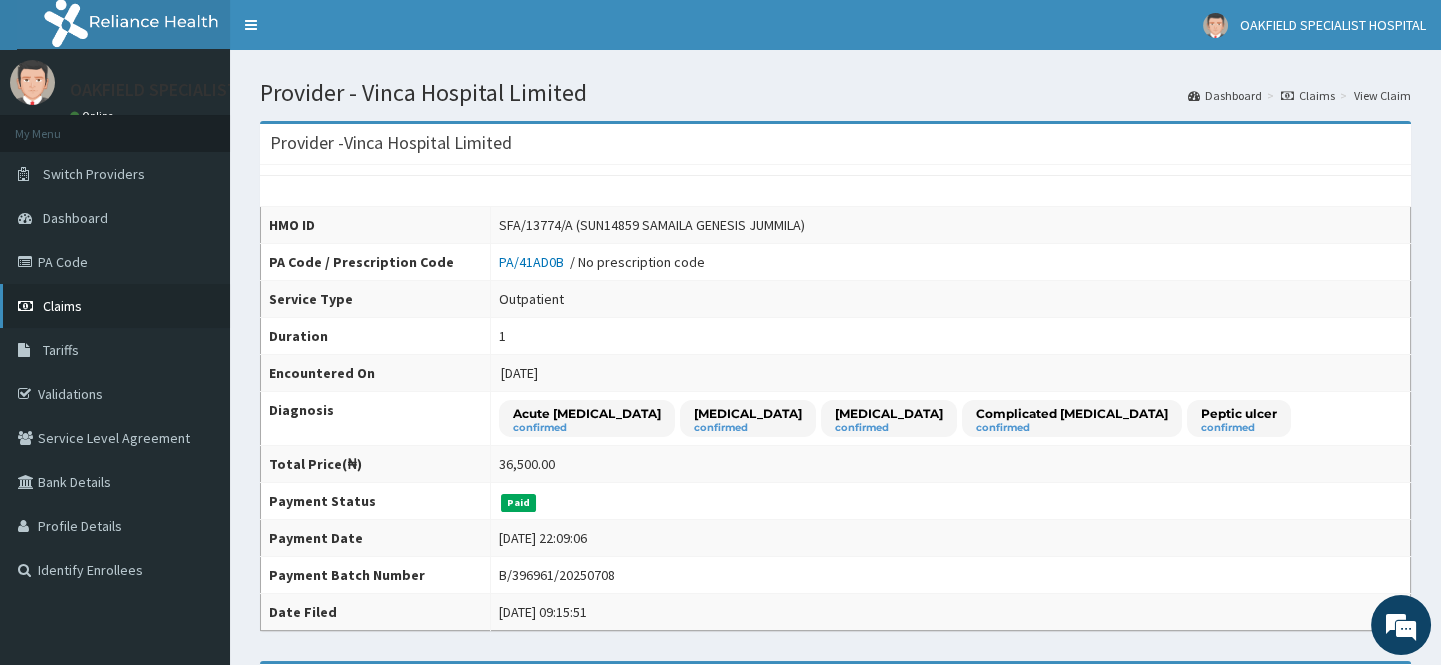 click on "Claims" at bounding box center [62, 306] 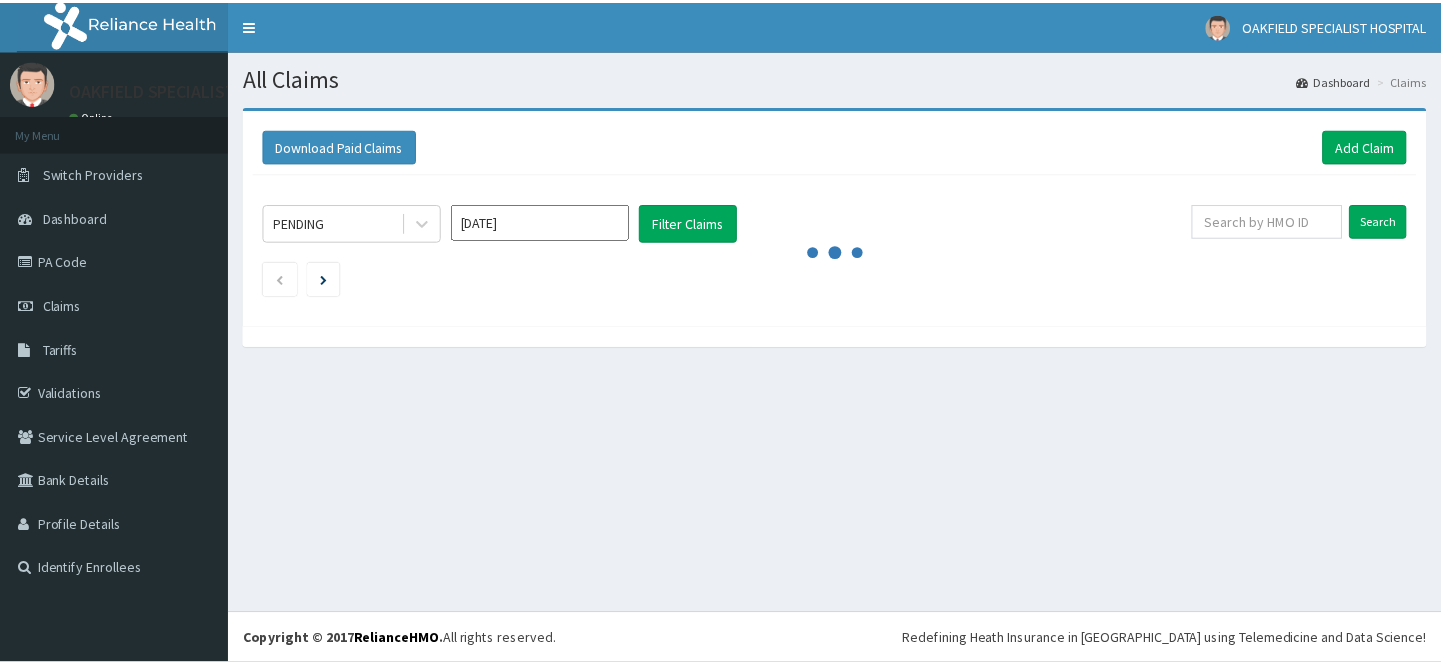 scroll, scrollTop: 0, scrollLeft: 0, axis: both 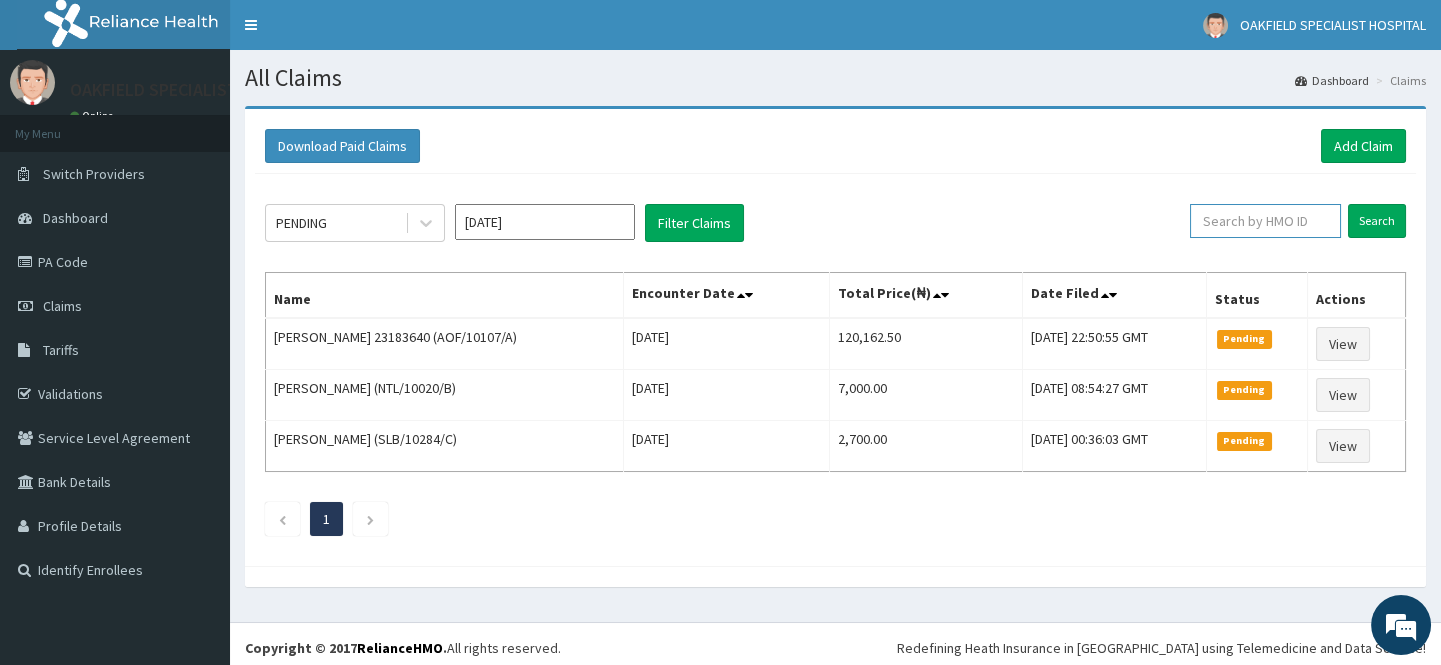 click at bounding box center (1265, 221) 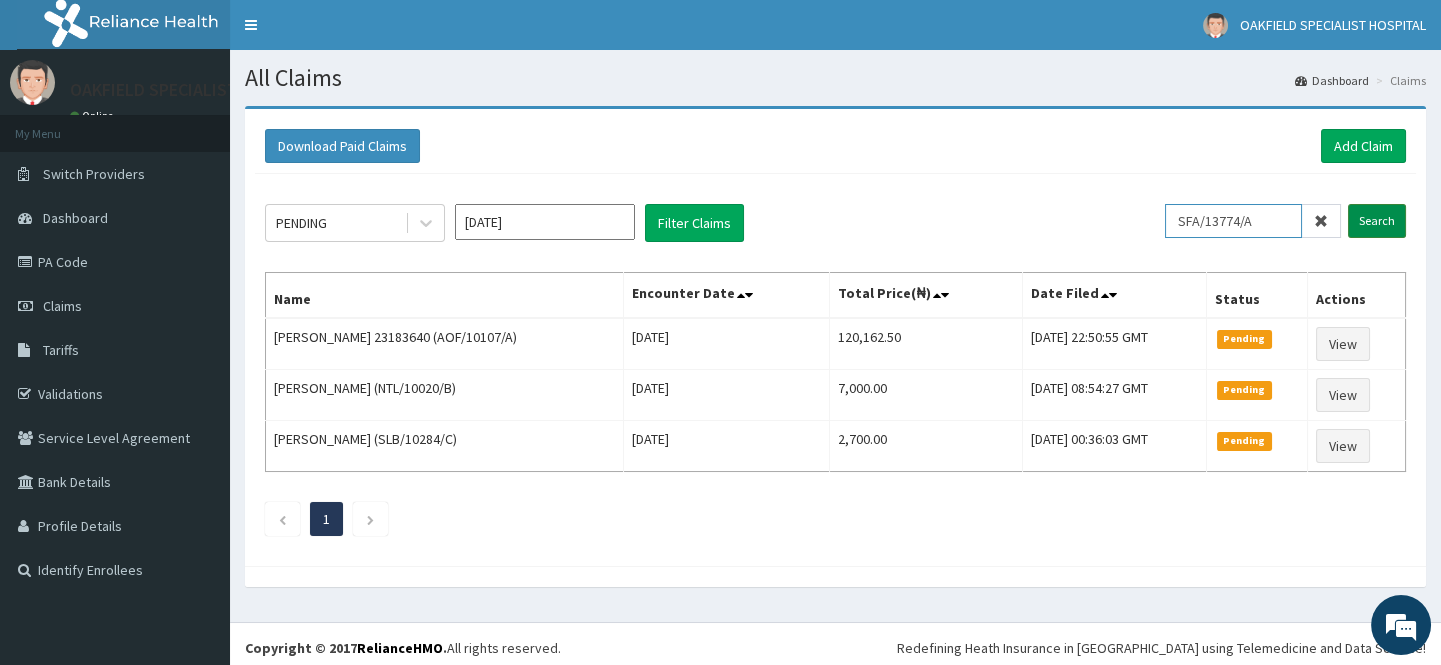 type on "SFA/13774/A" 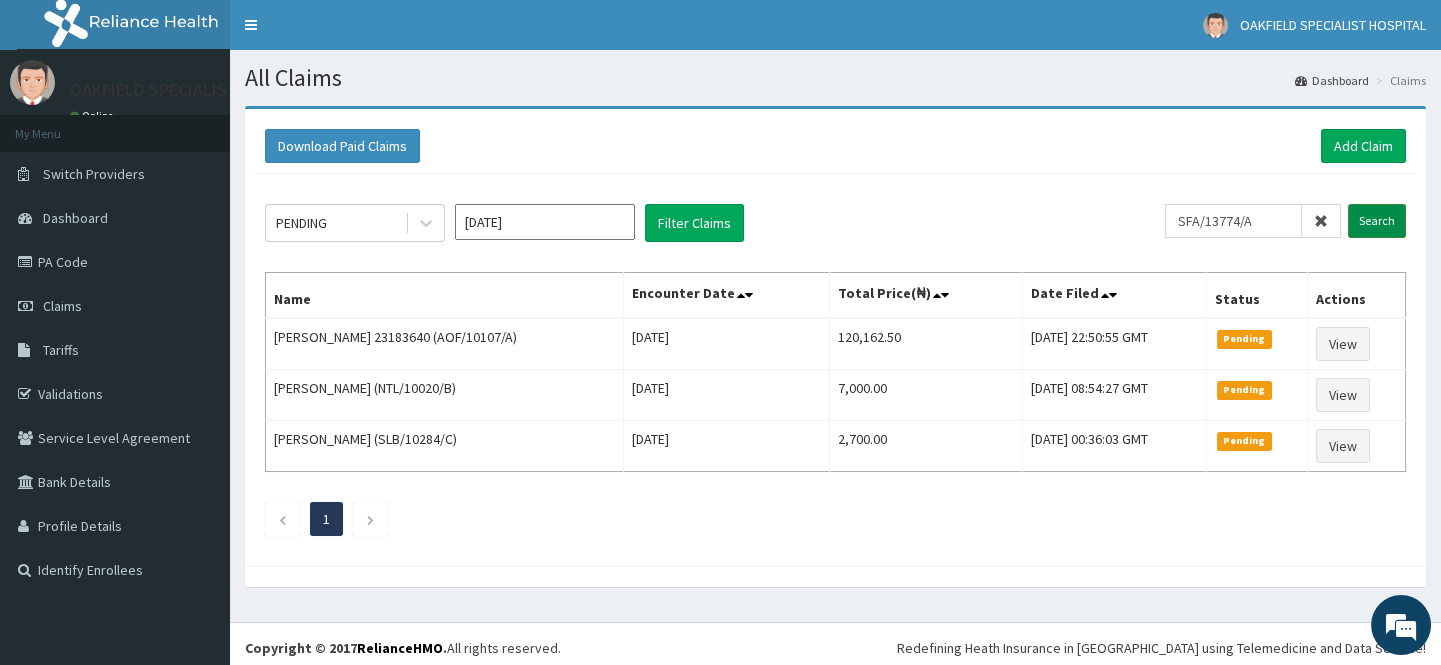 click on "Search" at bounding box center (1377, 221) 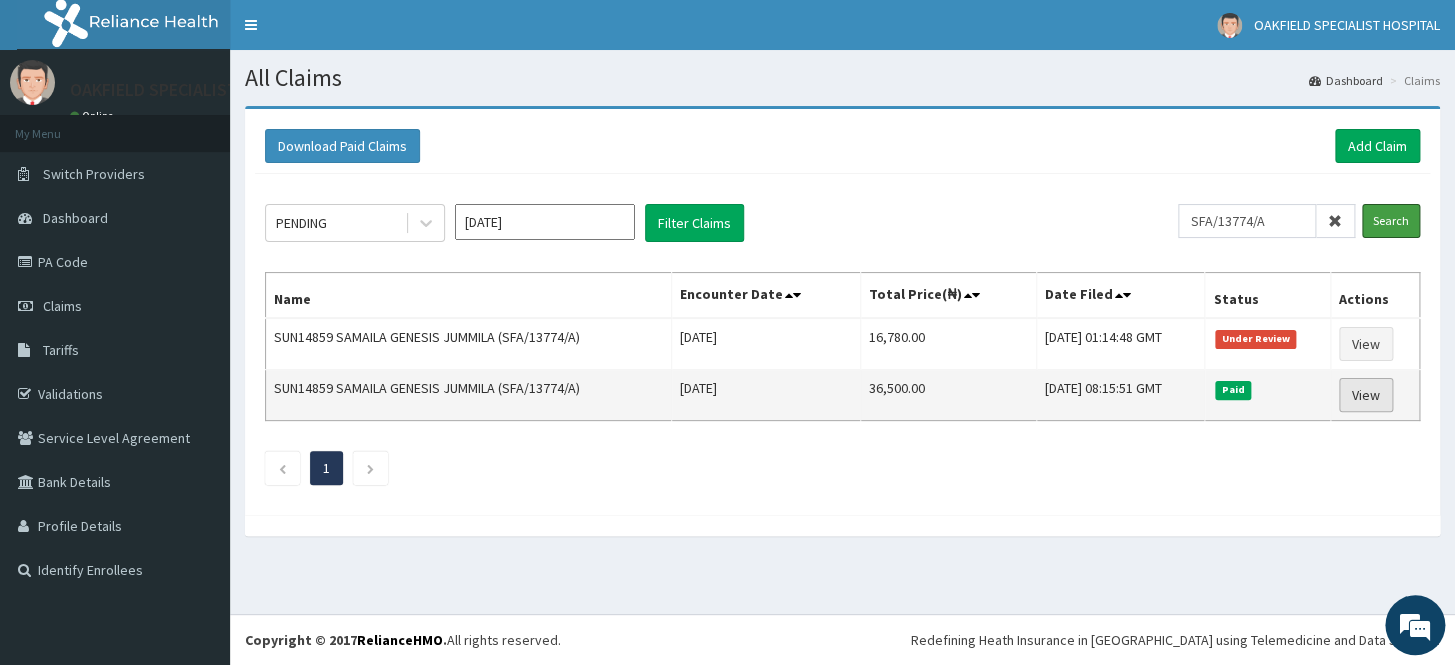 scroll, scrollTop: 0, scrollLeft: 0, axis: both 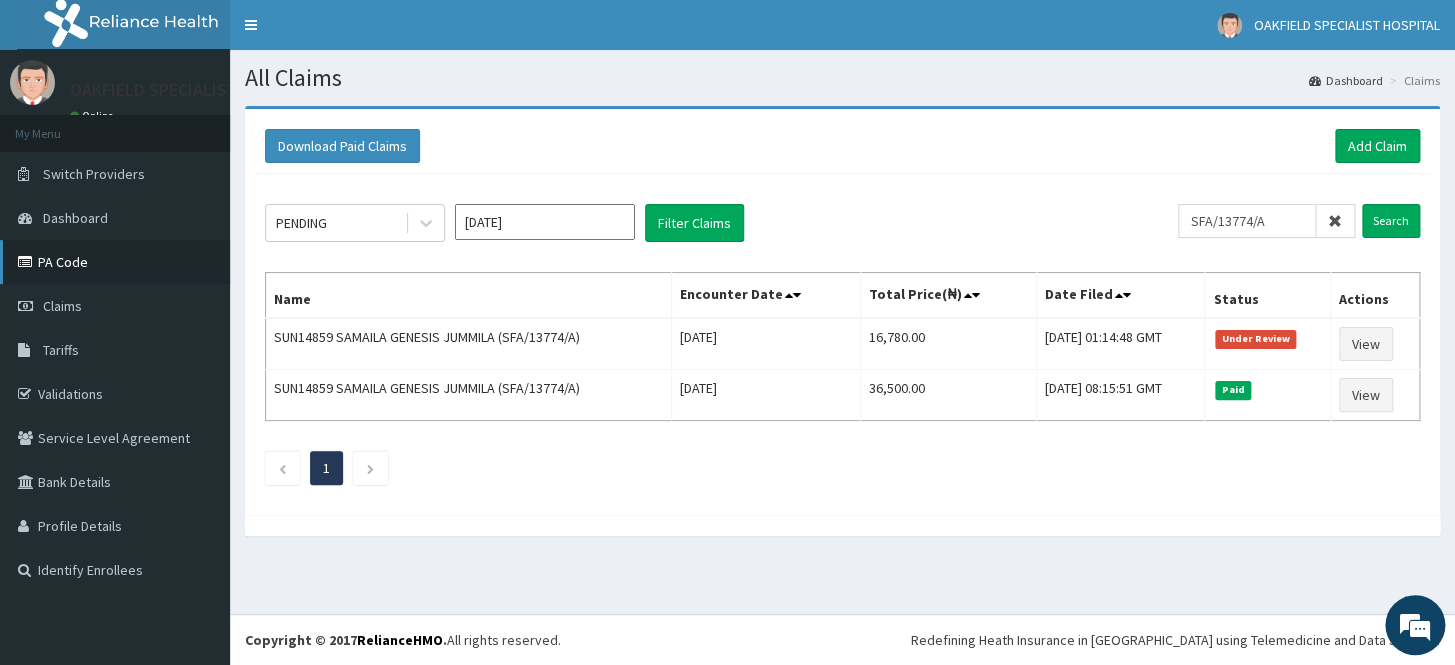 click on "PA Code" at bounding box center [115, 262] 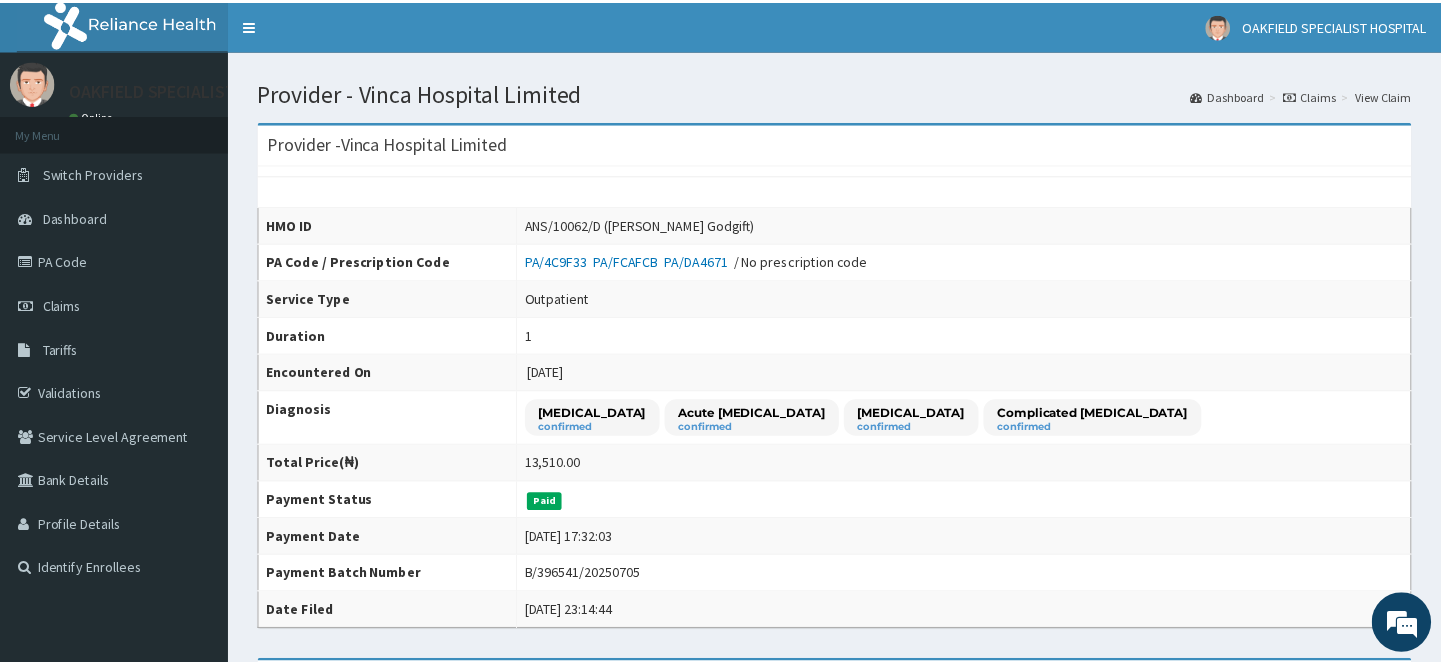 scroll, scrollTop: 0, scrollLeft: 0, axis: both 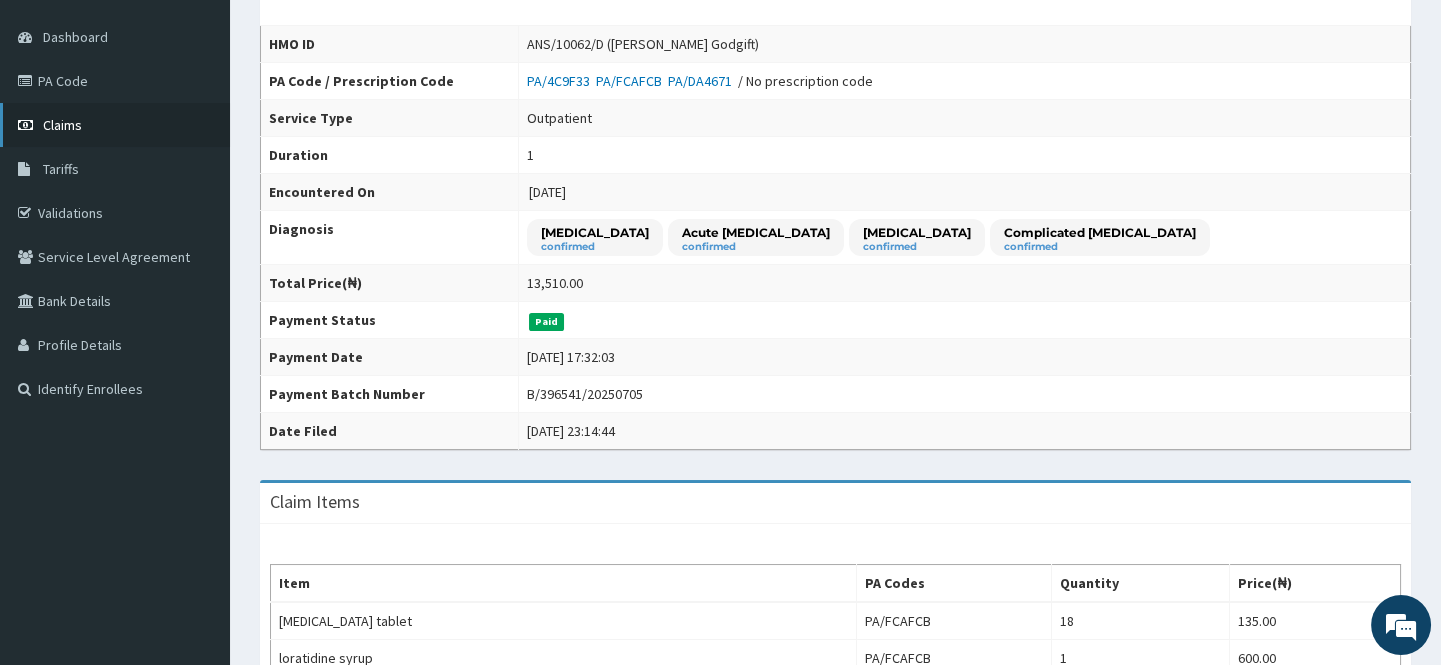 click on "Claims" at bounding box center (62, 125) 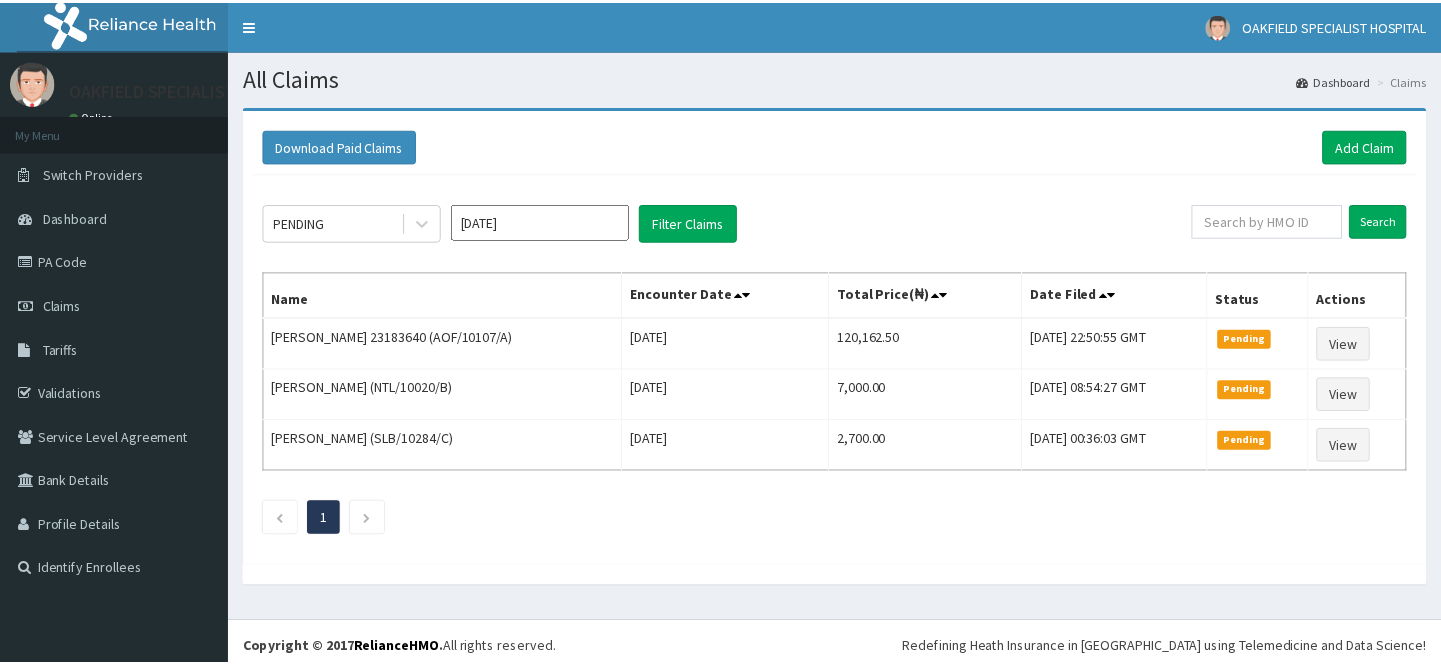 scroll, scrollTop: 0, scrollLeft: 0, axis: both 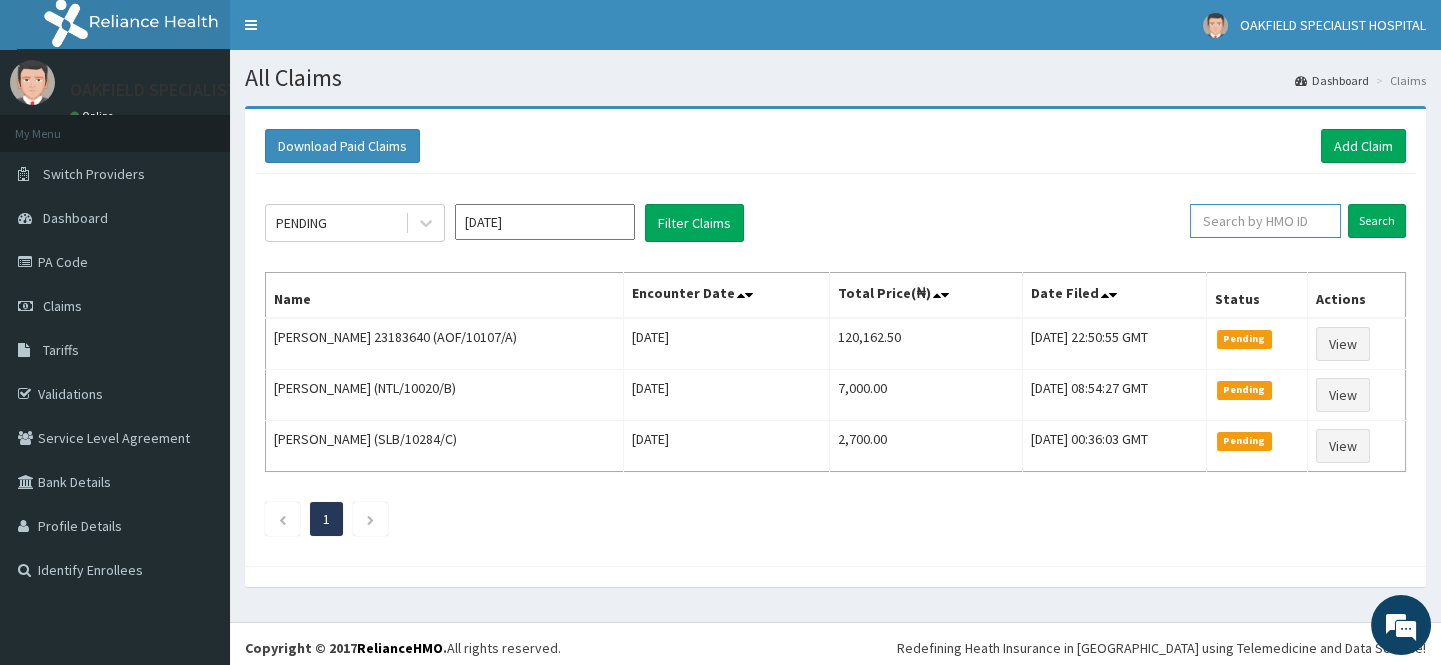 click at bounding box center [1265, 221] 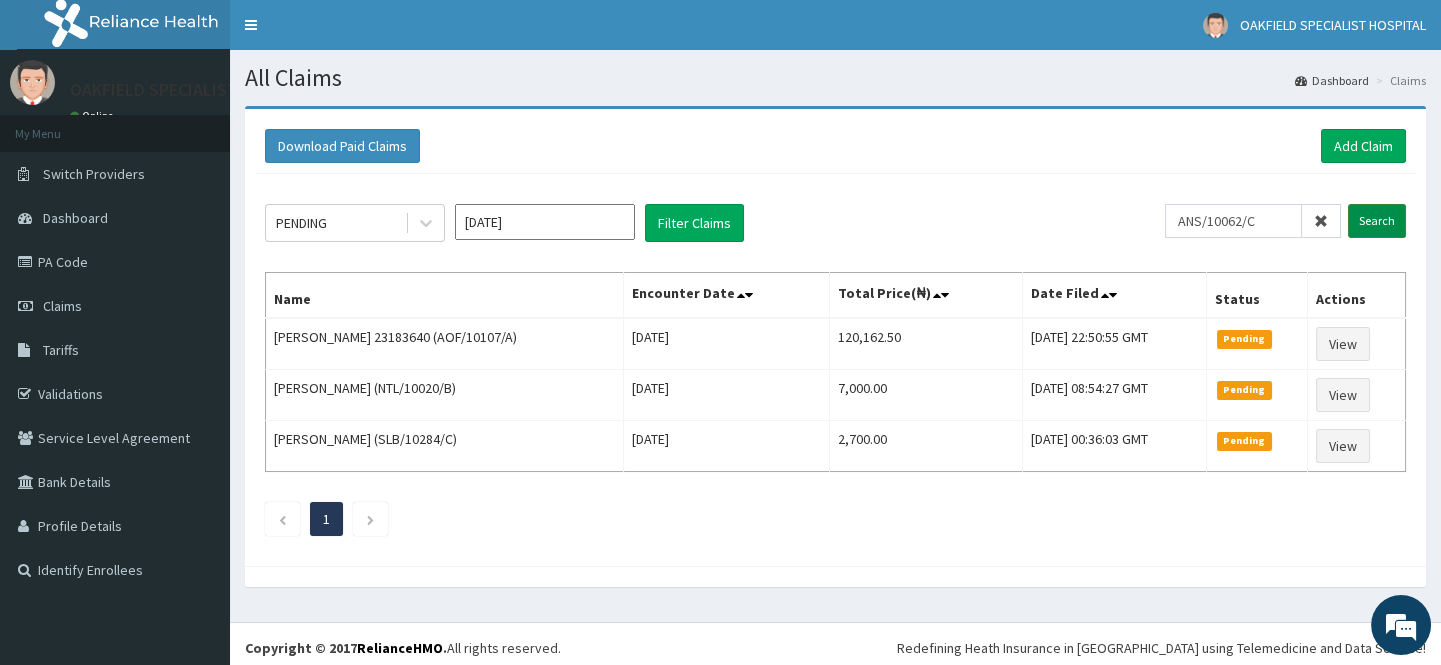 click on "Search" at bounding box center (1377, 221) 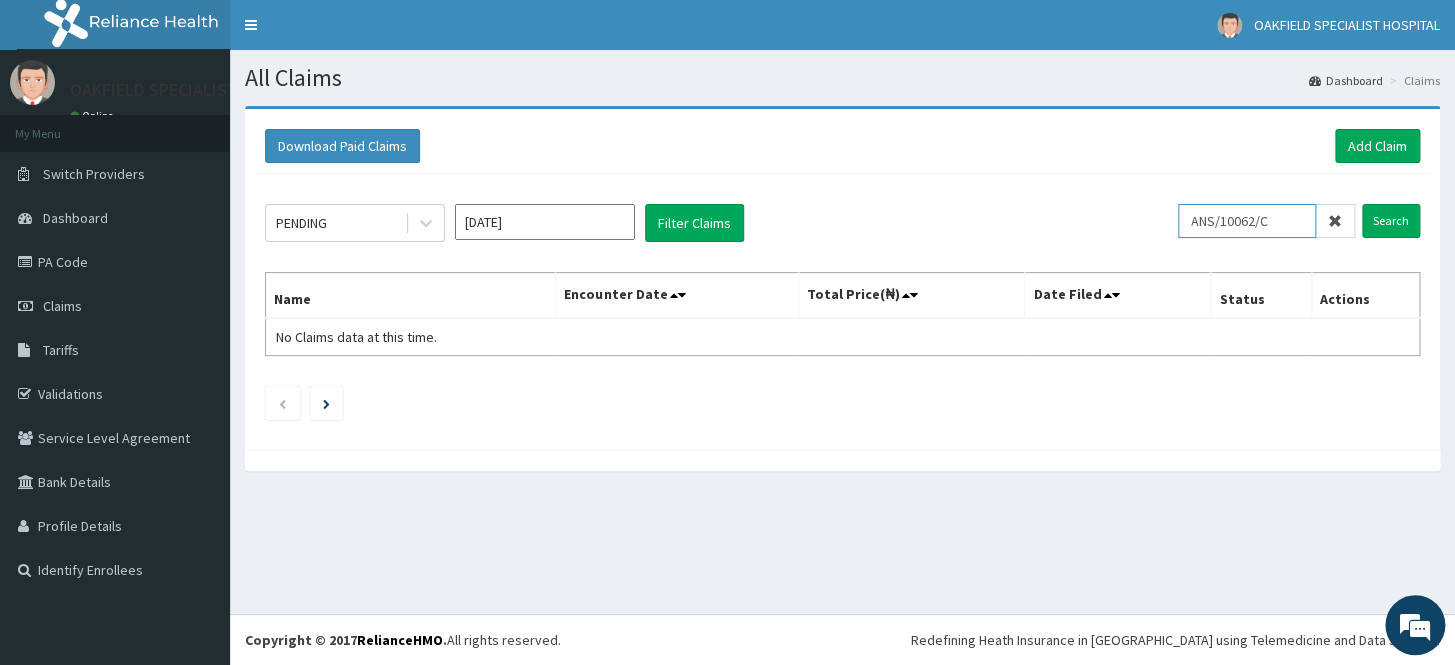 click on "ANS/10062/C" at bounding box center (1247, 221) 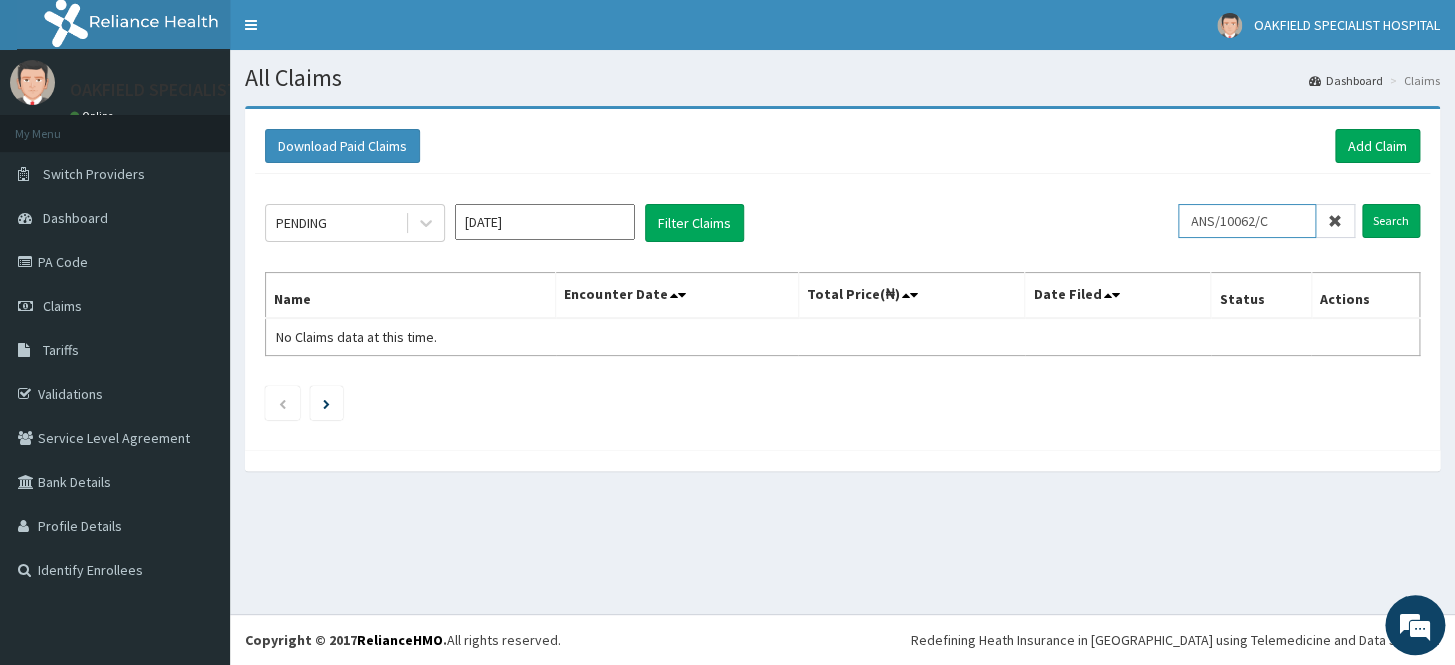 click on "ANS/10062/C" at bounding box center (1247, 221) 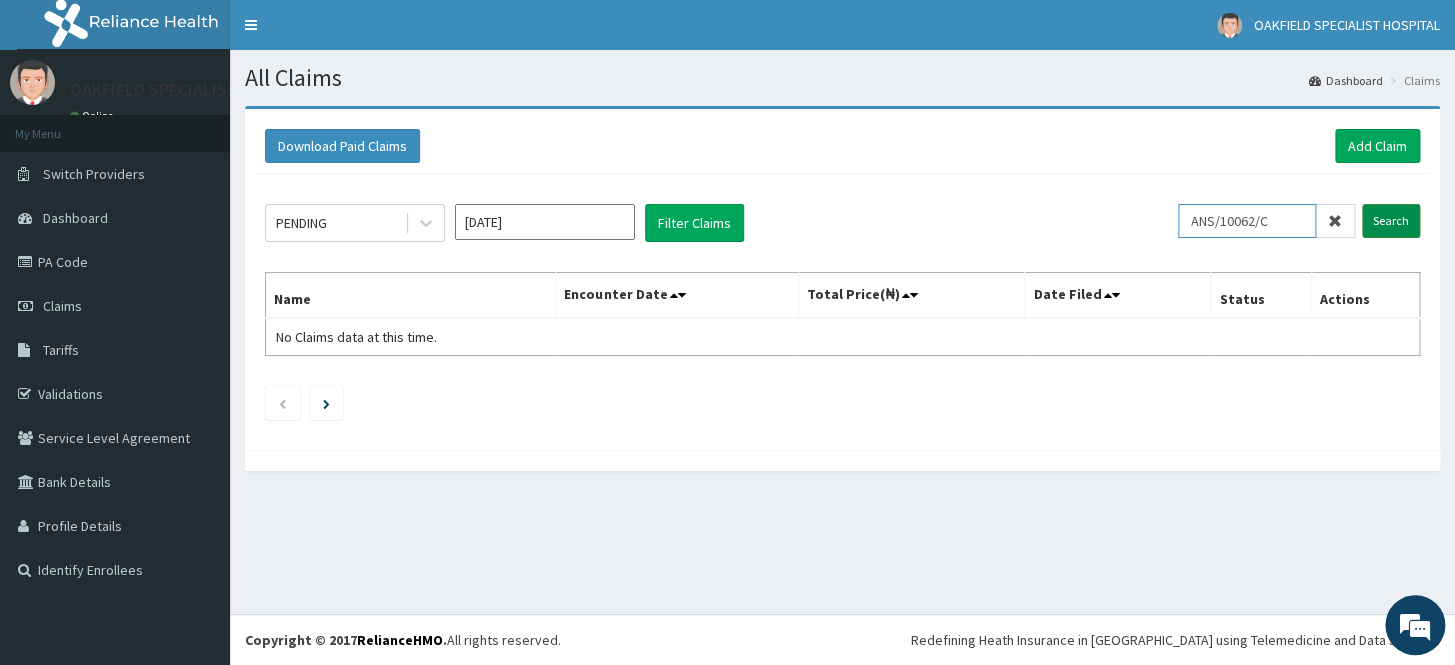 type on "ANS/10062/C" 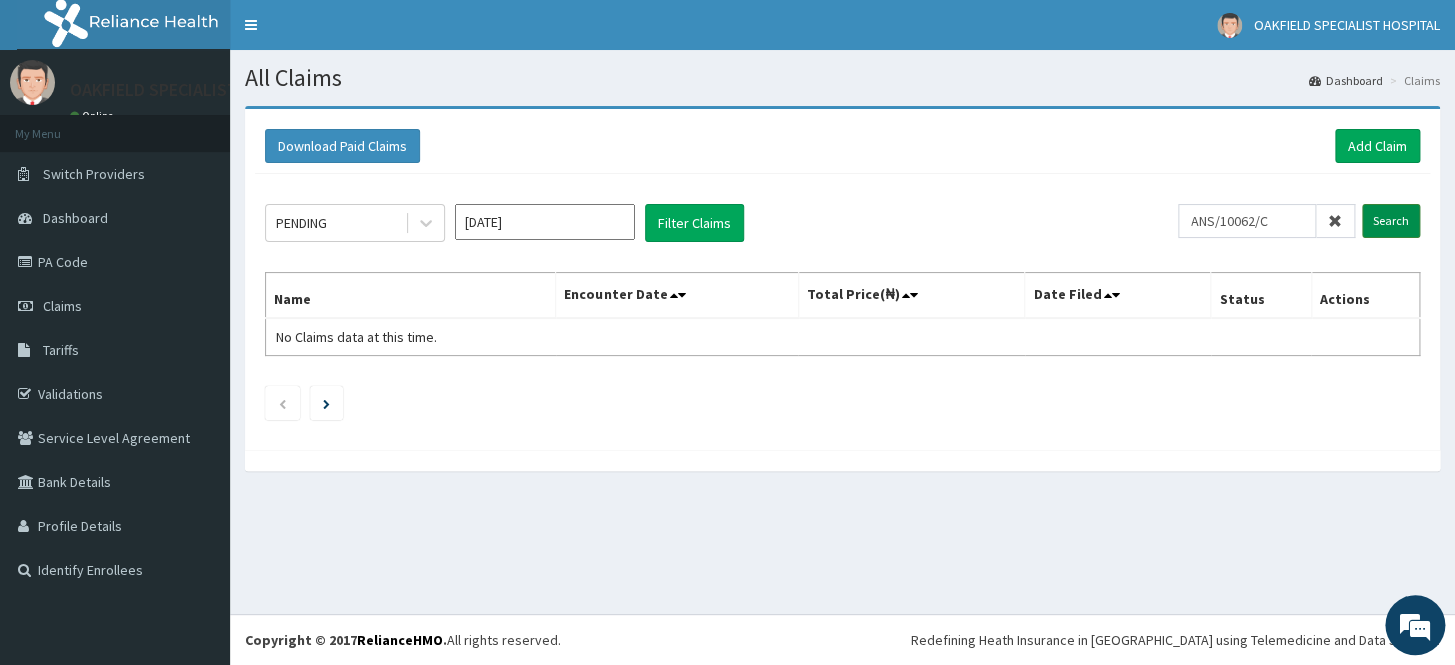 click on "Search" at bounding box center [1391, 221] 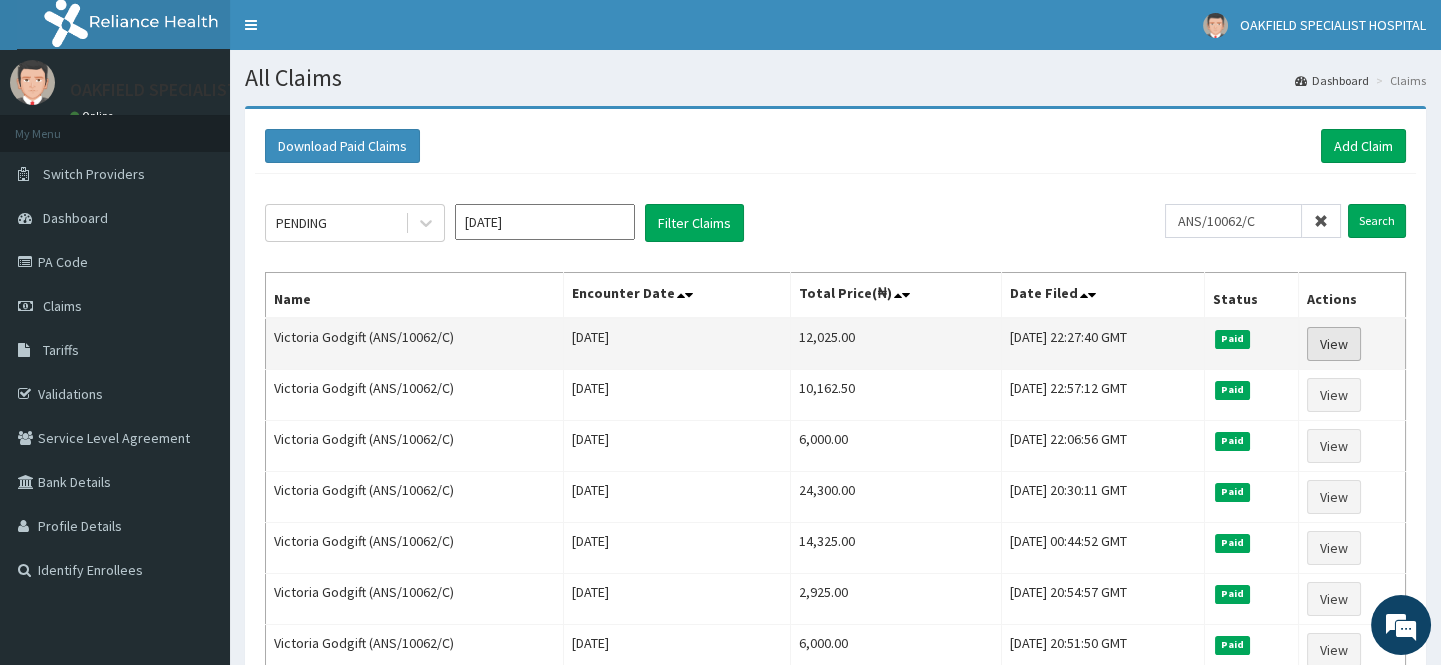 click on "View" at bounding box center [1334, 344] 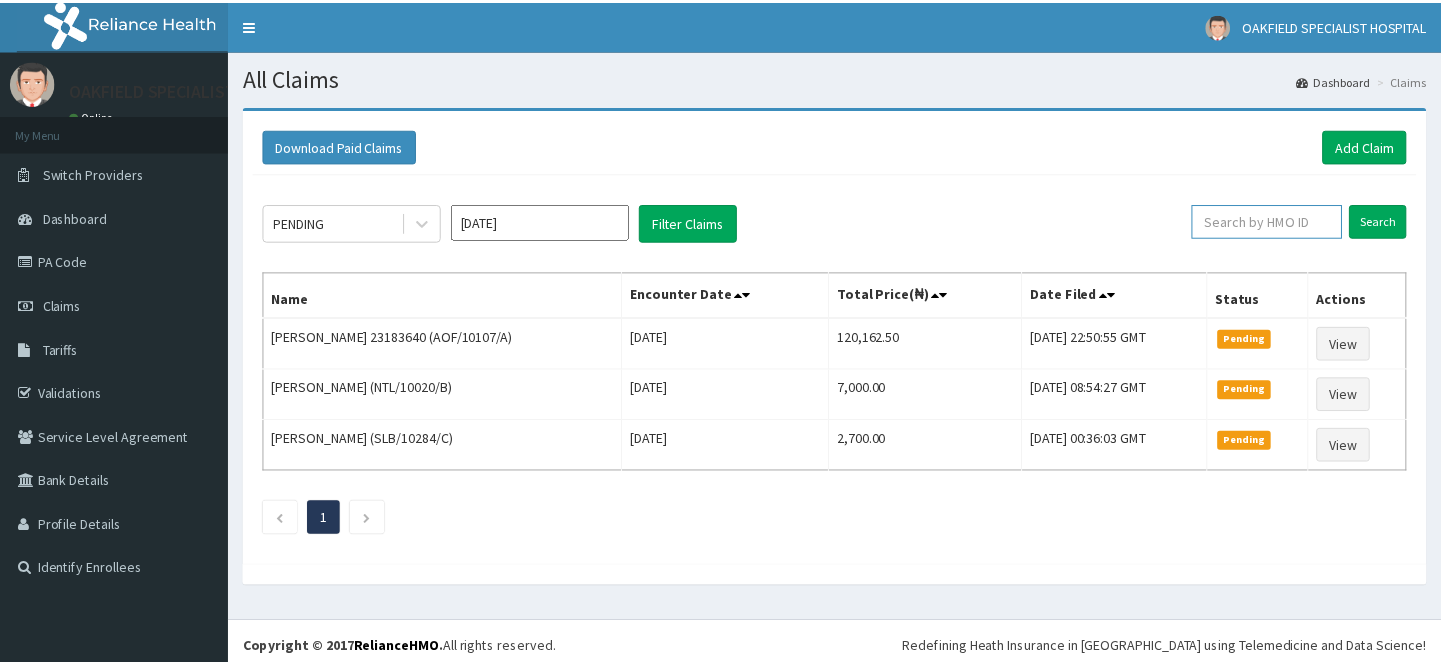 scroll, scrollTop: 0, scrollLeft: 0, axis: both 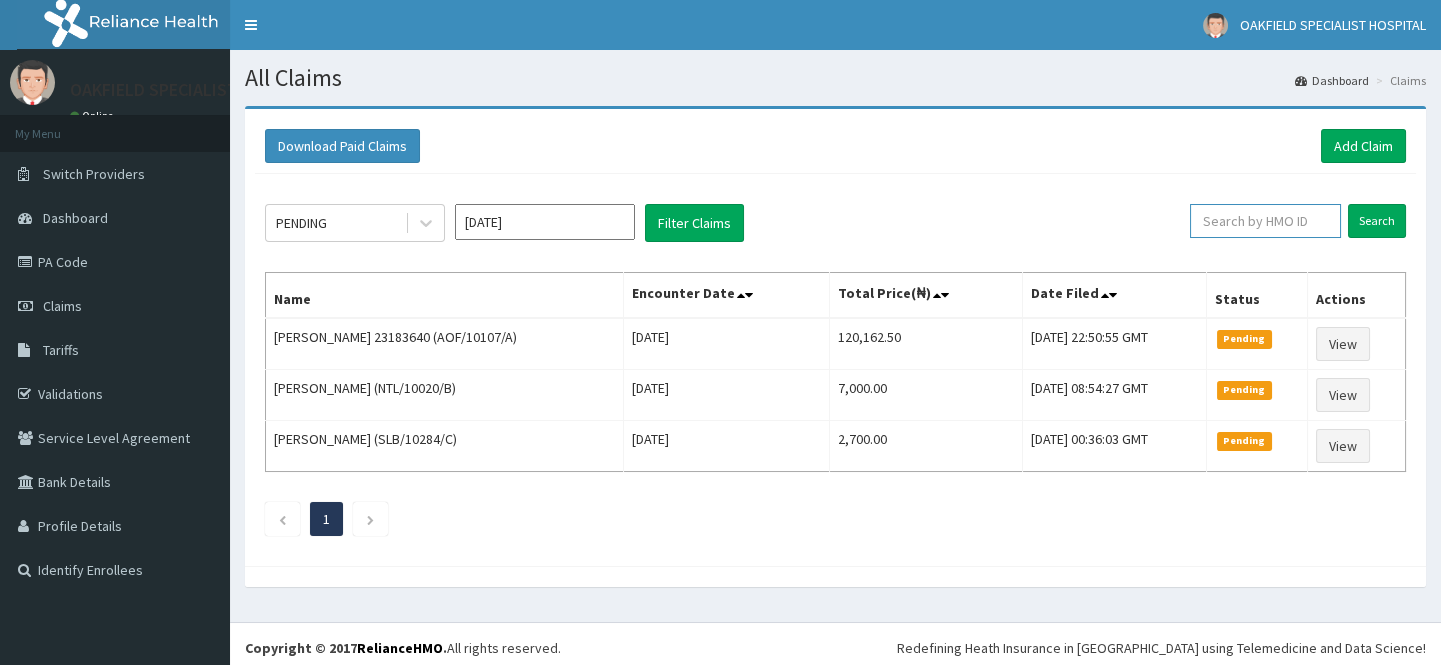 click at bounding box center [1265, 221] 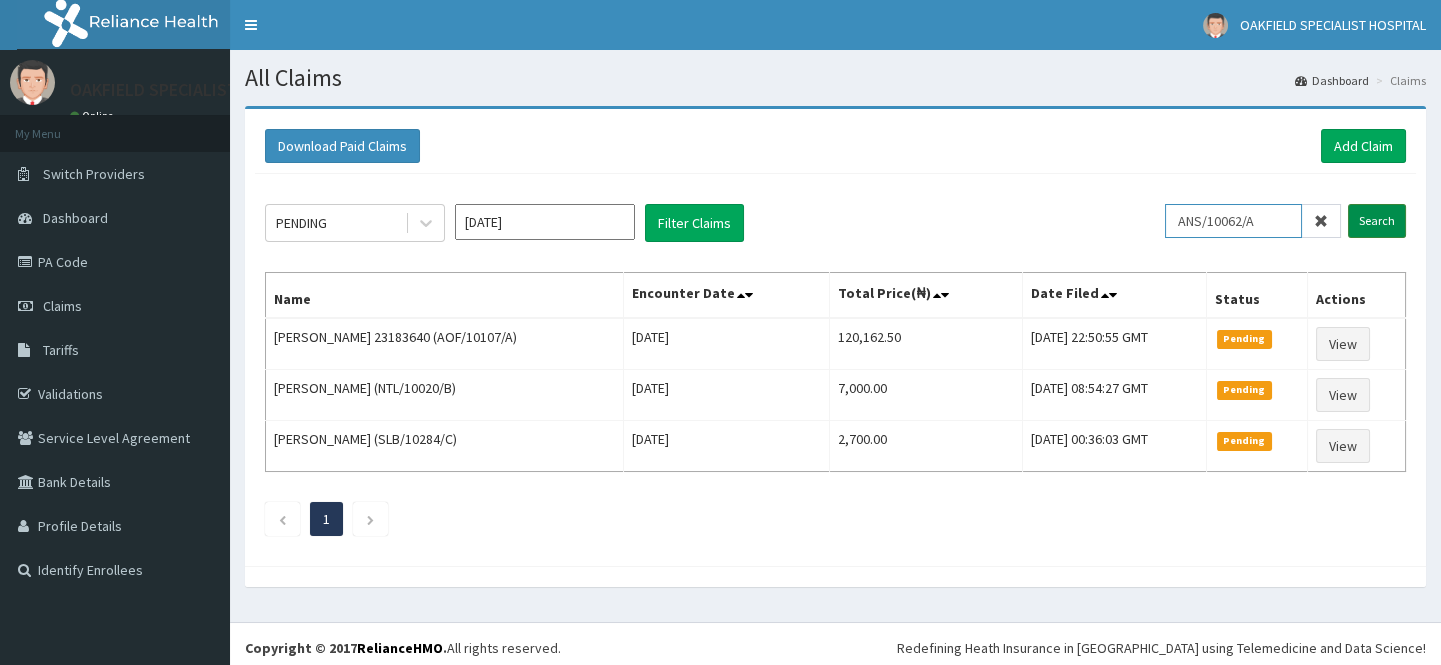 type on "ANS/10062/A" 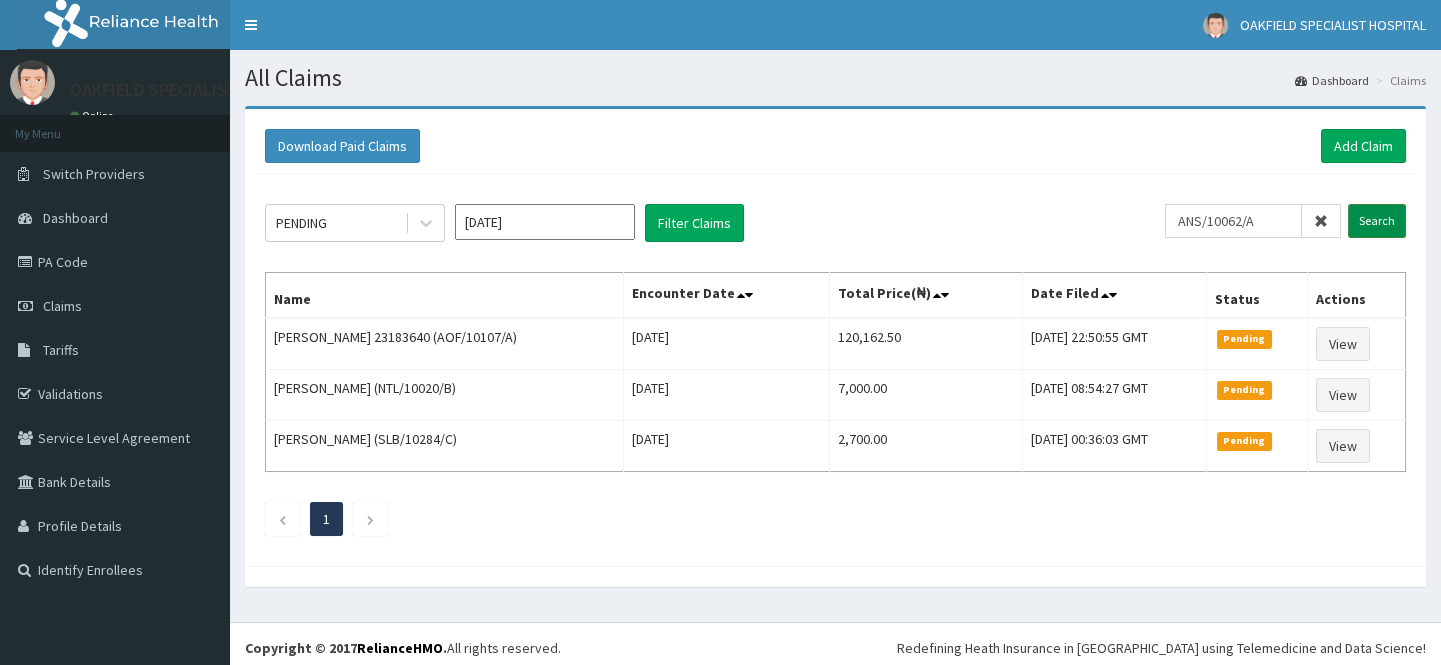 click on "Search" at bounding box center (1377, 221) 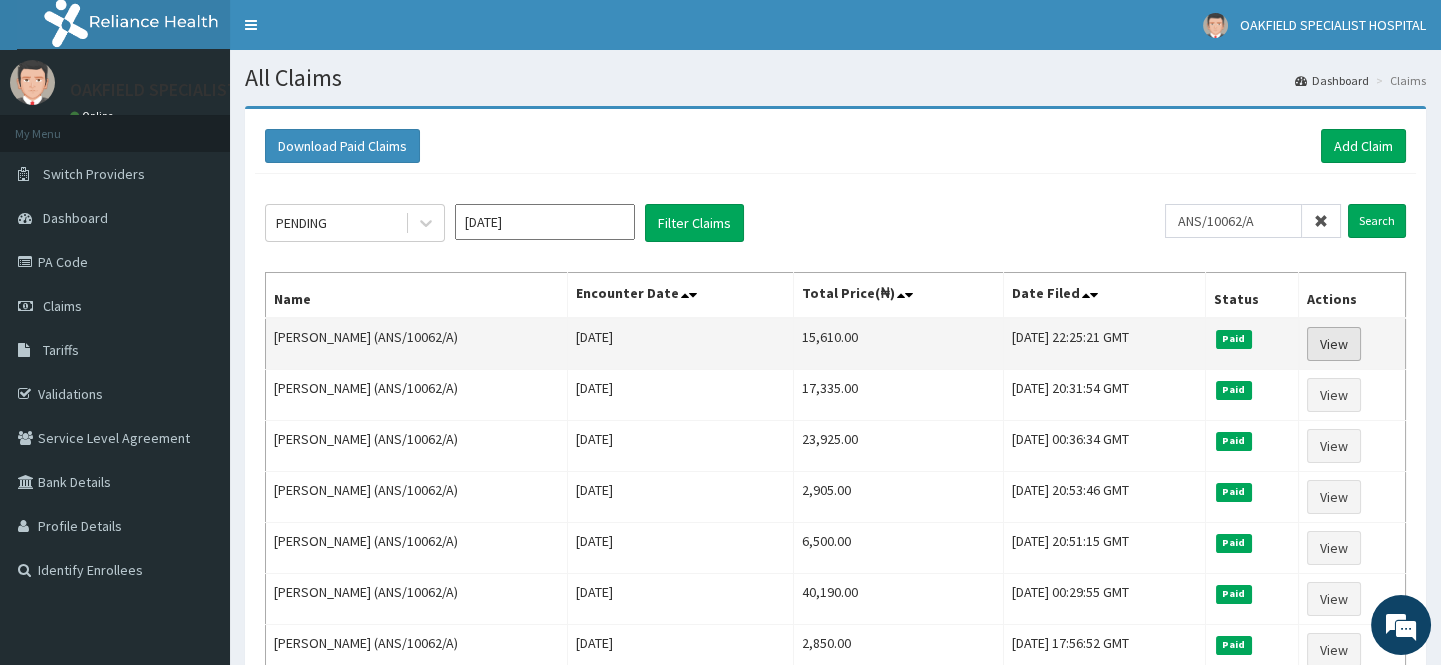 click on "View" at bounding box center [1334, 344] 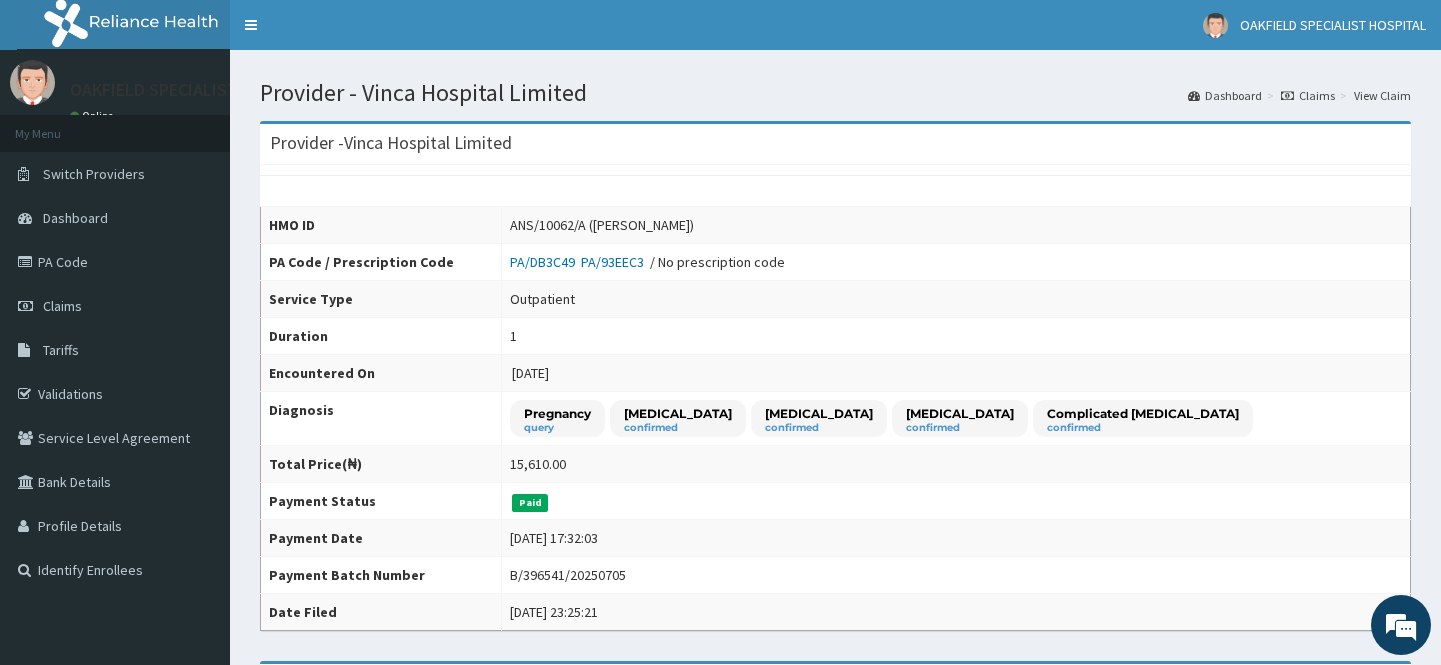 scroll, scrollTop: 0, scrollLeft: 0, axis: both 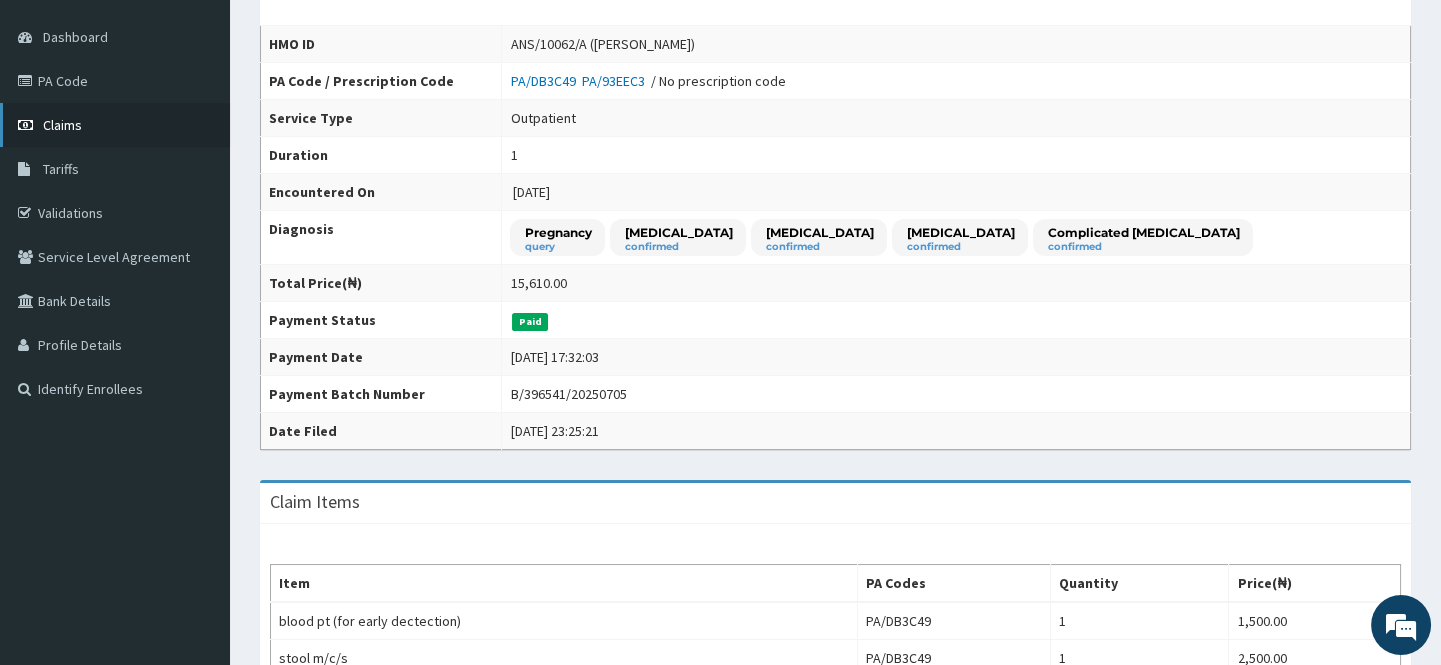 click on "Claims" at bounding box center [62, 125] 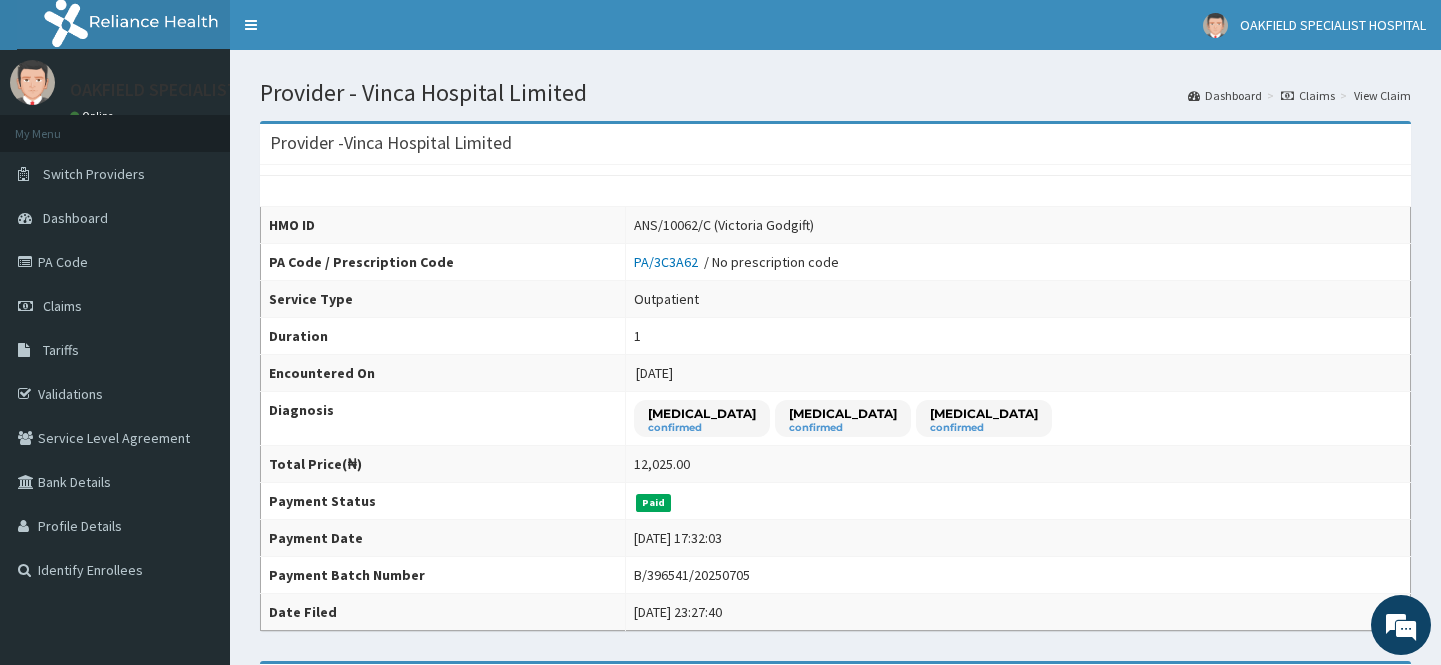 scroll, scrollTop: 0, scrollLeft: 0, axis: both 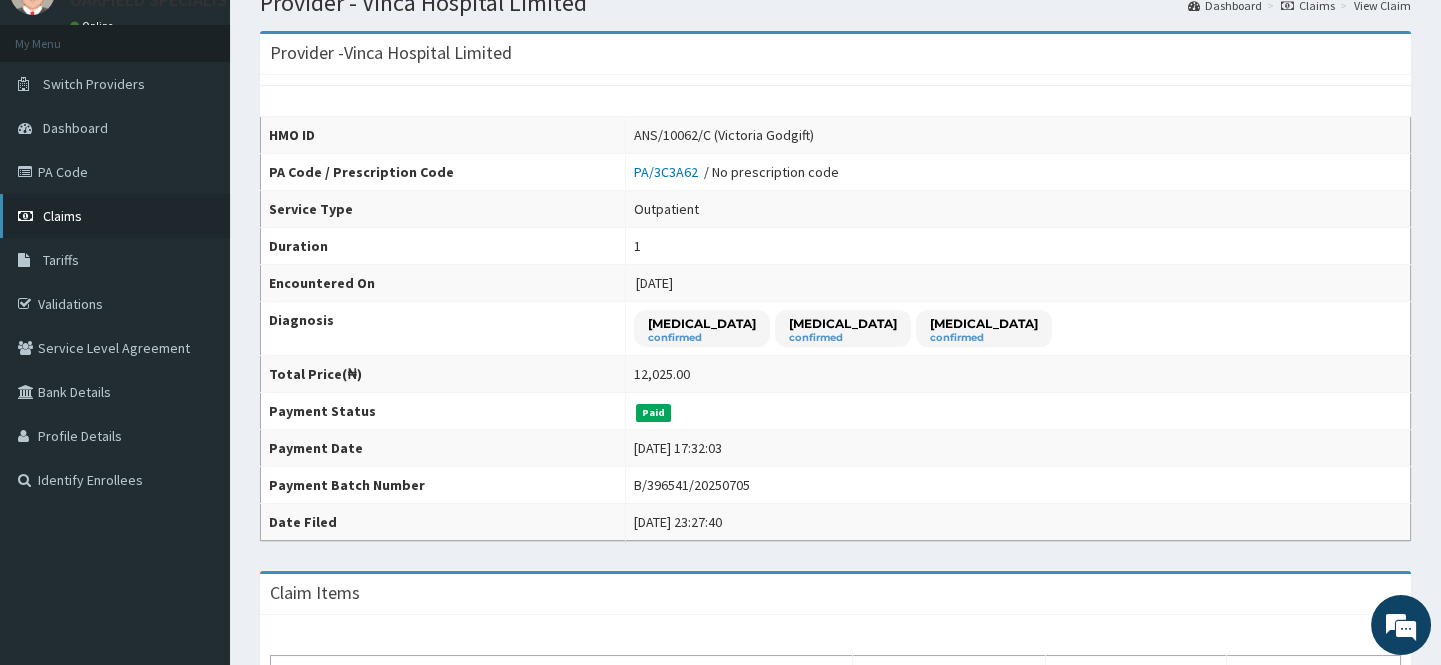click on "Claims" at bounding box center (62, 216) 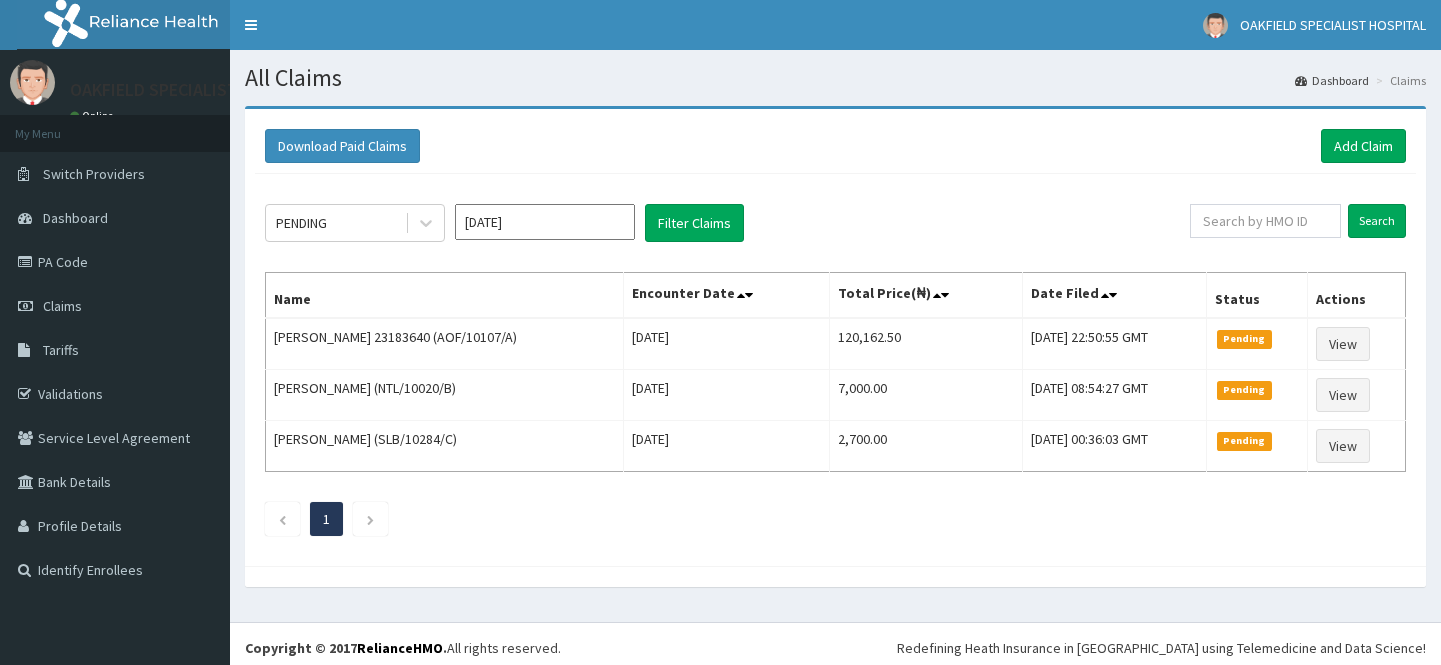 scroll, scrollTop: 0, scrollLeft: 0, axis: both 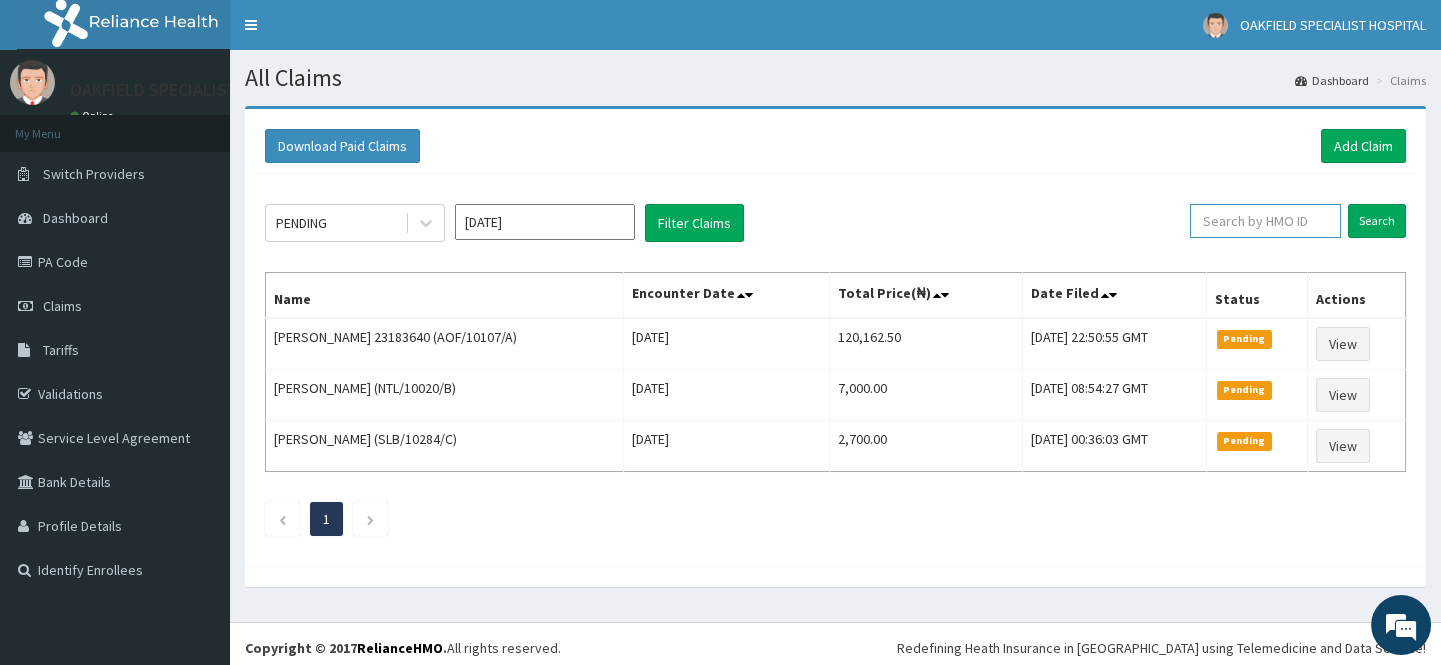 click at bounding box center [1265, 221] 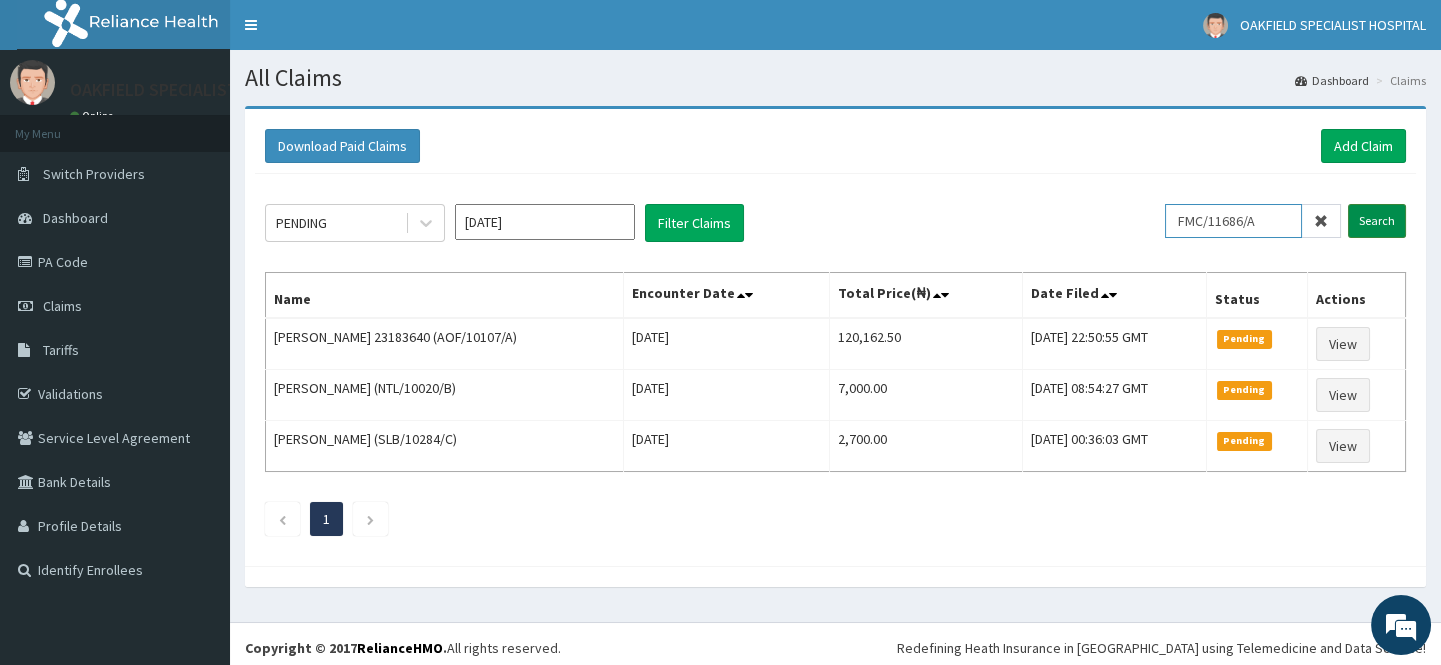 type on "FMC/11686/A" 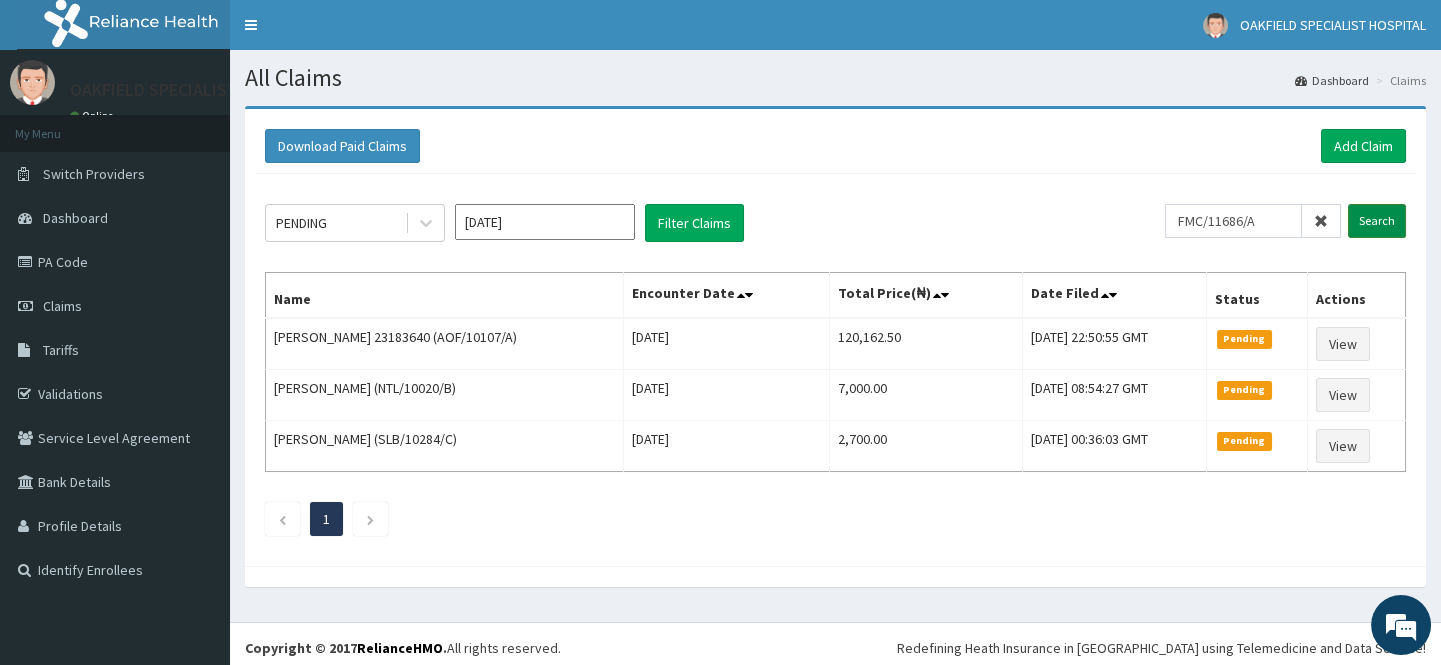 drag, startPoint x: 1376, startPoint y: 203, endPoint x: 1380, endPoint y: 221, distance: 18.439089 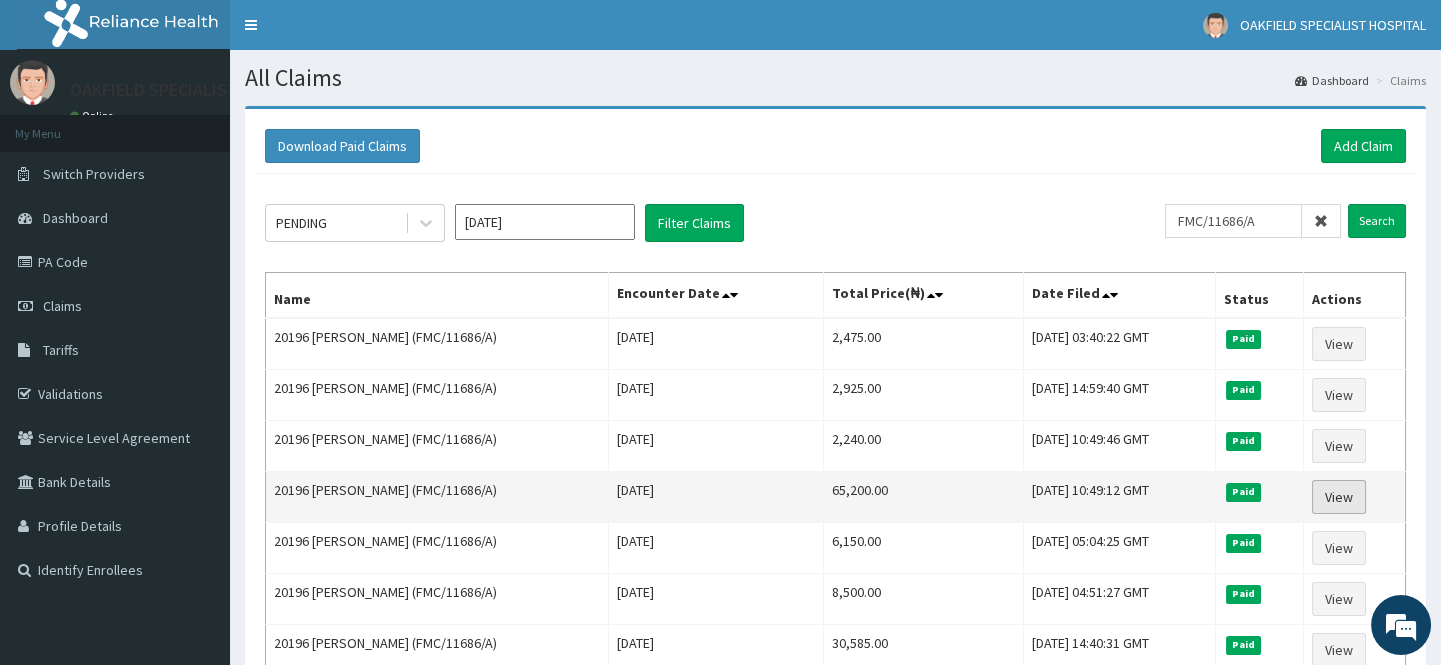 click on "View" at bounding box center [1339, 497] 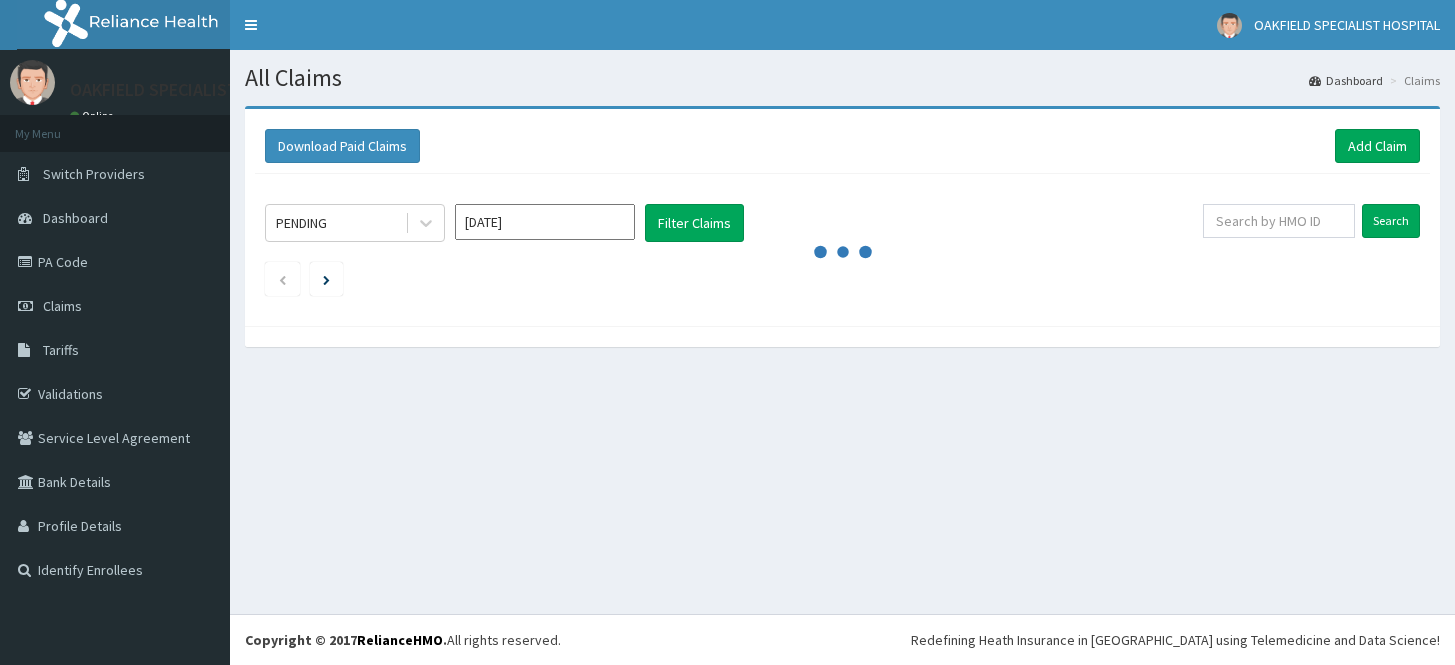 scroll, scrollTop: 0, scrollLeft: 0, axis: both 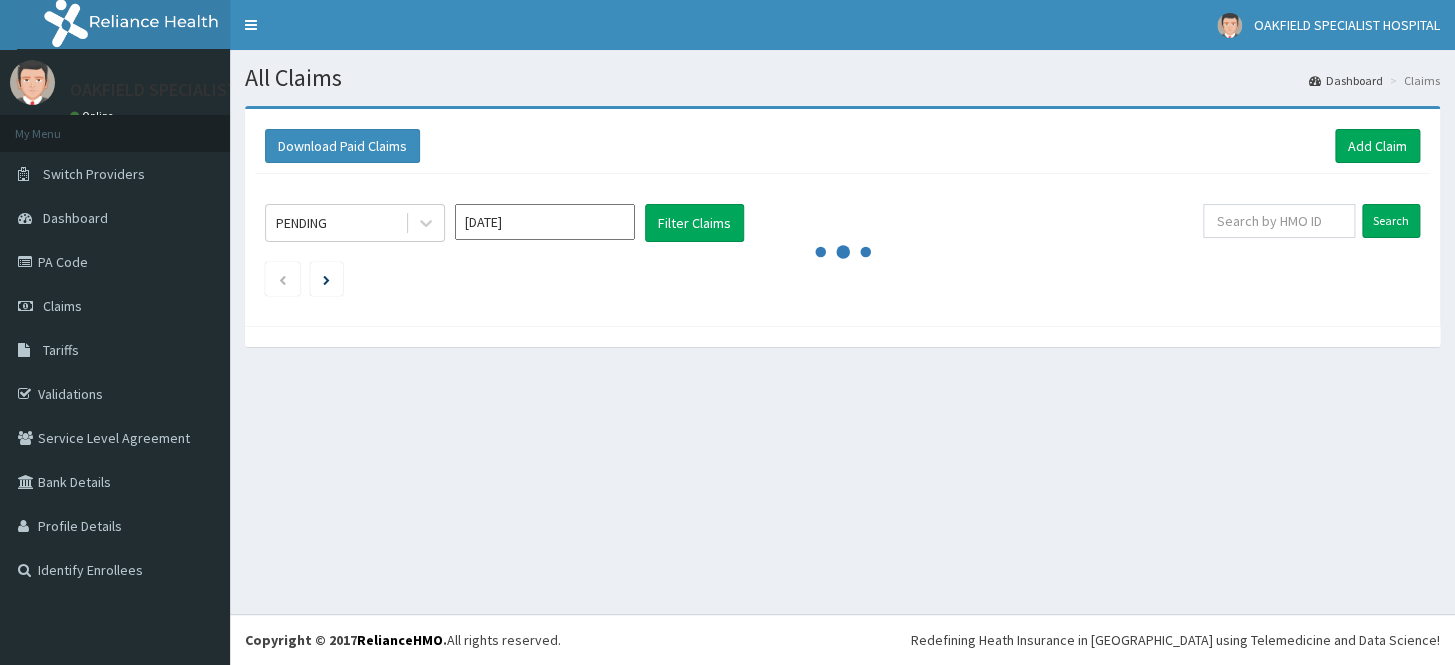 click at bounding box center (1279, 221) 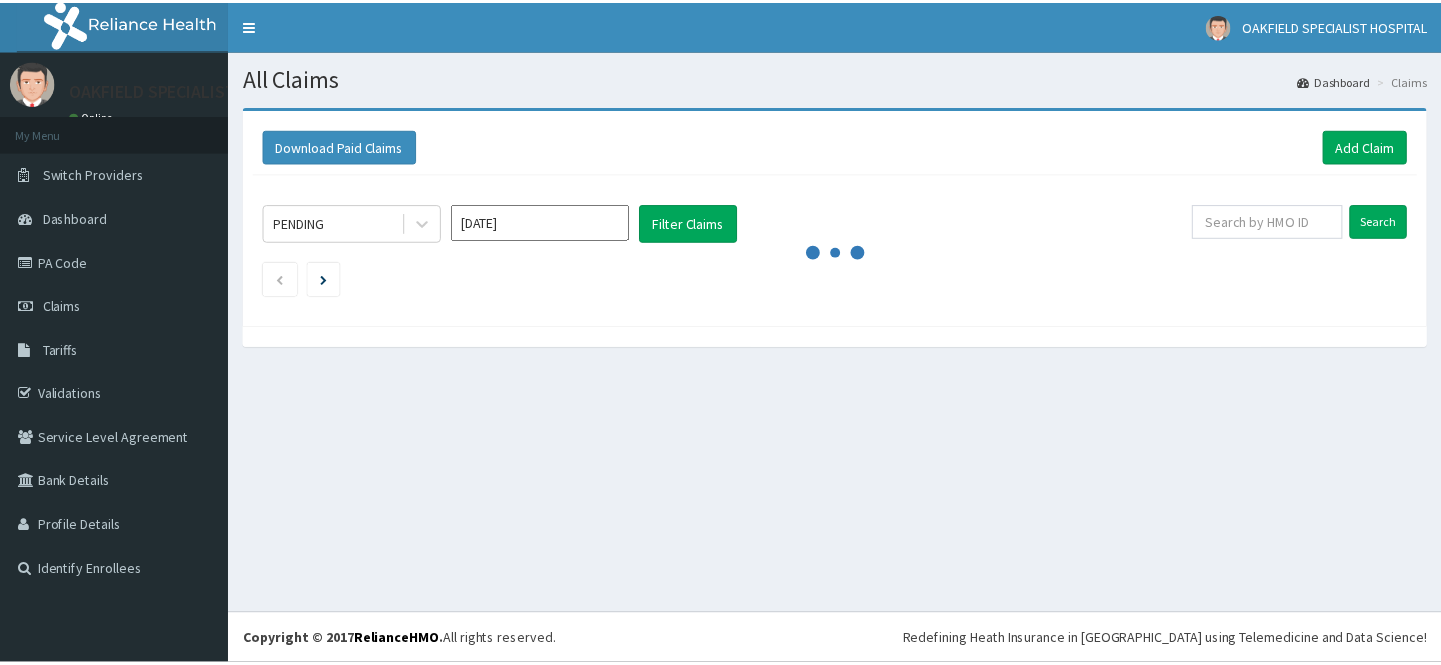 scroll, scrollTop: 0, scrollLeft: 0, axis: both 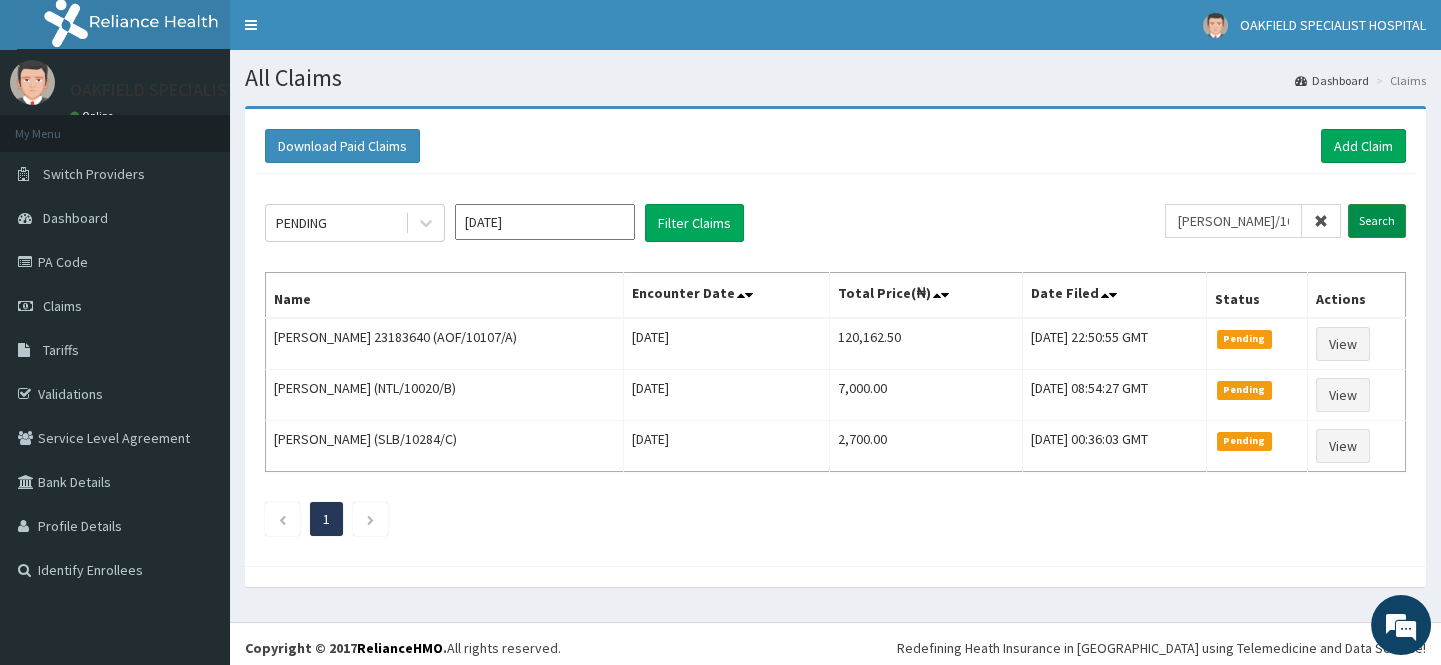 type on "[PERSON_NAME]/10035/E" 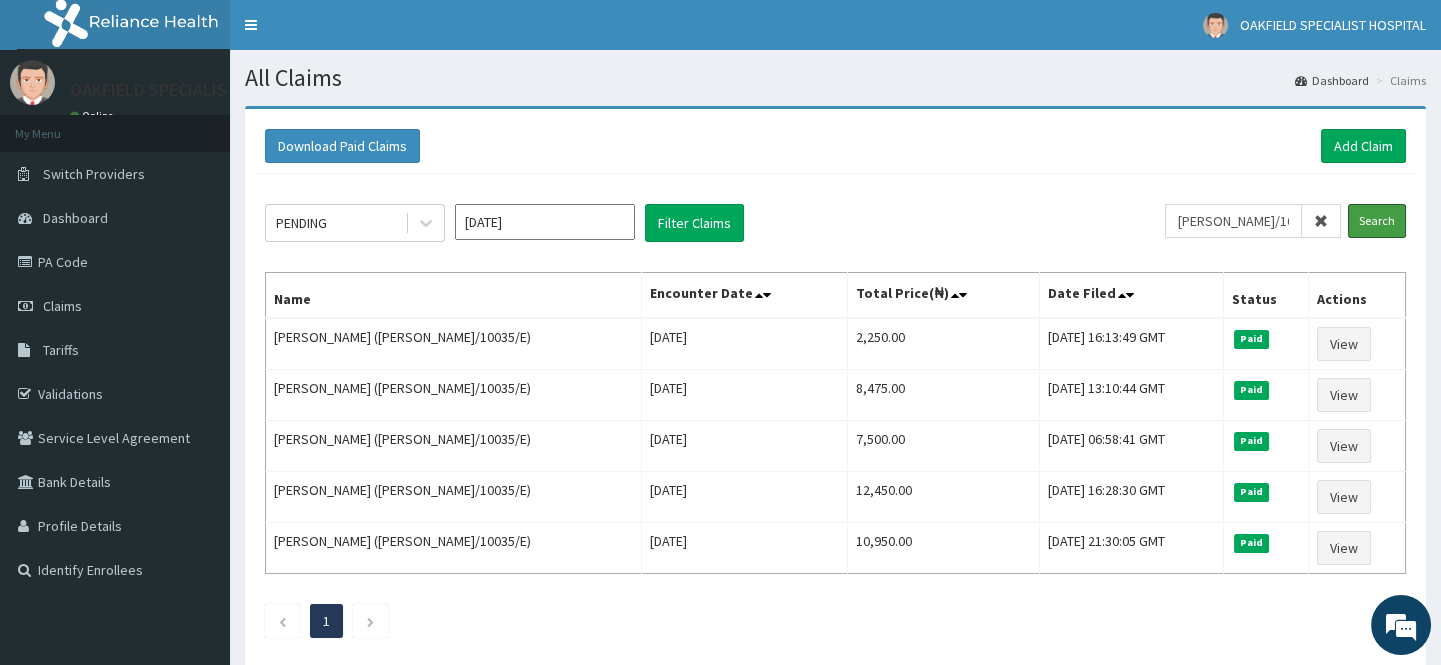scroll, scrollTop: 0, scrollLeft: 0, axis: both 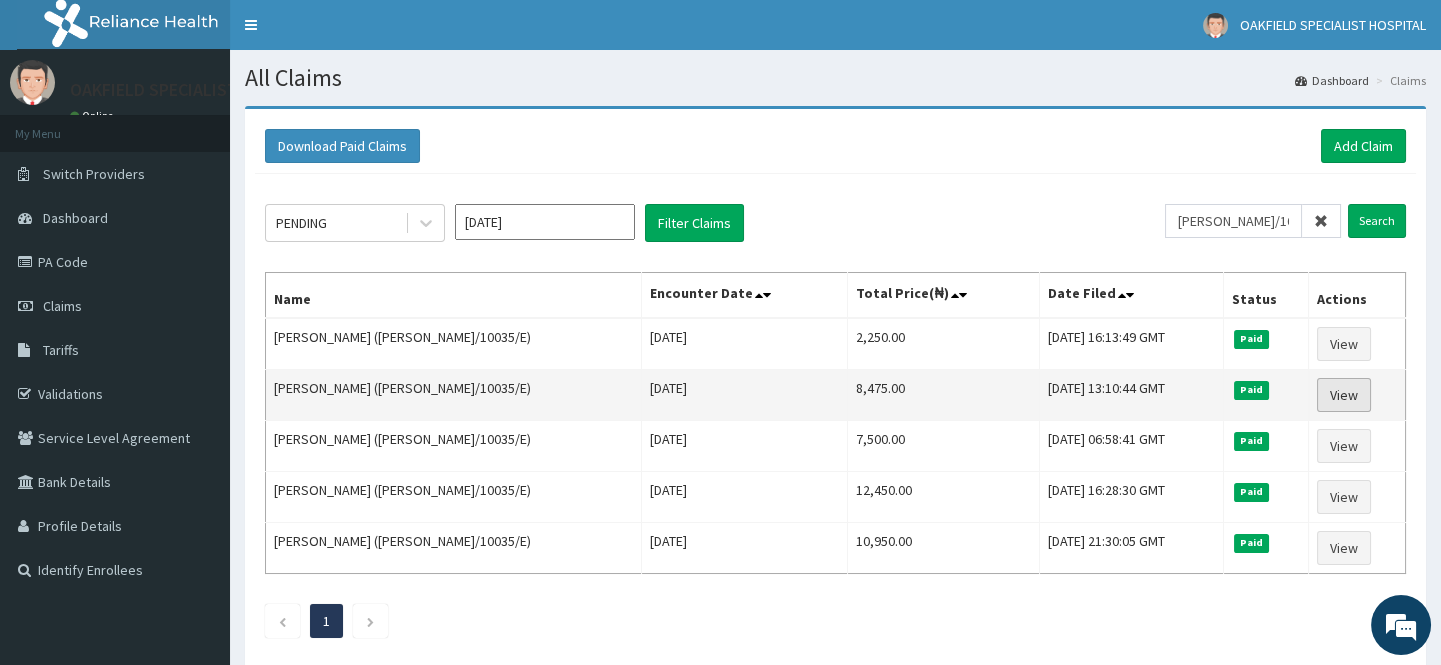 click on "View" at bounding box center (1344, 395) 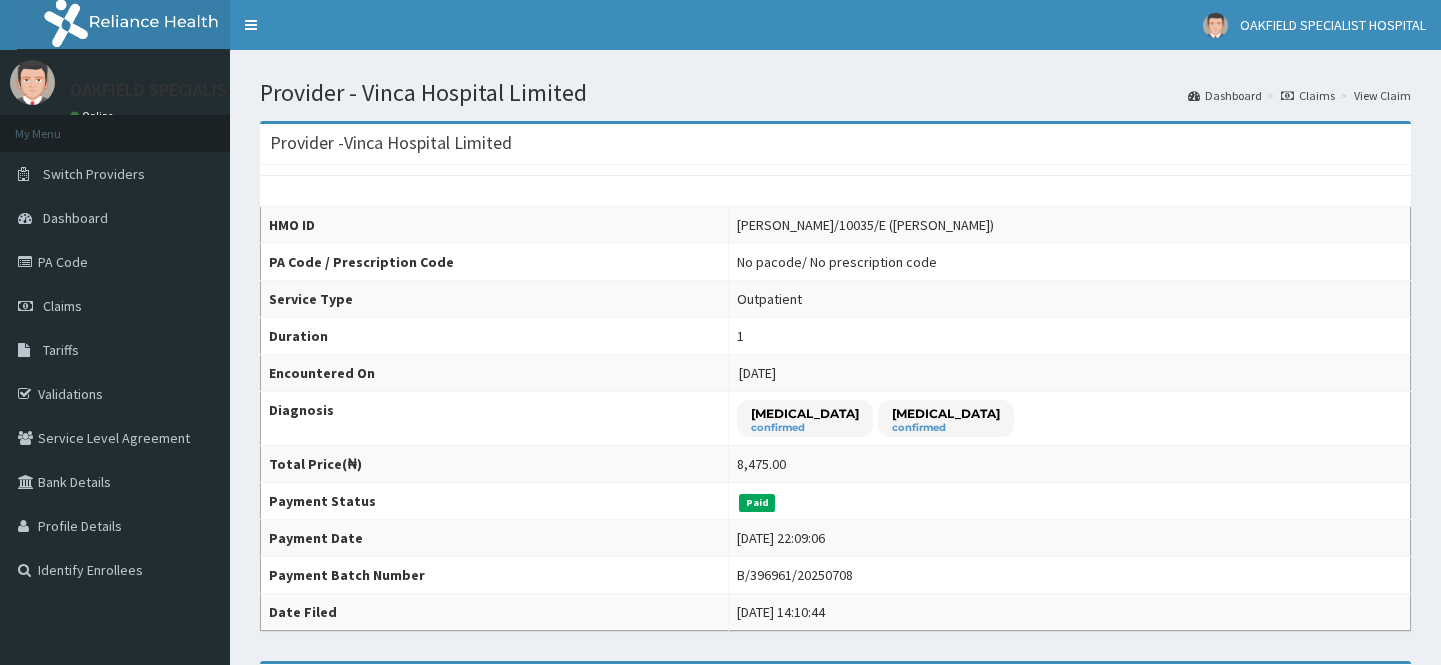 scroll, scrollTop: 0, scrollLeft: 0, axis: both 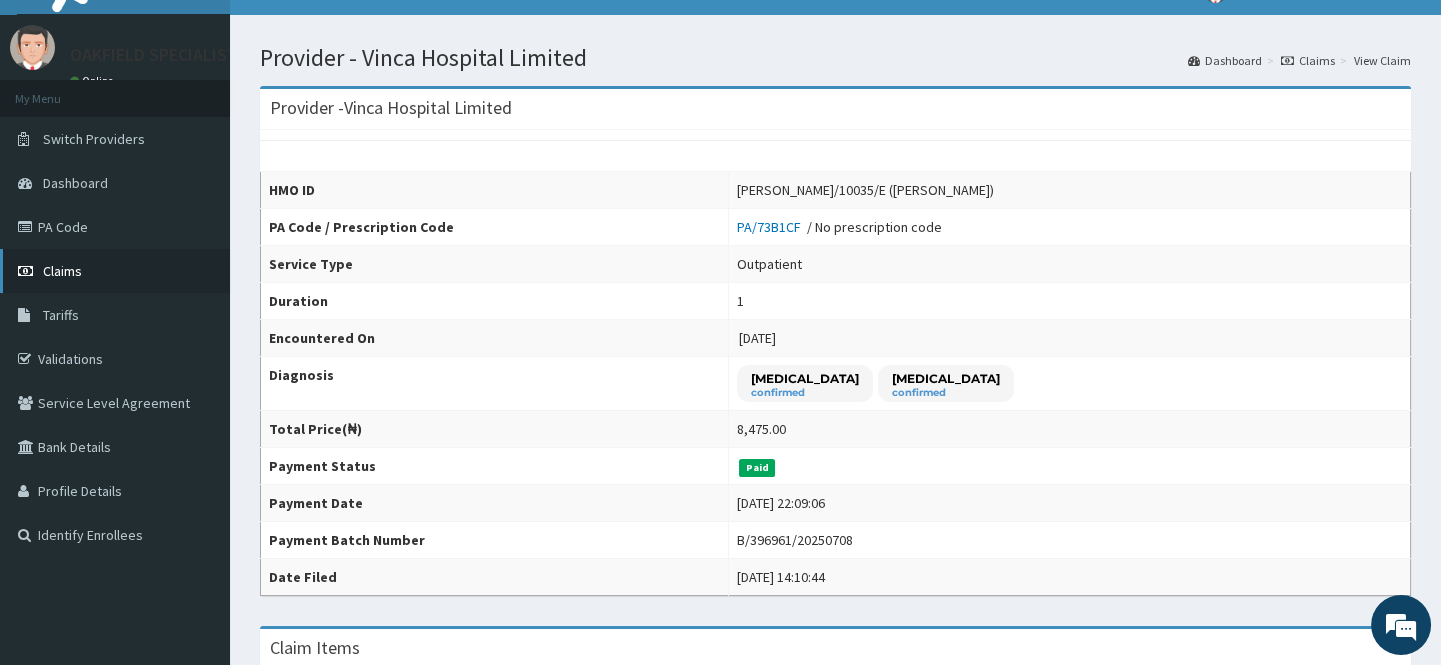 click on "Claims" at bounding box center (62, 271) 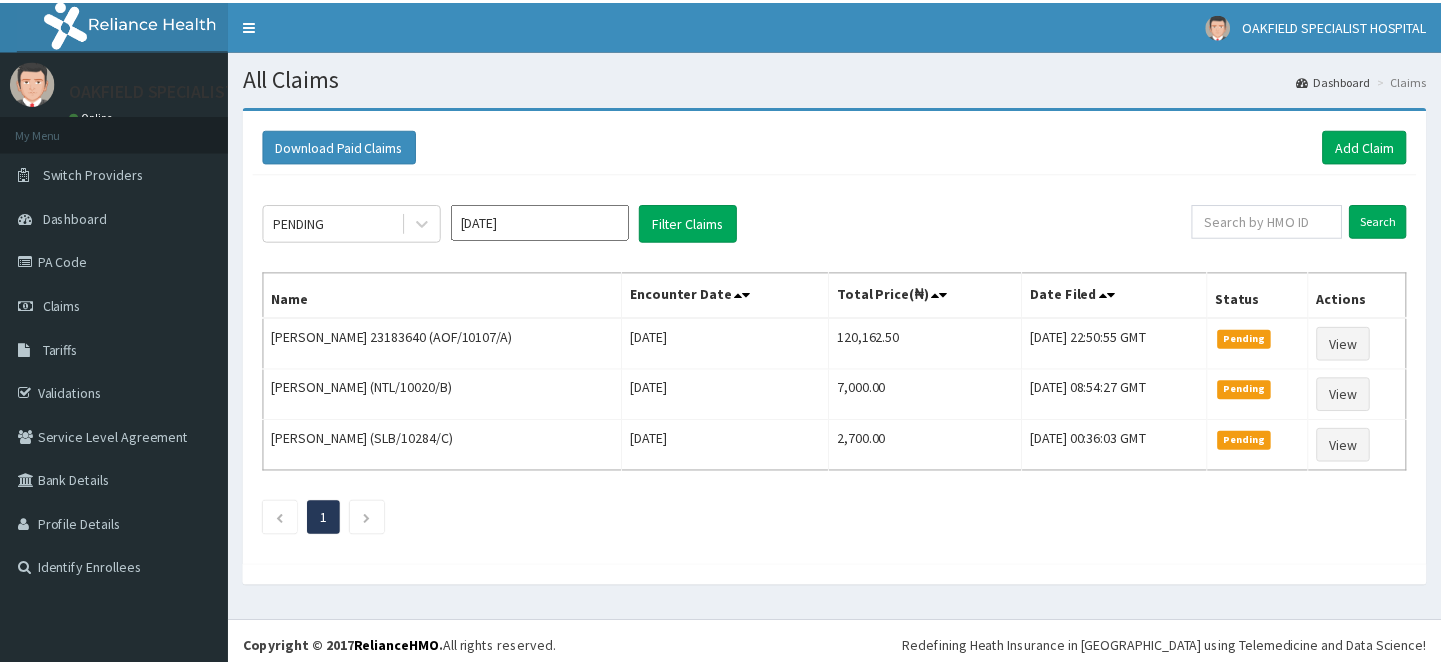 scroll, scrollTop: 0, scrollLeft: 0, axis: both 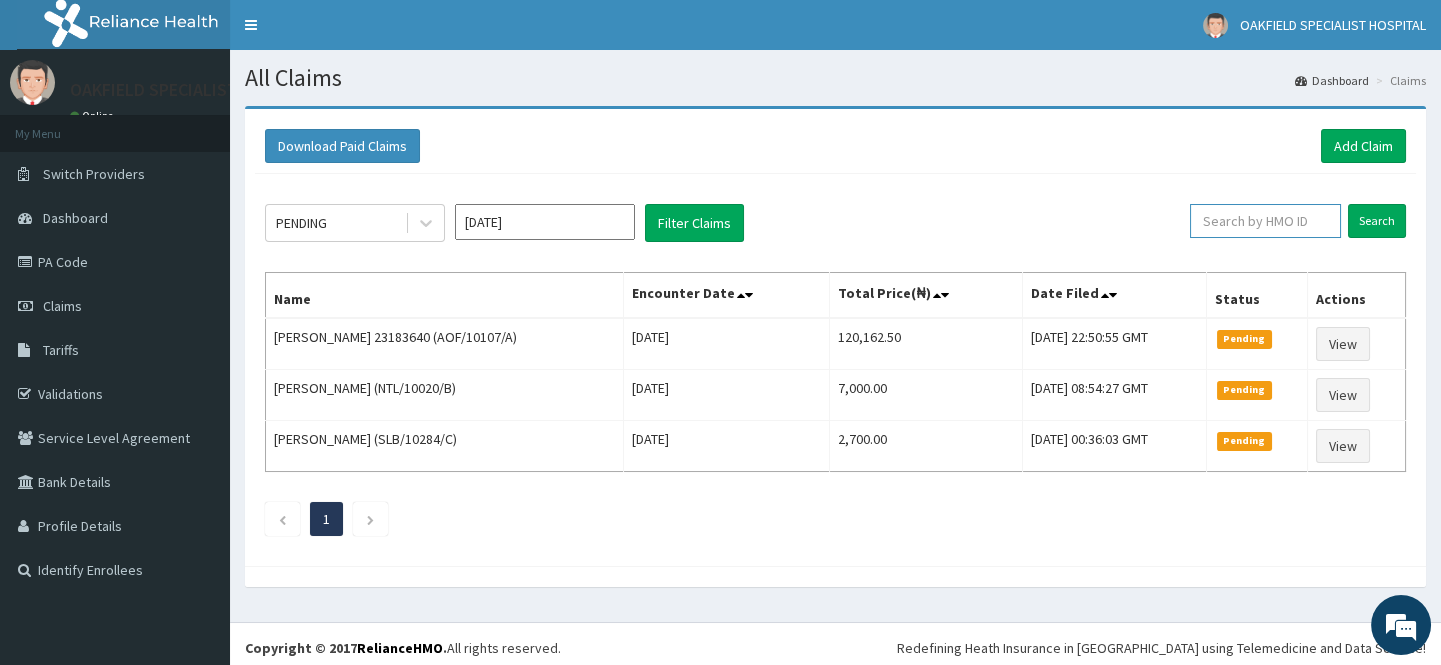 click at bounding box center [1265, 221] 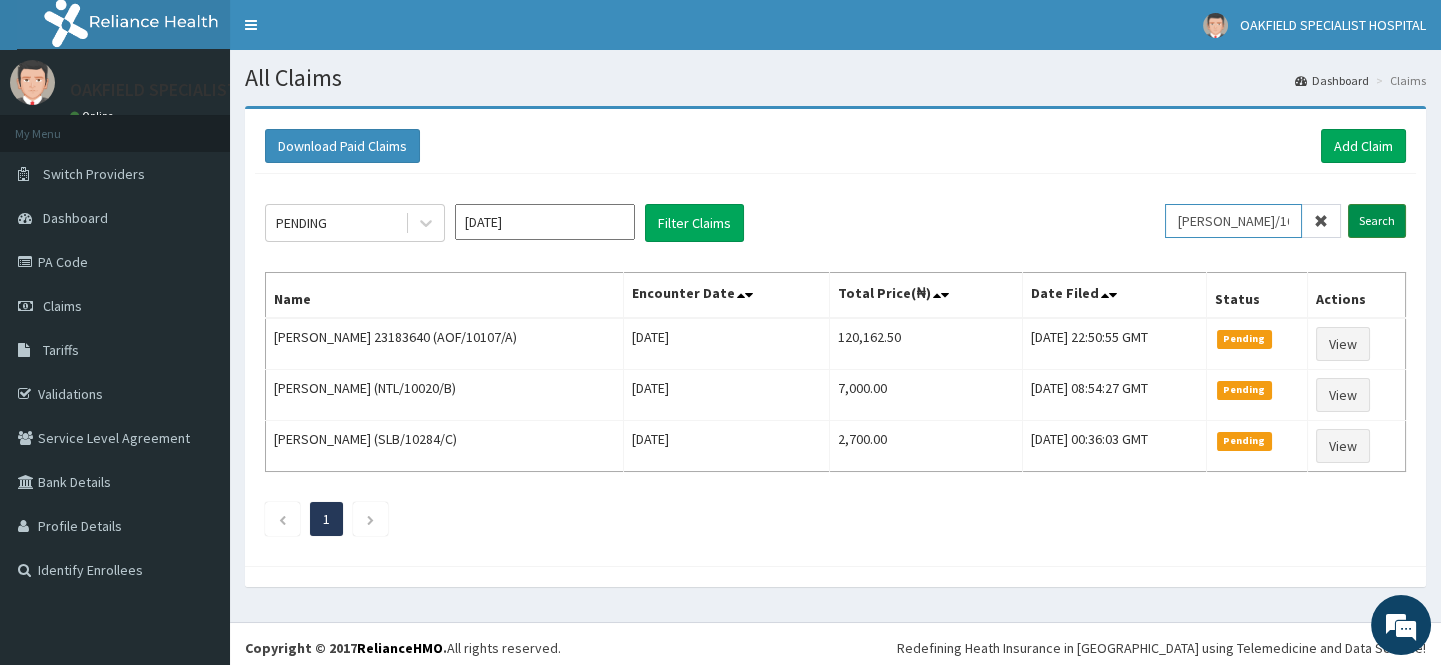 type on "ANH/10035/E" 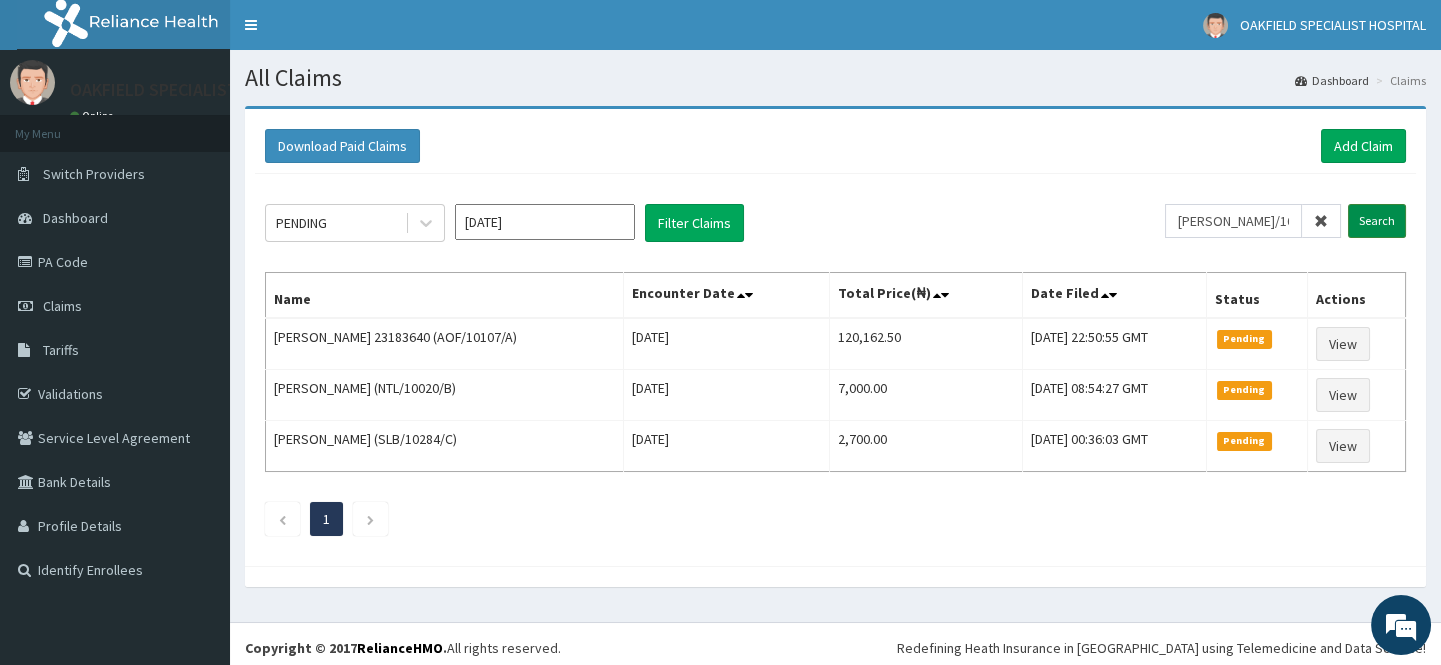 click on "Search" at bounding box center [1377, 221] 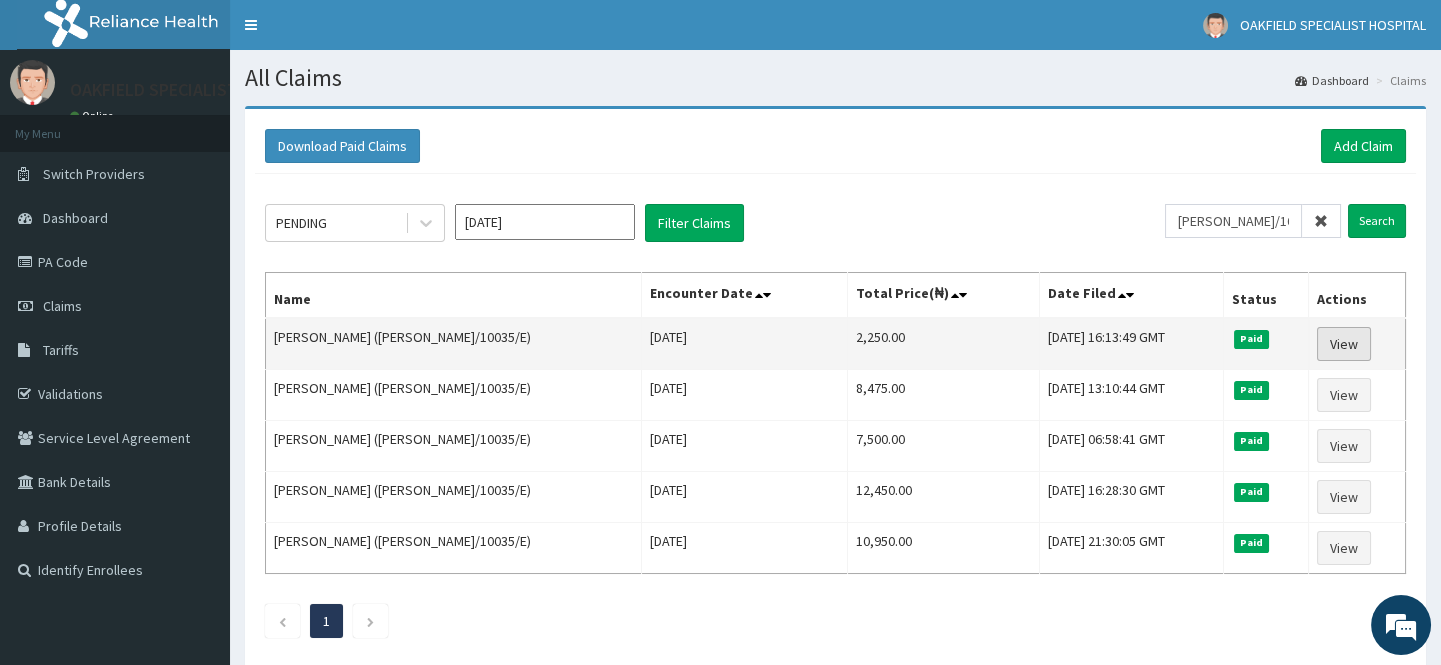 click on "View" at bounding box center [1344, 344] 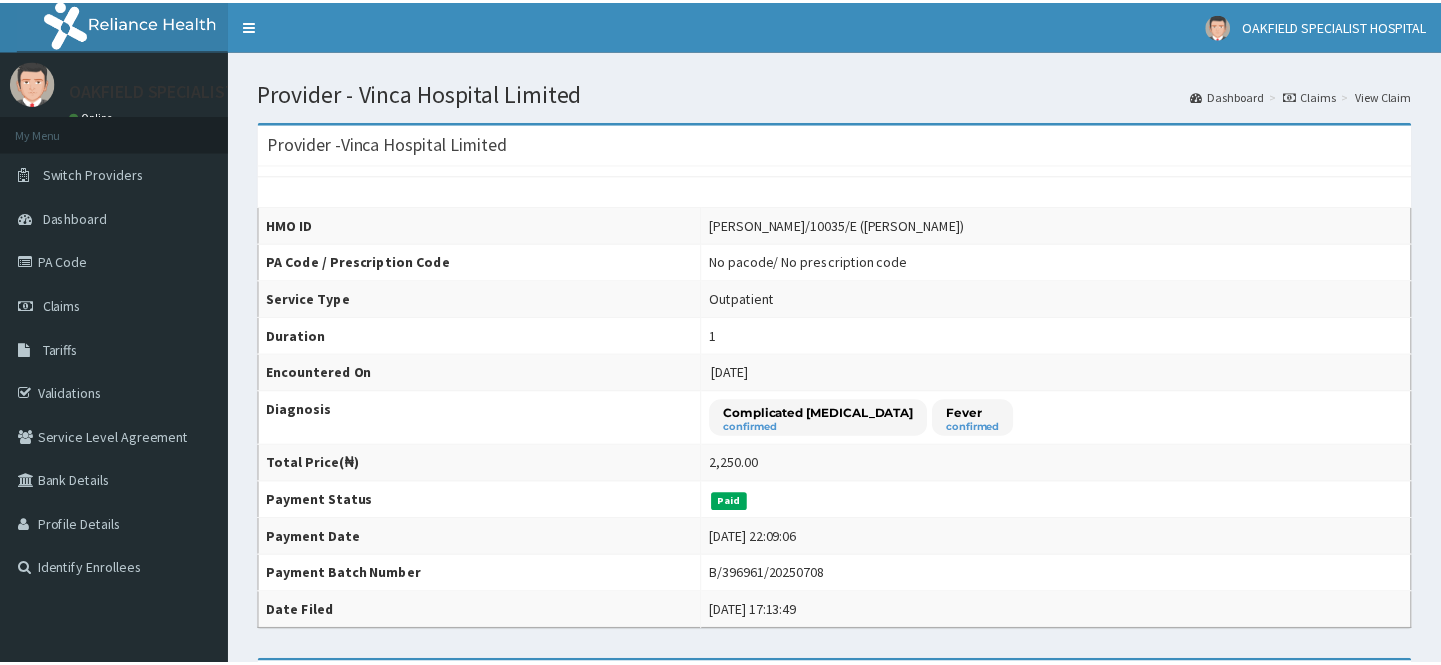 scroll, scrollTop: 0, scrollLeft: 0, axis: both 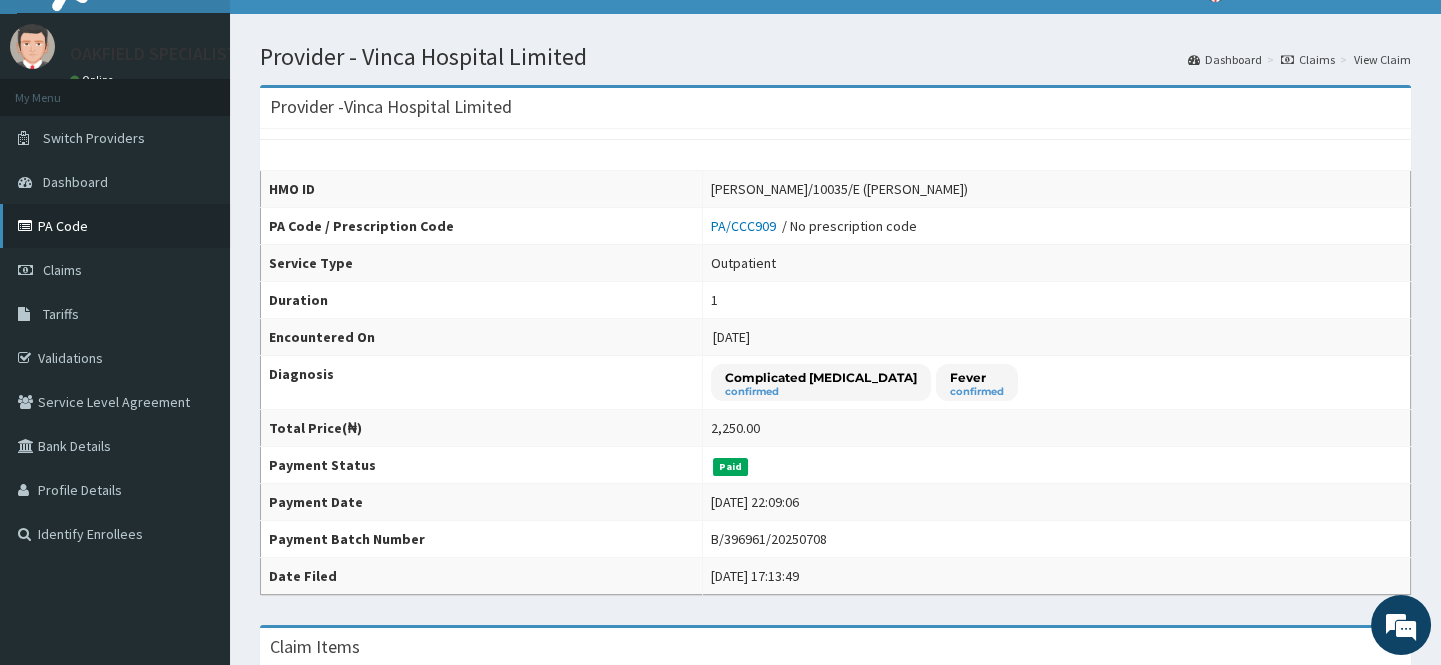 click on "PA Code" at bounding box center [115, 226] 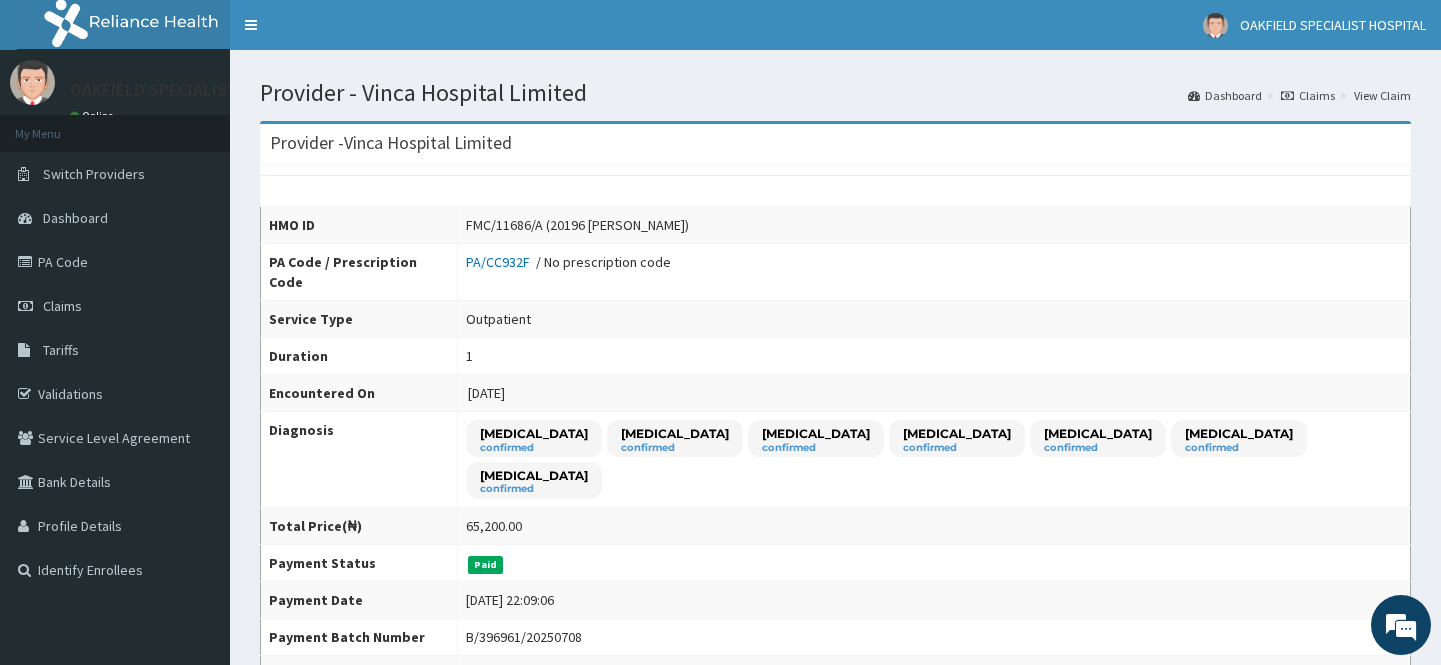 scroll, scrollTop: 0, scrollLeft: 0, axis: both 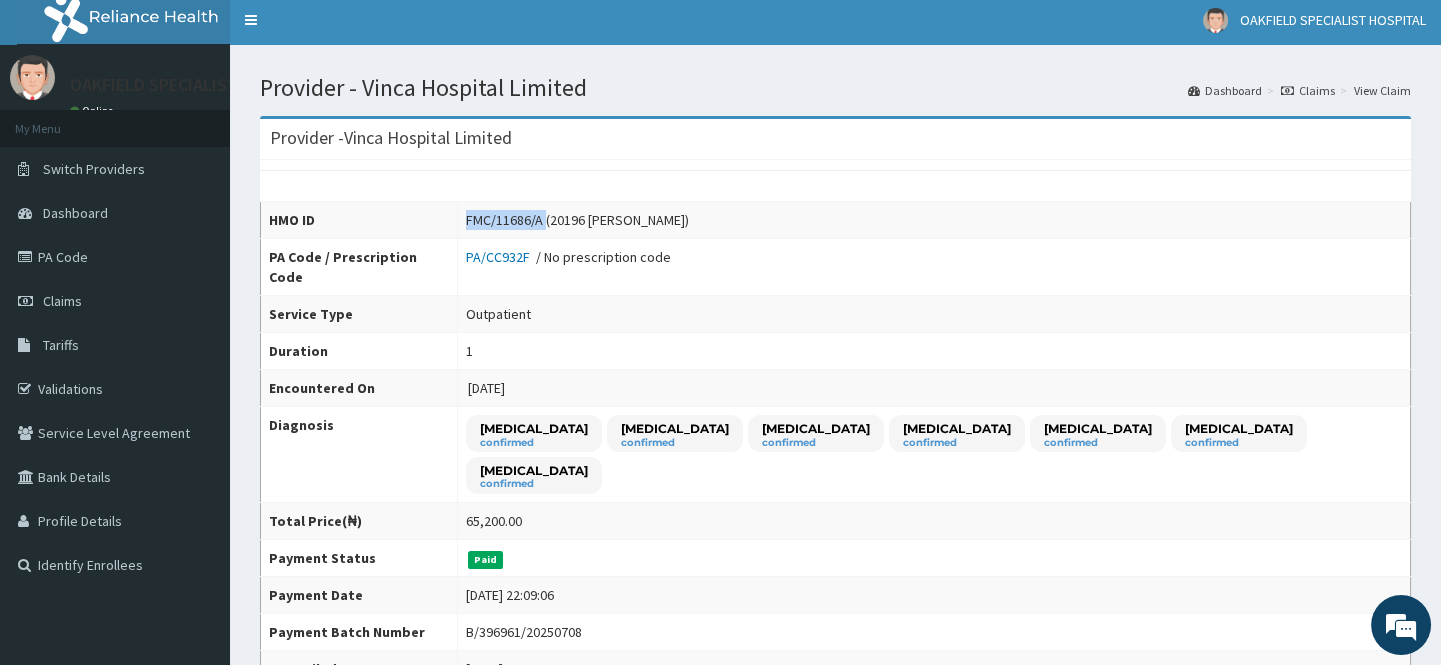 drag, startPoint x: 530, startPoint y: 223, endPoint x: 450, endPoint y: 219, distance: 80.09994 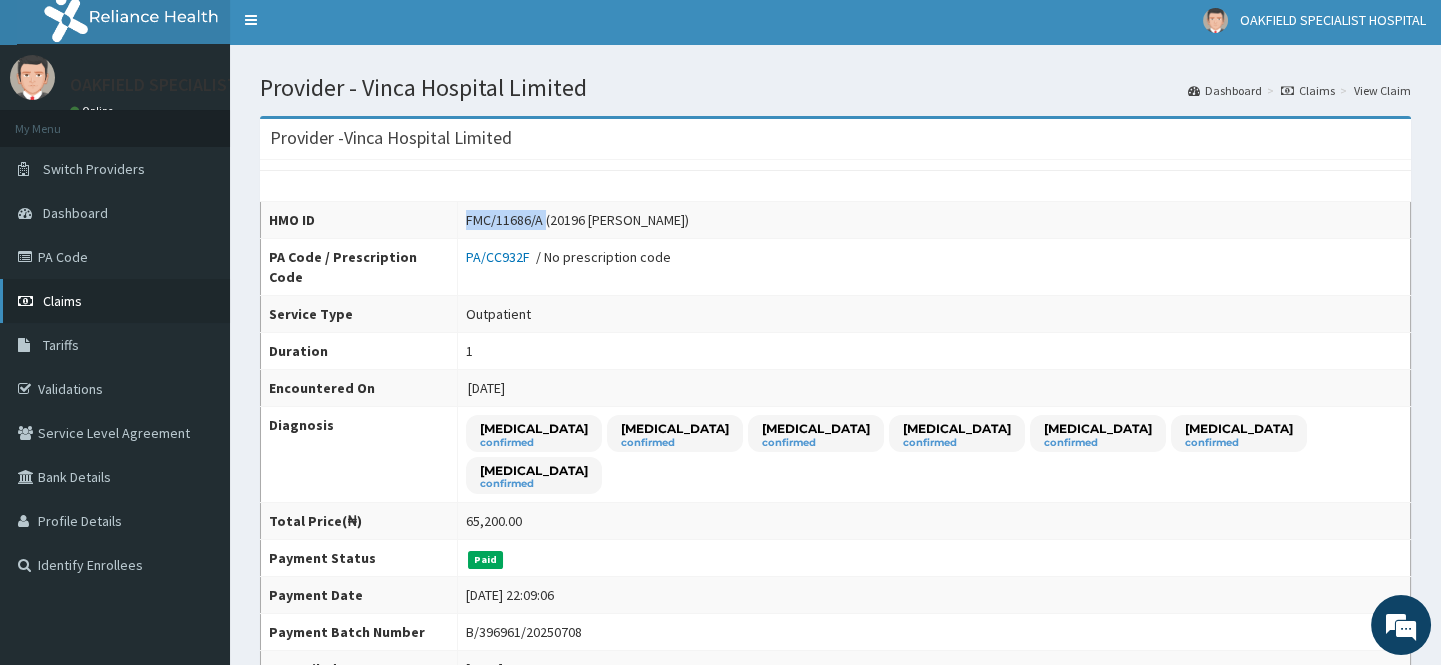 click on "Claims" at bounding box center [62, 301] 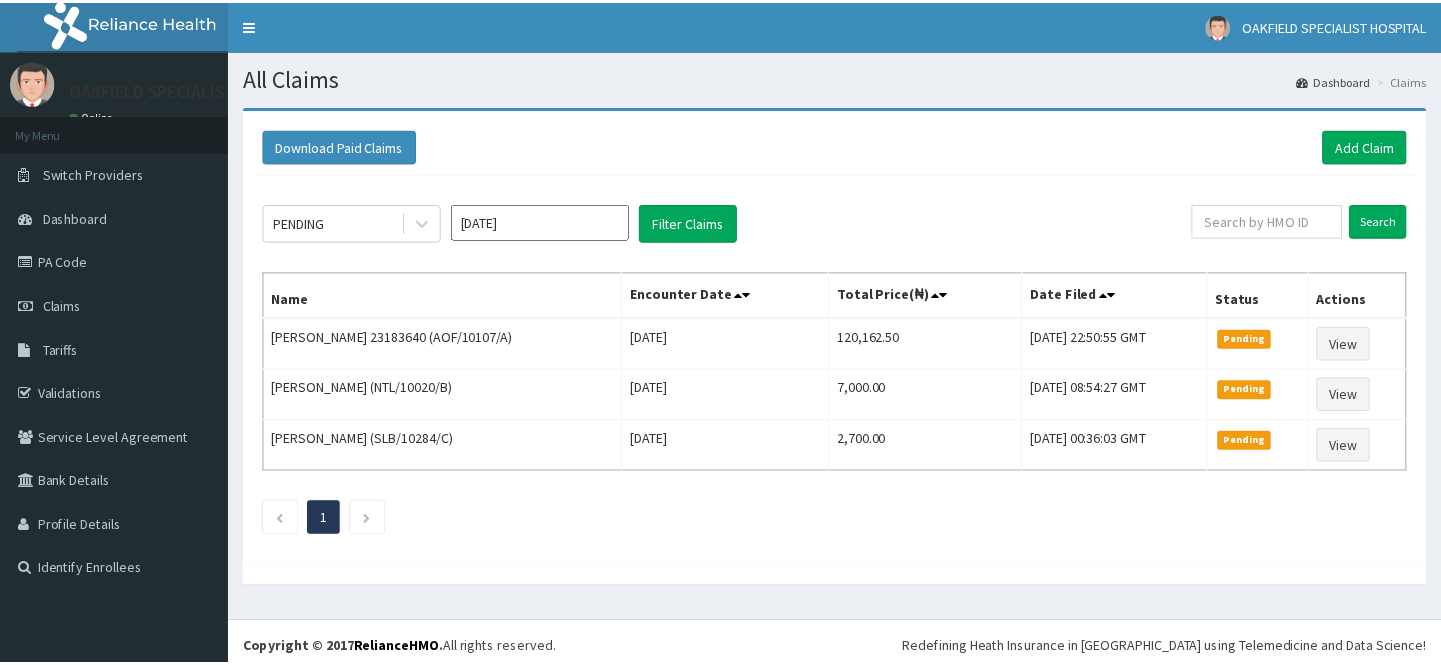 scroll, scrollTop: 0, scrollLeft: 0, axis: both 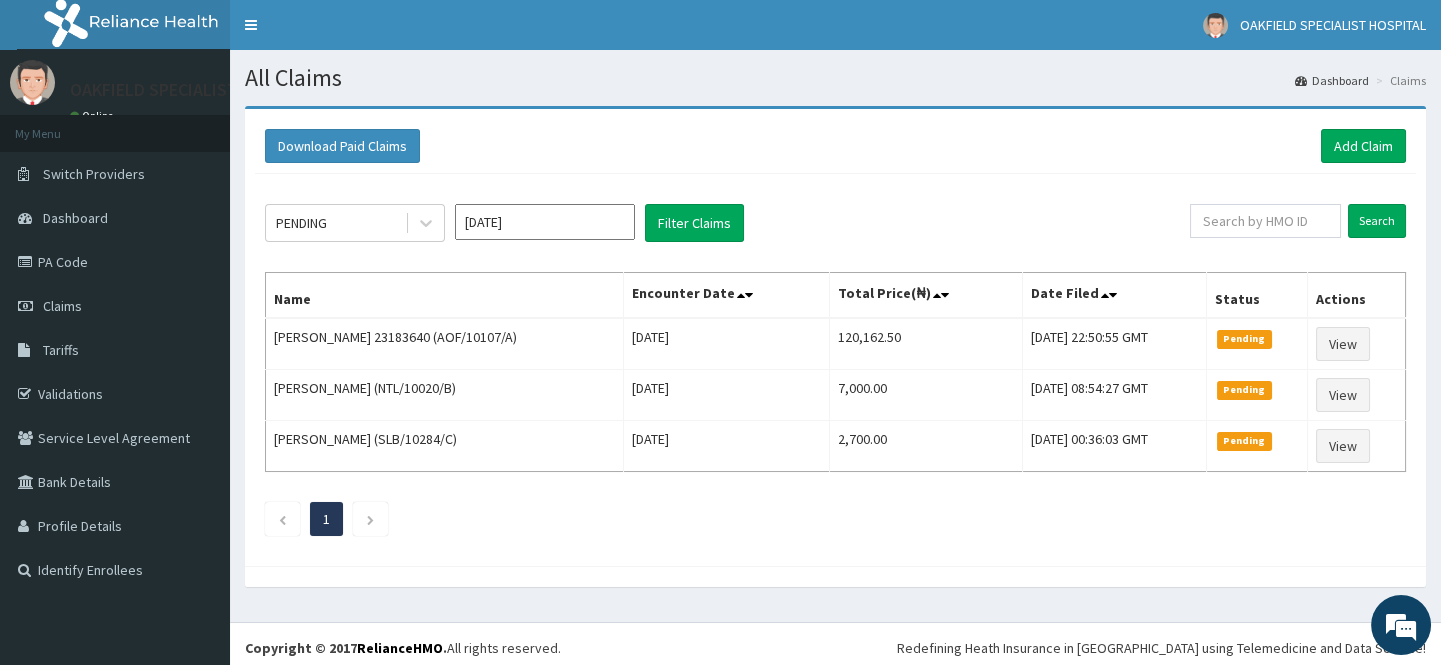 click on "Search" at bounding box center [1298, 223] 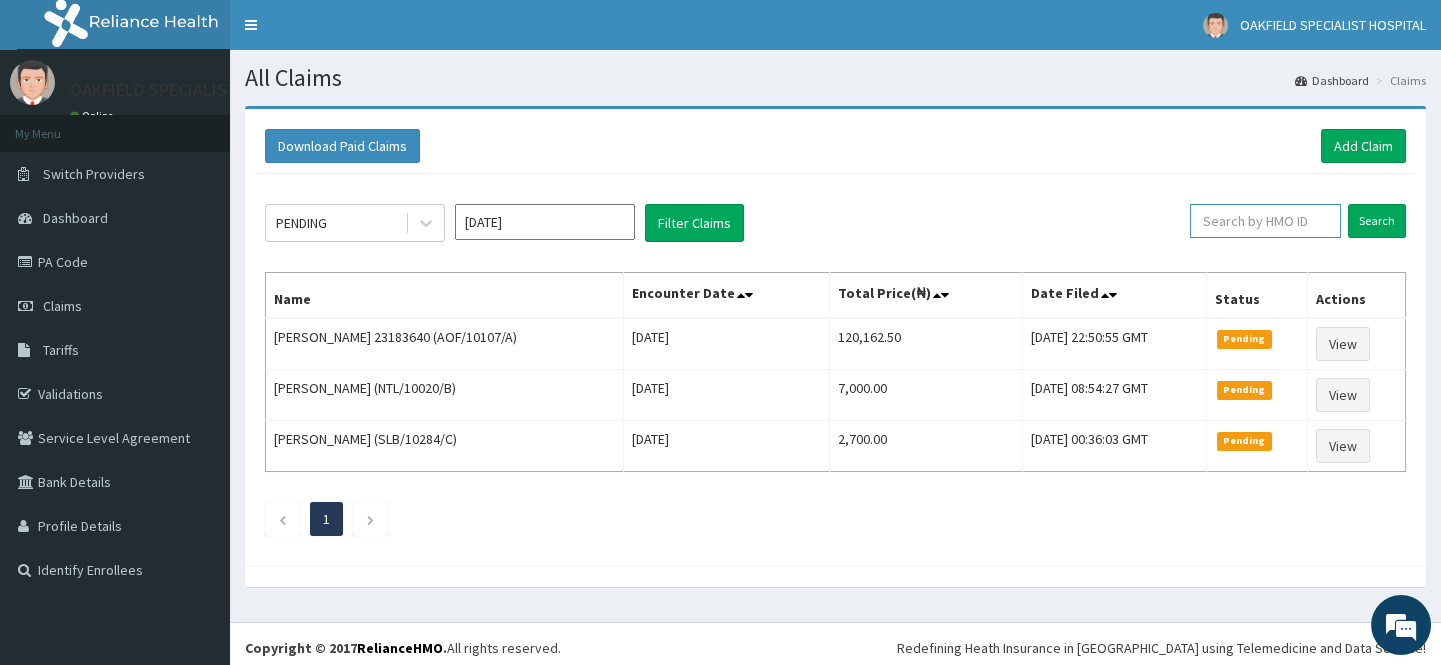 click at bounding box center [1265, 221] 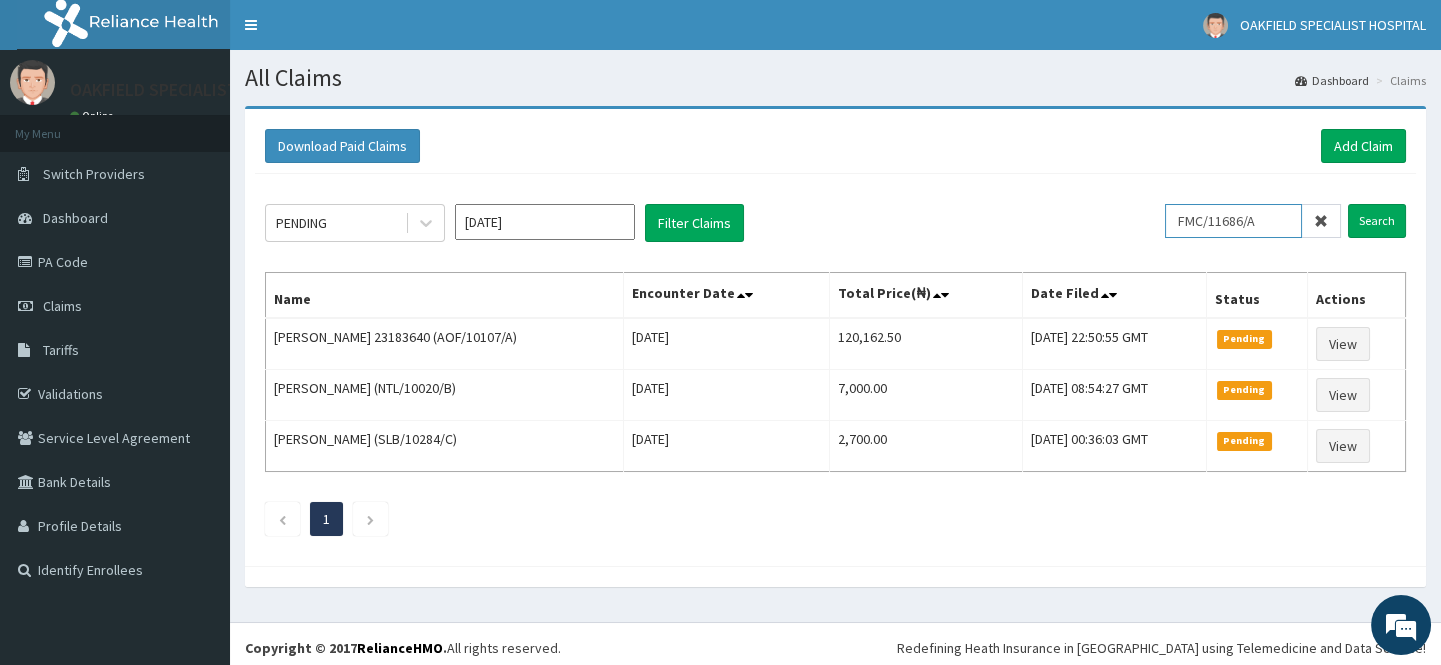 type on "FMC/11686/A" 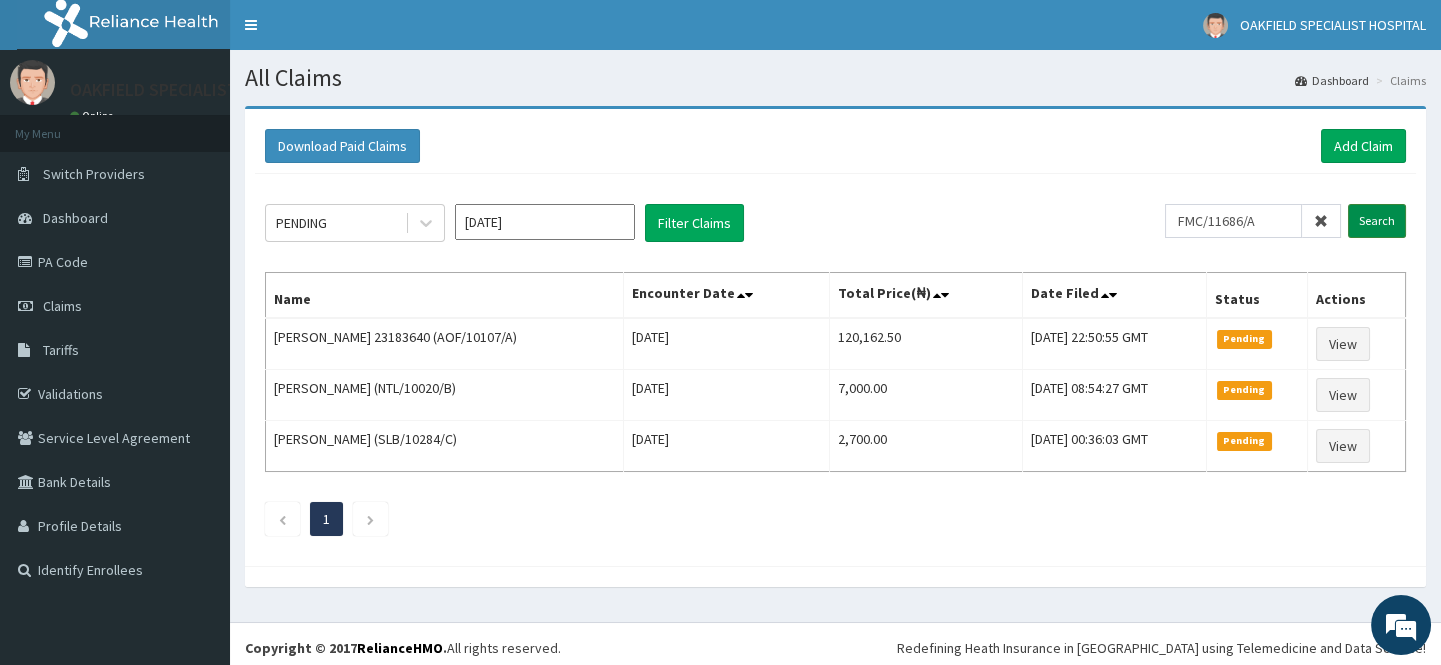 click on "PENDING Jul 2025 Filter Claims FMC/11686/A Search Name Encounter Date Total Price(₦) Date Filed Status Actions Deborah Agu 23183640 (AOF/10107/A) Thu Jul 10 2025 120,162.50 Thu, 10 Jul 2025 22:50:55 GMT Pending View Mariam Adepoju (NTL/10020/B) Wed Jul 09 2025 7,000.00 Wed, 09 Jul 2025 08:54:27 GMT Pending View Kayla Patrick (SLB/10284/C) Tue Jul 01 2025 2,700.00 Tue, 01 Jul 2025 00:36:03 GMT Pending View 1" 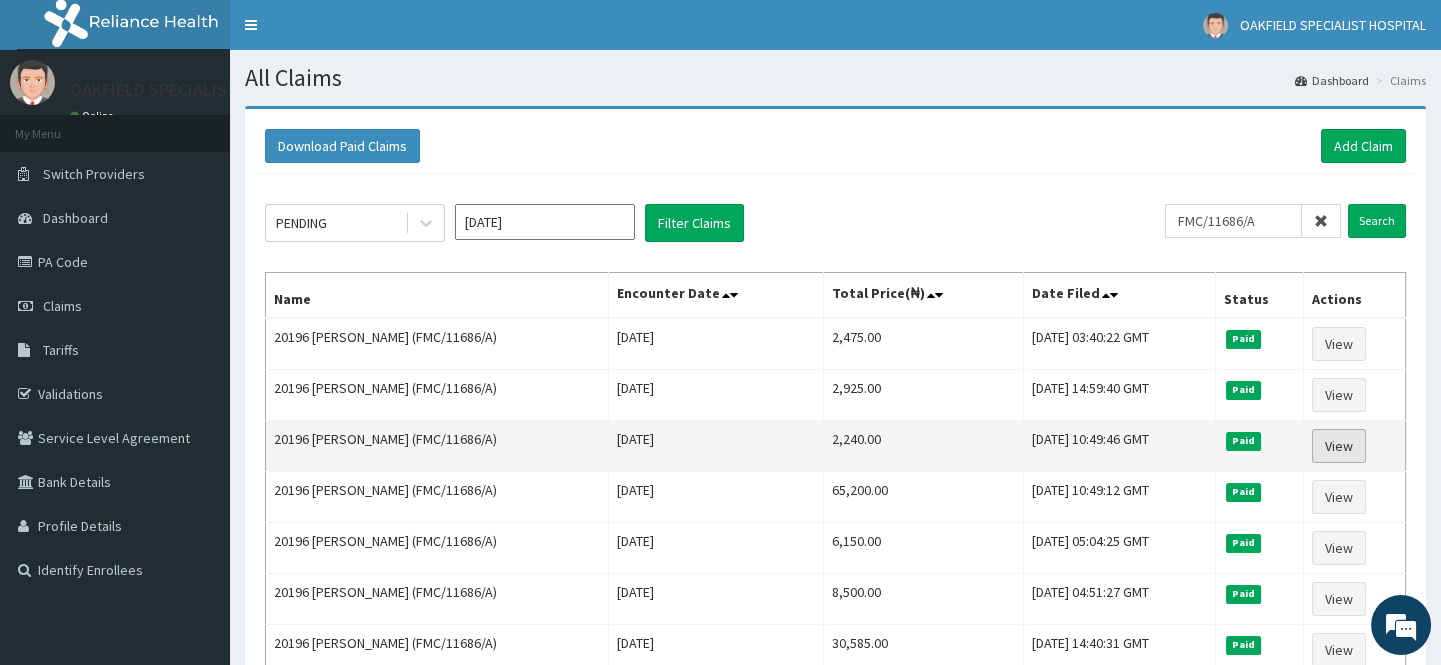 click on "View" at bounding box center (1339, 446) 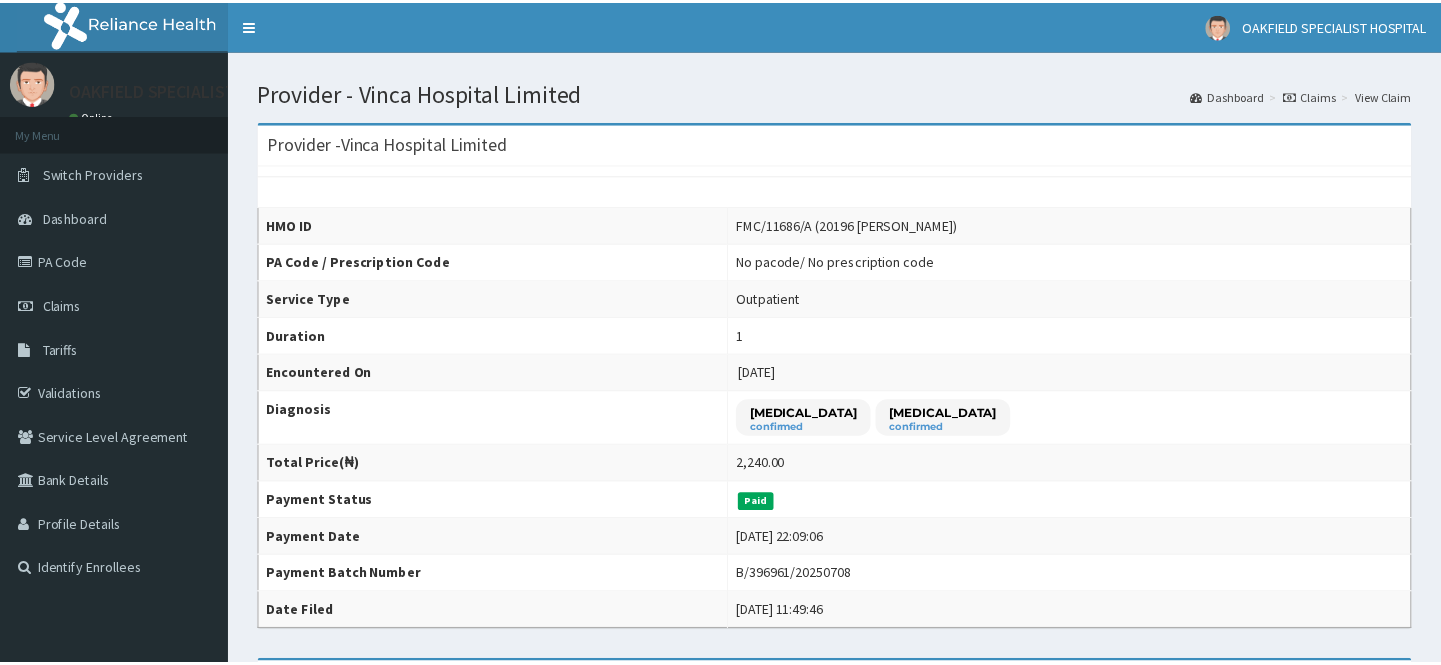 scroll, scrollTop: 0, scrollLeft: 0, axis: both 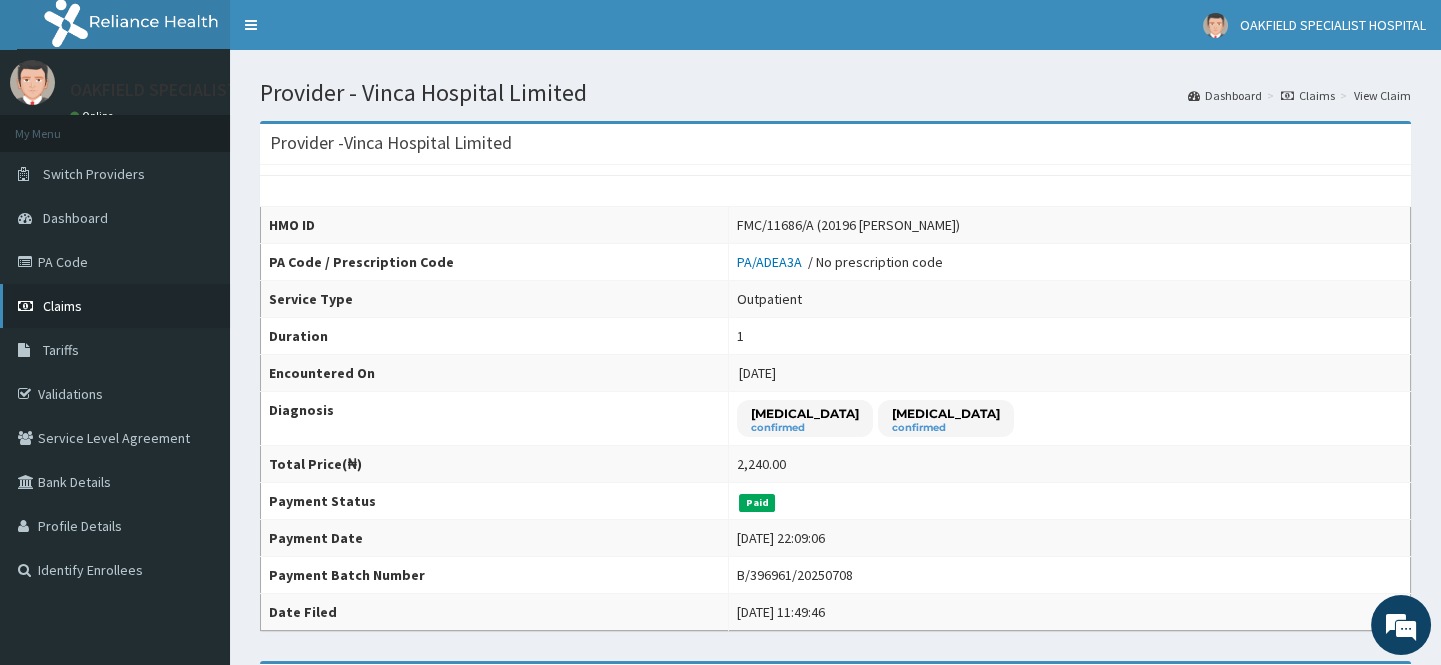 click on "Claims" at bounding box center (62, 306) 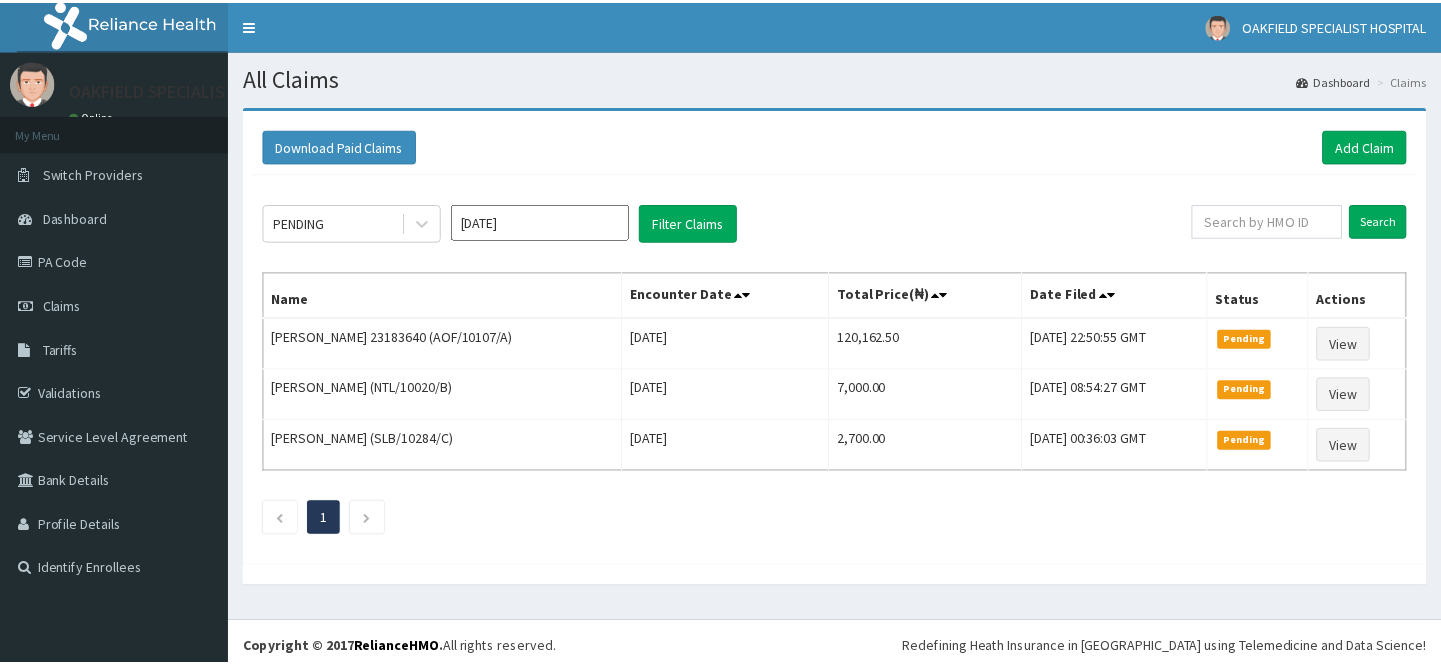 scroll, scrollTop: 0, scrollLeft: 0, axis: both 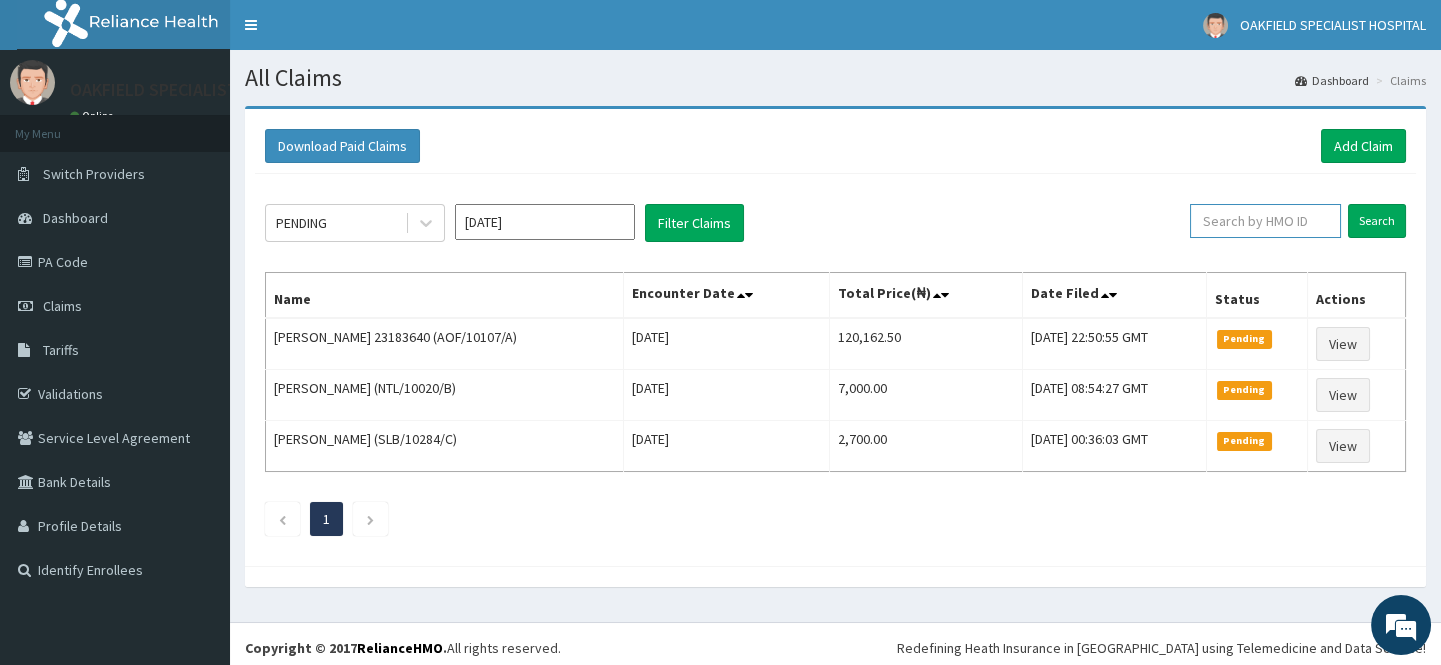 click at bounding box center (1265, 221) 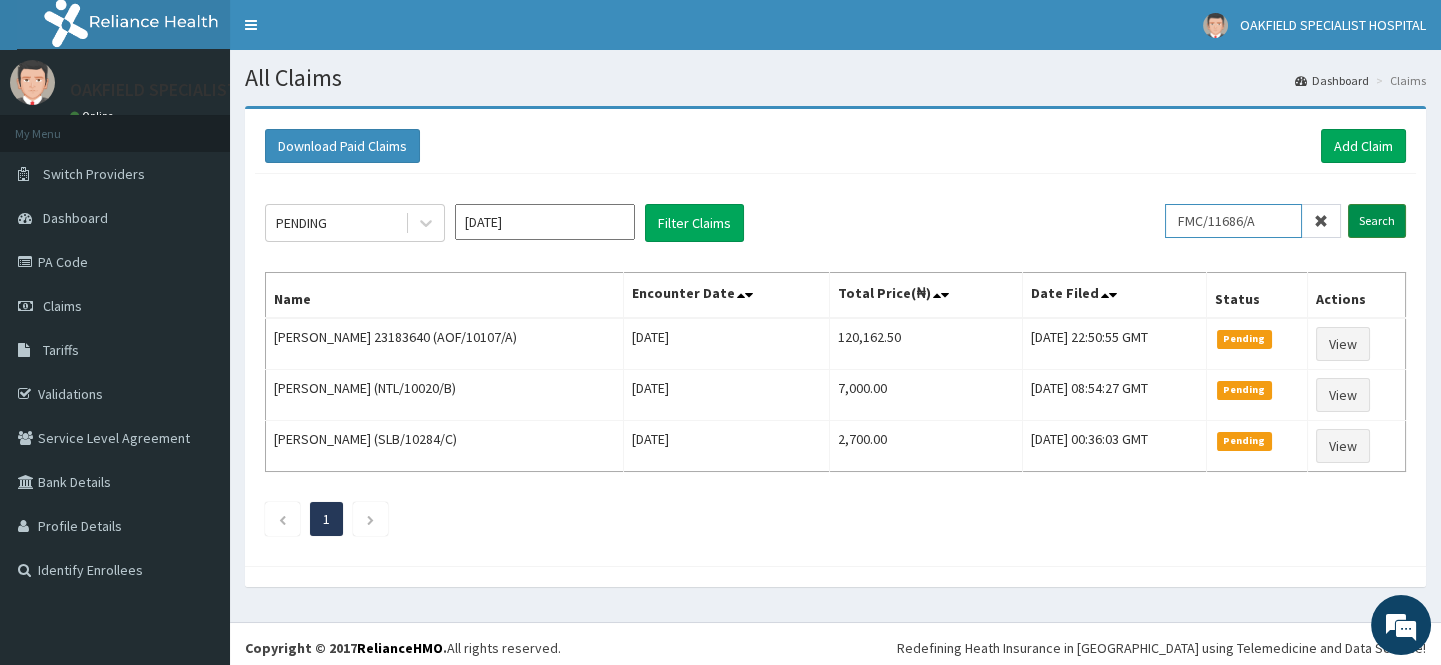 type on "FMC/11686/A" 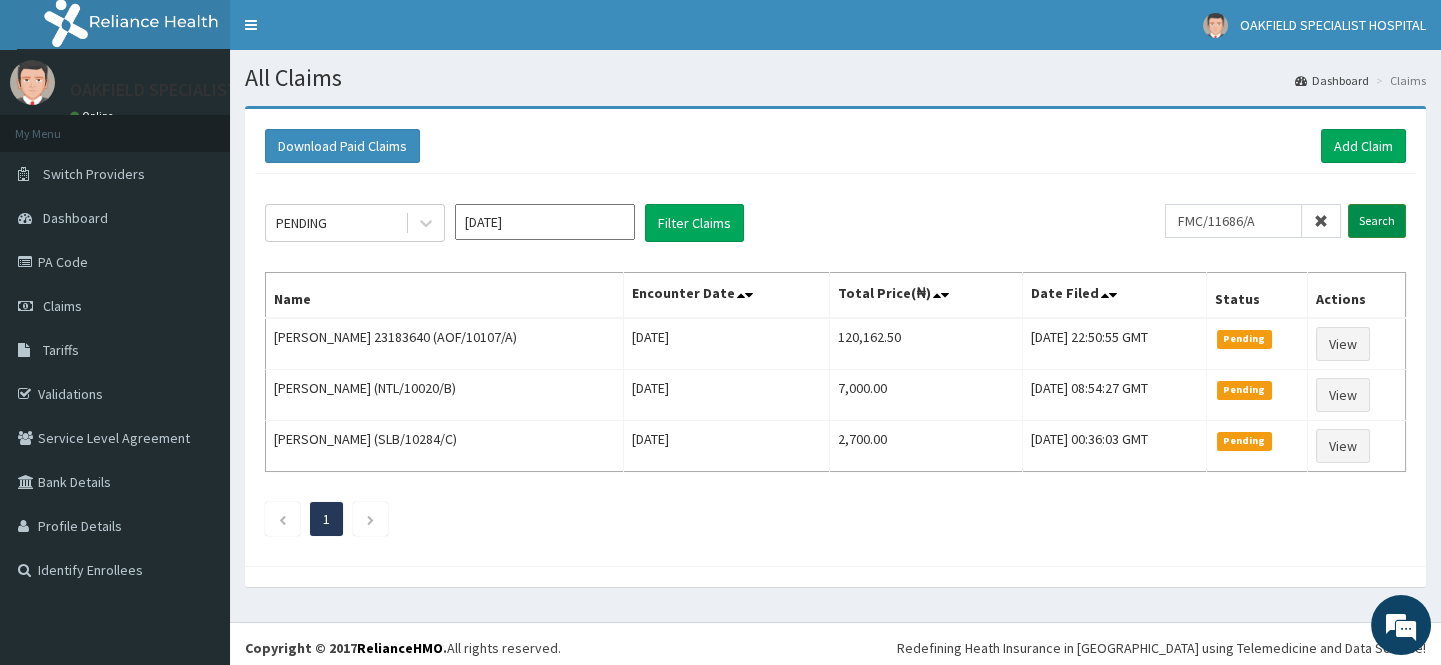 click on "Search" at bounding box center [1377, 221] 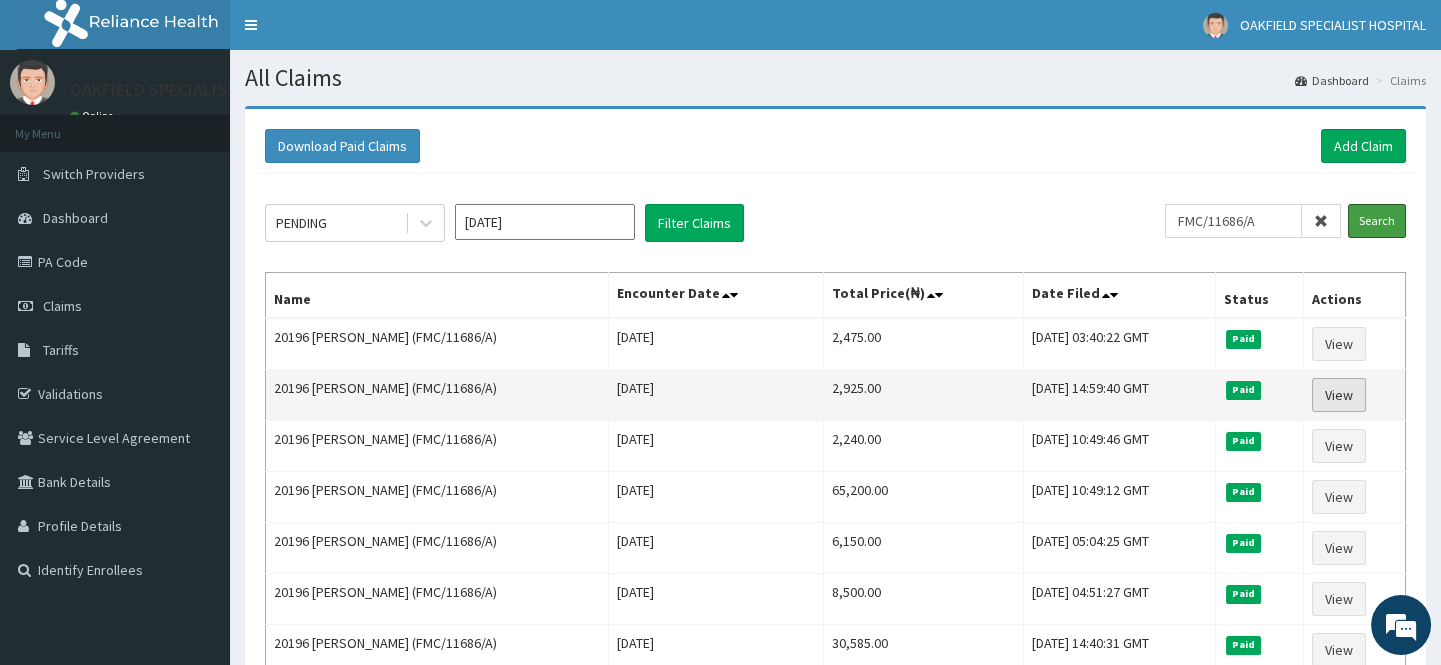 scroll, scrollTop: 0, scrollLeft: 0, axis: both 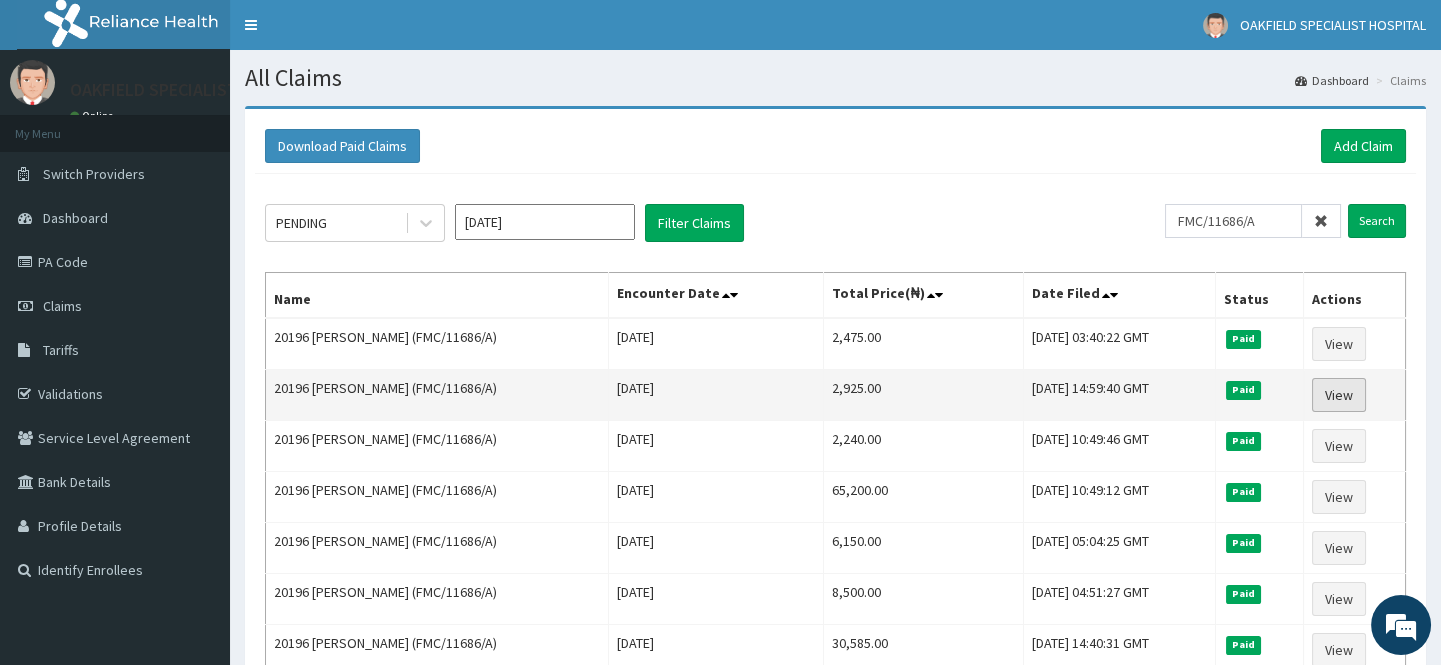 click on "View" at bounding box center (1339, 395) 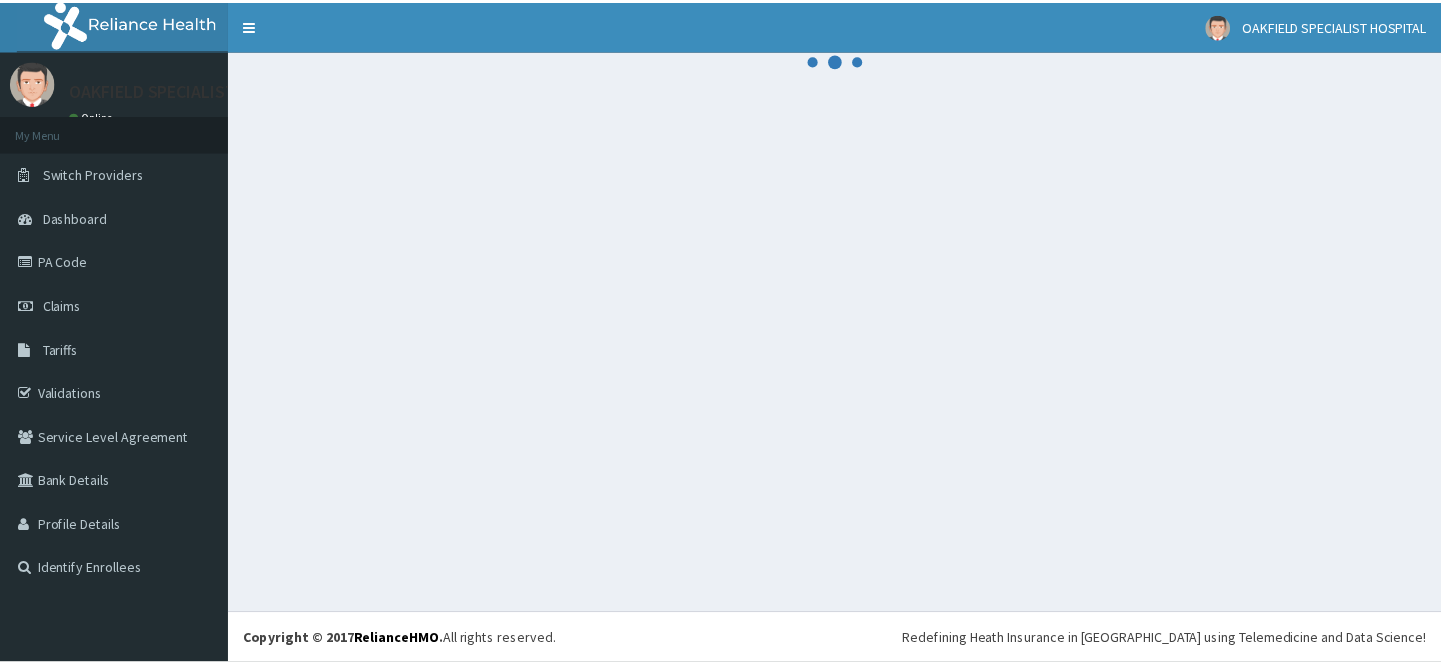 scroll, scrollTop: 0, scrollLeft: 0, axis: both 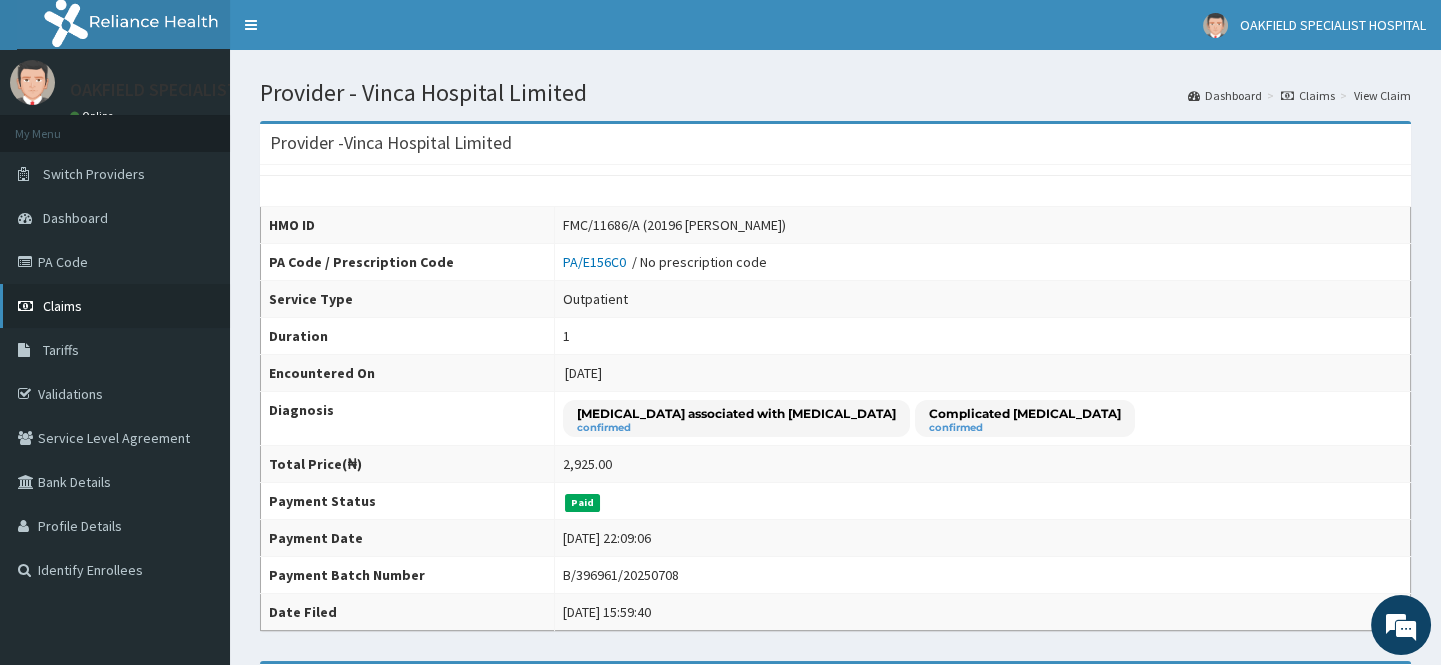 click on "Claims" at bounding box center (115, 306) 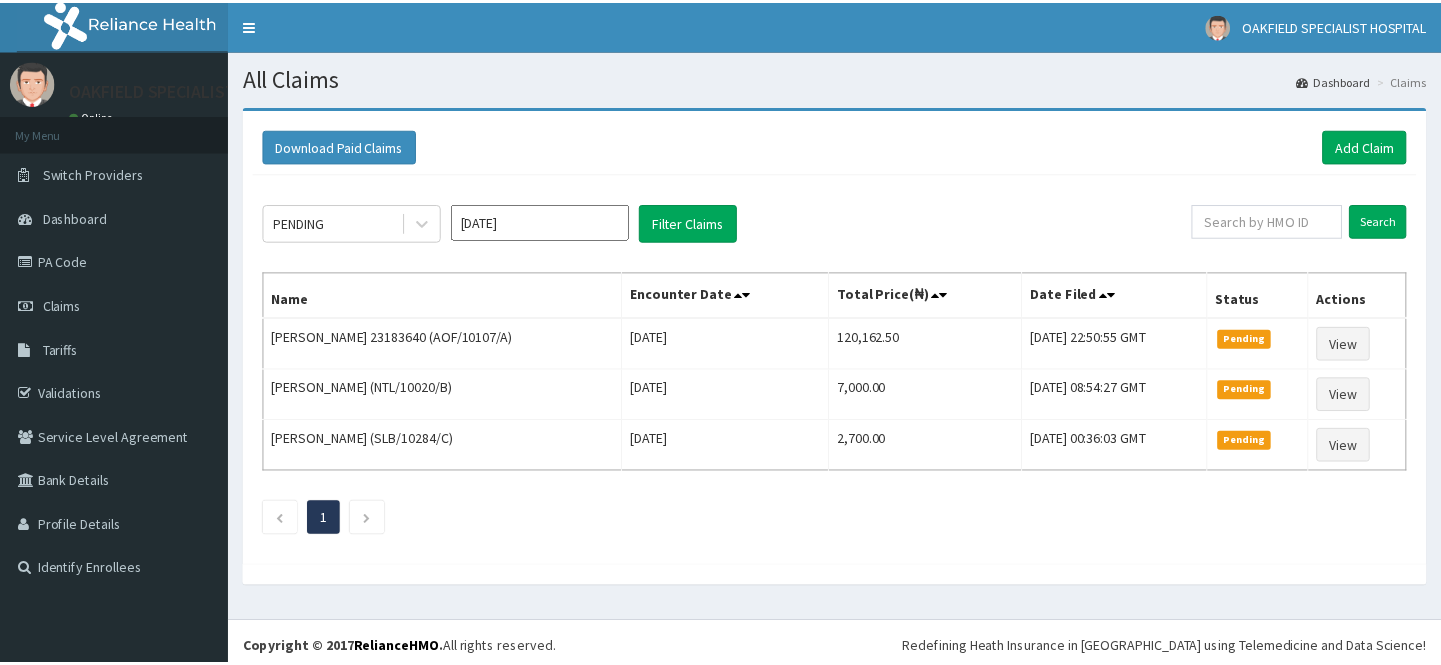 scroll, scrollTop: 0, scrollLeft: 0, axis: both 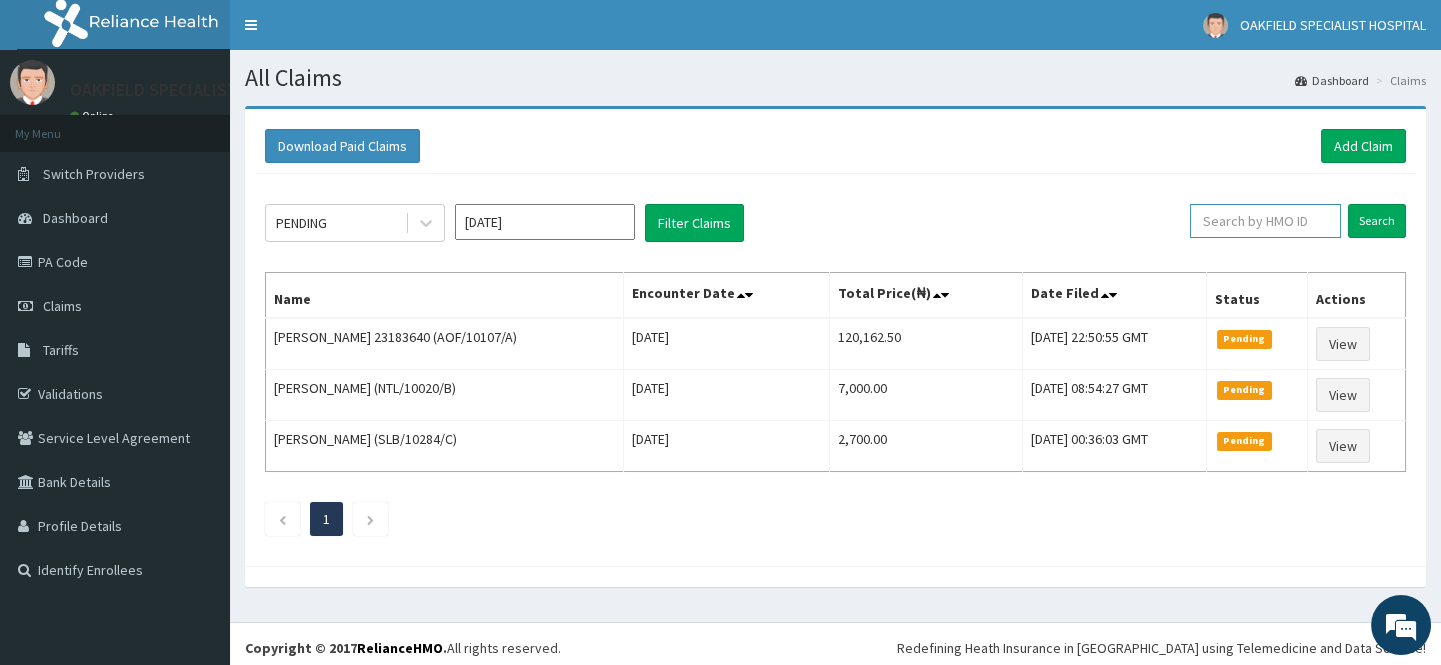click at bounding box center [1265, 221] 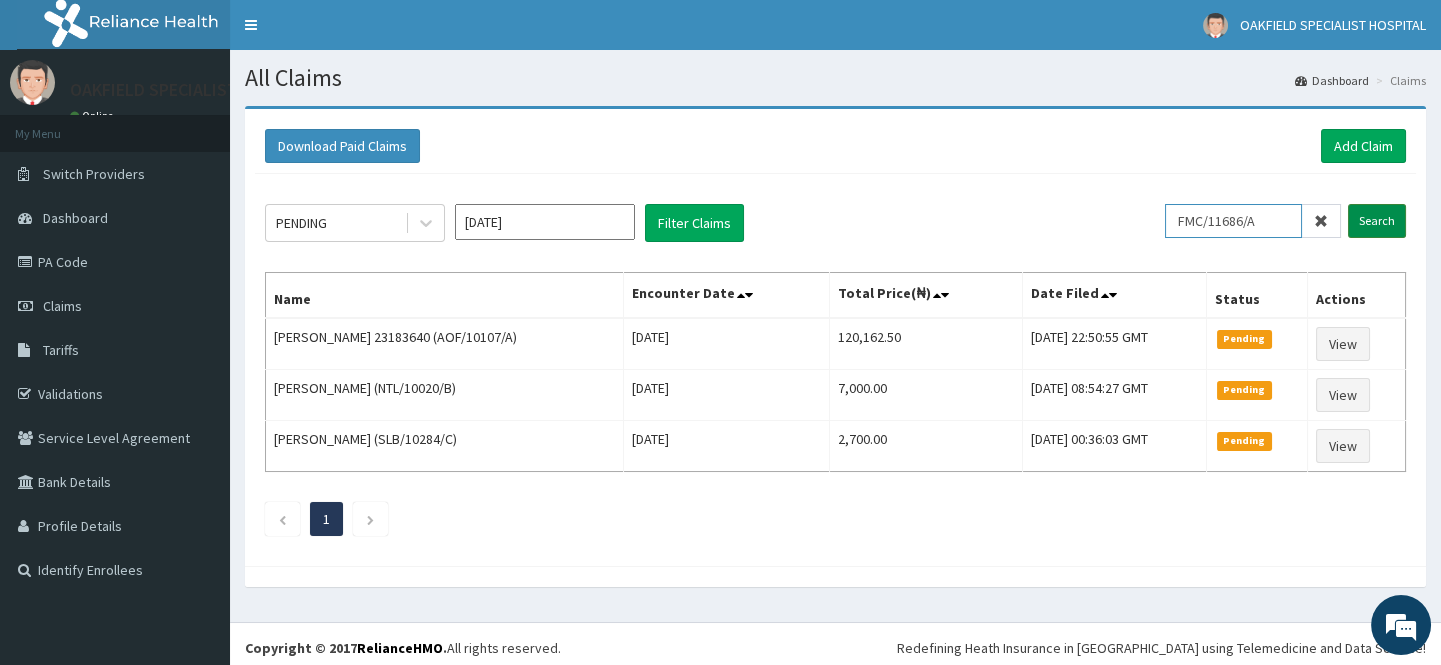 type on "FMC/11686/A" 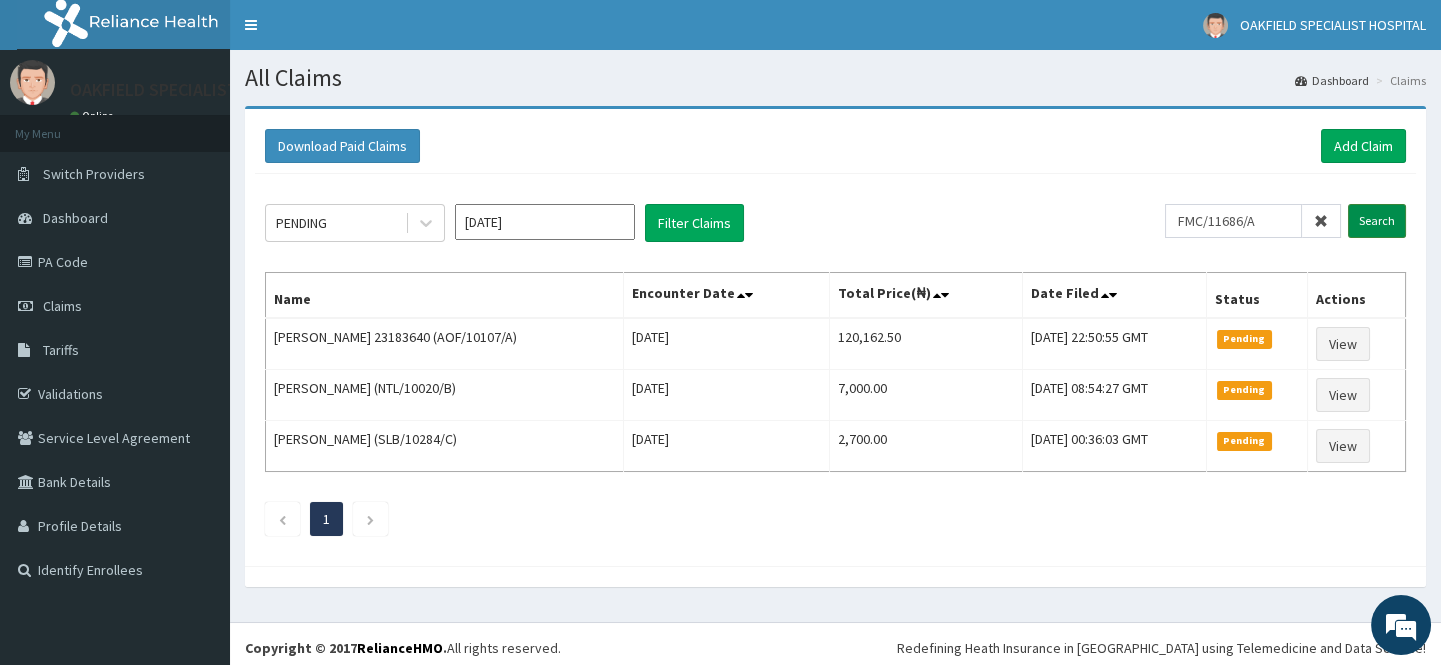 click on "Search" at bounding box center (1377, 221) 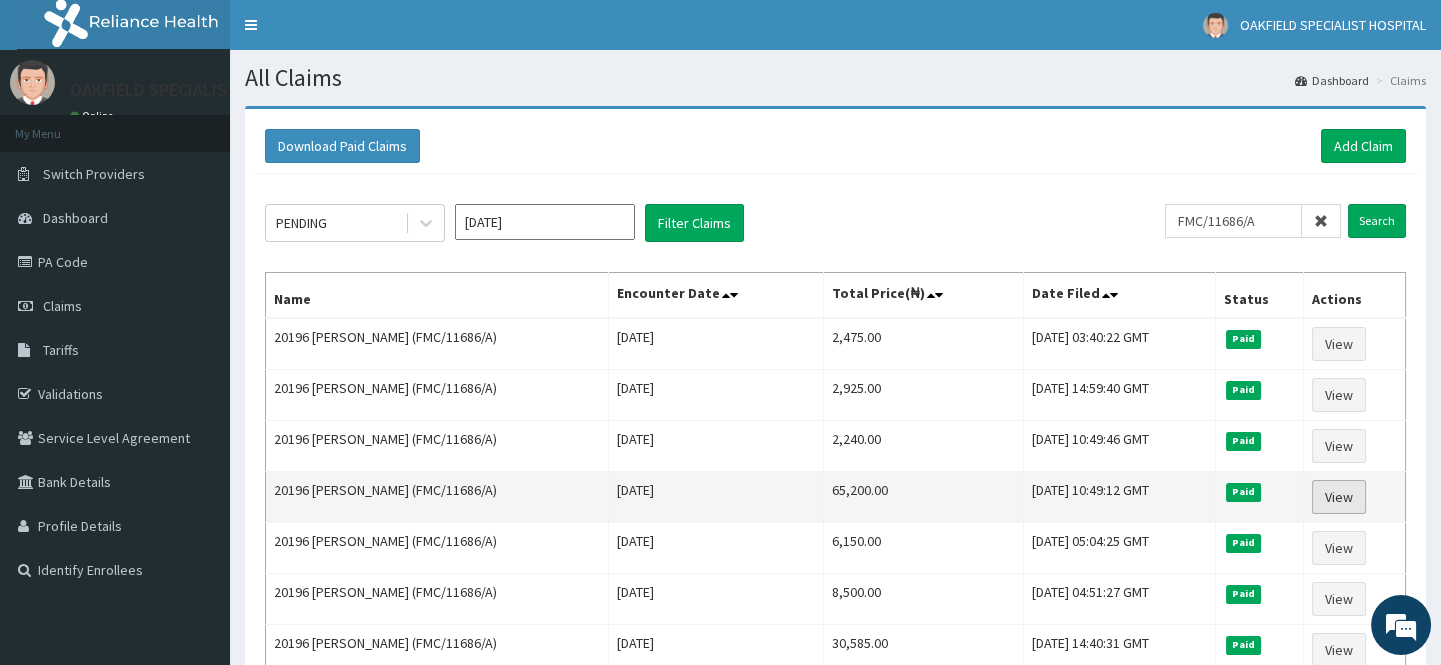 click on "View" at bounding box center (1339, 497) 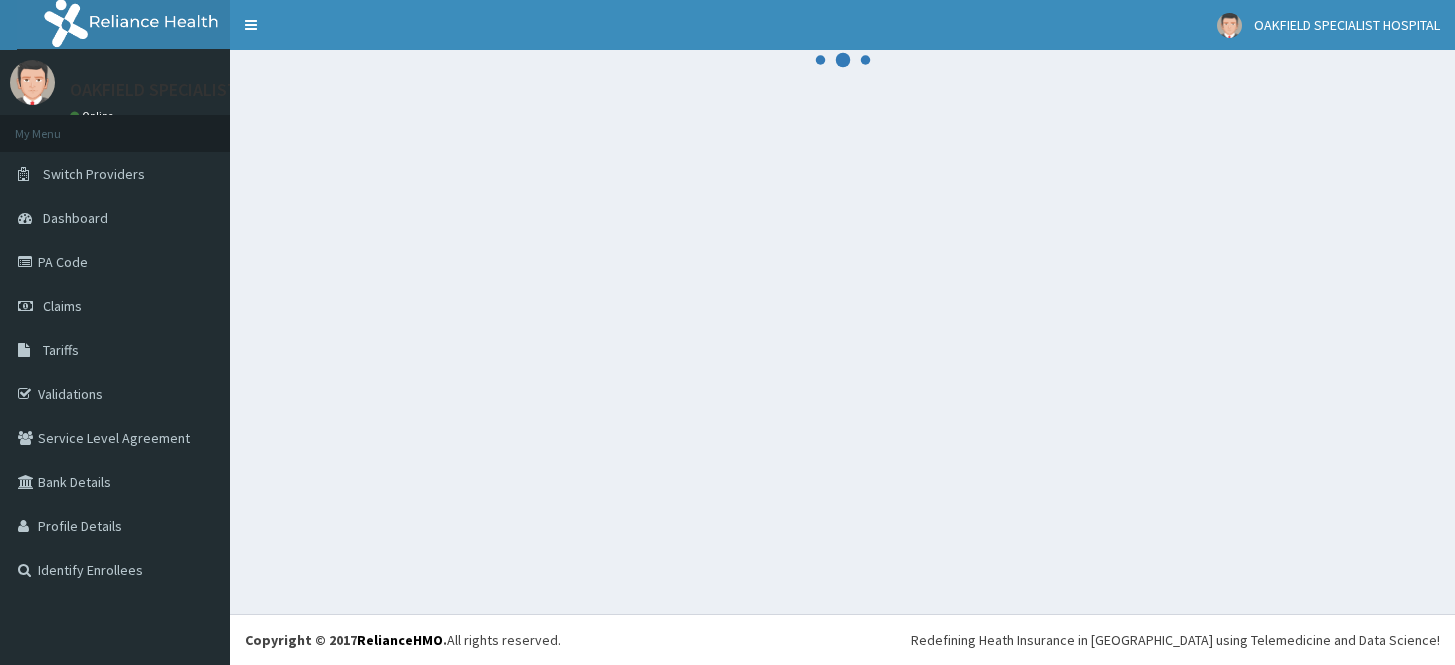 scroll, scrollTop: 0, scrollLeft: 0, axis: both 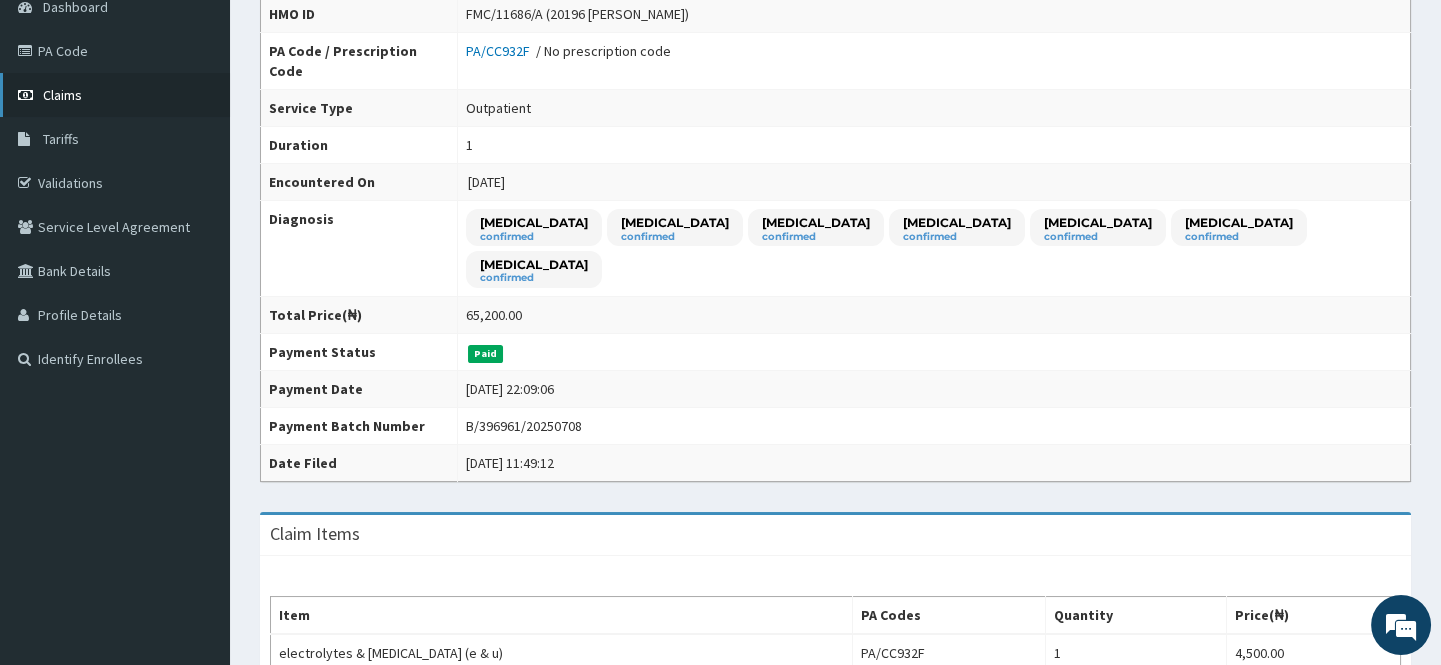 click on "Claims" at bounding box center (115, 95) 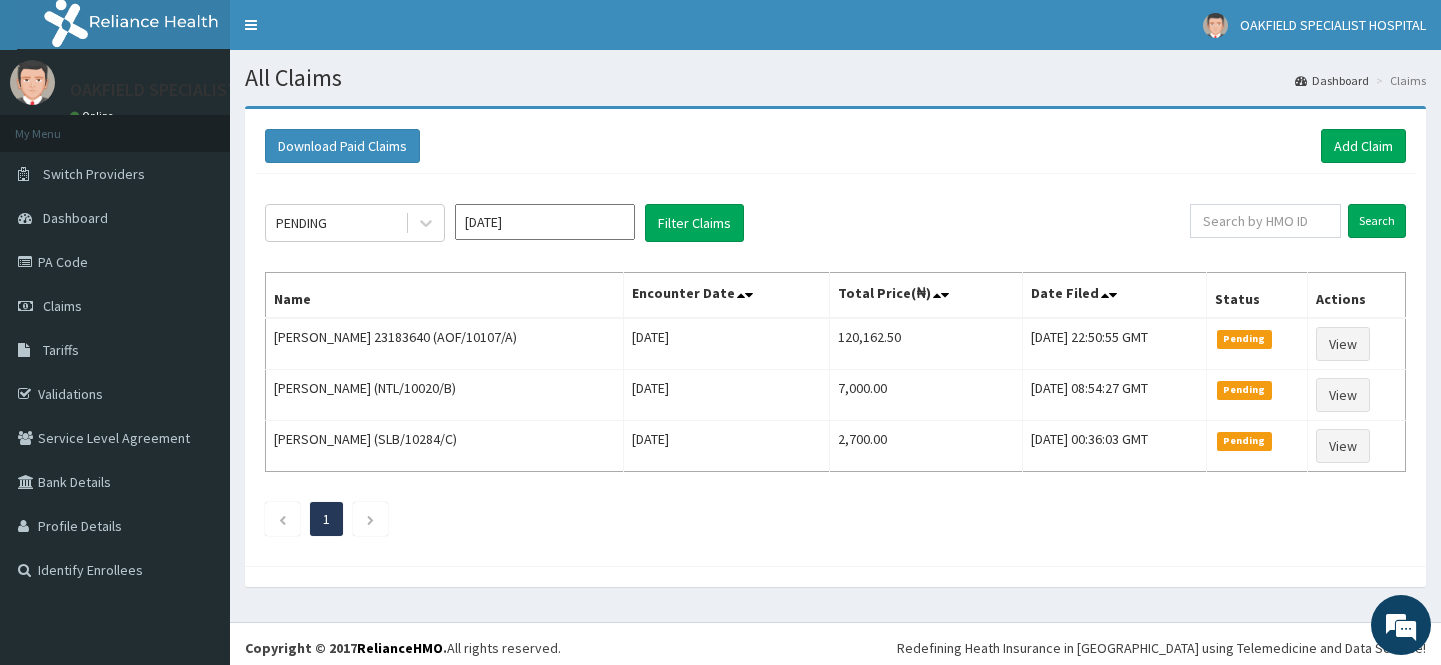 scroll, scrollTop: 0, scrollLeft: 0, axis: both 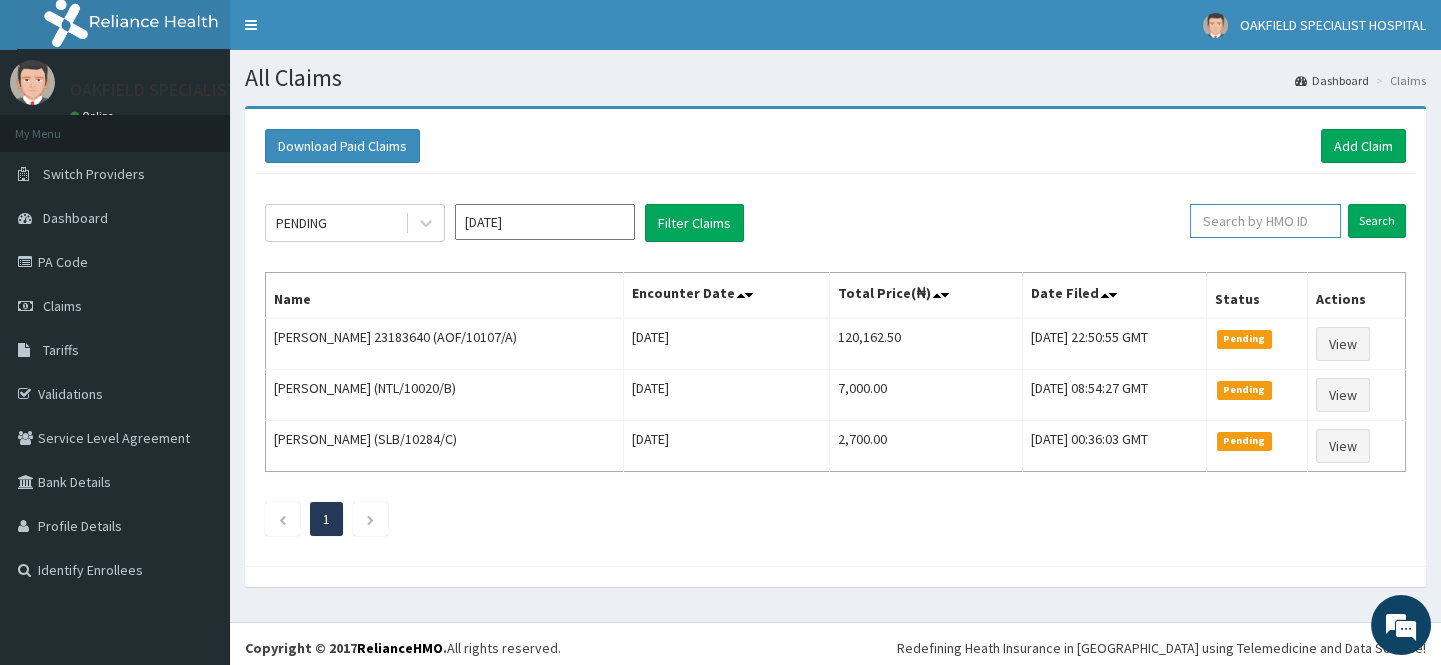 click at bounding box center [1265, 221] 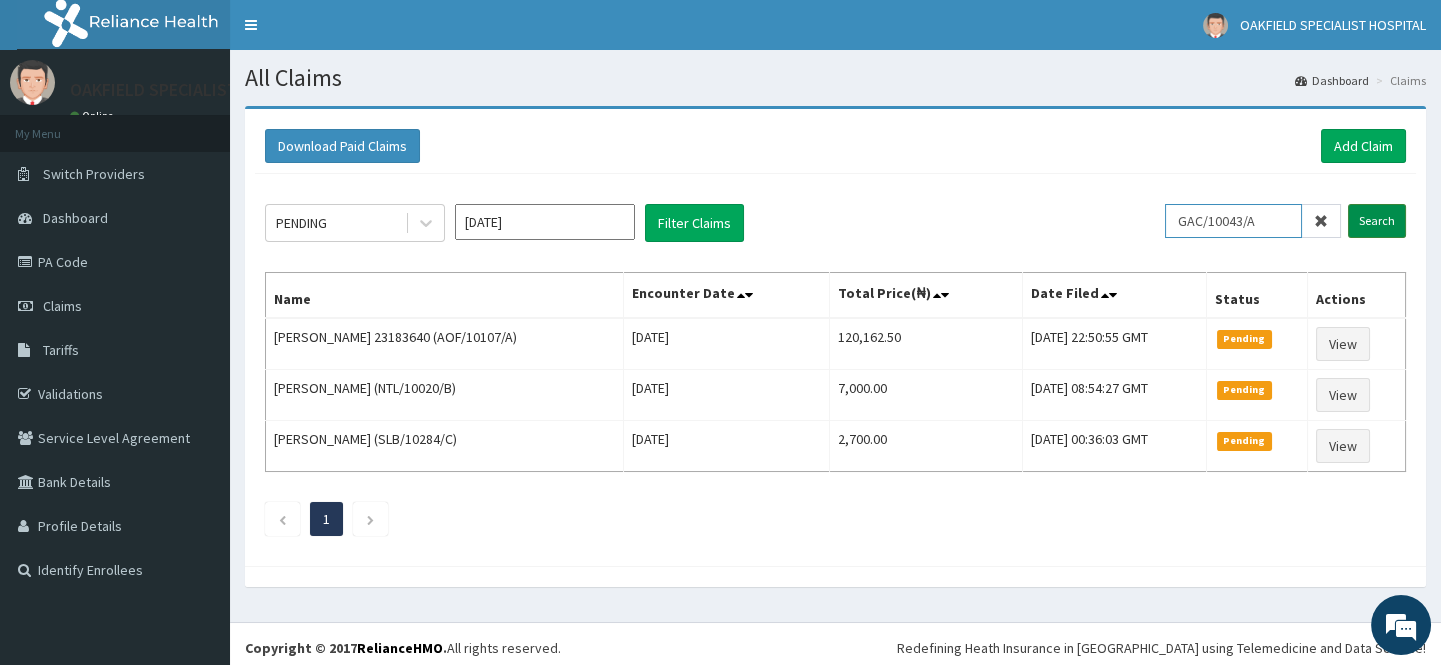 type on "GAC/10043/A" 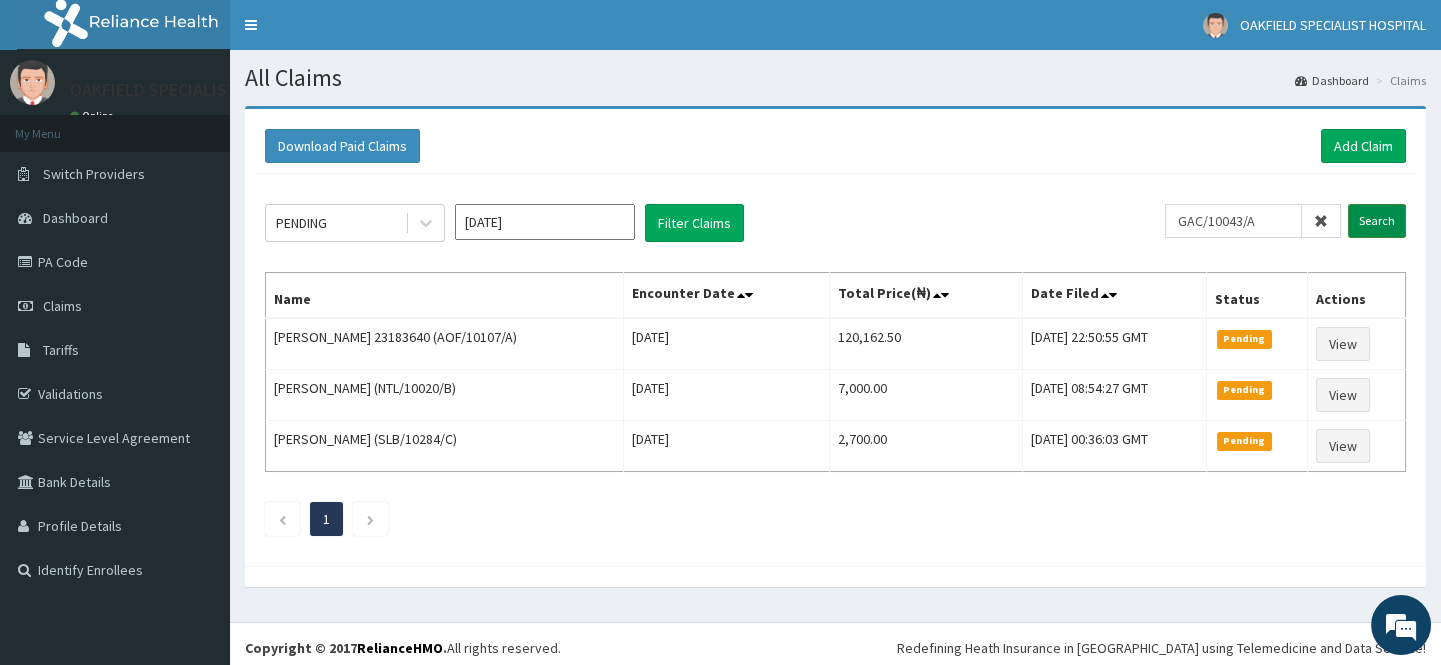 click on "Search" at bounding box center [1377, 221] 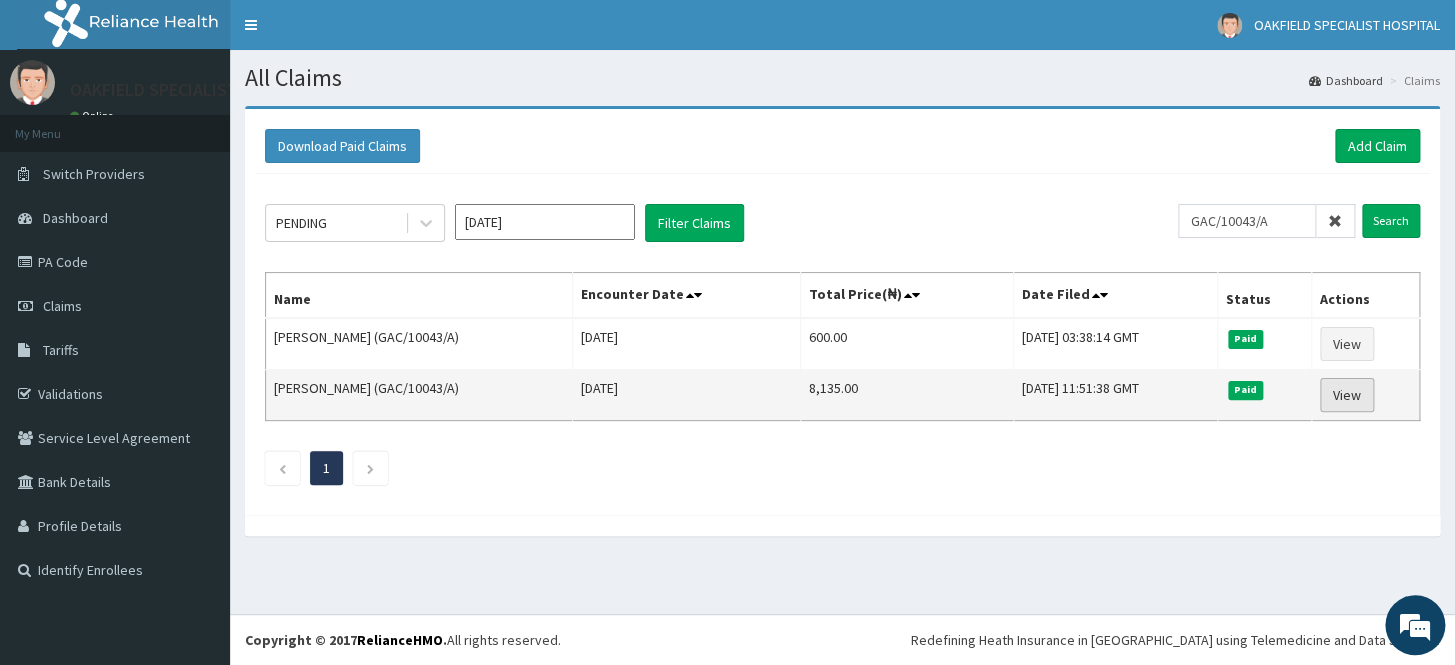 click on "View" at bounding box center (1347, 395) 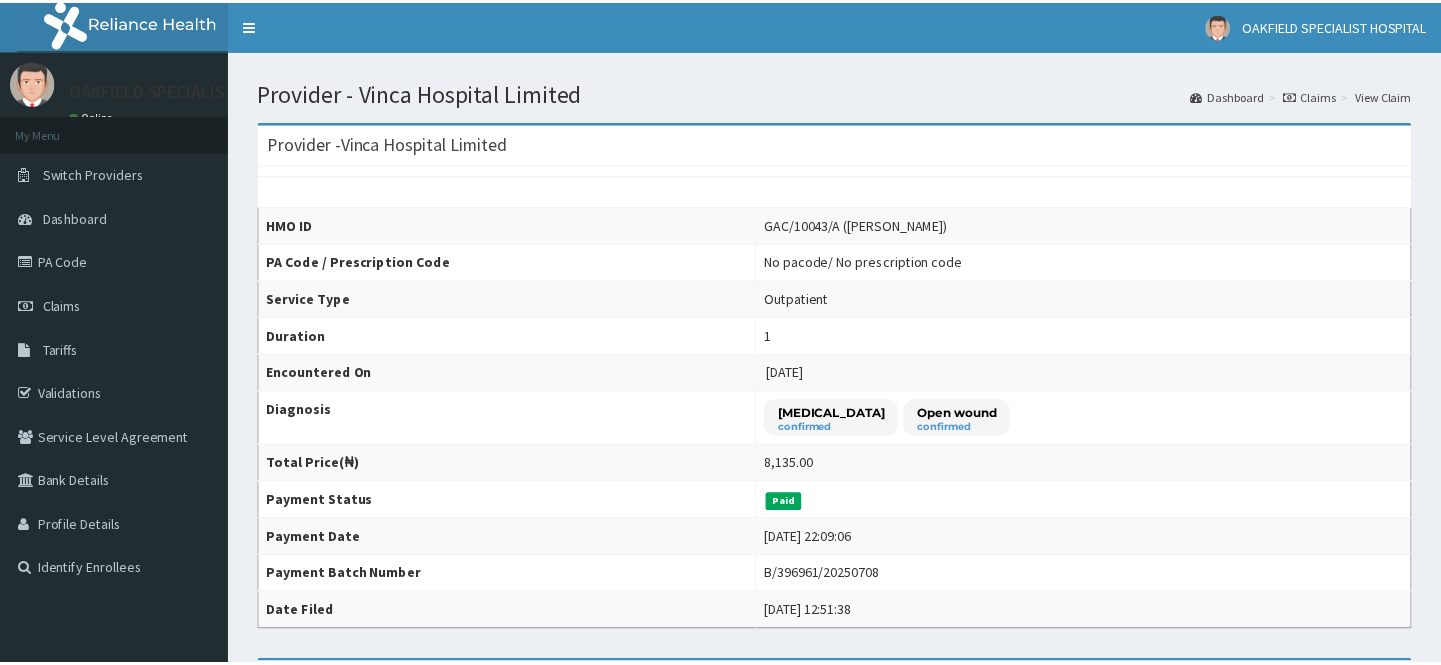scroll, scrollTop: 0, scrollLeft: 0, axis: both 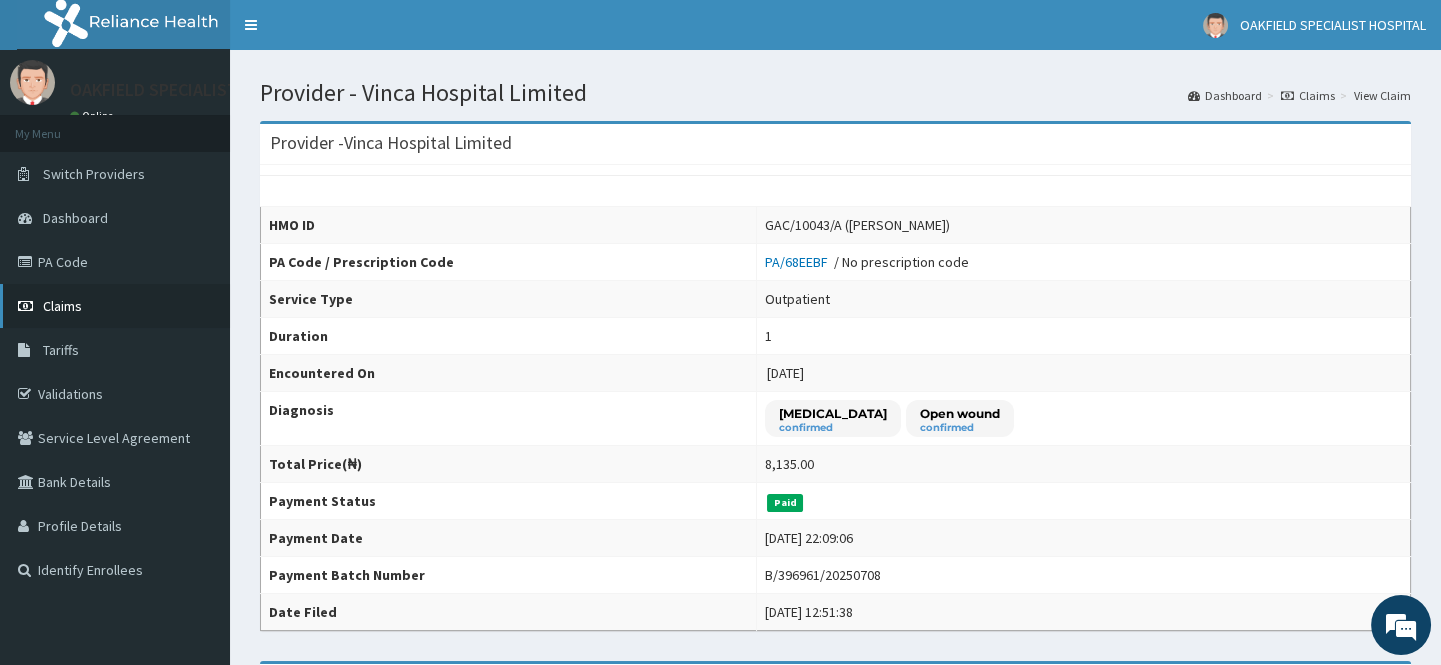 click on "Claims" at bounding box center (62, 306) 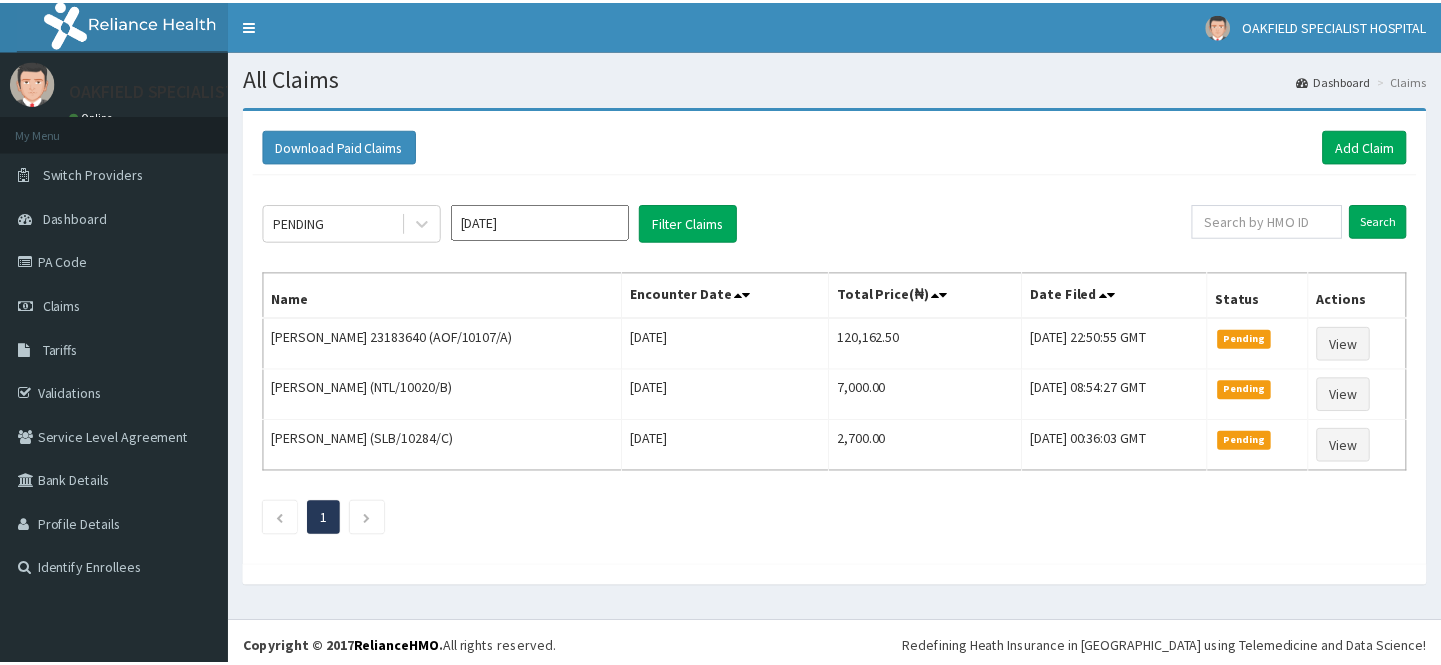 scroll, scrollTop: 0, scrollLeft: 0, axis: both 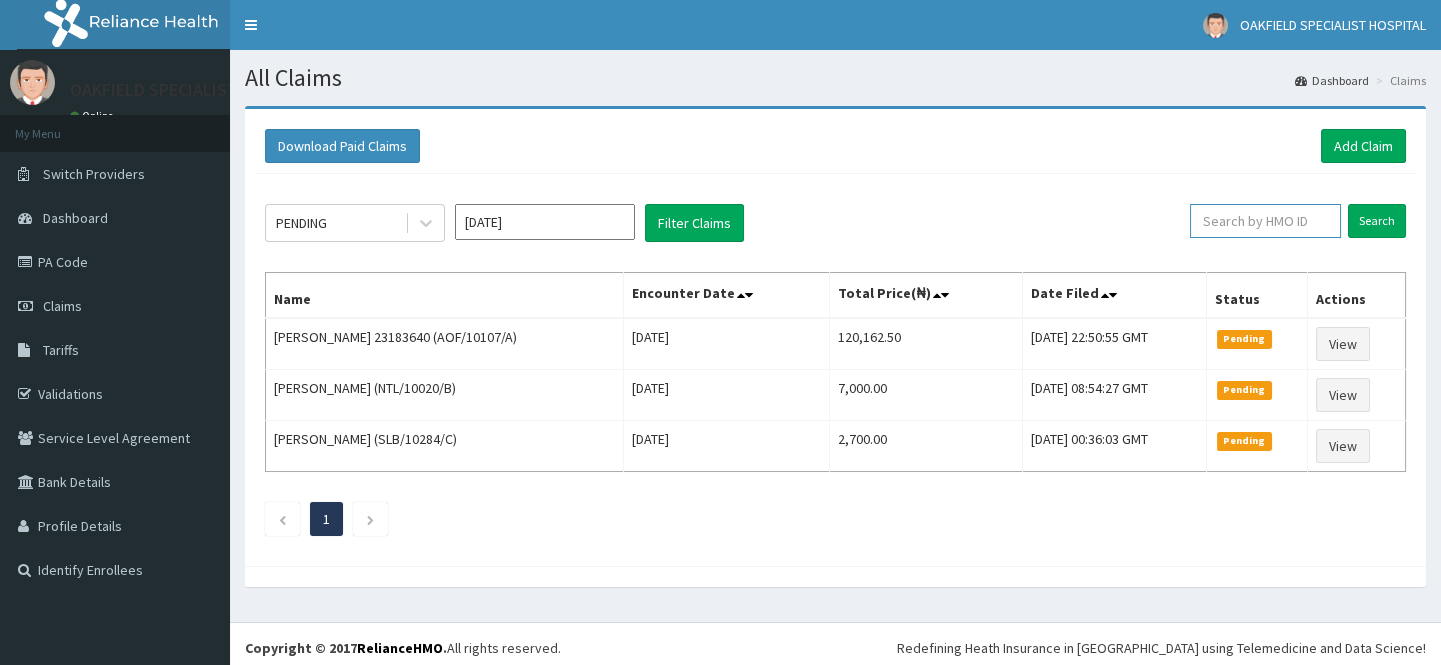 click at bounding box center (1265, 221) 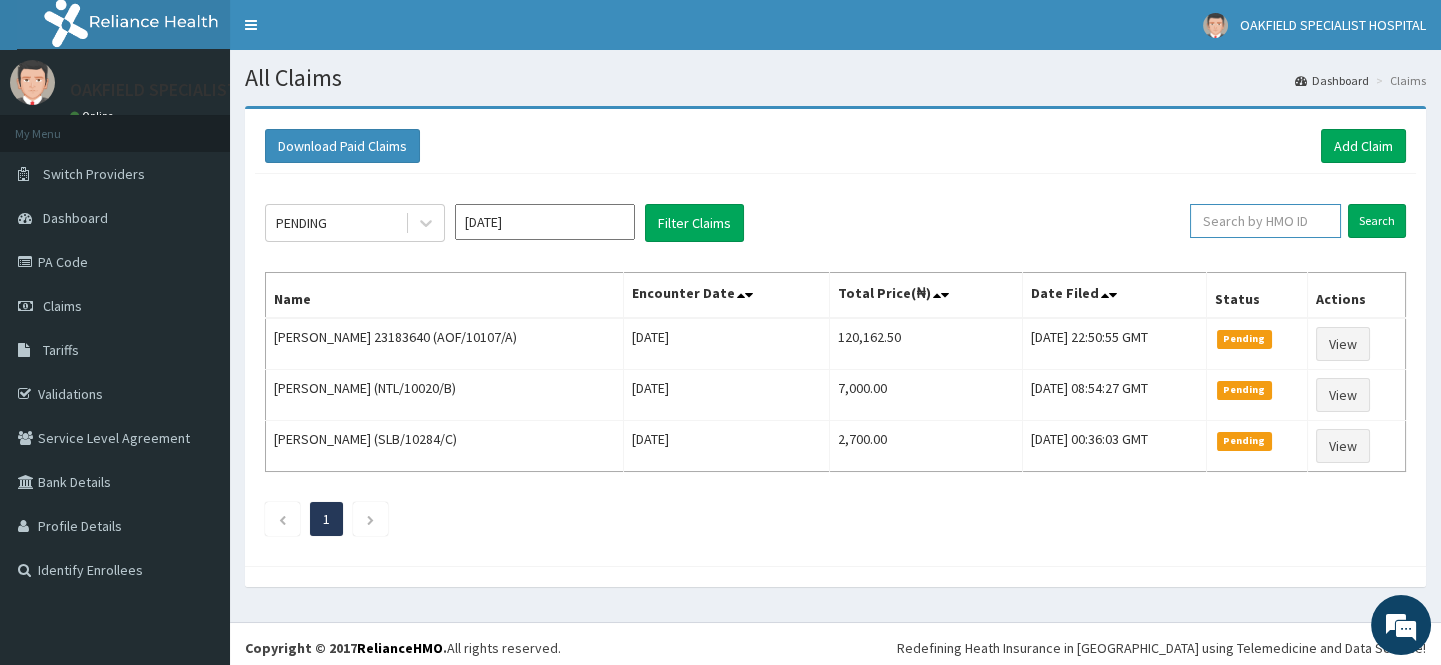 paste on "GAC/10043/A" 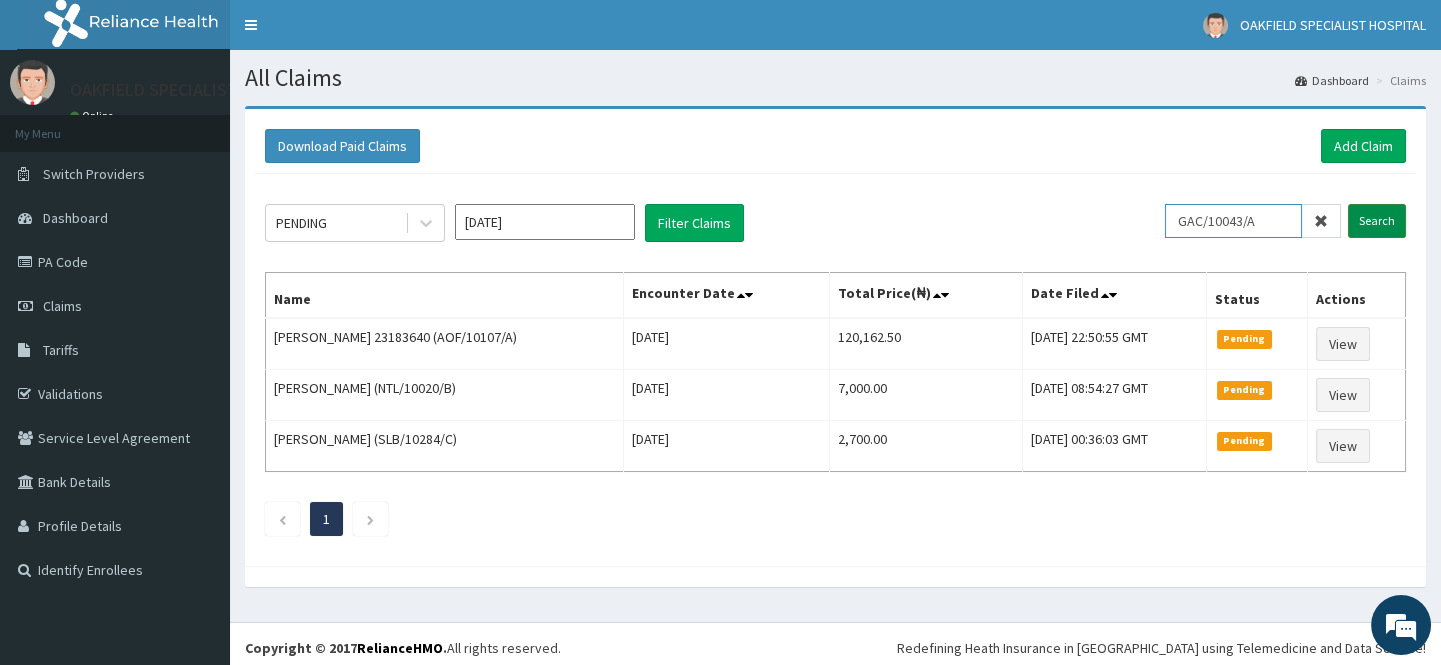type on "GAC/10043/A" 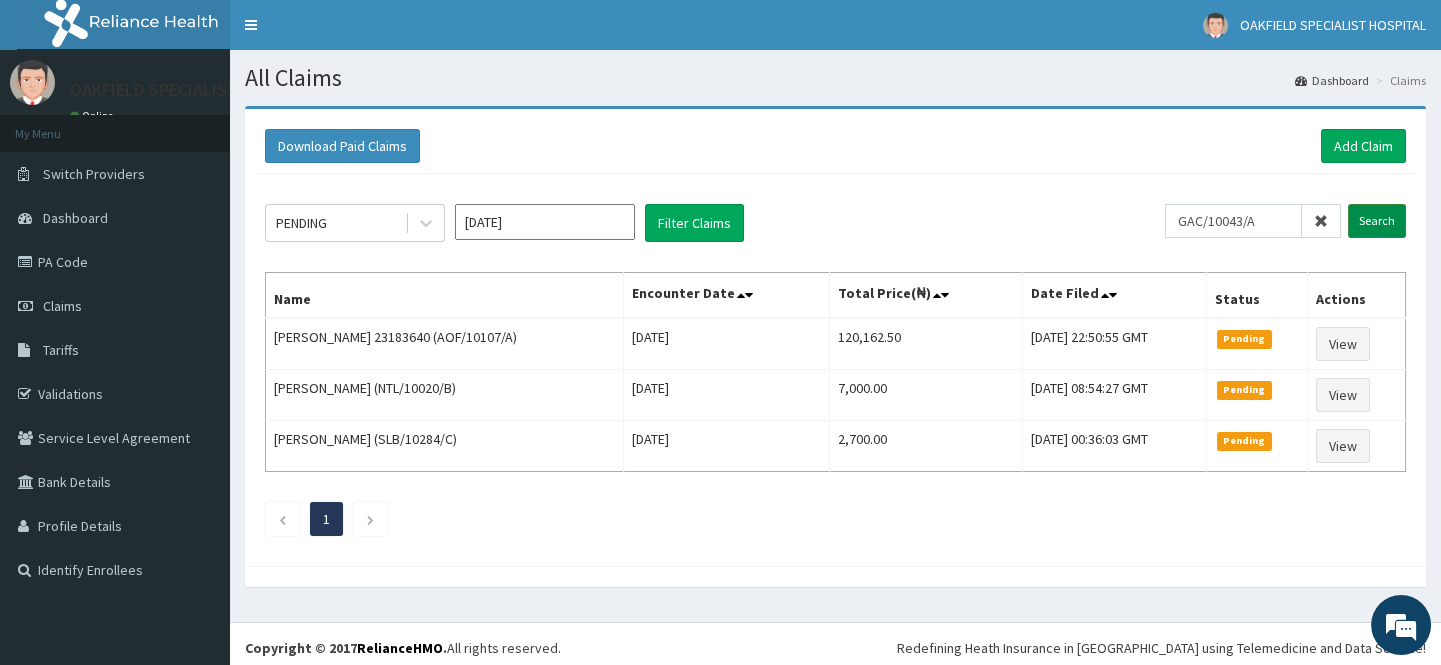 click on "Search" at bounding box center [1377, 221] 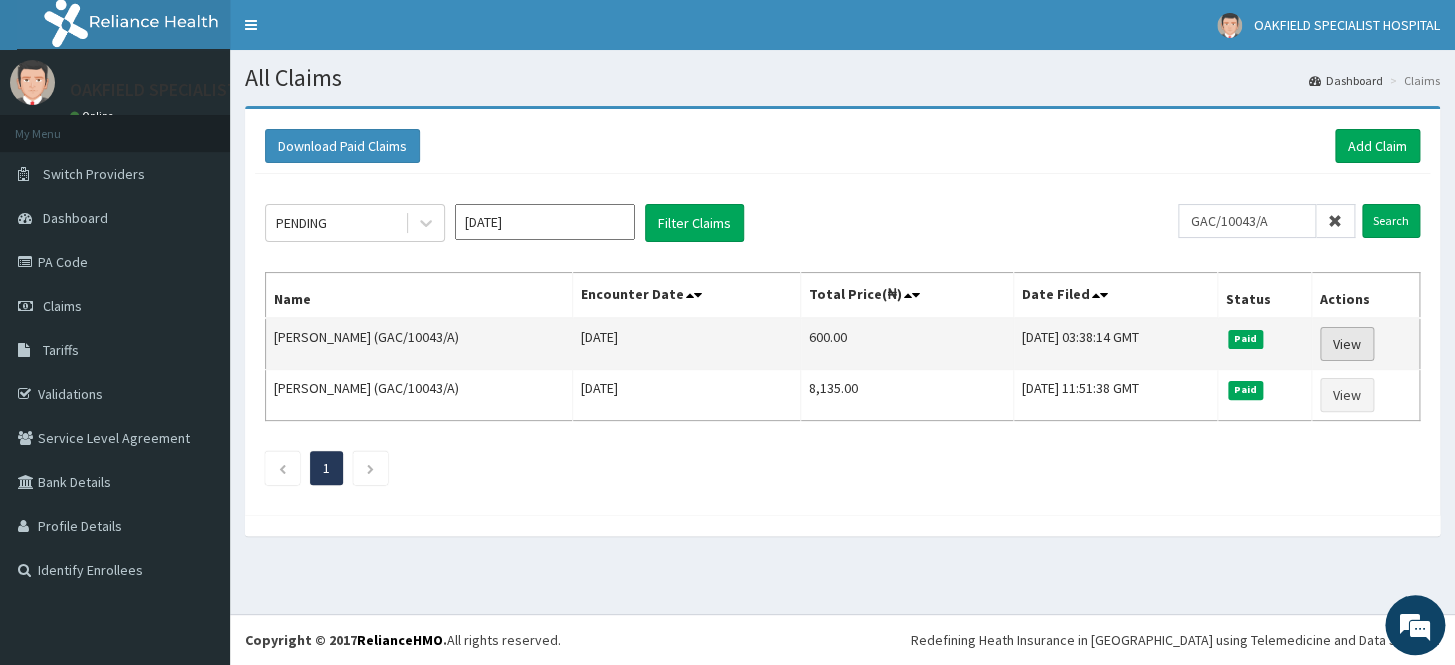 click on "View" at bounding box center (1347, 344) 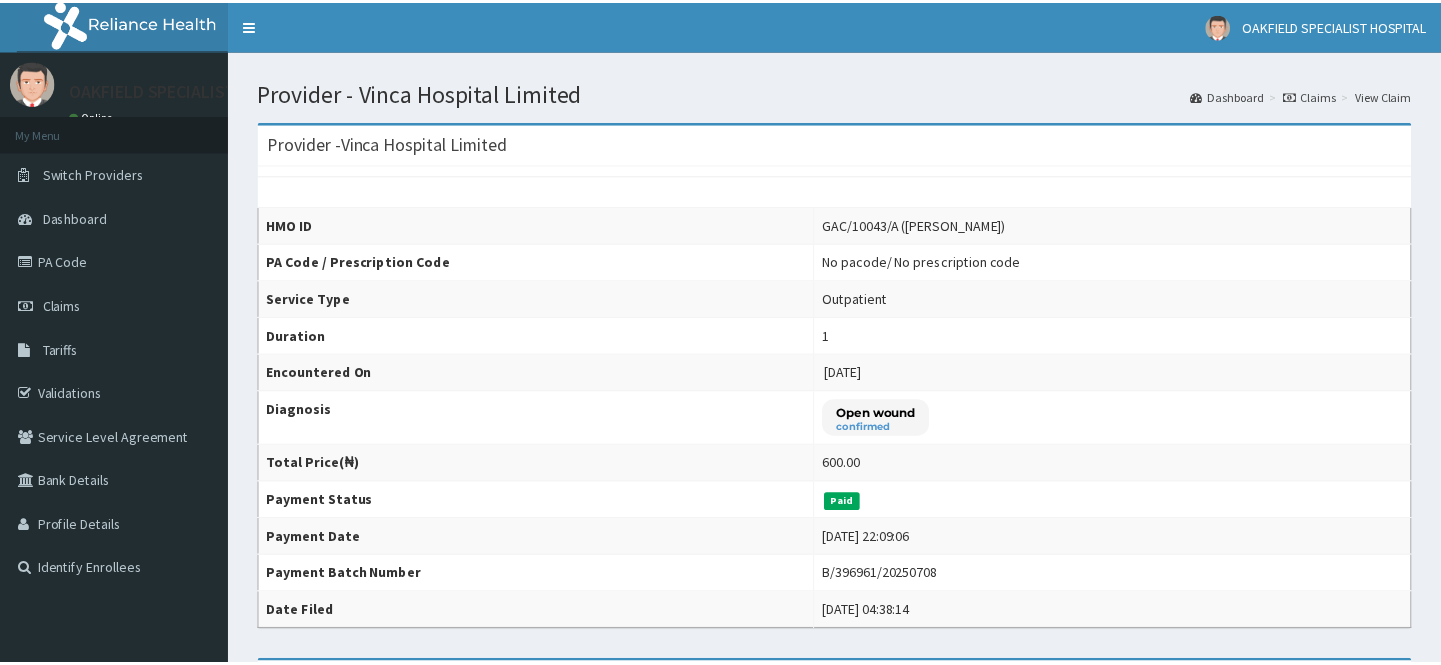 scroll, scrollTop: 0, scrollLeft: 0, axis: both 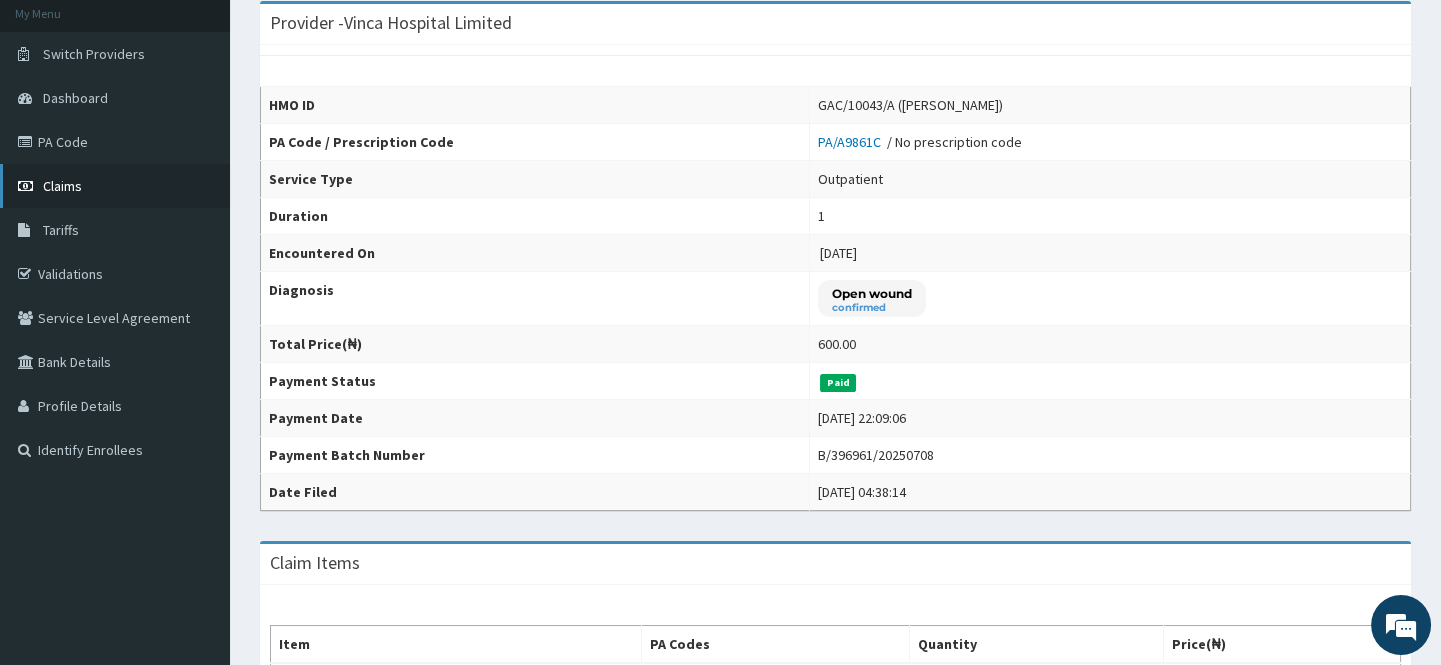 click on "Claims" at bounding box center [62, 186] 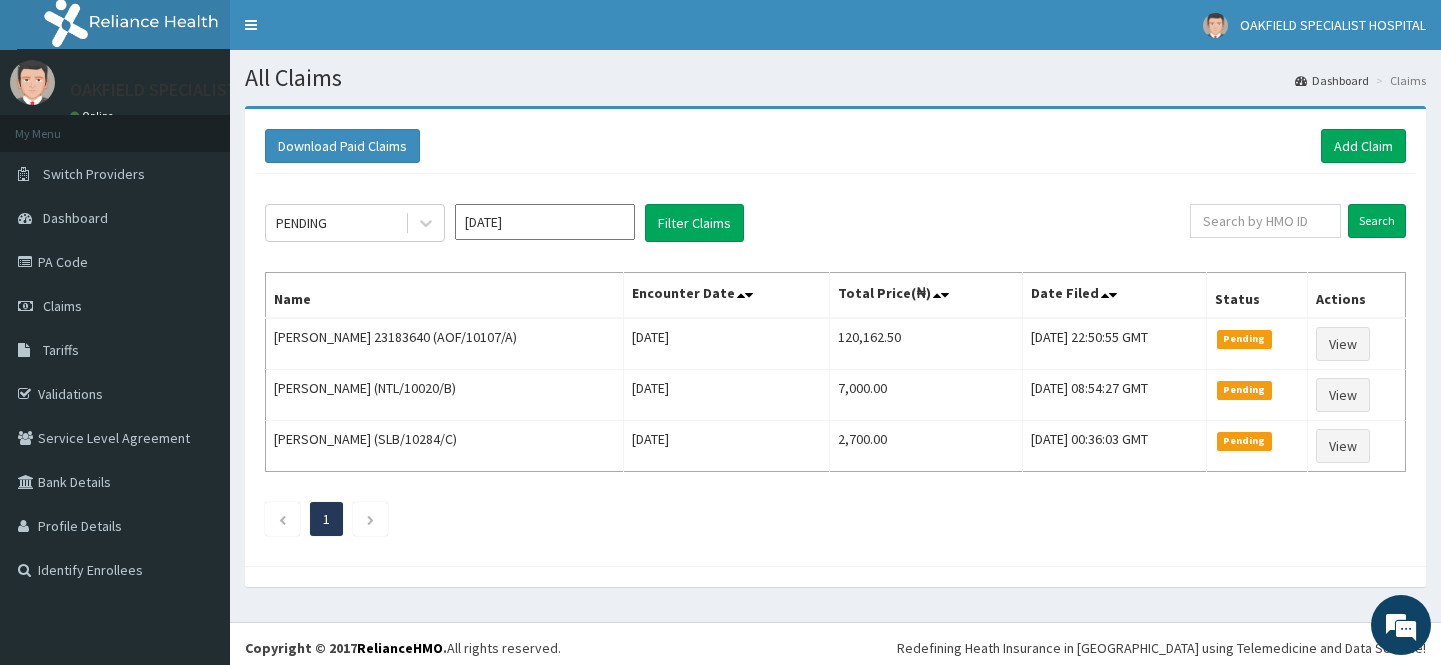 scroll, scrollTop: 0, scrollLeft: 0, axis: both 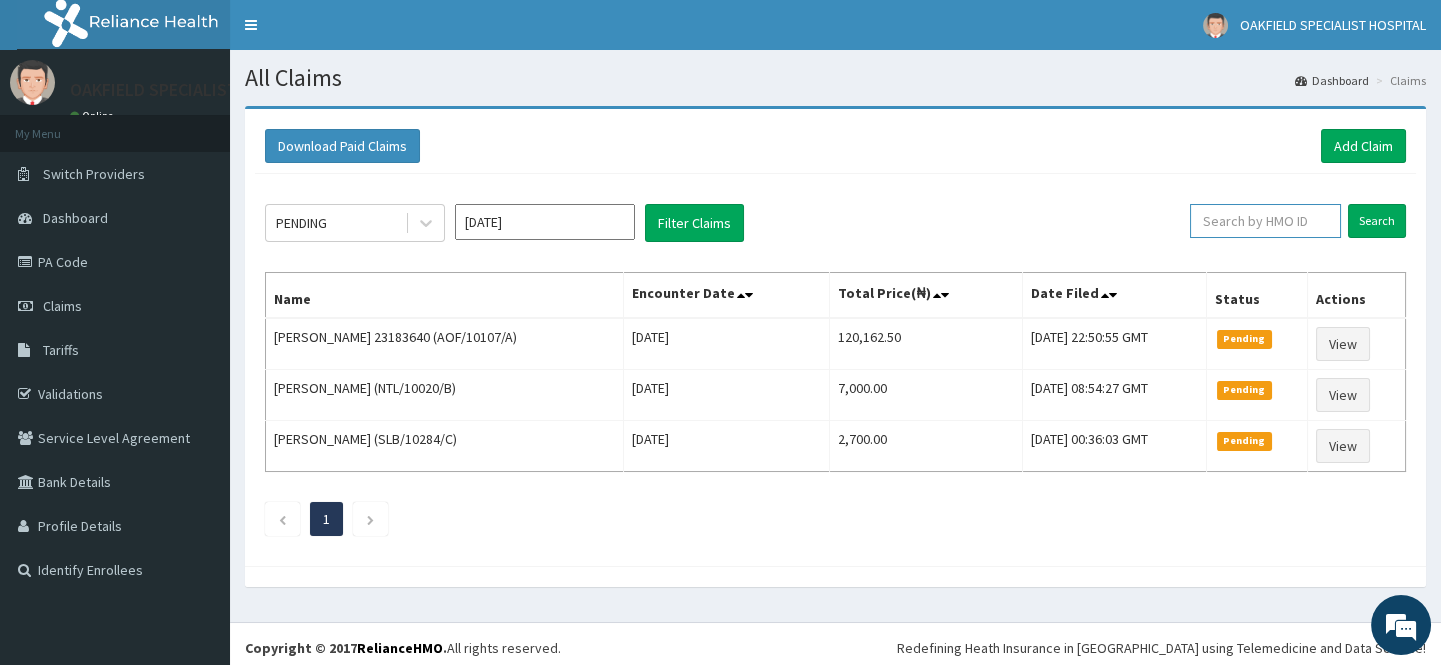 click at bounding box center [1265, 221] 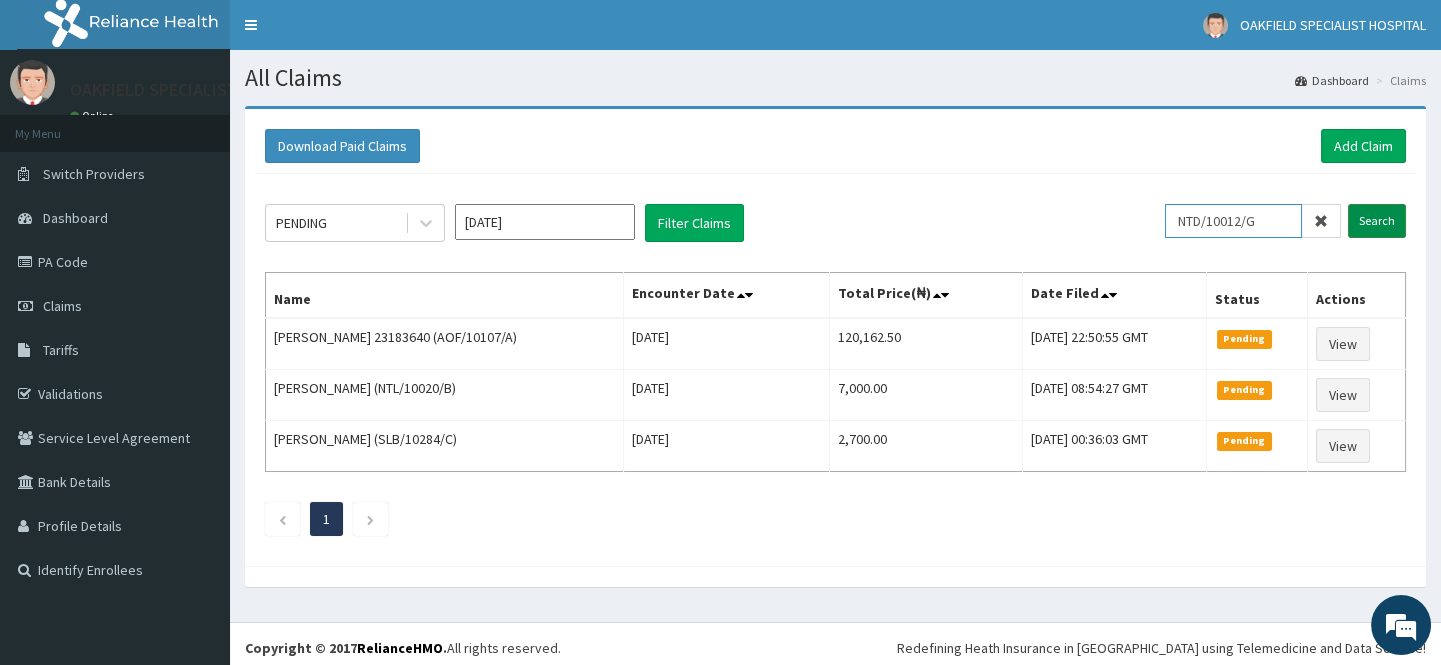 type on "NTD/10012/G" 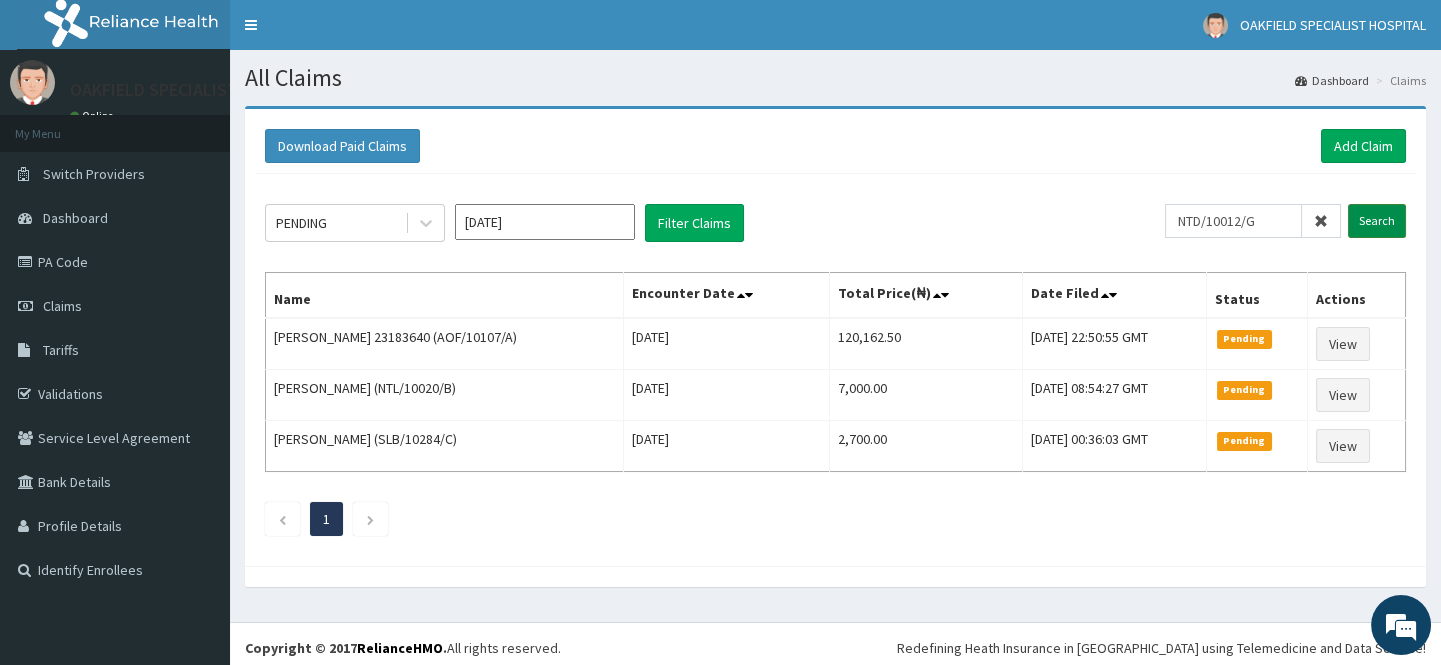 click on "Search" at bounding box center (1377, 221) 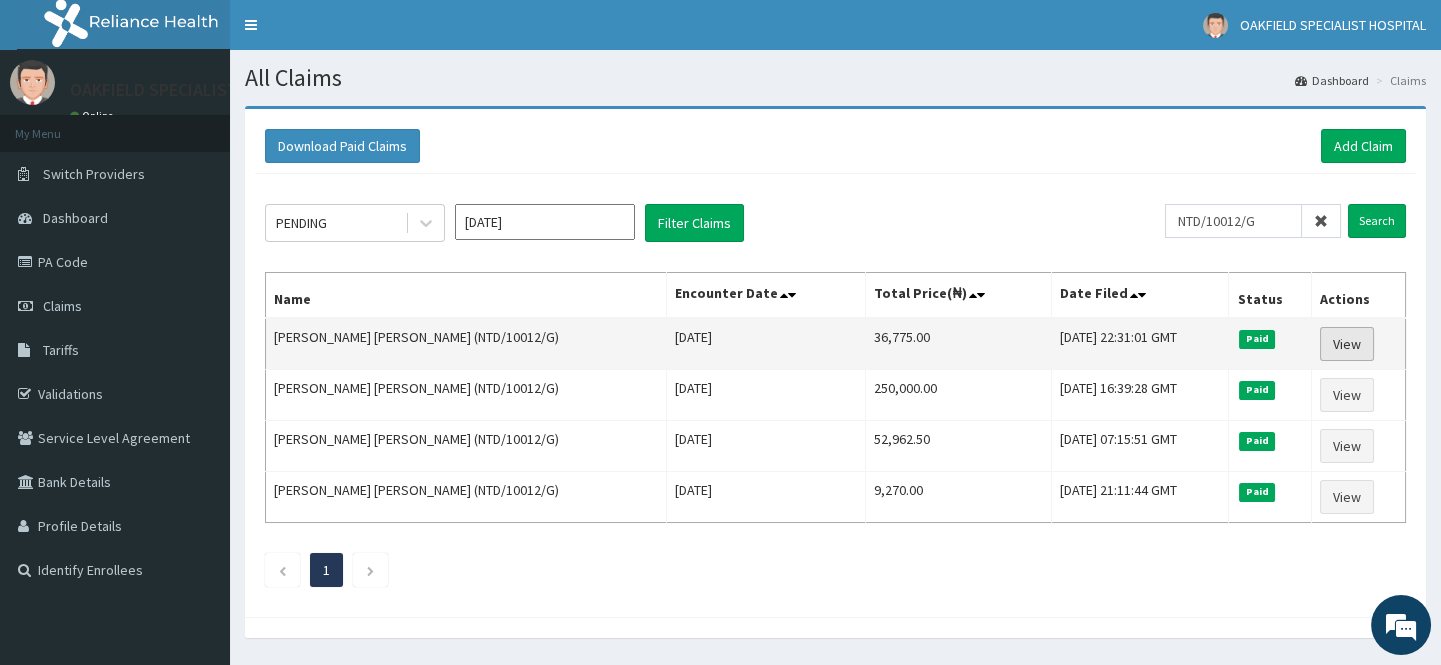 click on "View" at bounding box center [1347, 344] 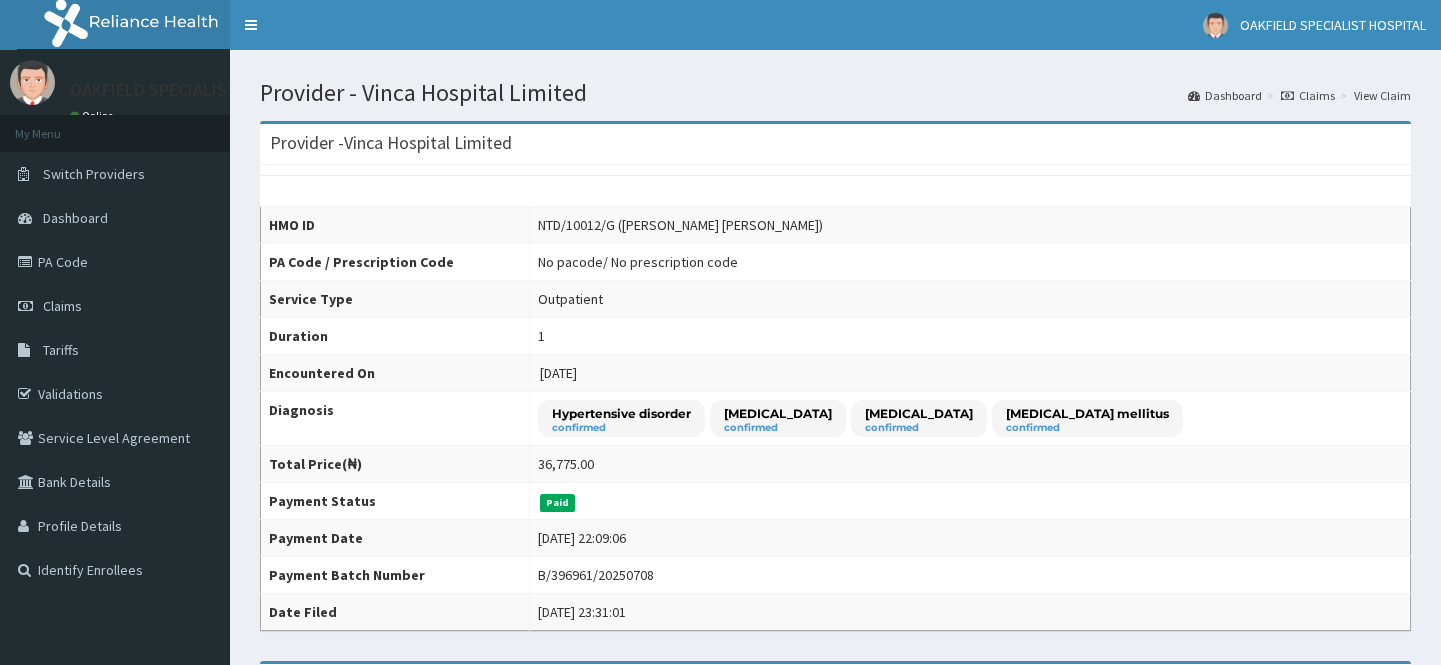scroll, scrollTop: 0, scrollLeft: 0, axis: both 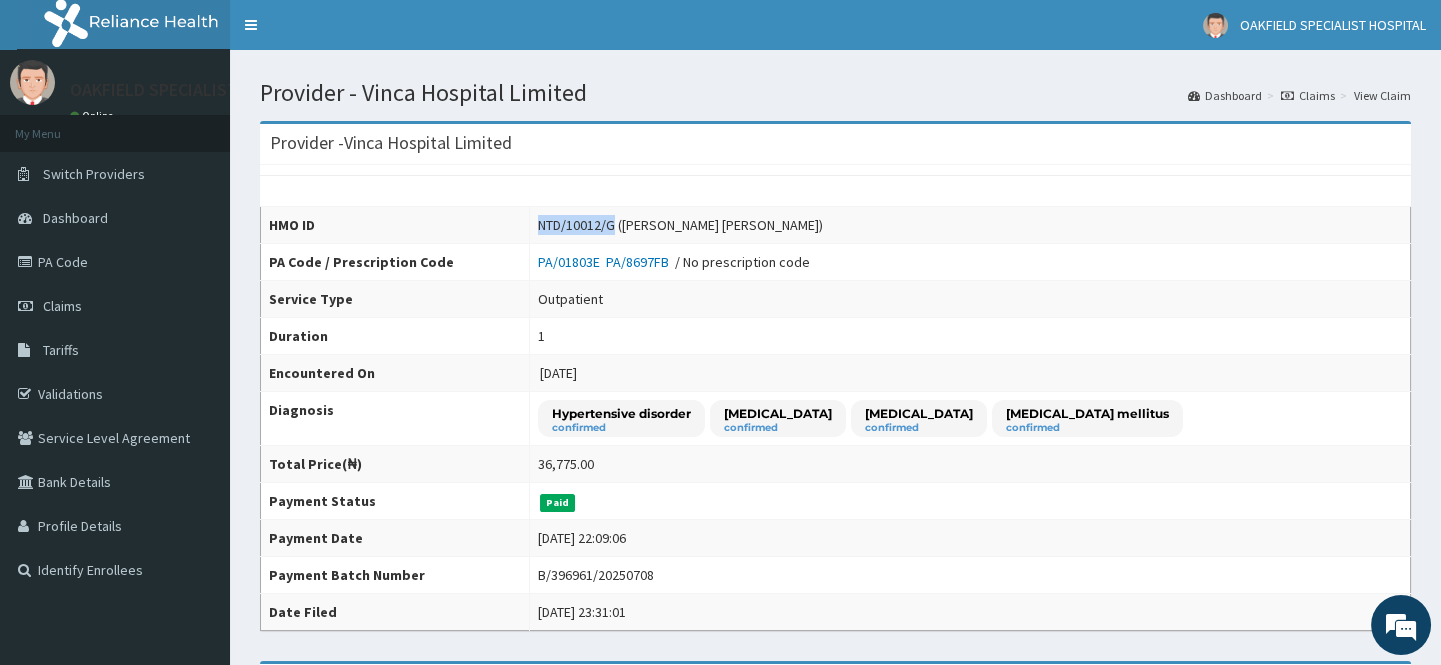 drag, startPoint x: 600, startPoint y: 224, endPoint x: 526, endPoint y: 224, distance: 74 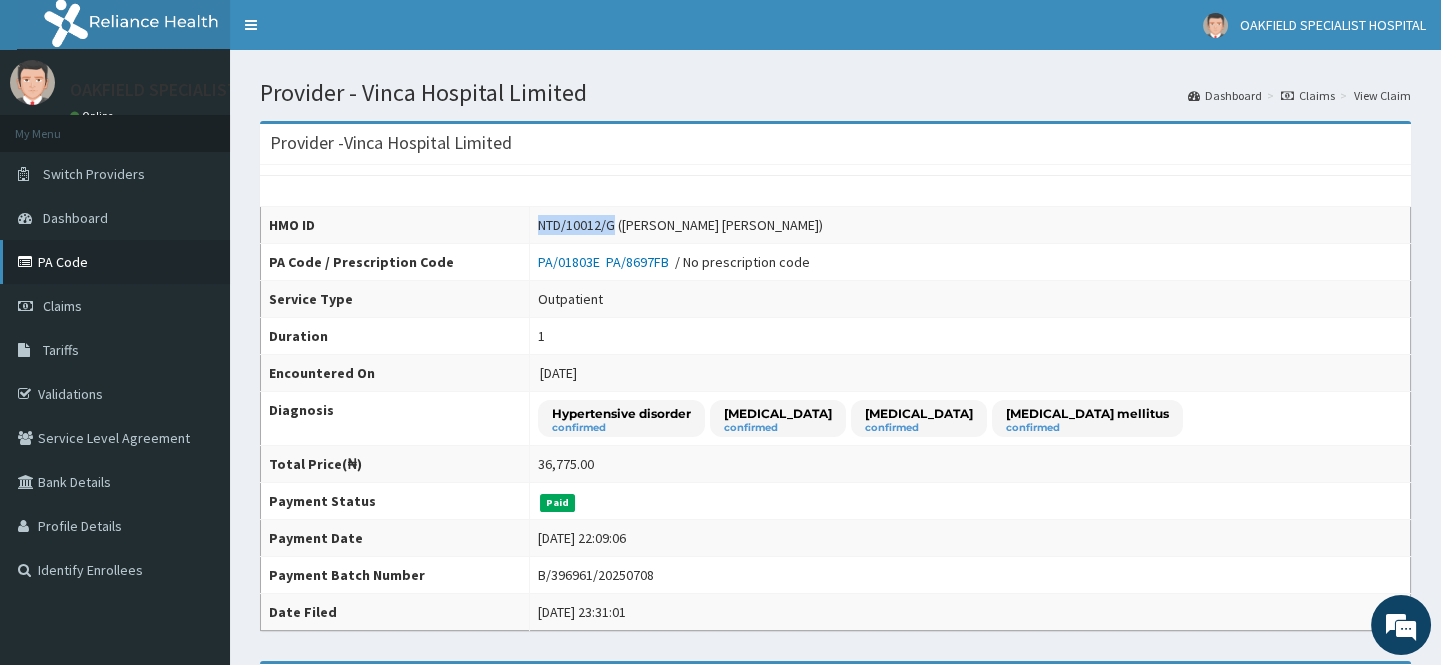 click on "PA Code" at bounding box center [115, 262] 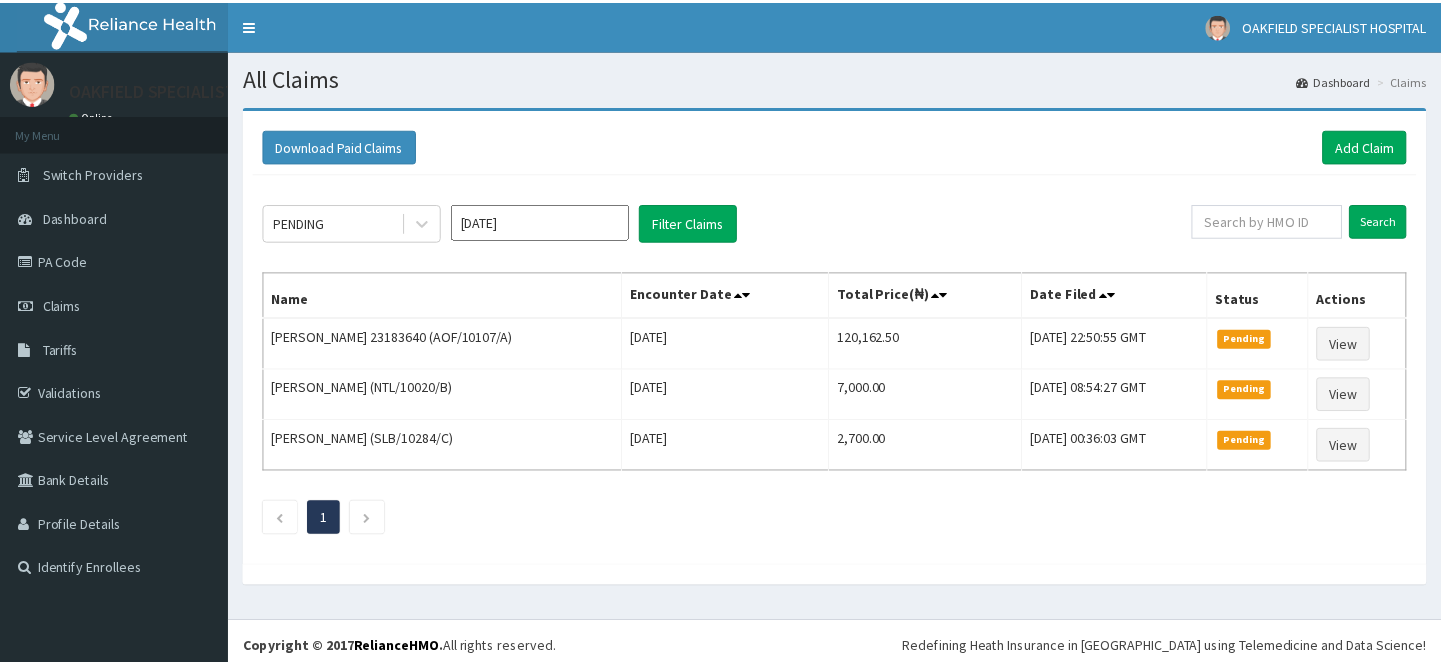 scroll, scrollTop: 0, scrollLeft: 0, axis: both 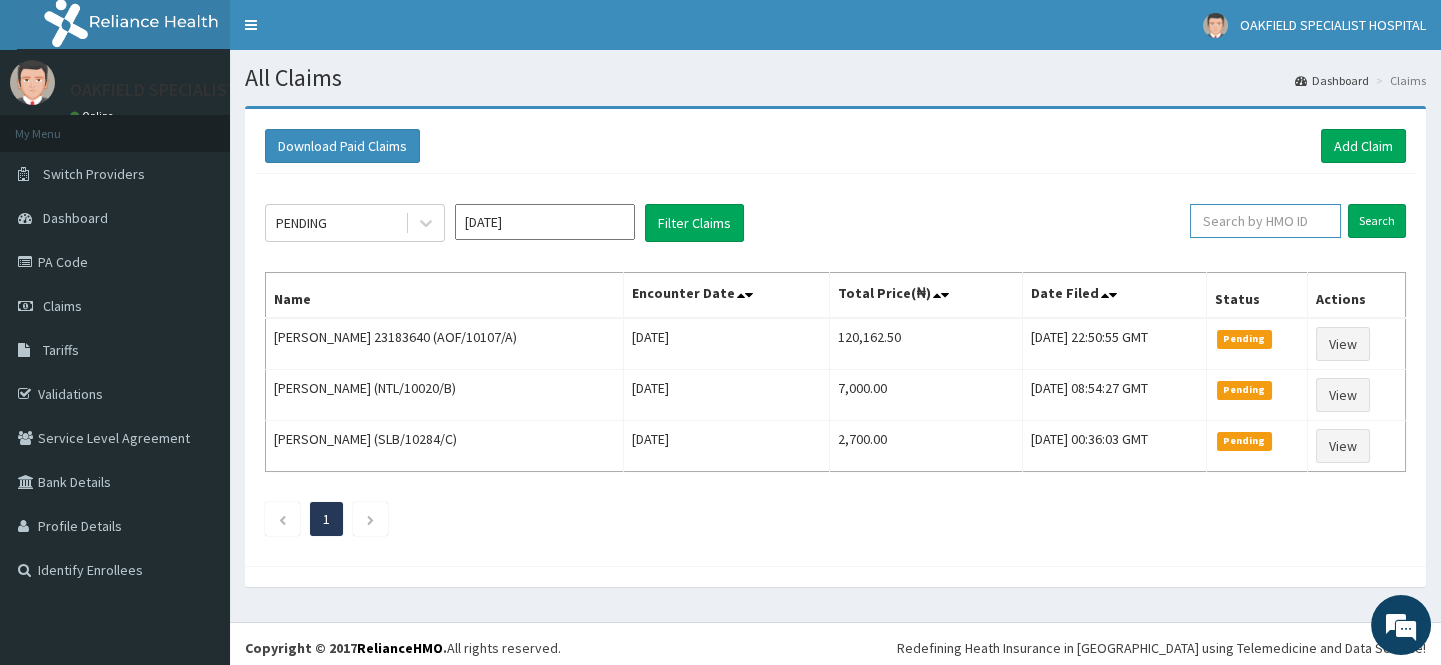 click at bounding box center [1265, 221] 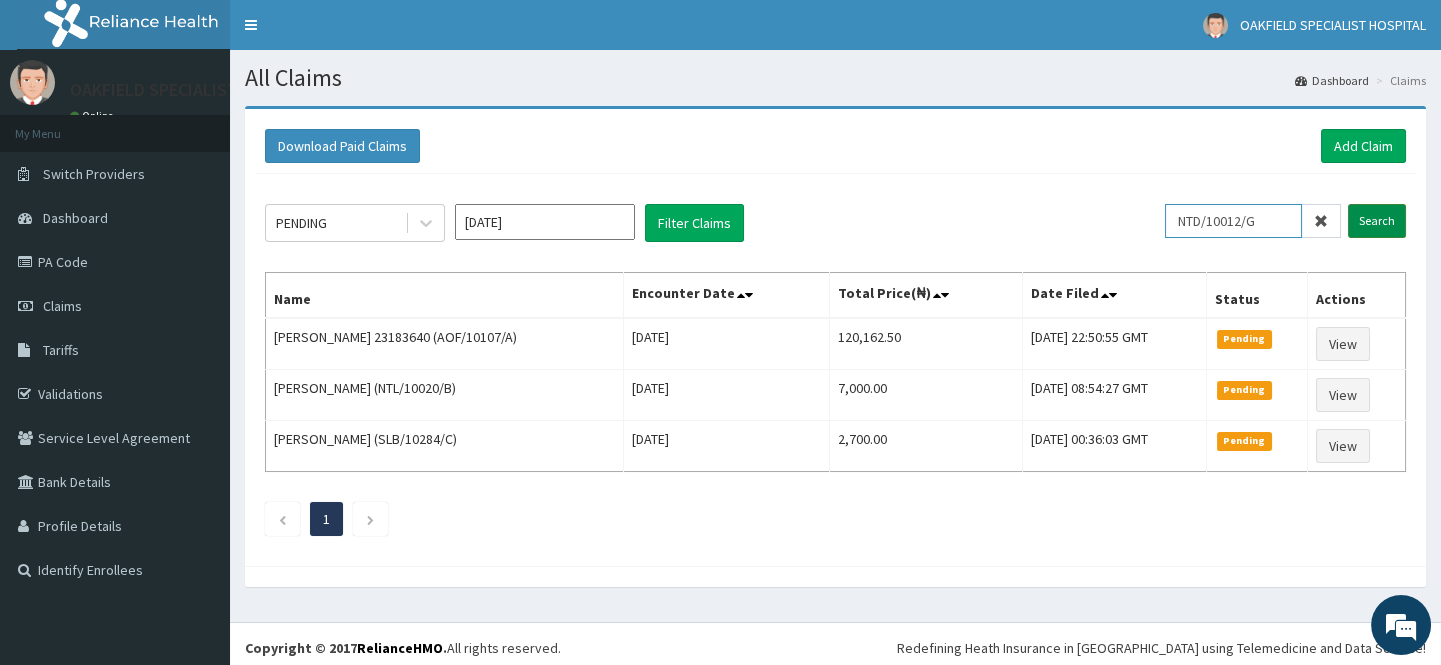 type on "NTD/10012/G" 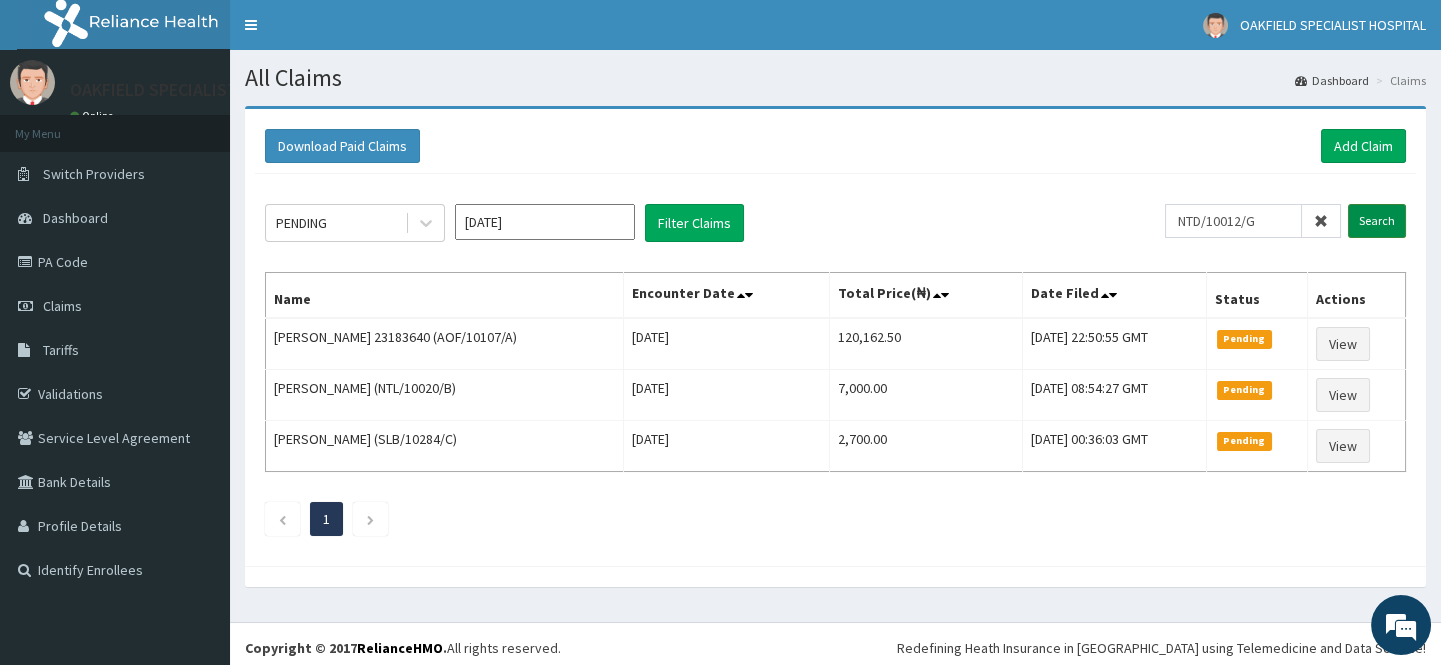 click on "Search" at bounding box center [1377, 221] 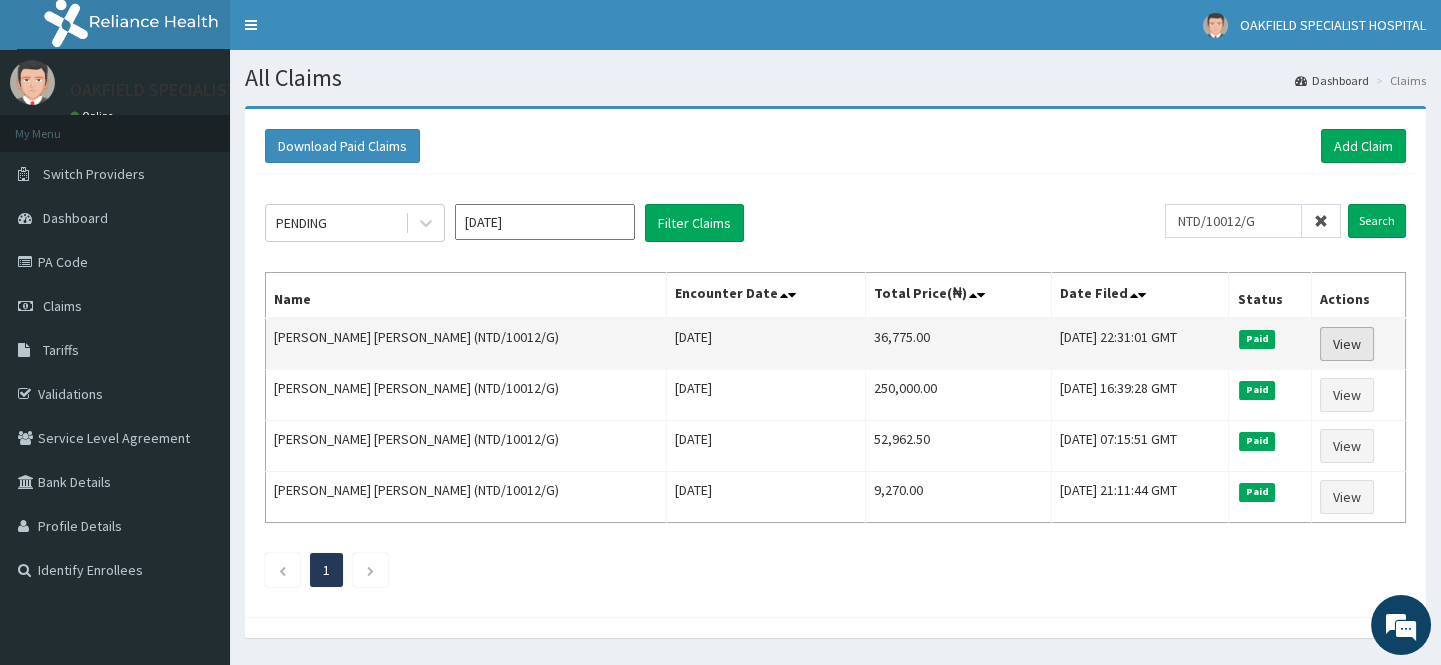 click on "View" at bounding box center [1347, 344] 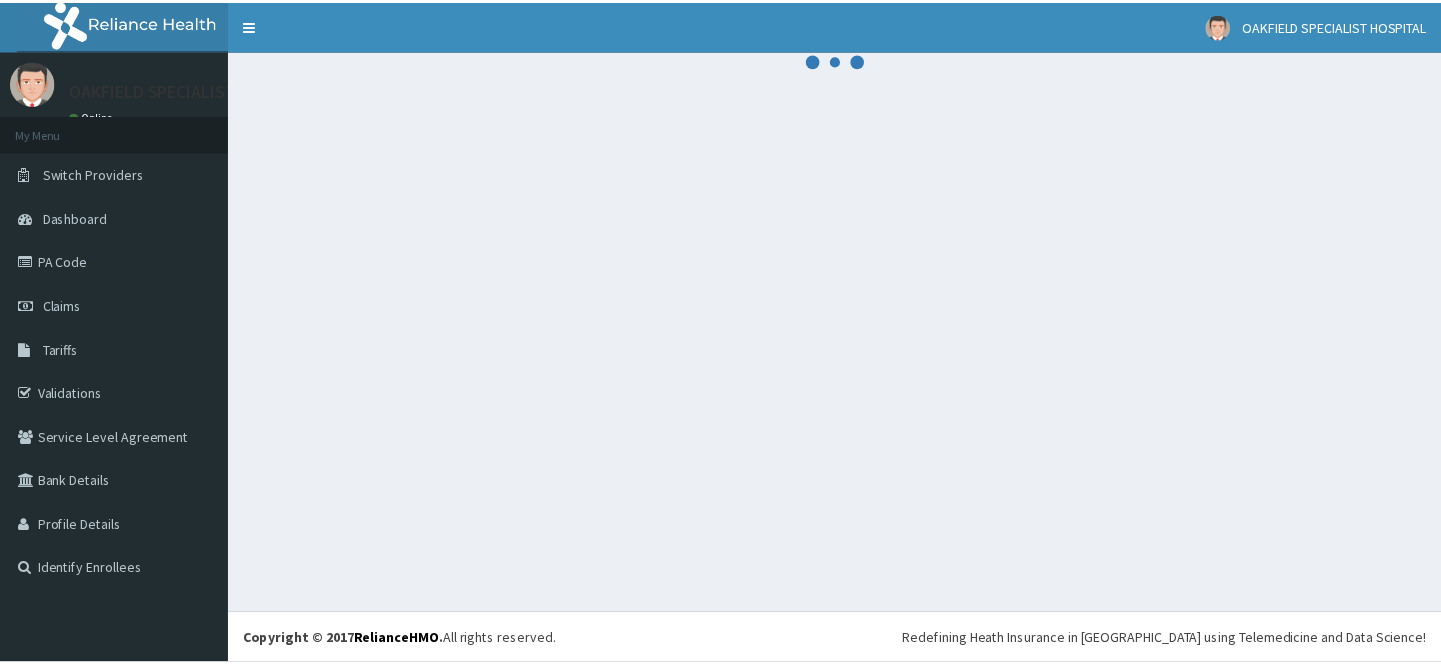 scroll, scrollTop: 0, scrollLeft: 0, axis: both 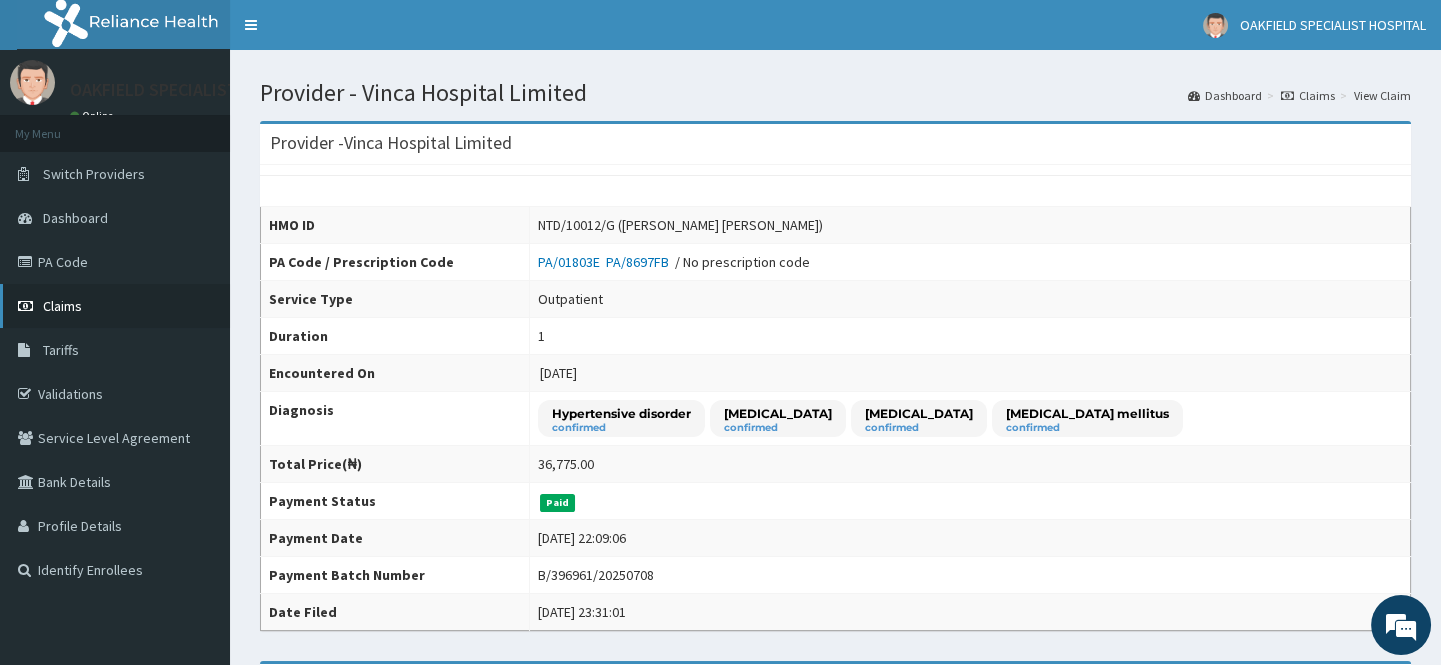 click on "Claims" at bounding box center (62, 306) 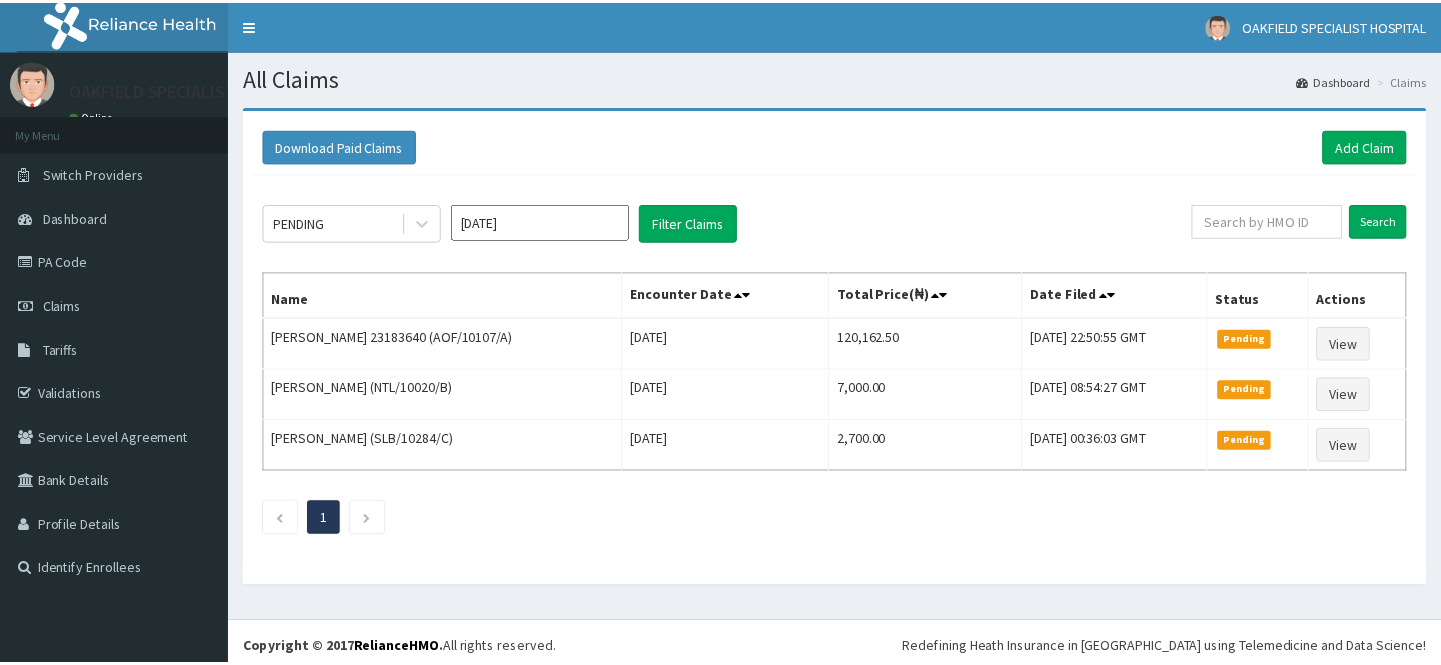 scroll, scrollTop: 0, scrollLeft: 0, axis: both 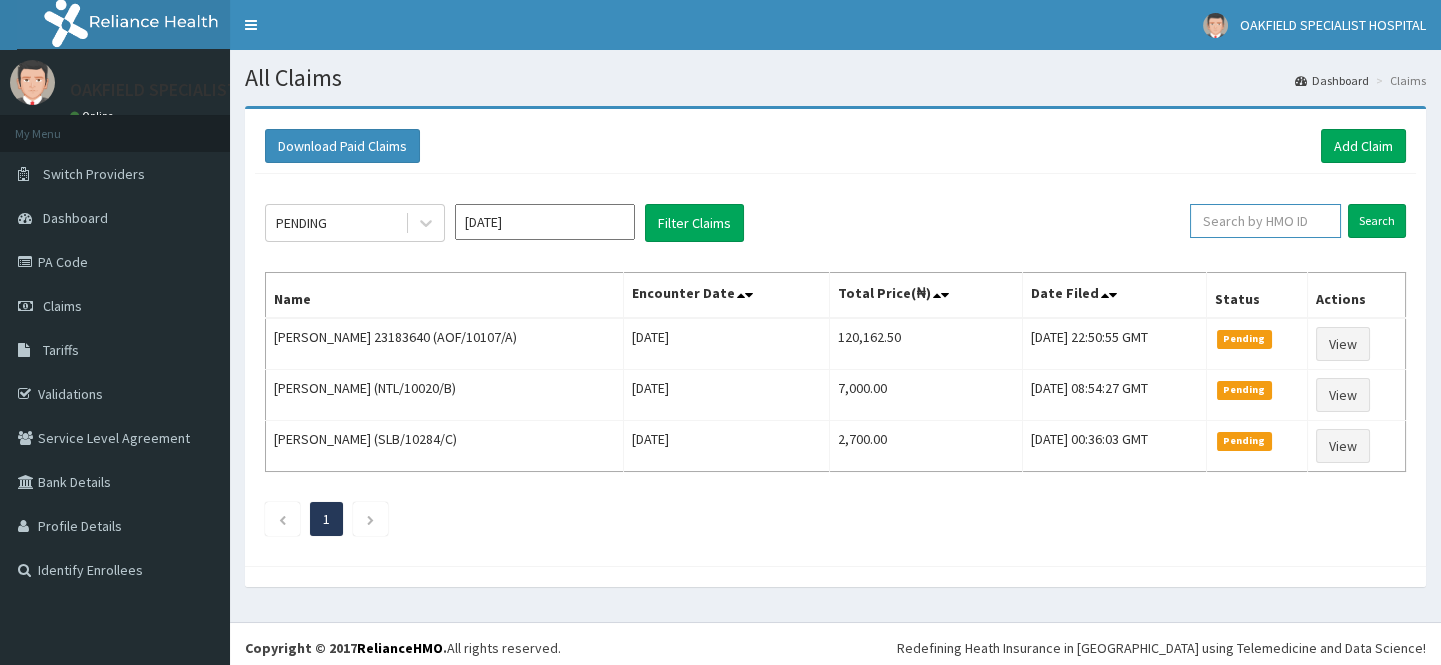 click at bounding box center [1265, 221] 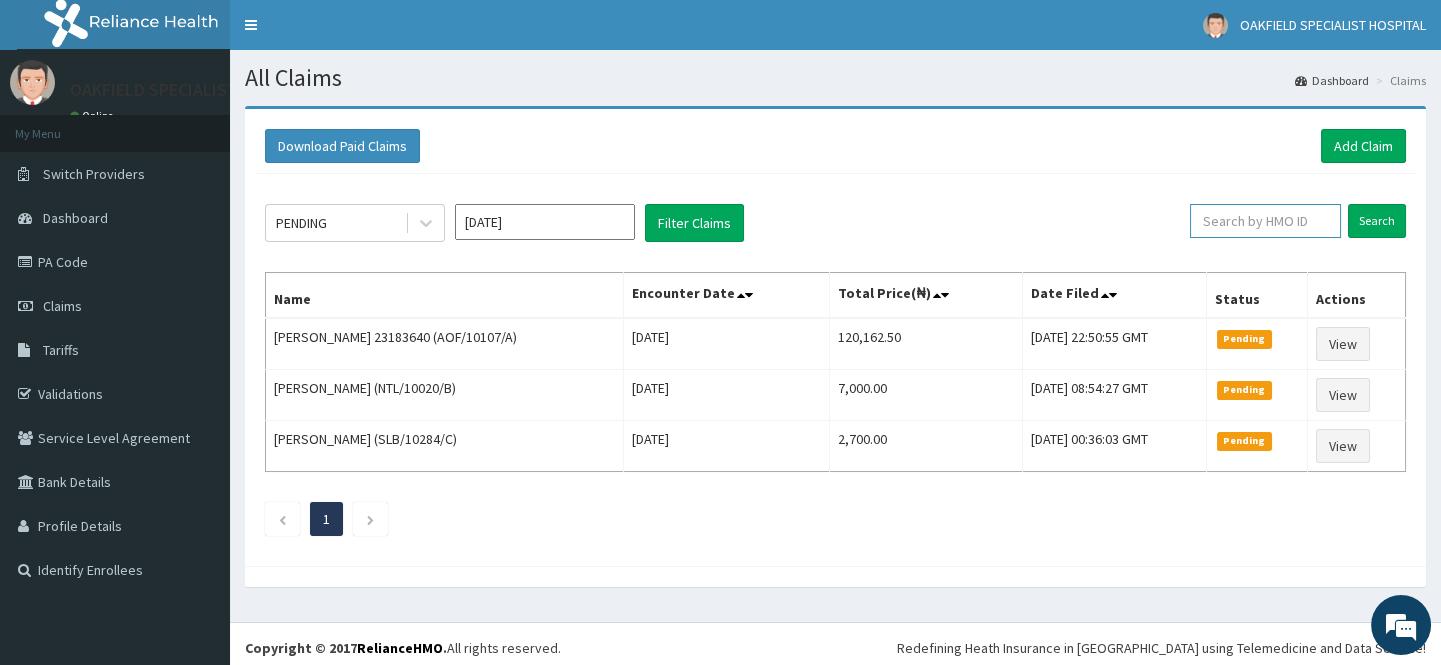 paste on "CPP/10065/A" 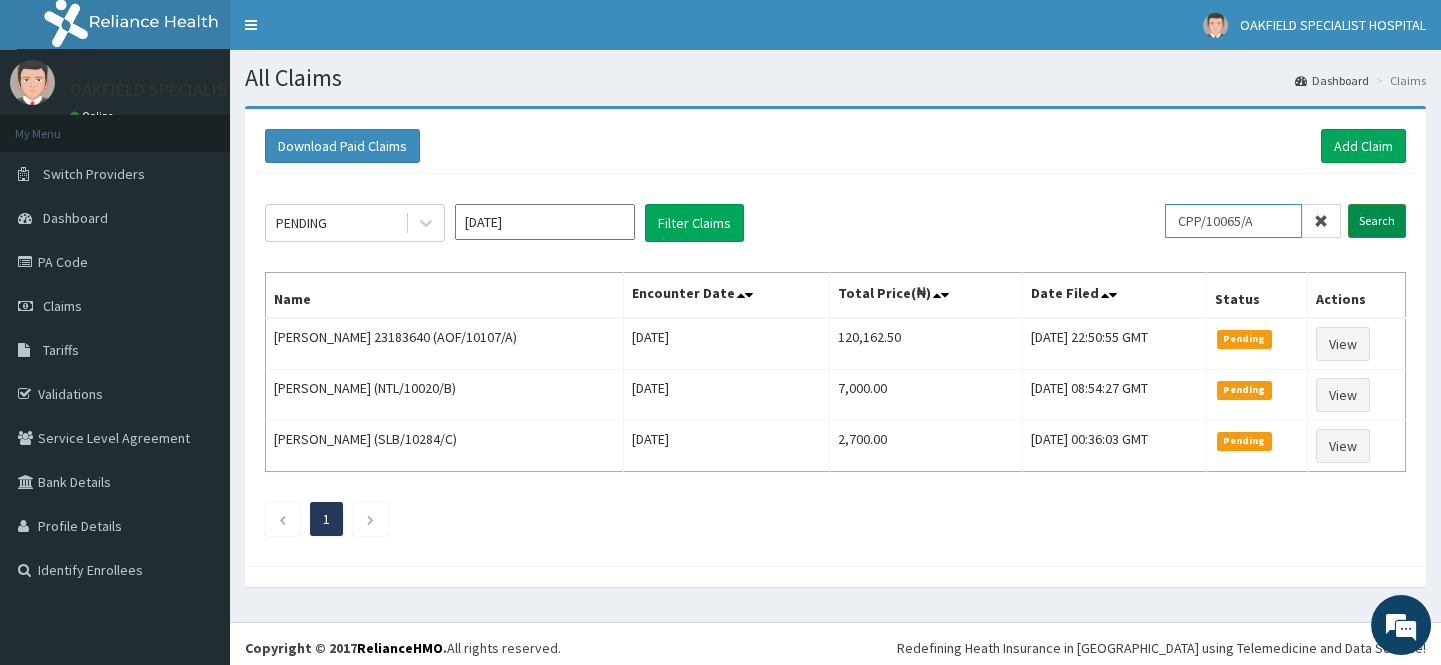 type on "CPP/10065/A" 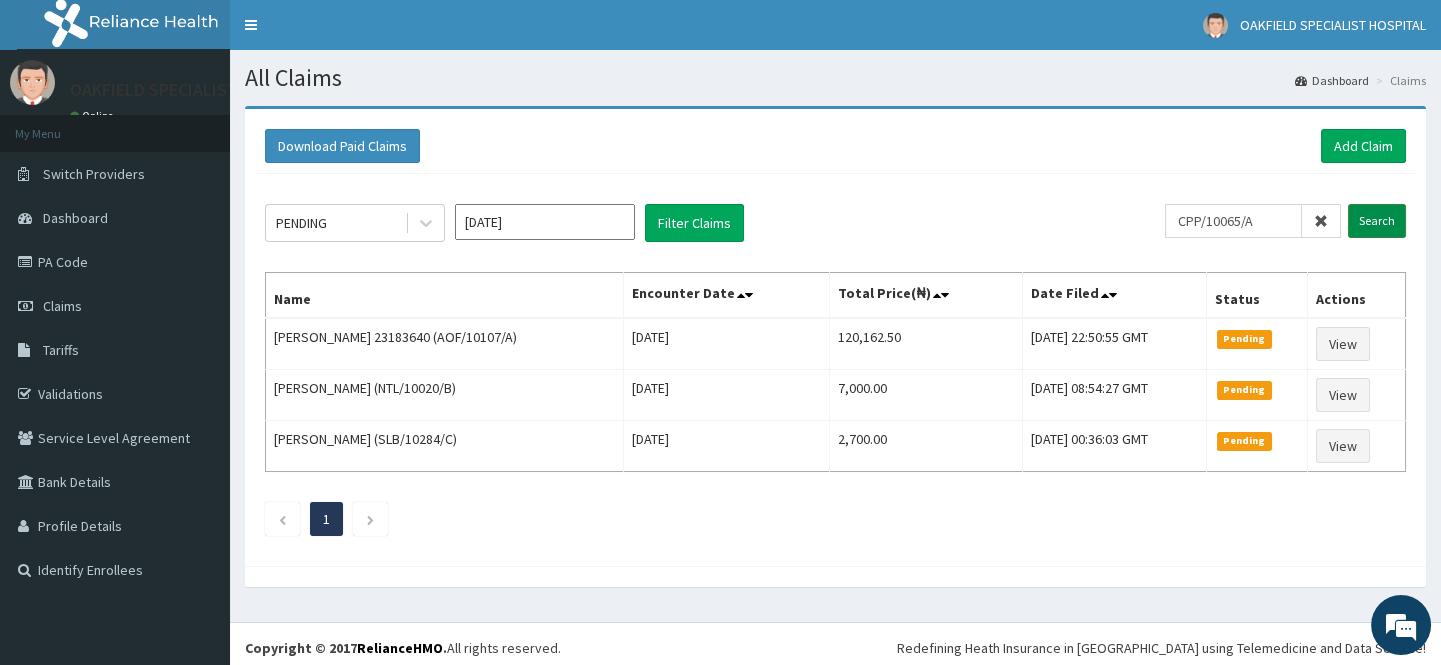 click on "Search" at bounding box center [1377, 221] 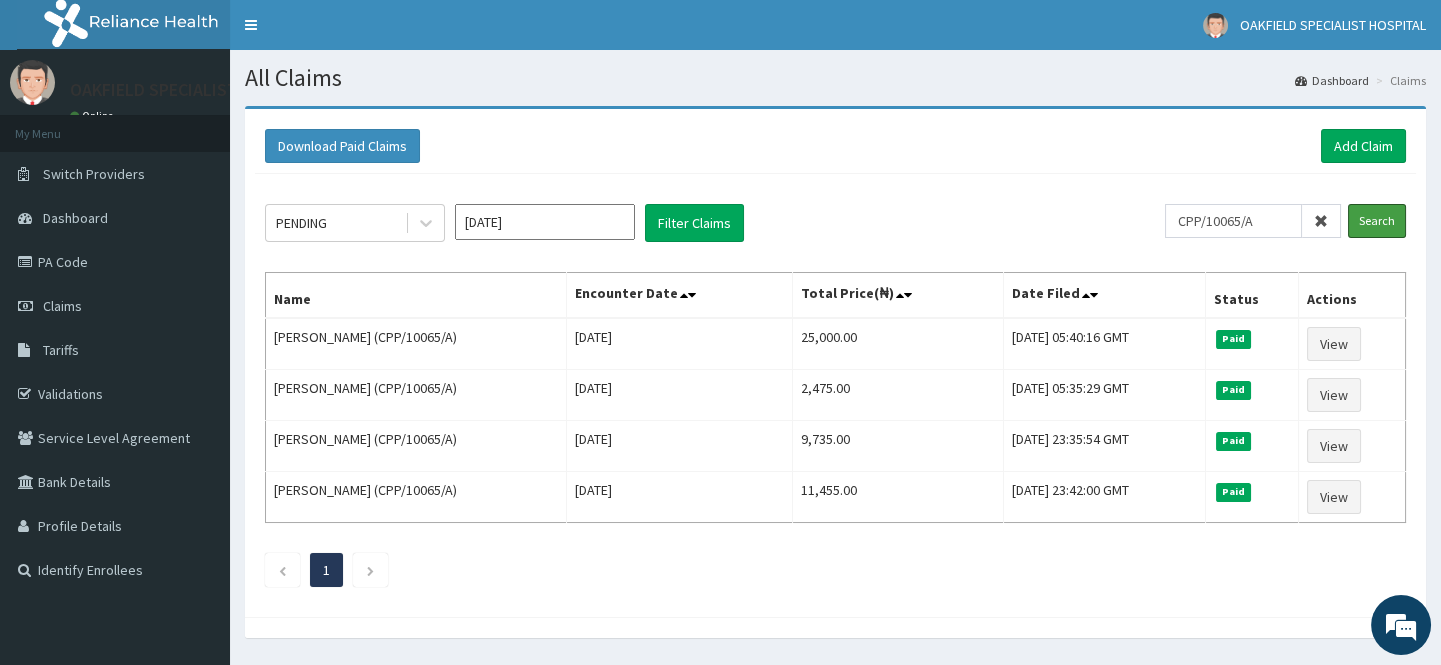scroll, scrollTop: 0, scrollLeft: 0, axis: both 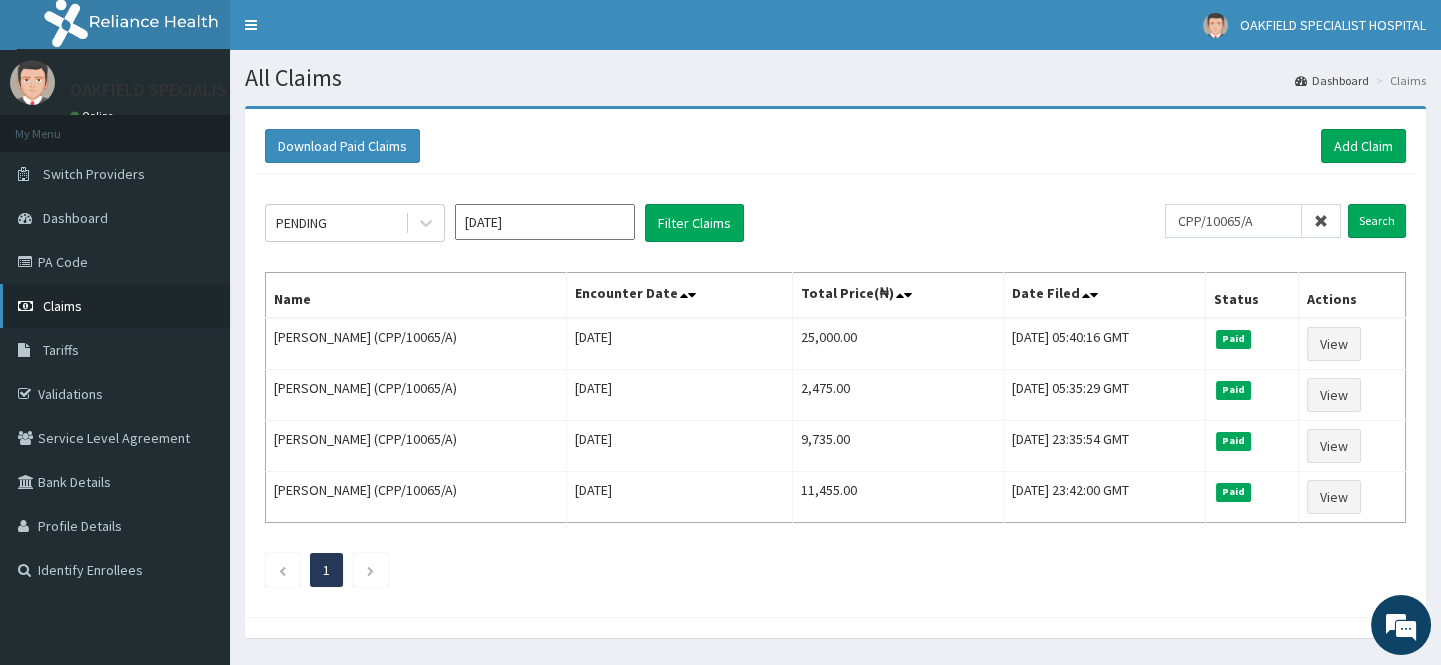 click on "Claims" at bounding box center [115, 306] 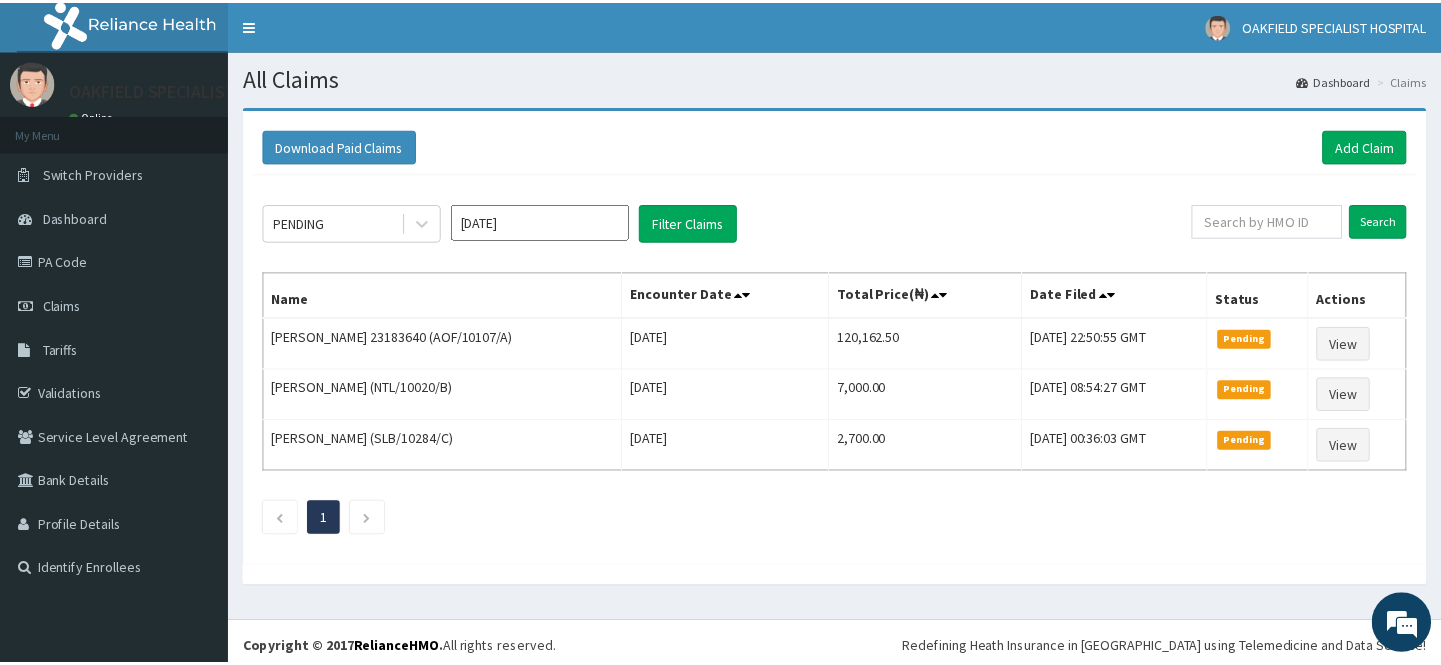 scroll, scrollTop: 0, scrollLeft: 0, axis: both 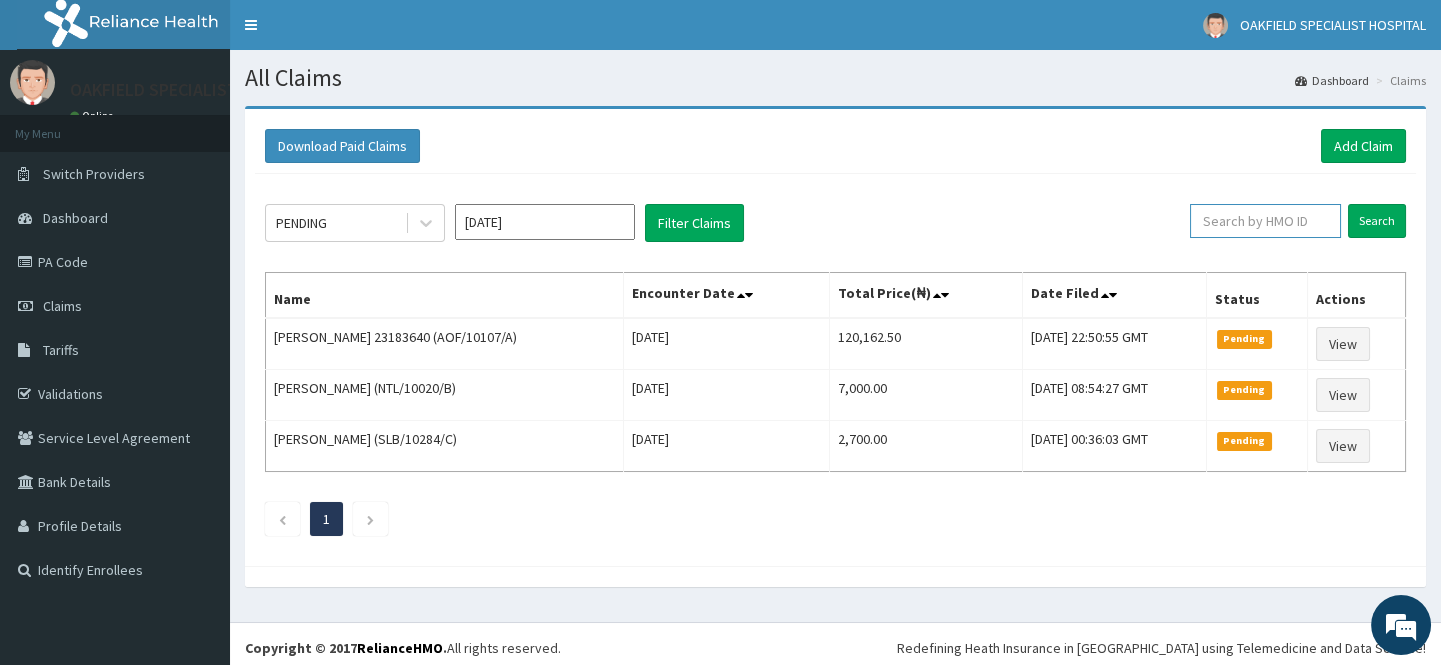 click at bounding box center [1265, 221] 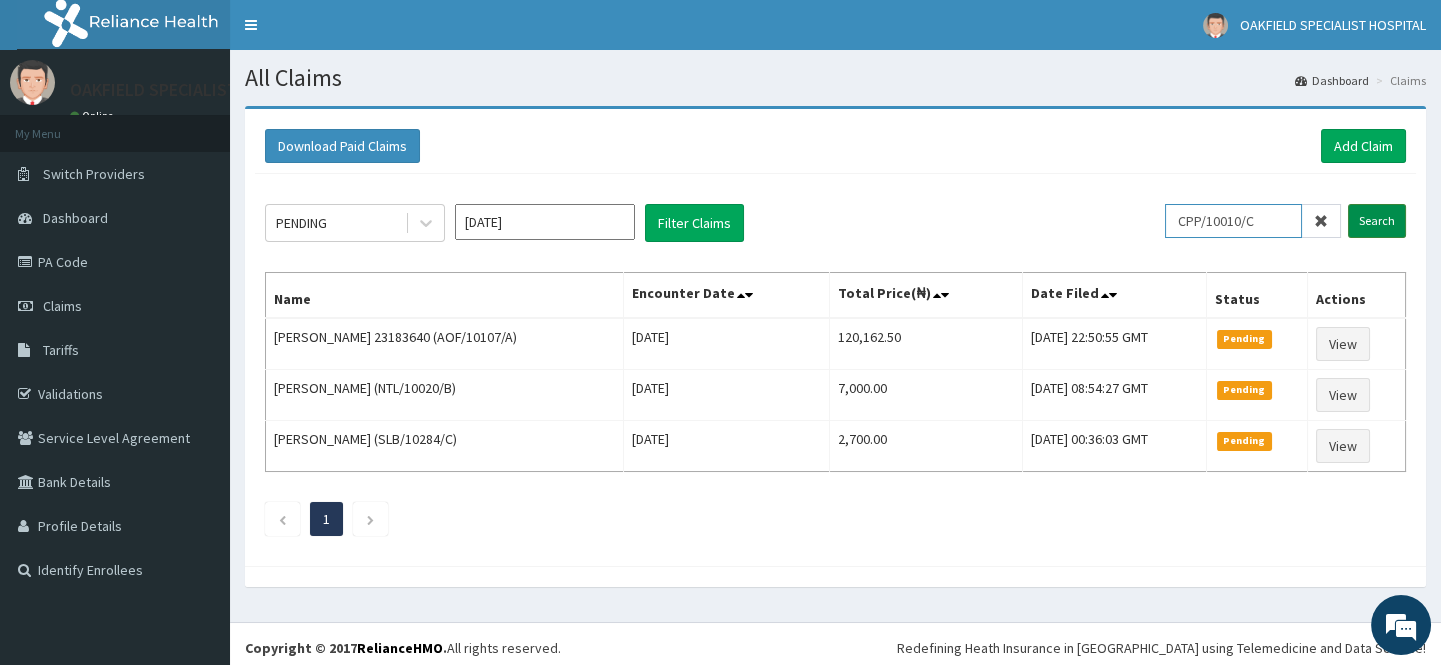 type on "CPP/10010/C" 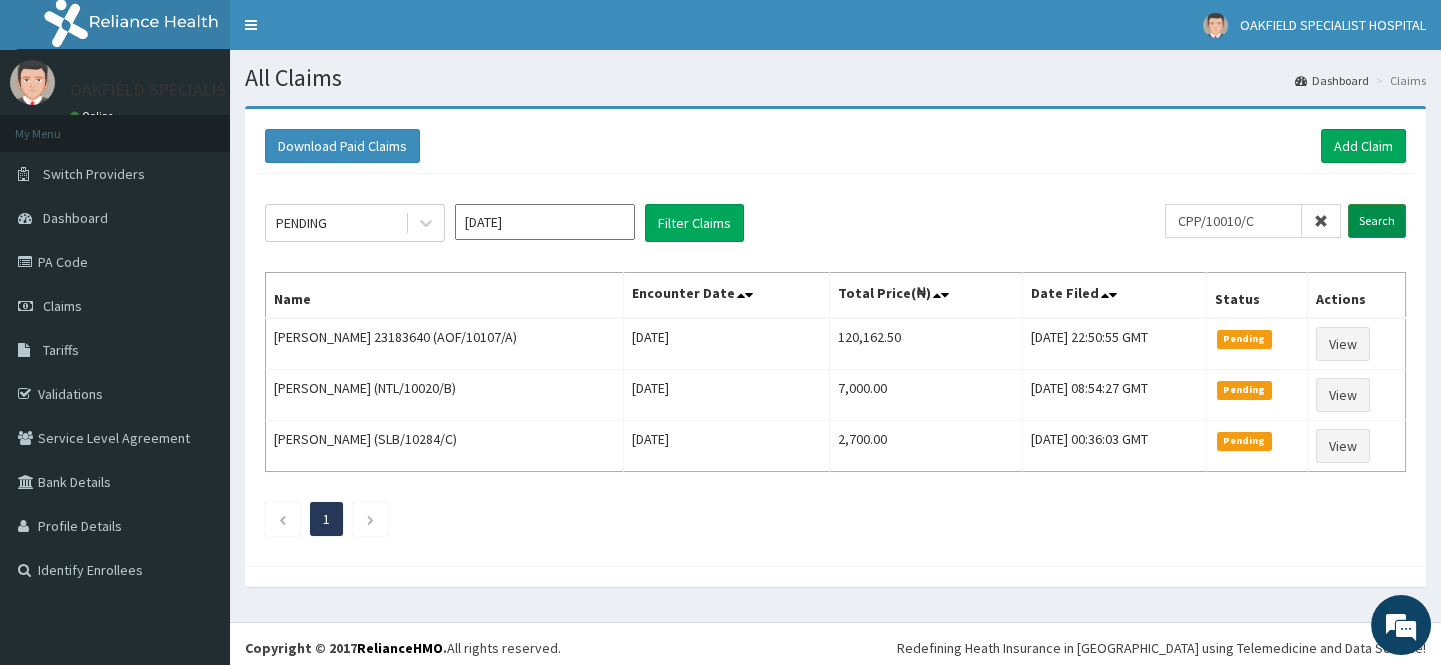 click on "Search" at bounding box center (1377, 221) 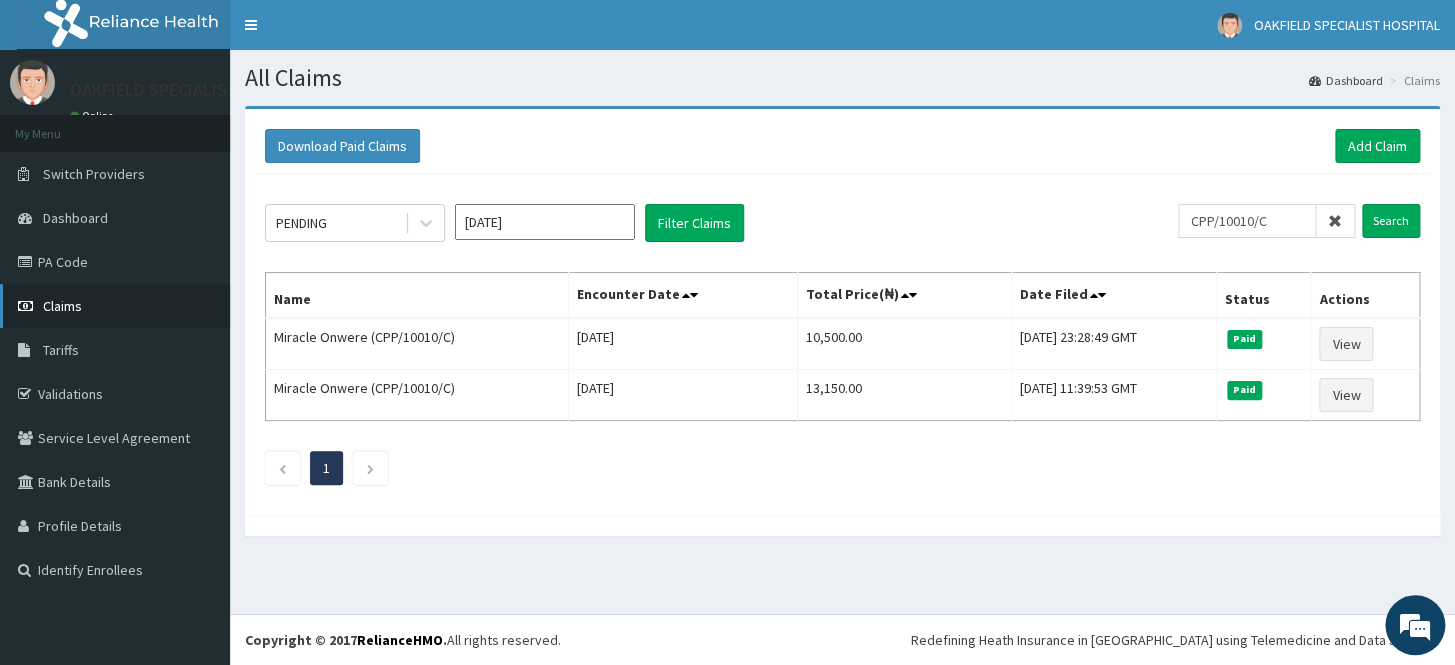 click on "Claims" at bounding box center [62, 306] 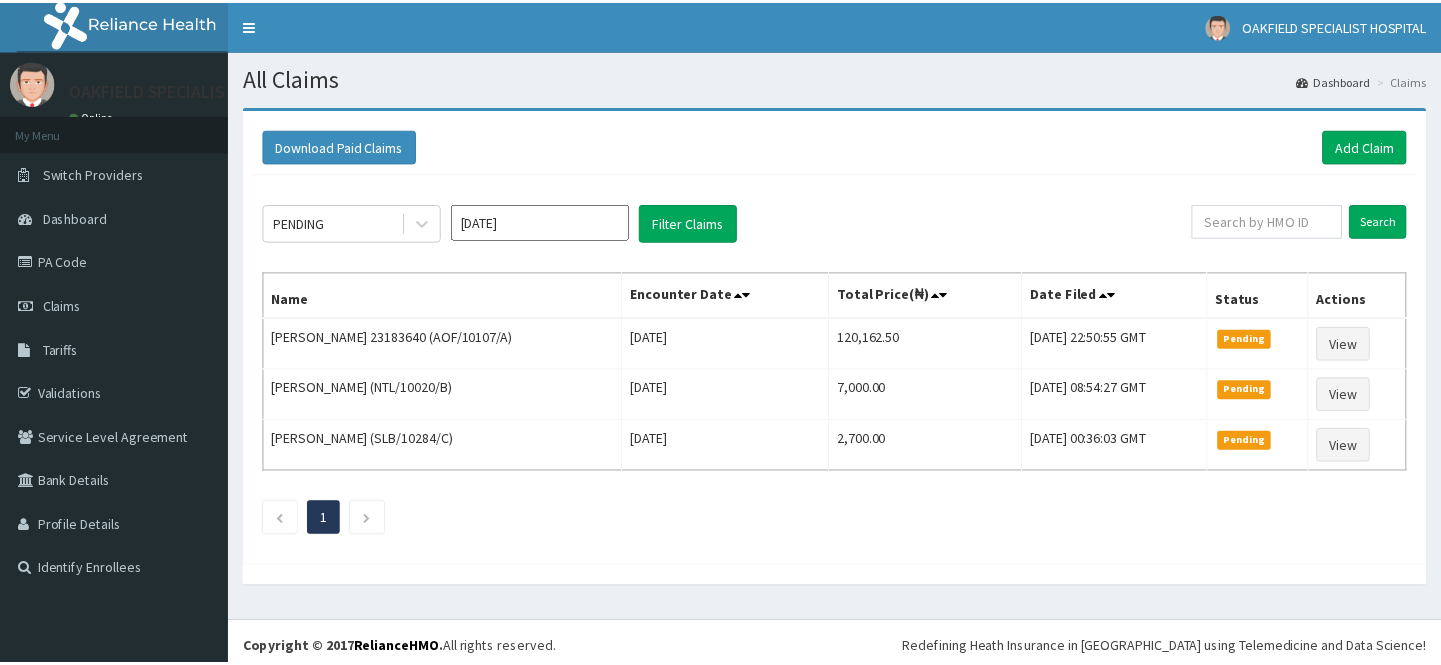 scroll, scrollTop: 0, scrollLeft: 0, axis: both 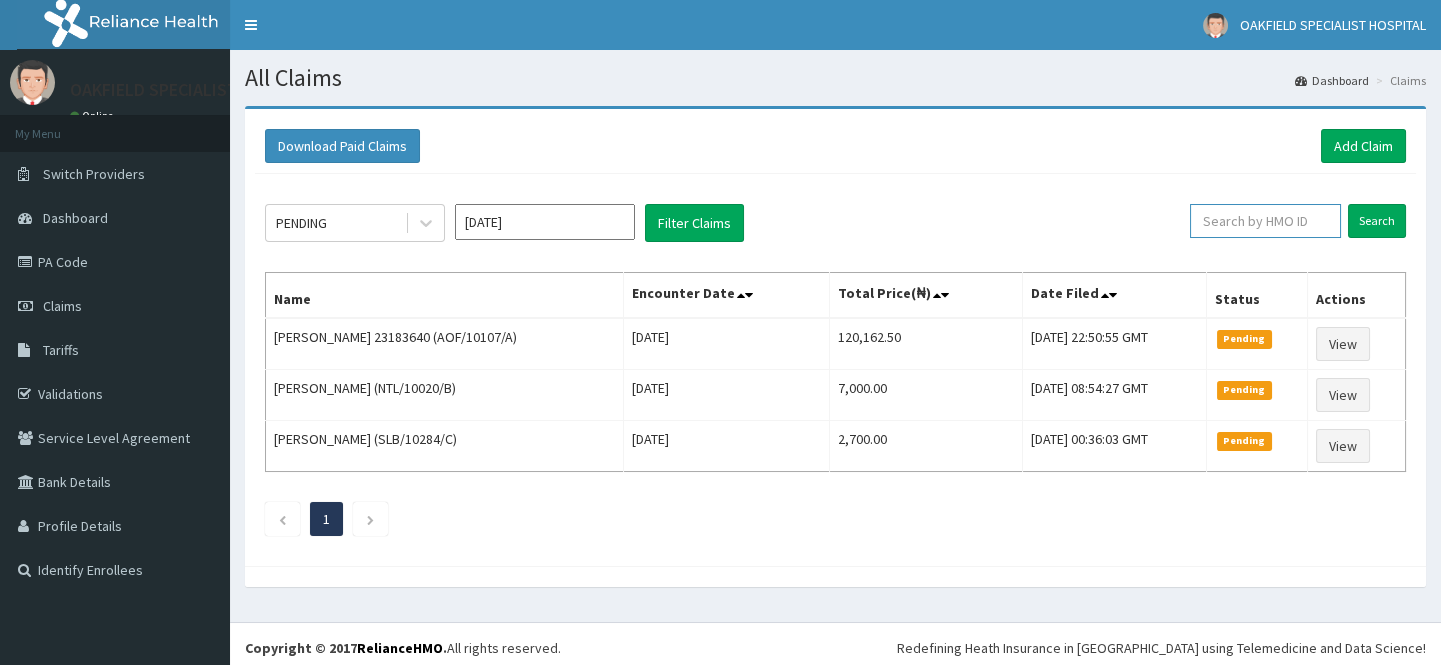 click at bounding box center [1265, 221] 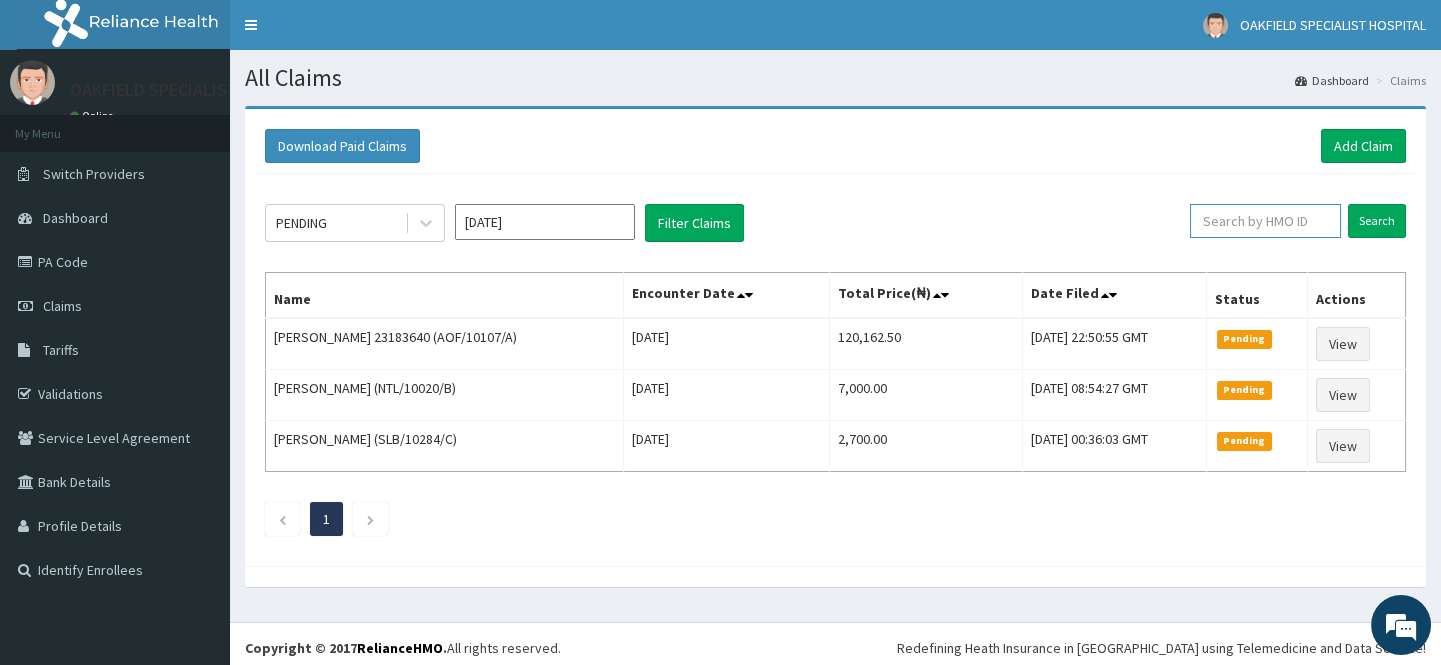 paste on "CPP/10010/D" 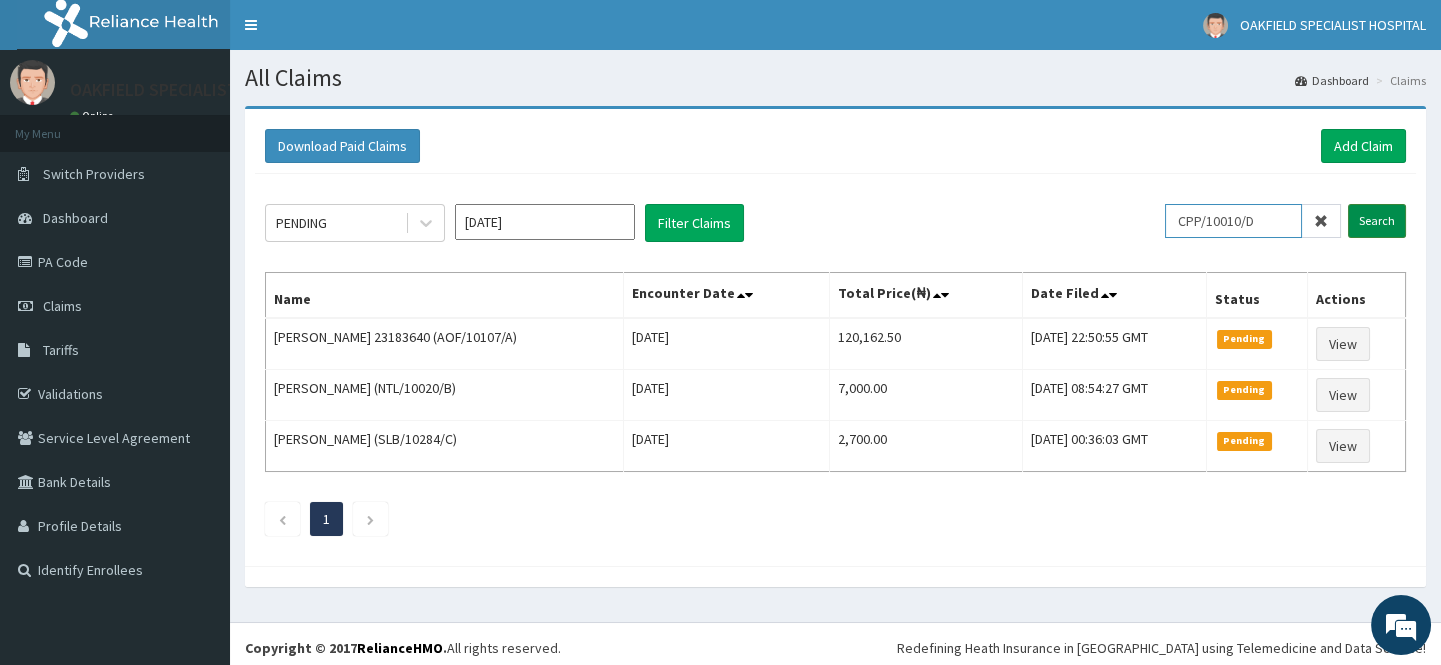 type on "CPP/10010/D" 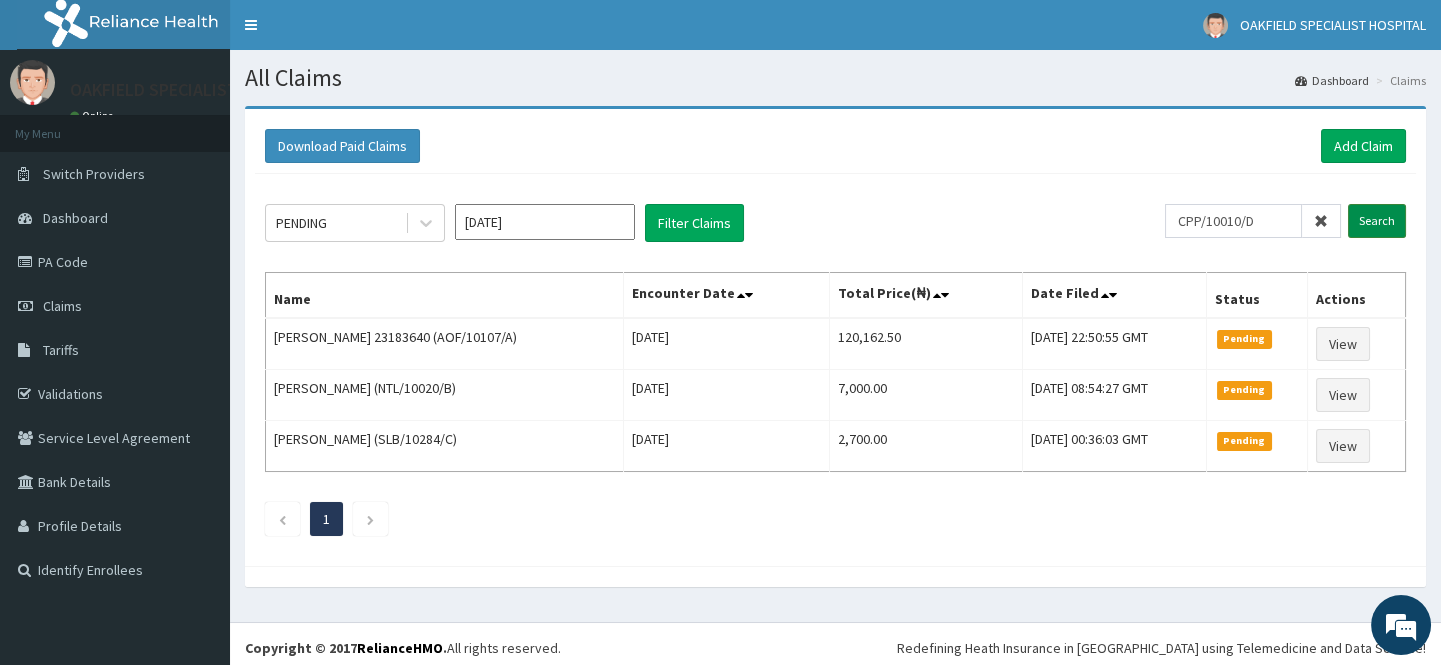 click on "Search" at bounding box center [1377, 221] 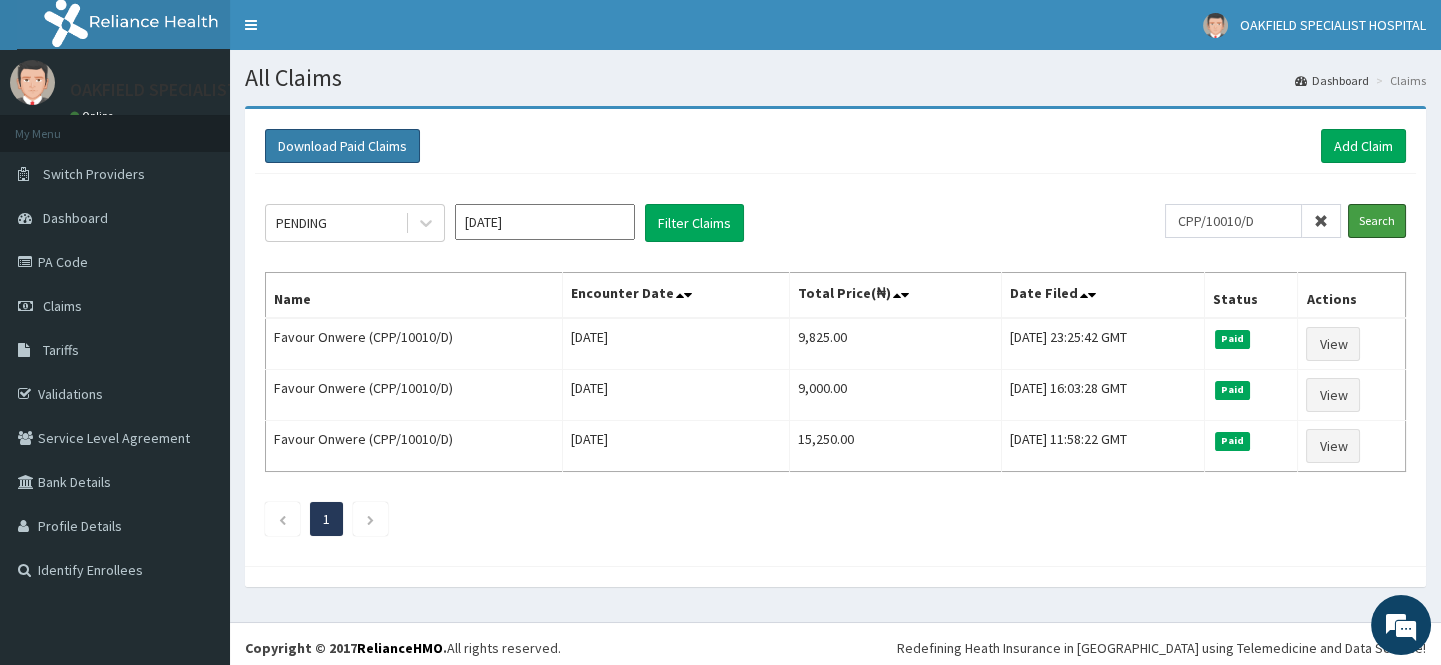 scroll, scrollTop: 0, scrollLeft: 0, axis: both 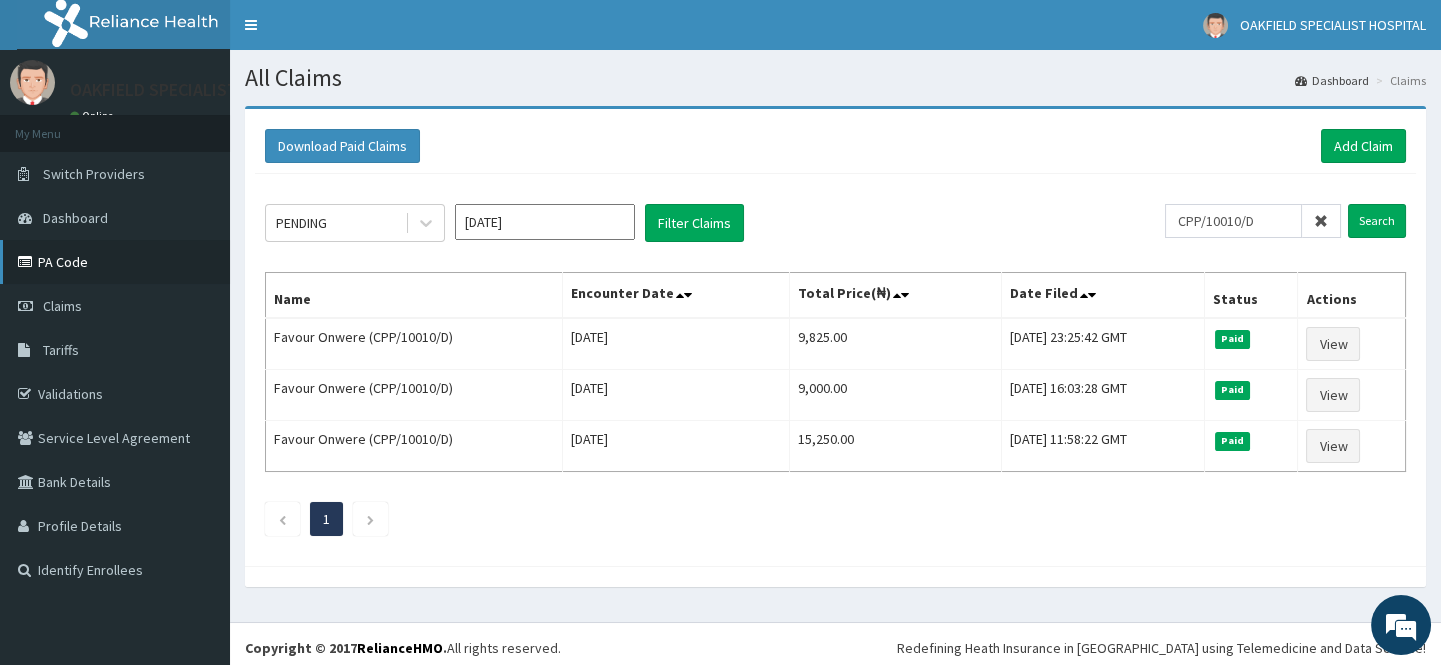 click on "PA Code" at bounding box center (115, 262) 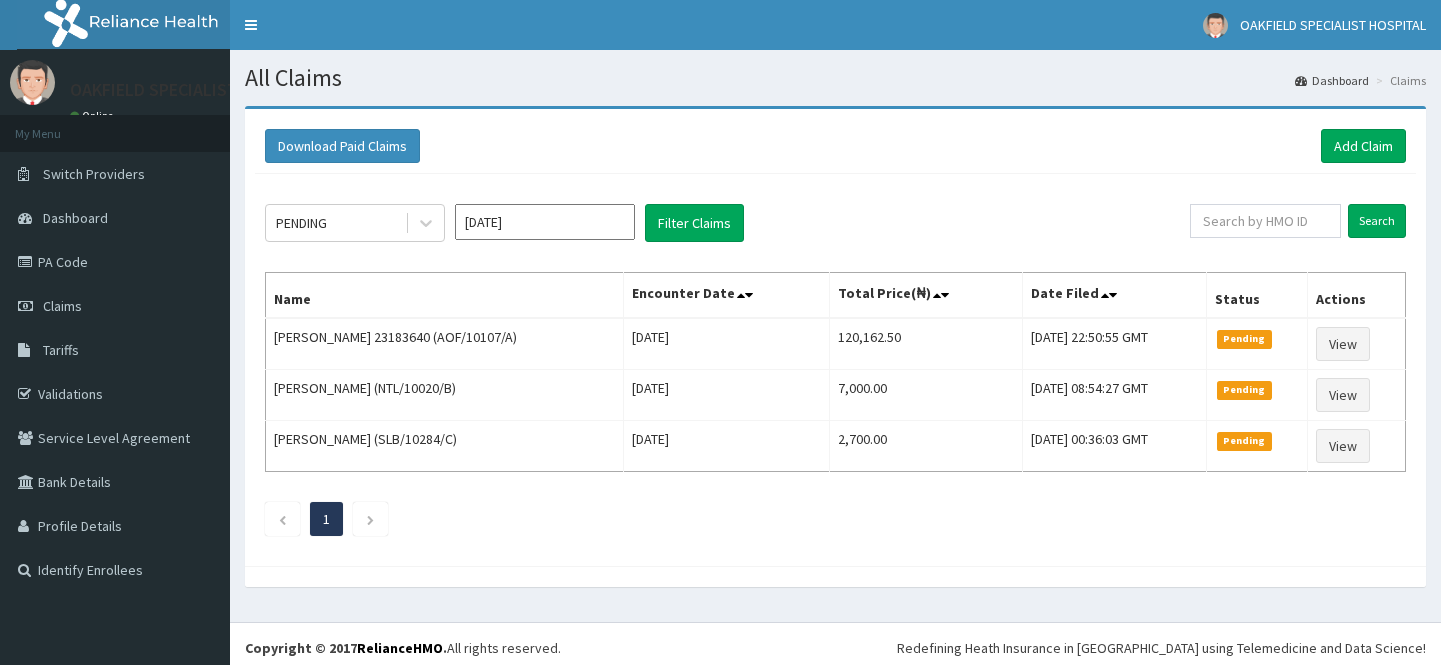scroll, scrollTop: 0, scrollLeft: 0, axis: both 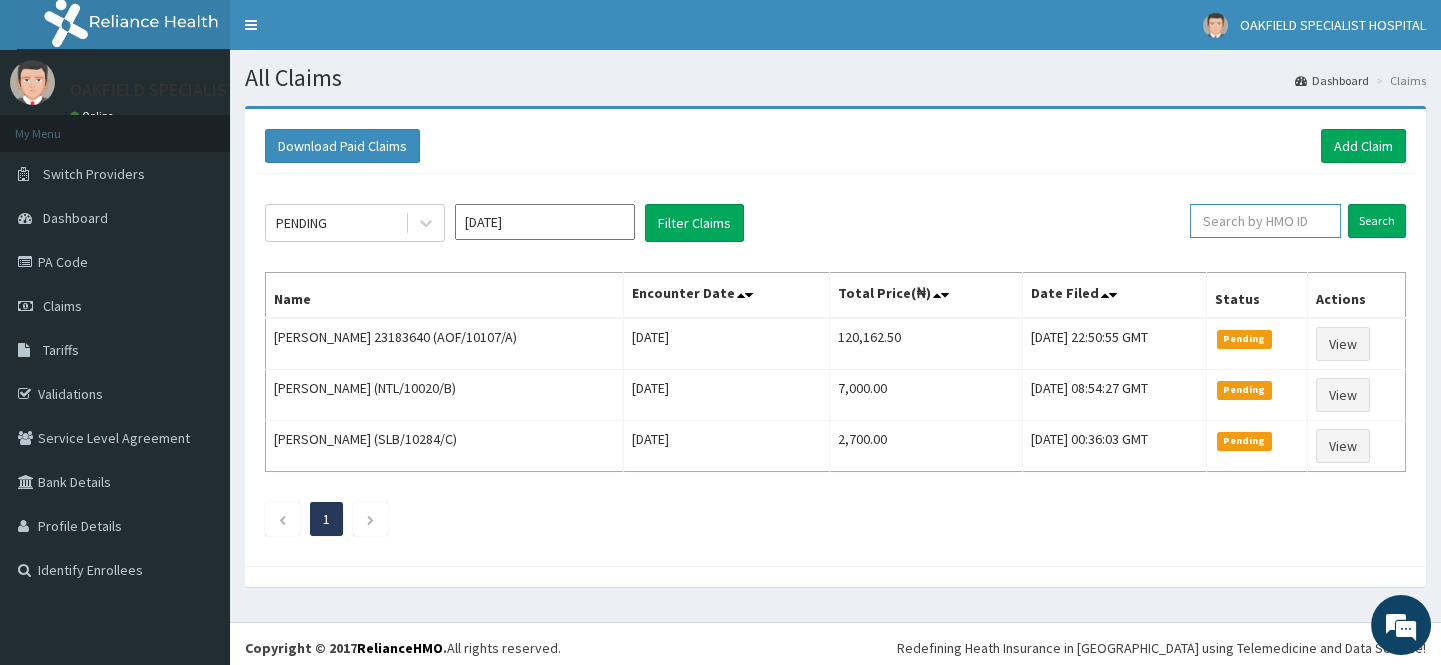 click at bounding box center [1265, 221] 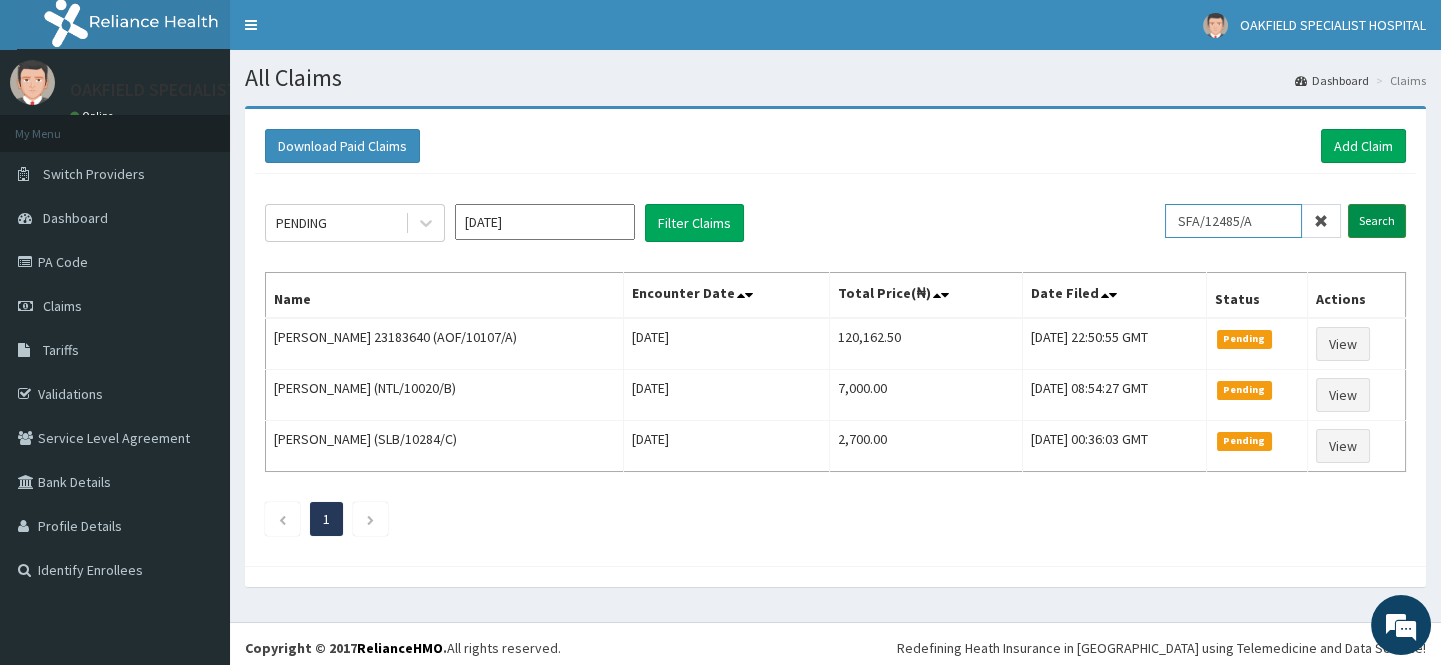 type on "SFA/12485/A" 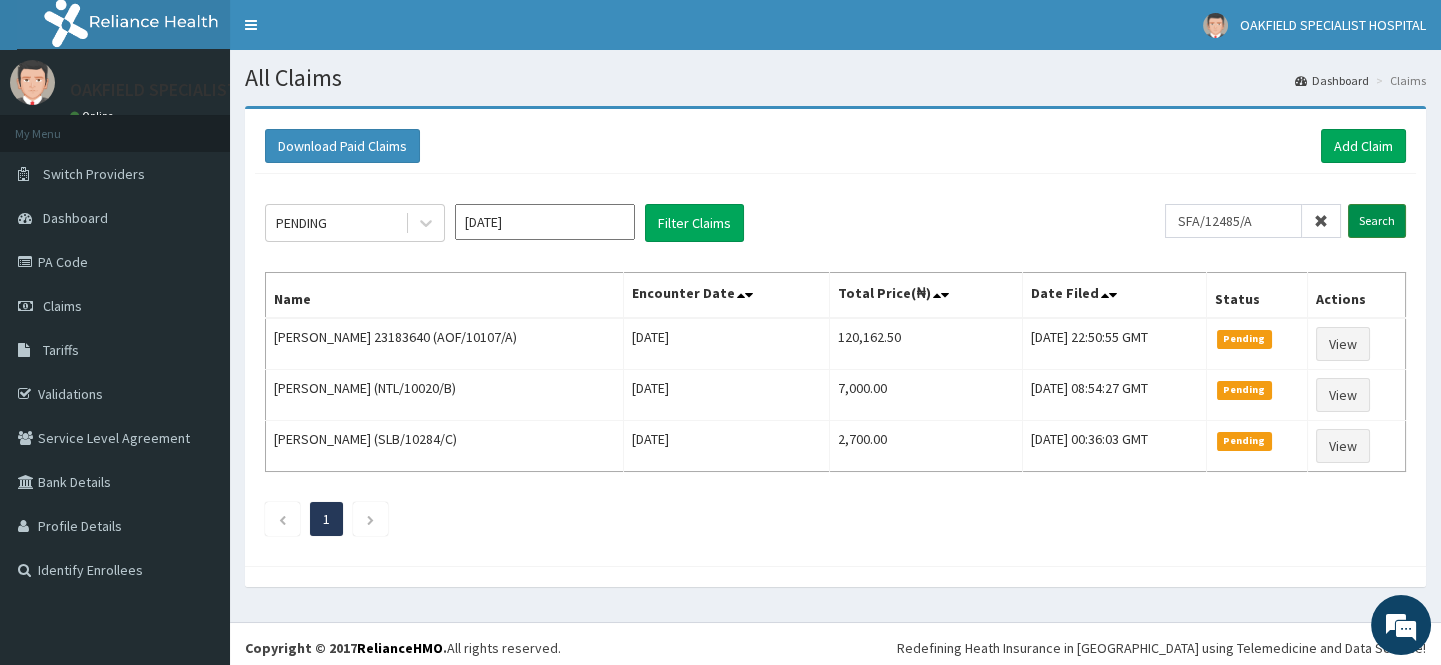 click on "Search" at bounding box center (1377, 221) 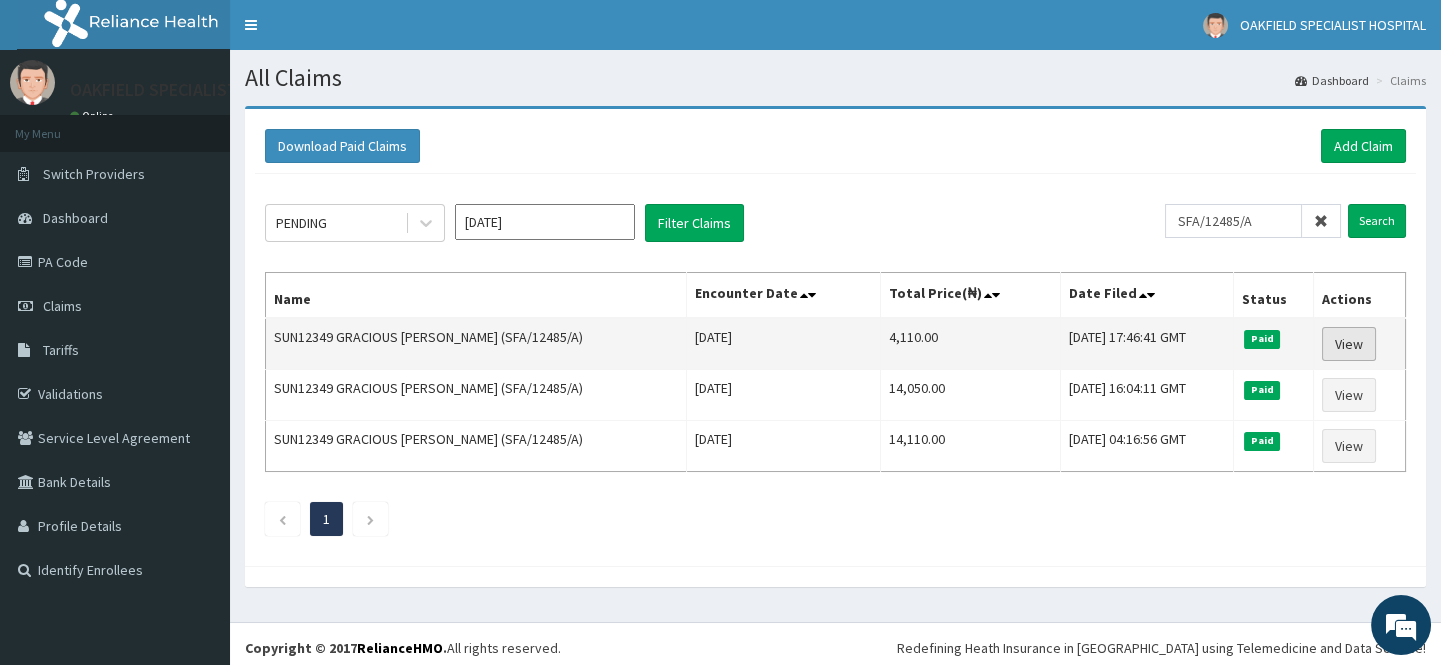 click on "View" at bounding box center [1349, 344] 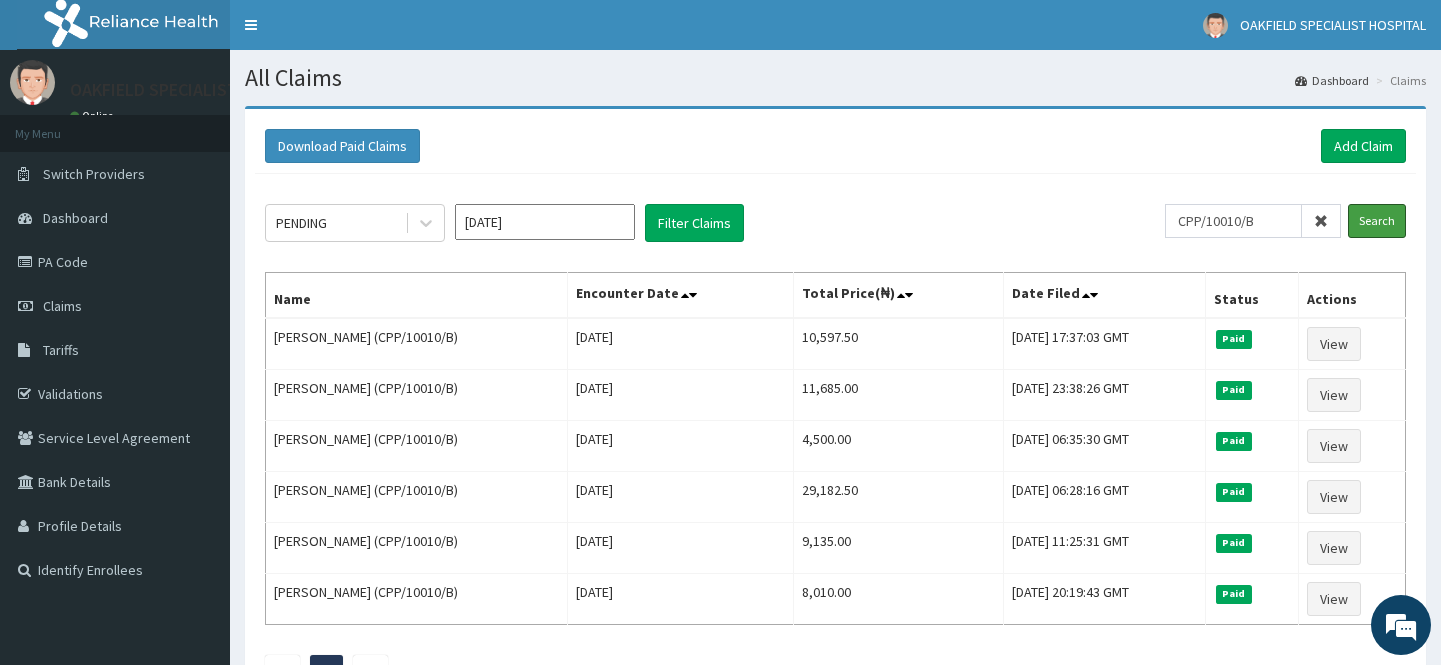 scroll, scrollTop: 0, scrollLeft: 0, axis: both 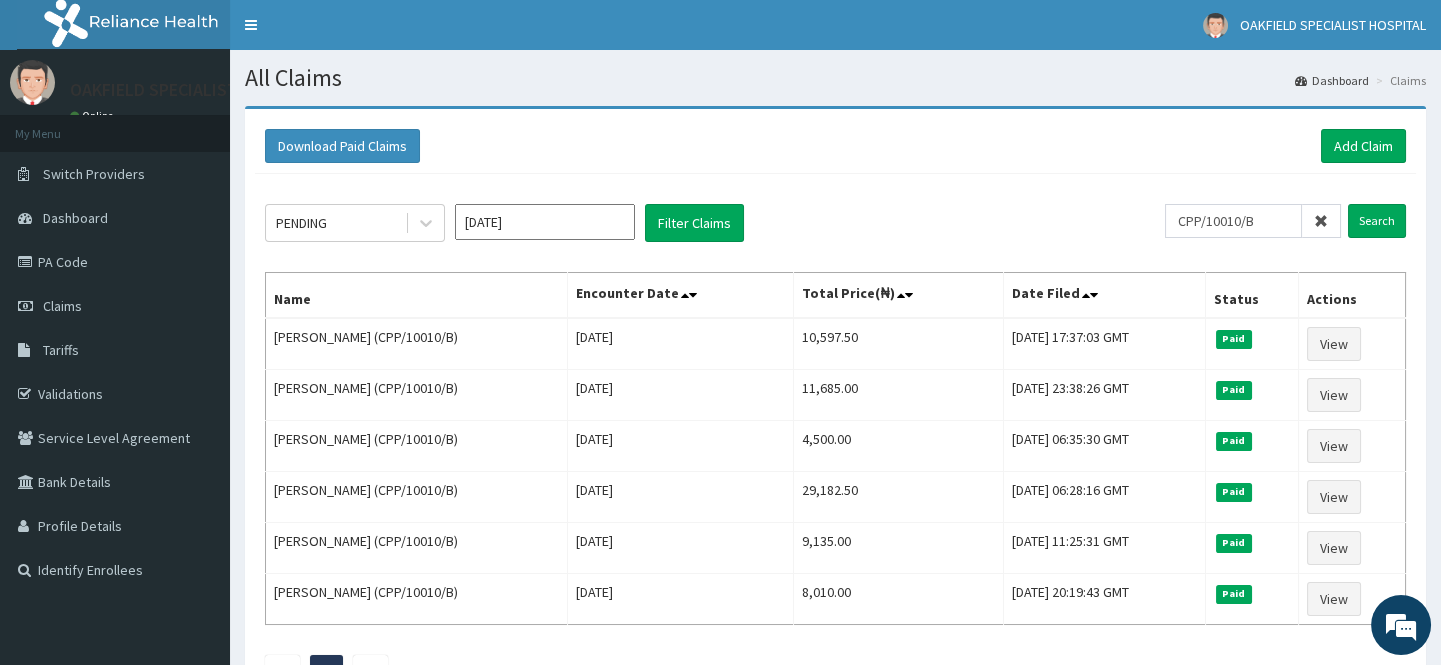 click at bounding box center [1321, 221] 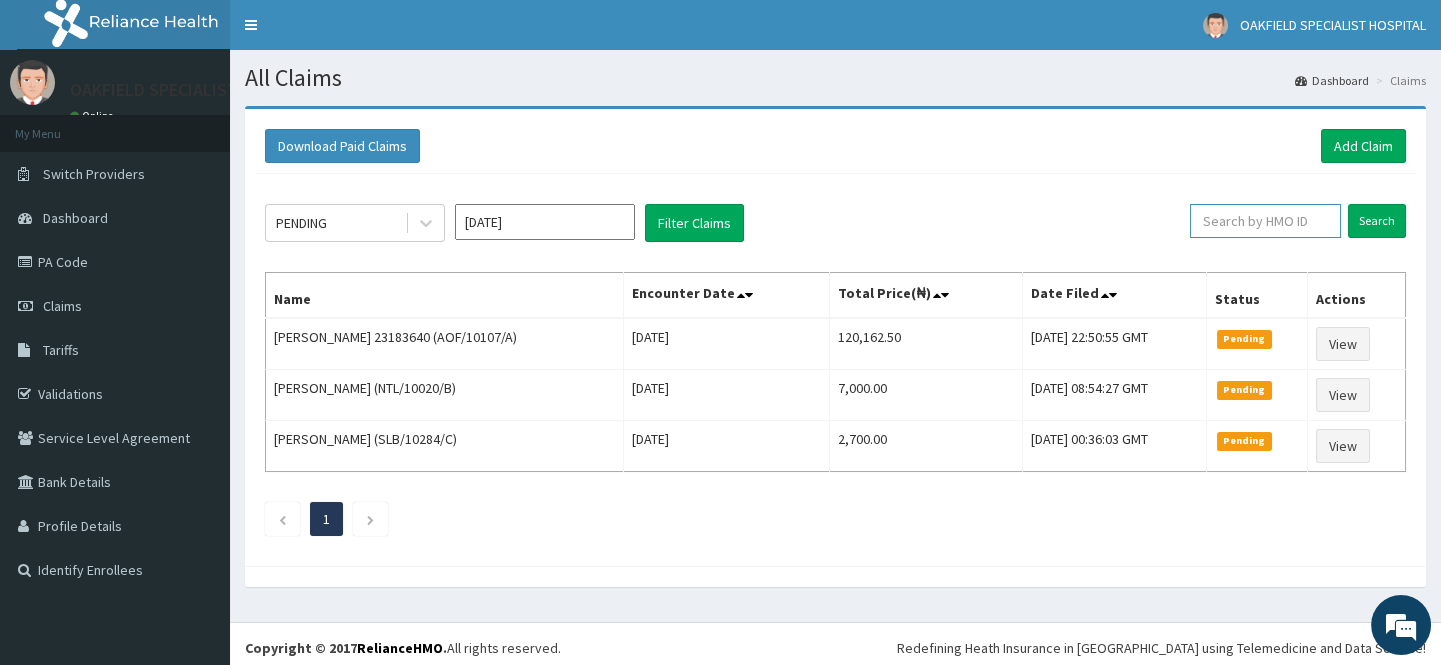 click at bounding box center (1265, 221) 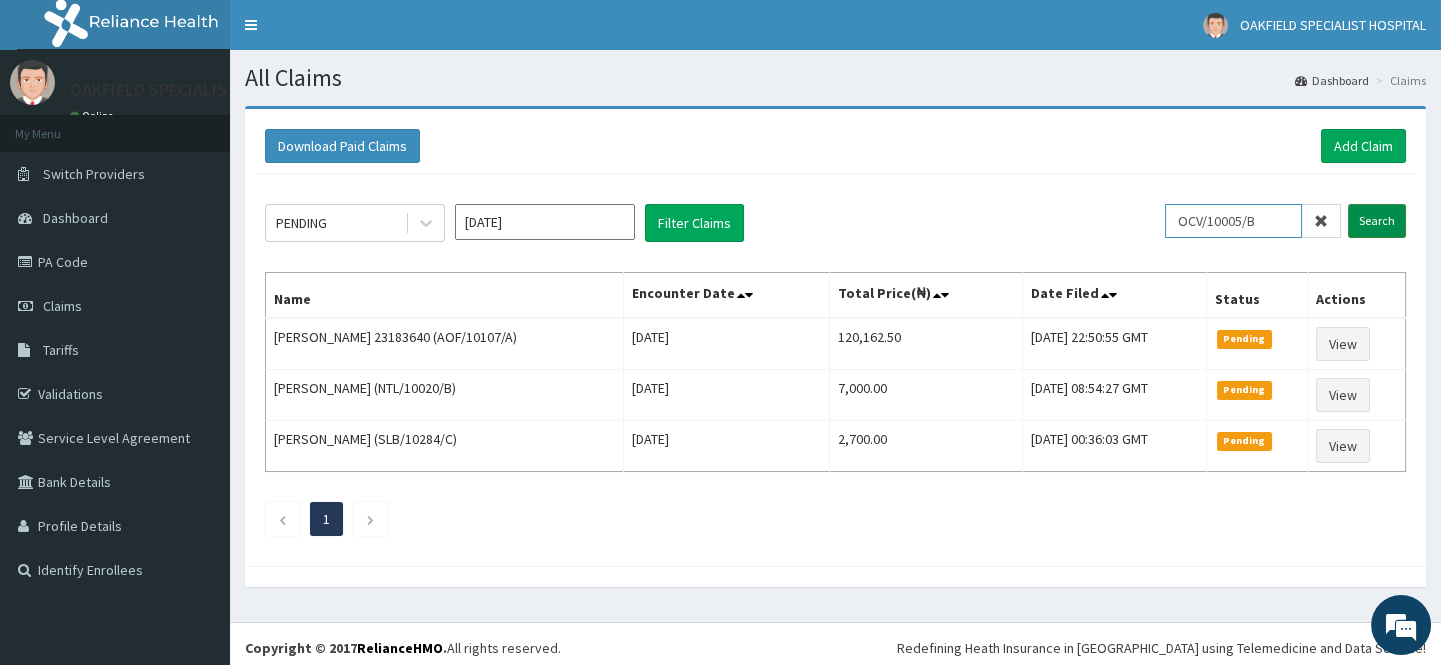 type on "OCV/10005/B" 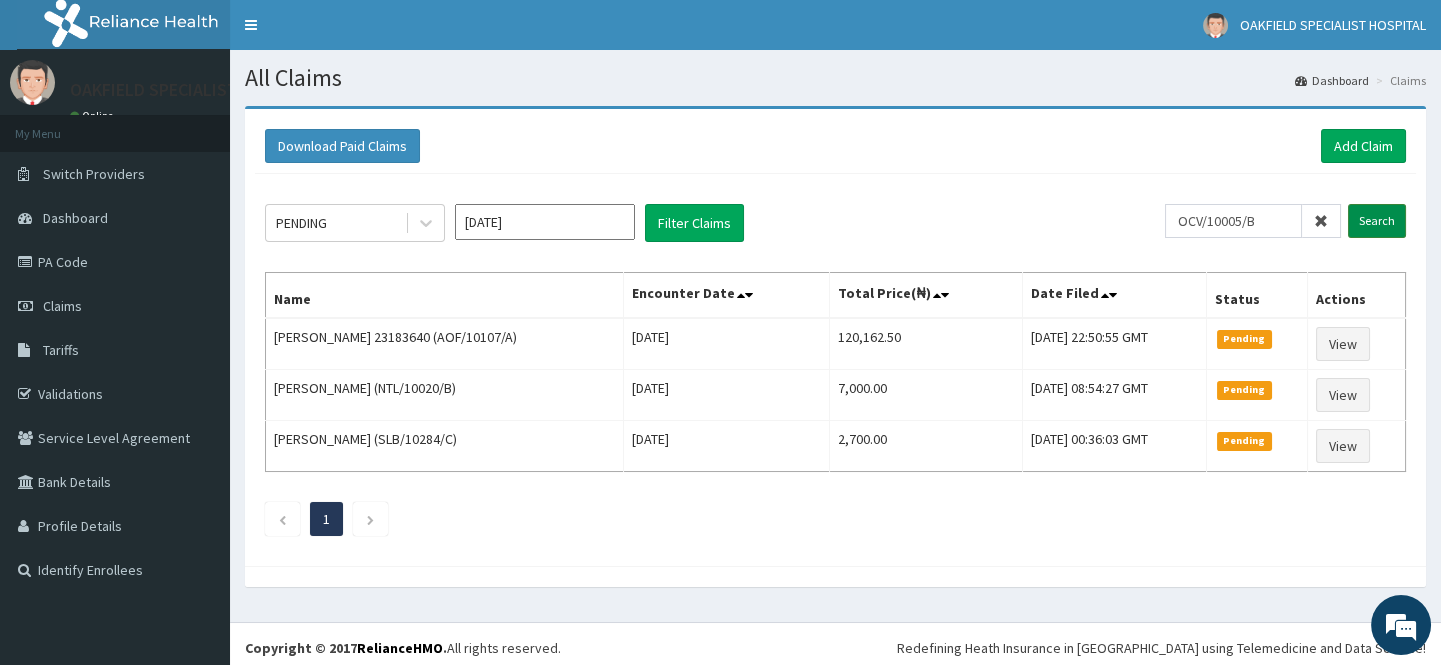 click on "Search" at bounding box center [1377, 221] 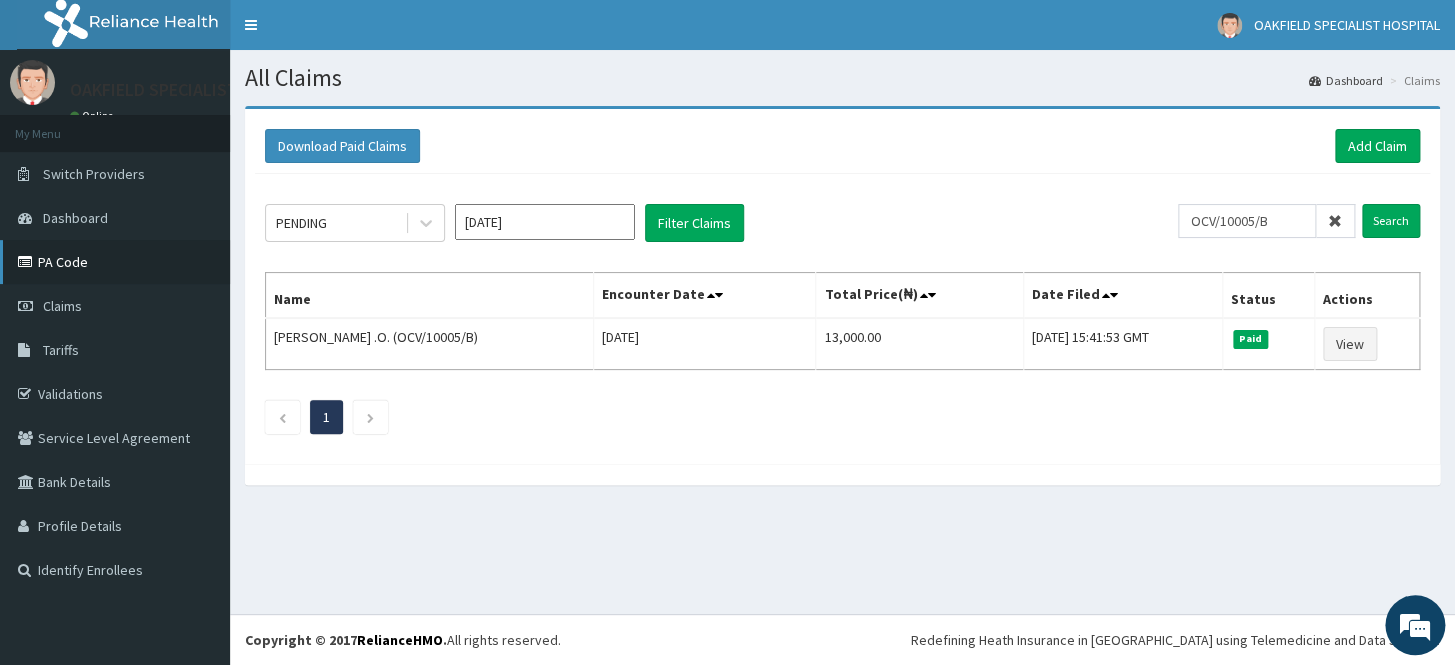 click on "PA Code" at bounding box center (115, 262) 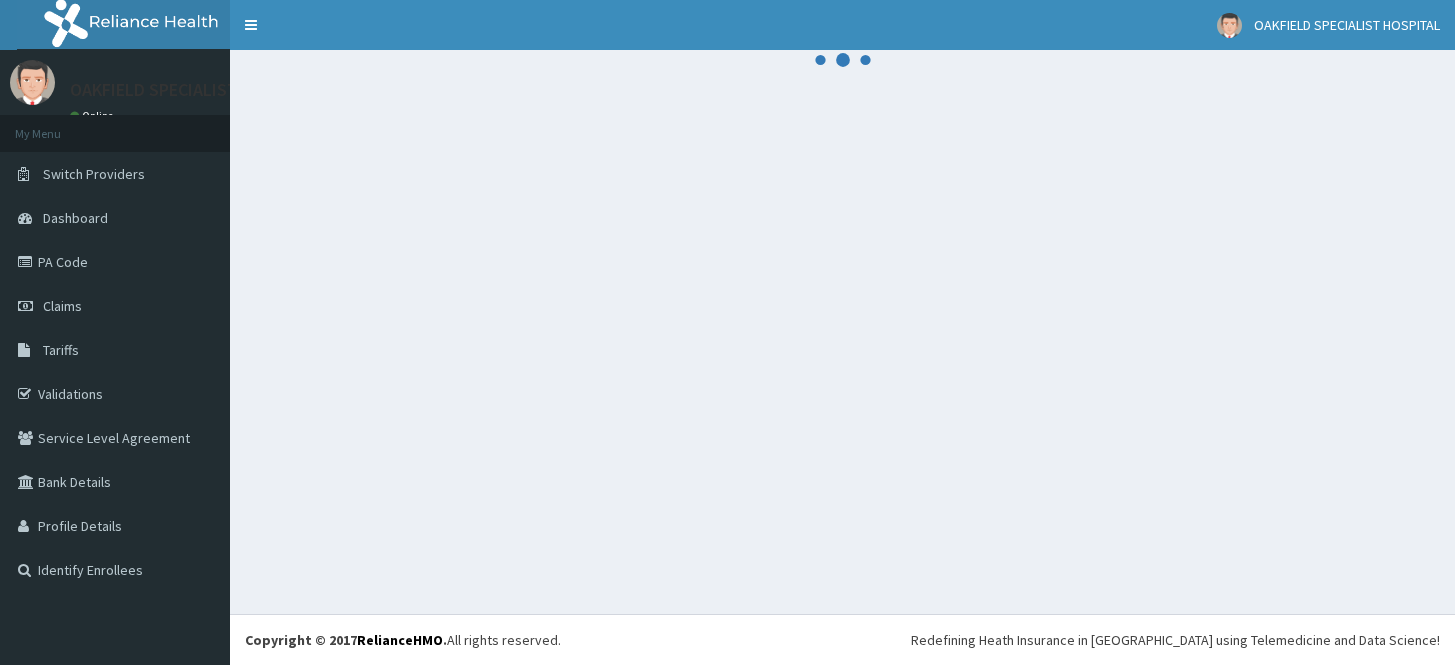 scroll, scrollTop: 0, scrollLeft: 0, axis: both 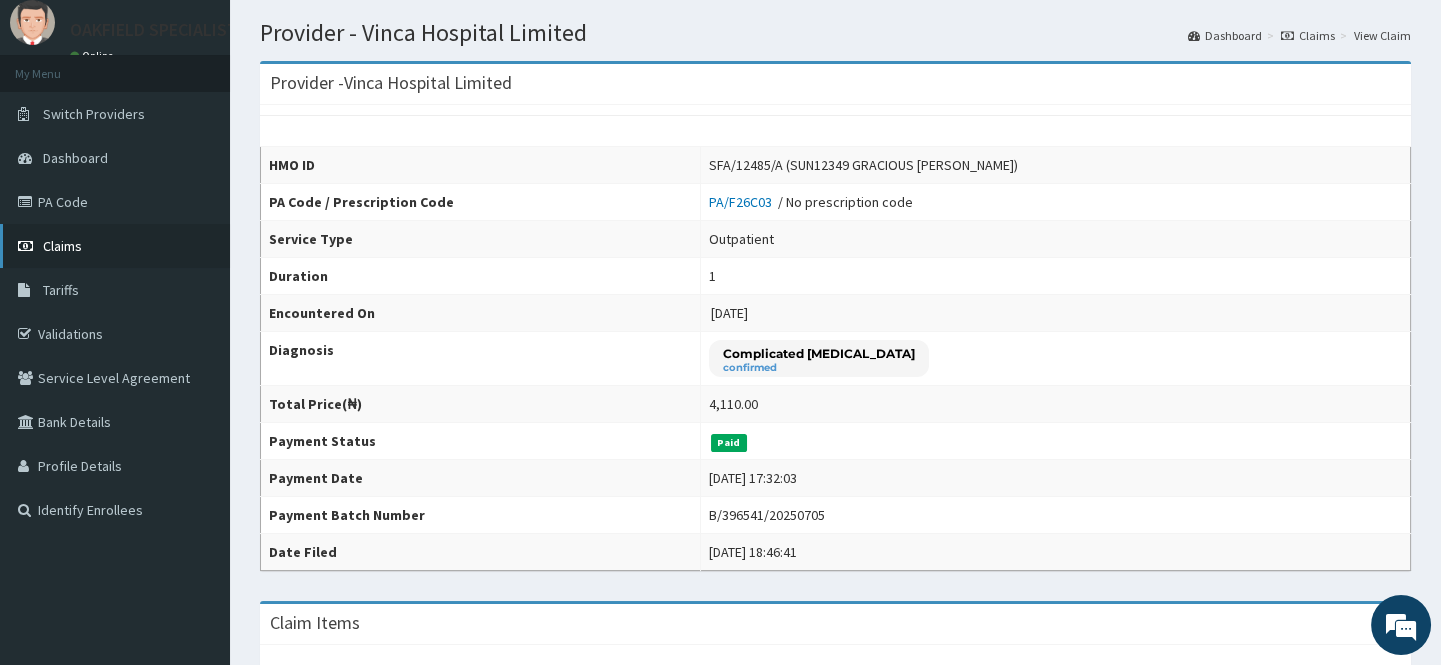 click on "Claims" at bounding box center (62, 246) 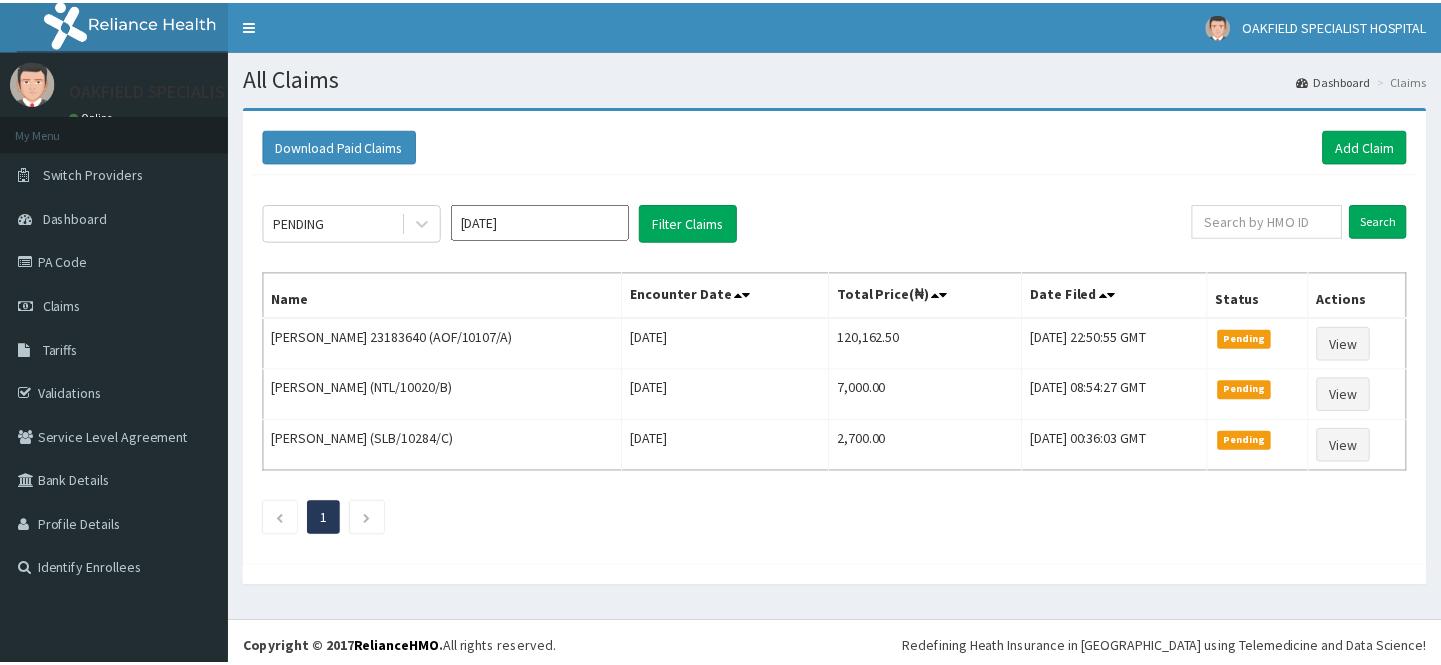 scroll, scrollTop: 0, scrollLeft: 0, axis: both 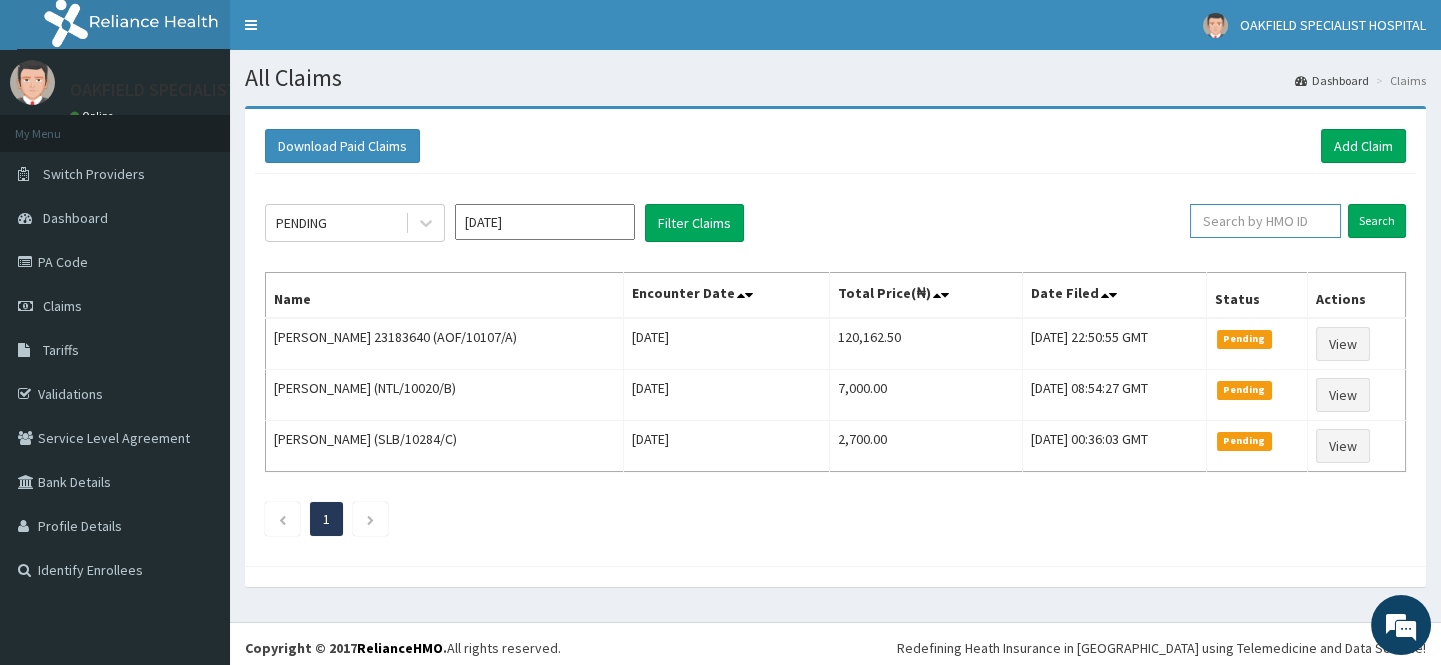 drag, startPoint x: 1303, startPoint y: 219, endPoint x: 1293, endPoint y: 216, distance: 10.440307 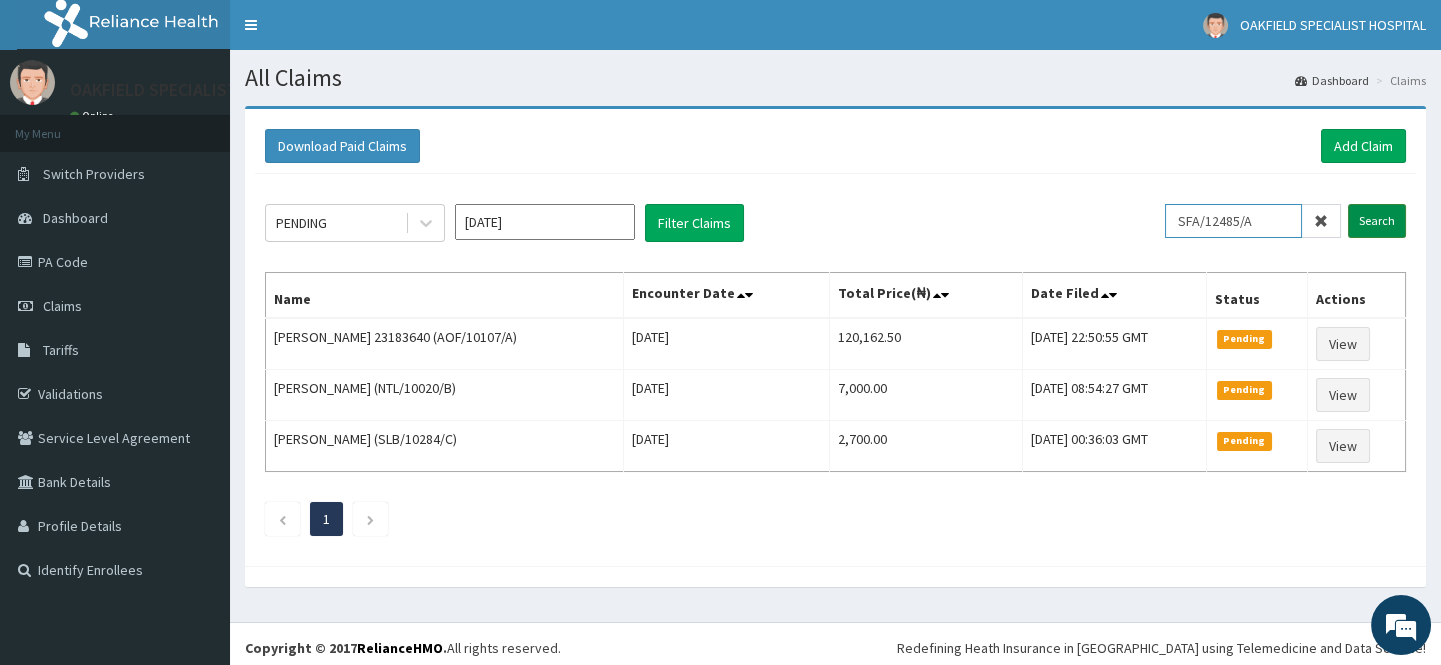 type on "SFA/12485/A" 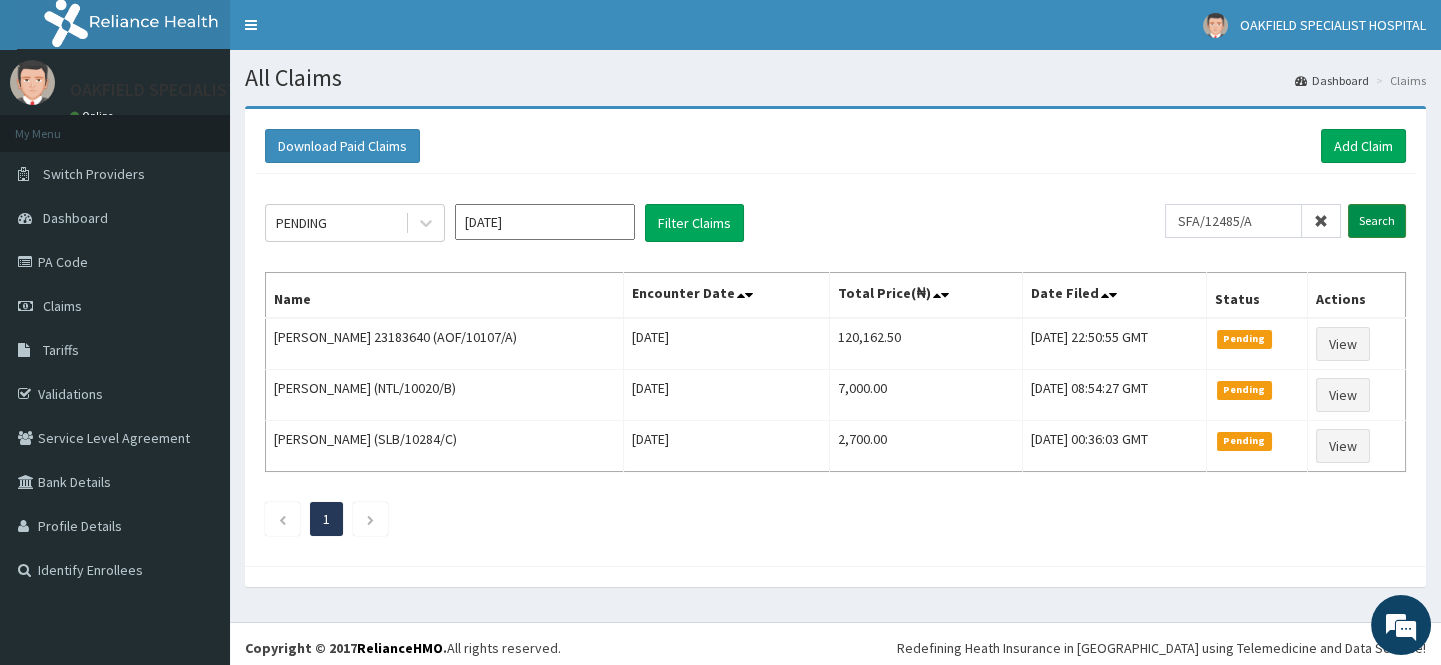 click on "Search" at bounding box center (1377, 221) 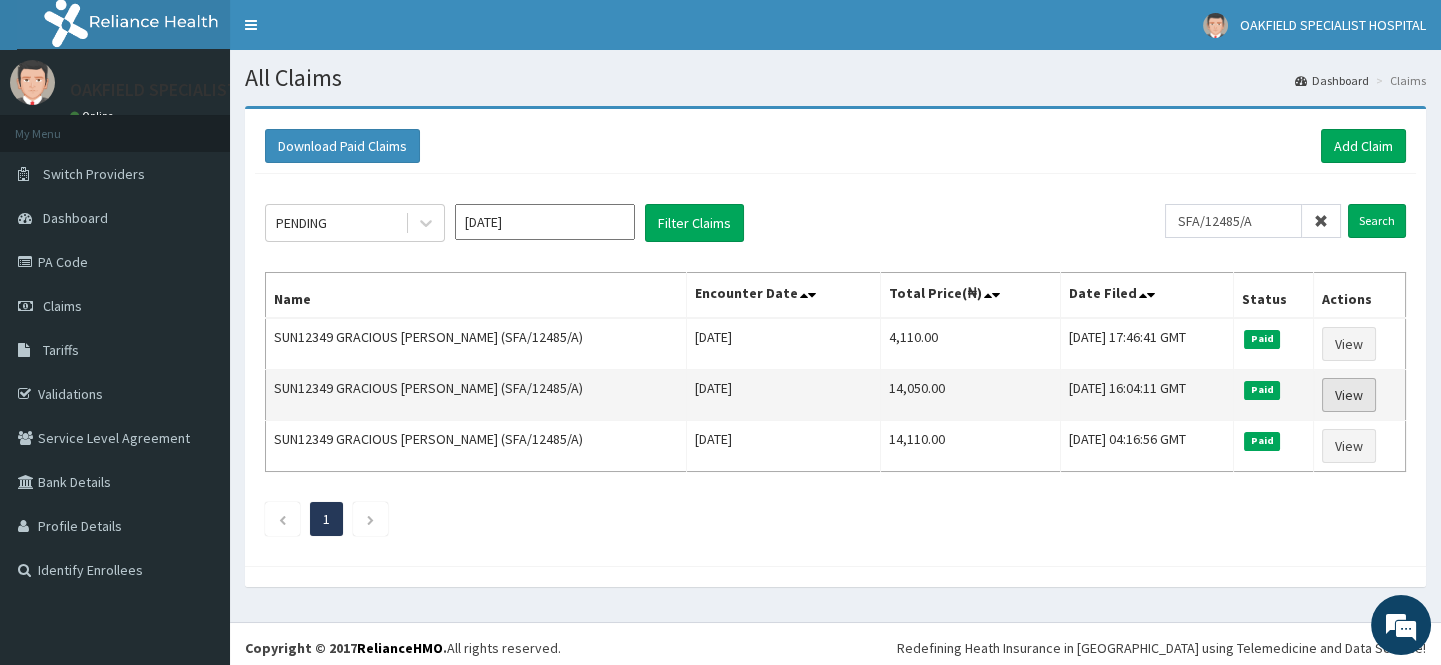 click on "View" at bounding box center [1349, 395] 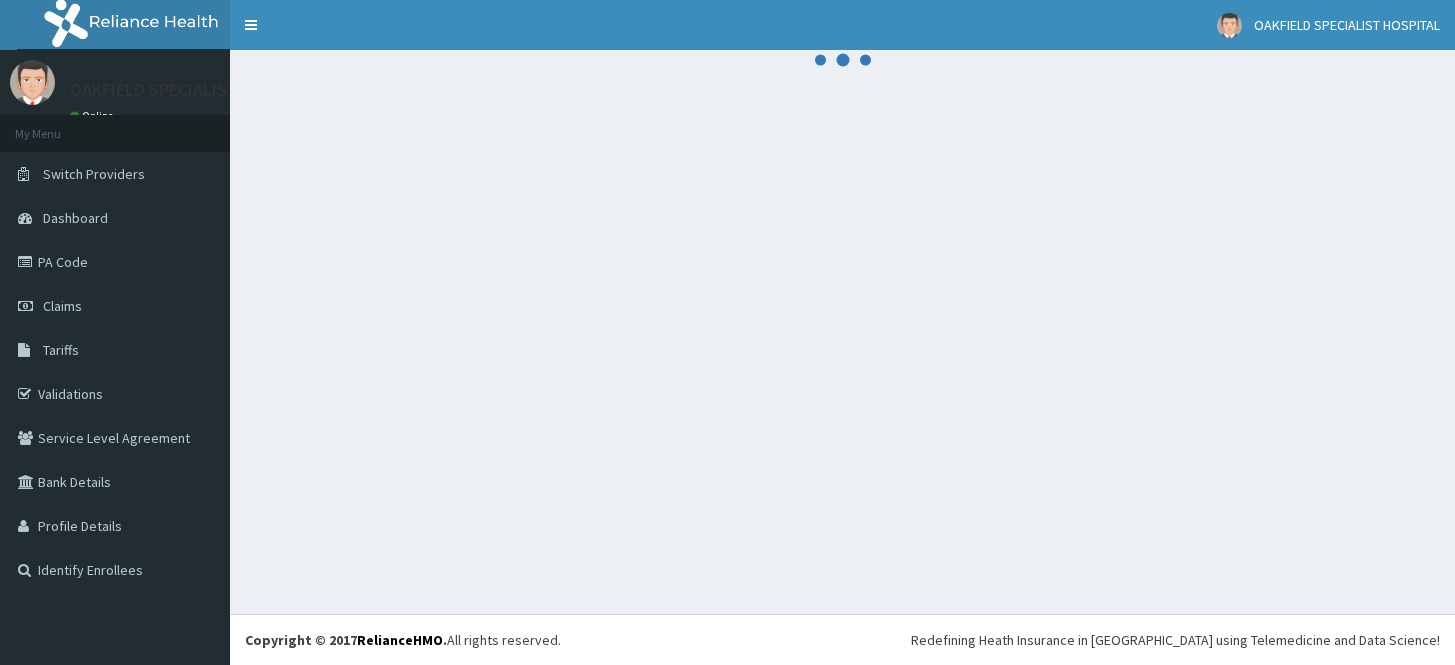 scroll, scrollTop: 0, scrollLeft: 0, axis: both 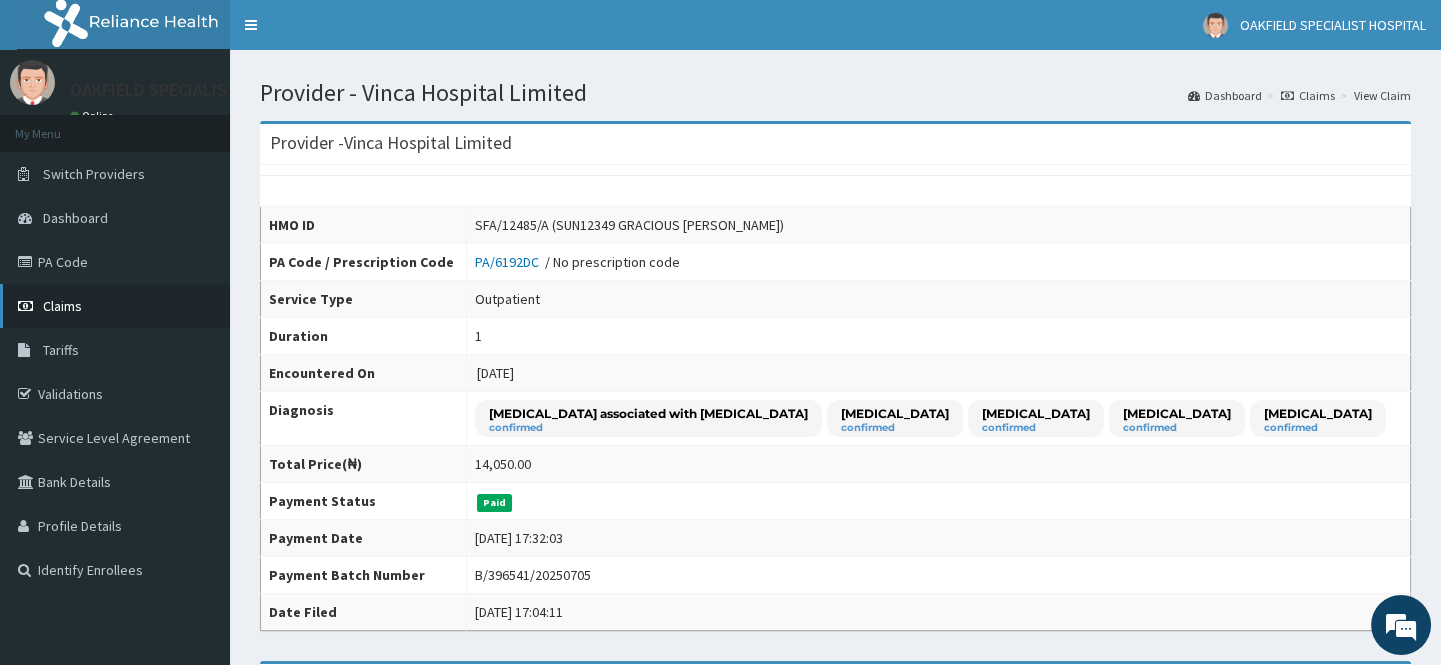 click on "Claims" at bounding box center [62, 306] 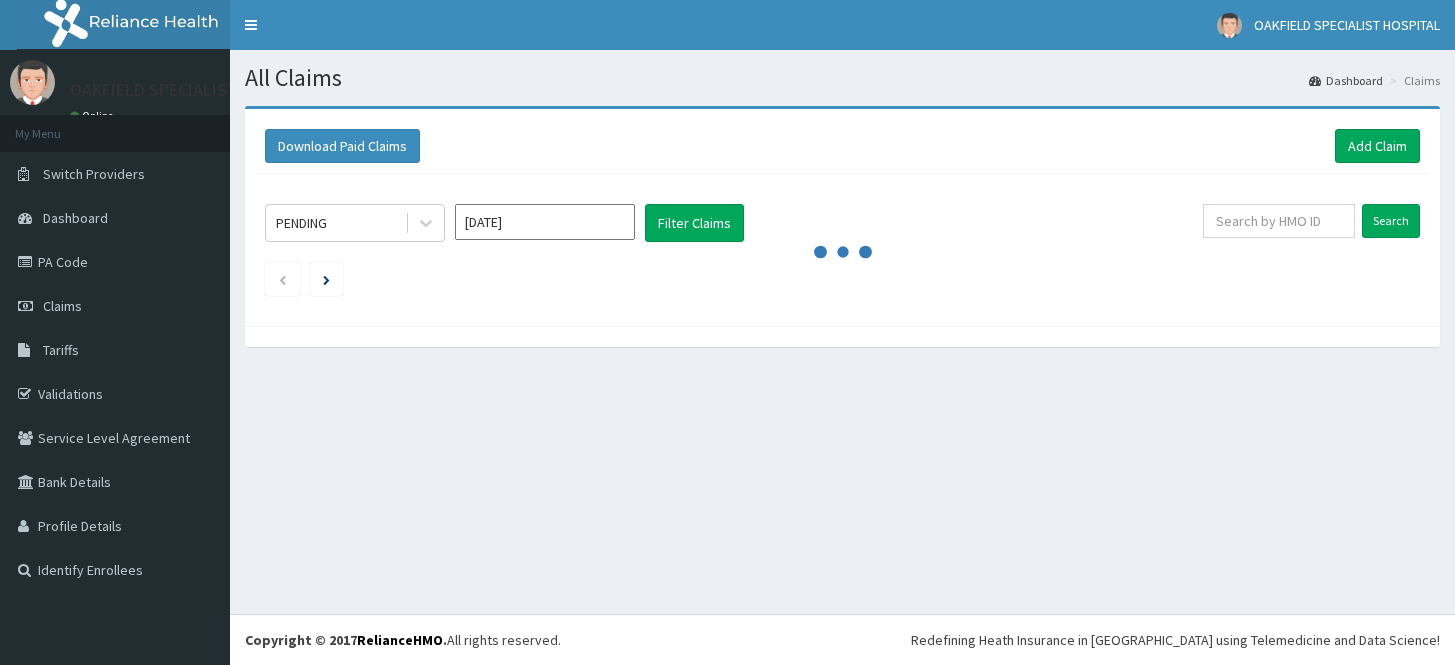 scroll, scrollTop: 0, scrollLeft: 0, axis: both 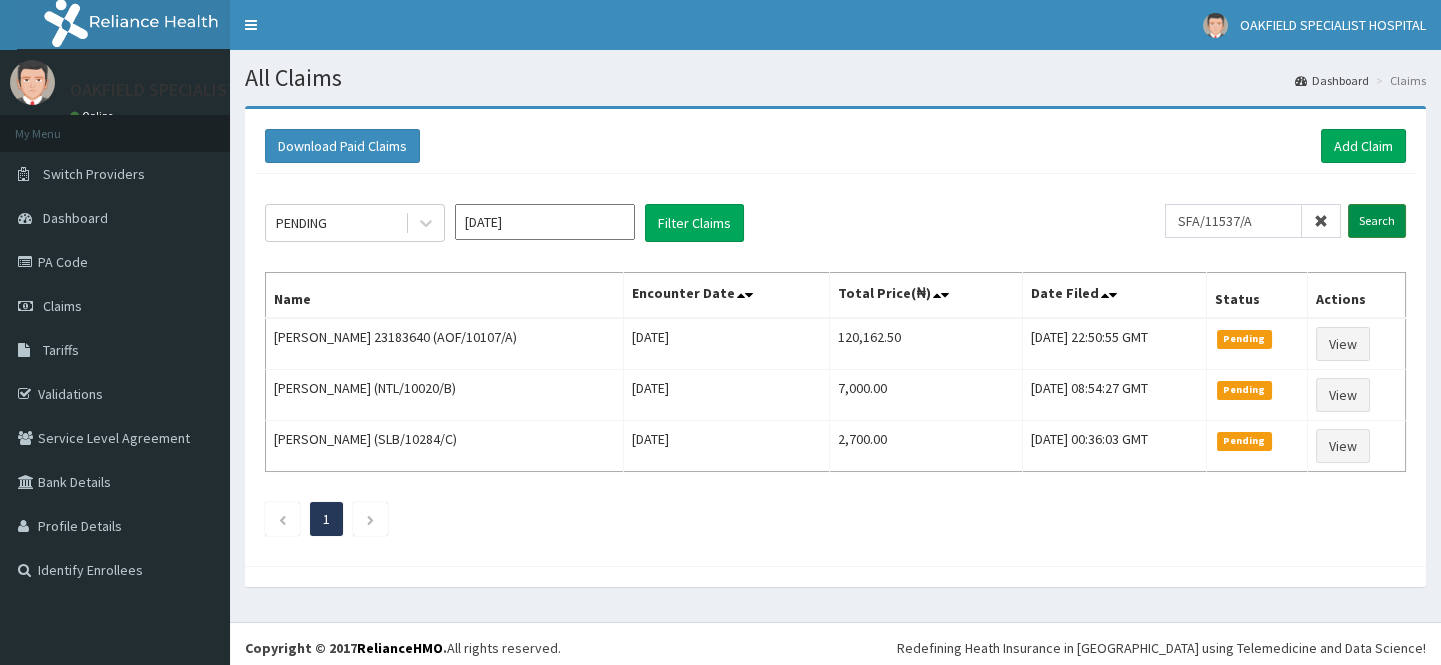 type on "SFA/11537/A" 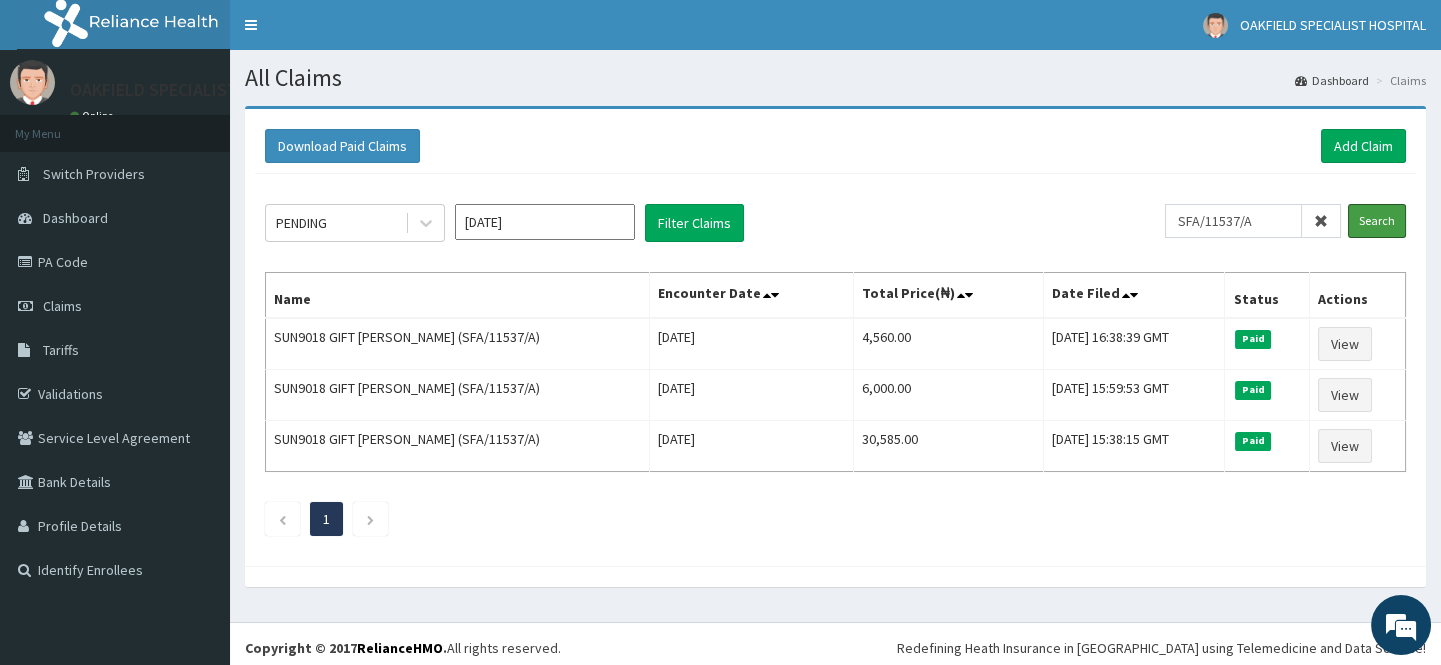 scroll, scrollTop: 0, scrollLeft: 0, axis: both 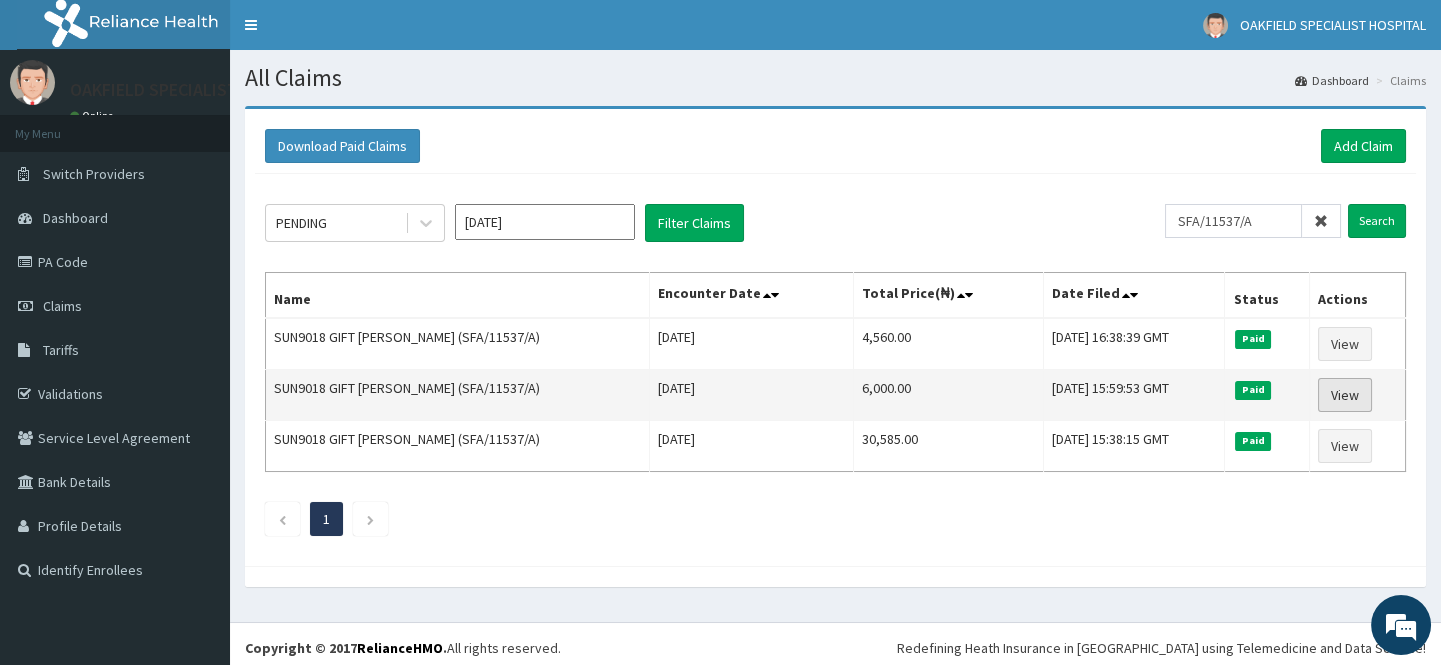 click on "View" at bounding box center [1345, 395] 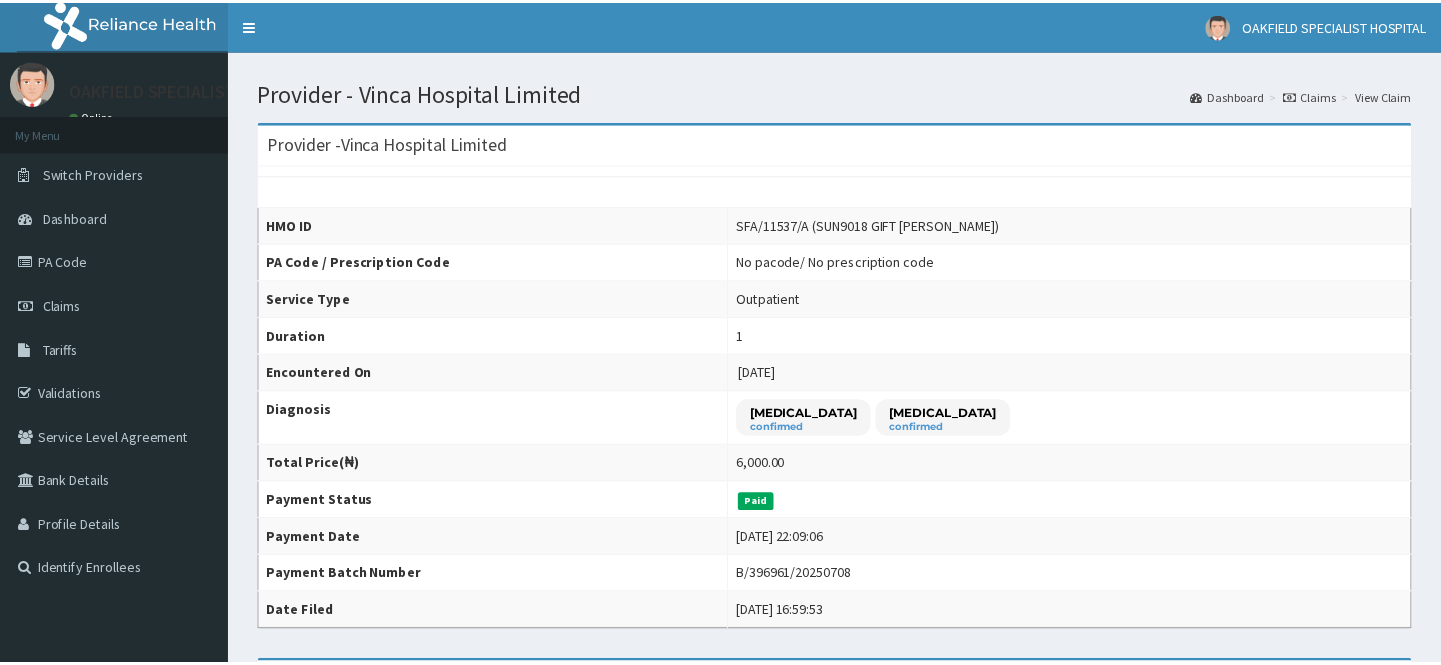 scroll, scrollTop: 0, scrollLeft: 0, axis: both 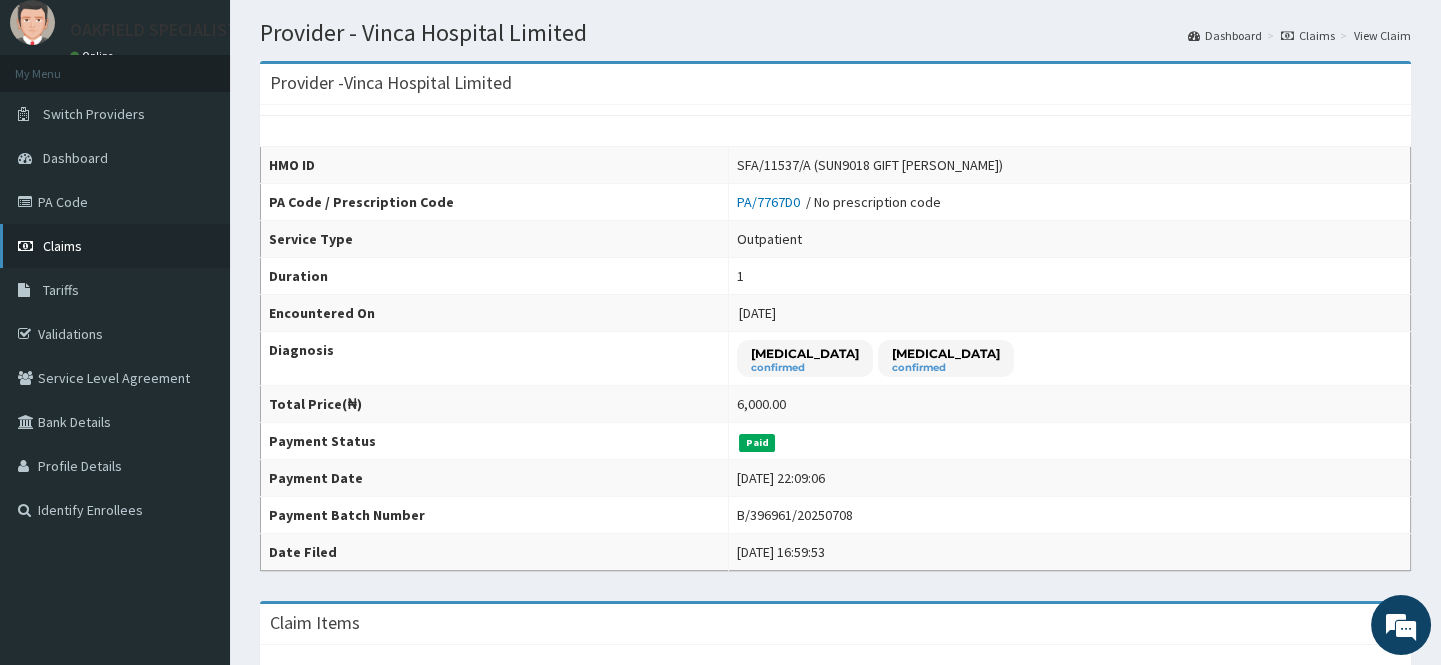 click on "Claims" at bounding box center [62, 246] 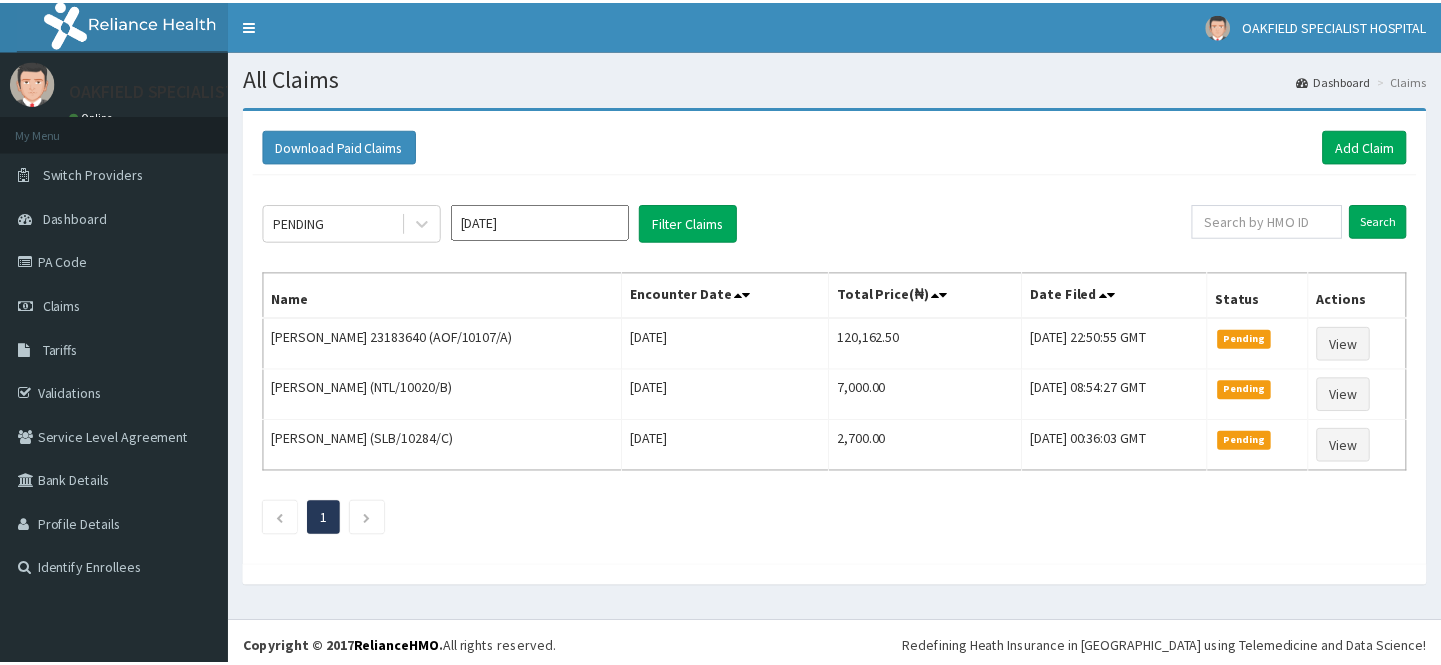 scroll, scrollTop: 0, scrollLeft: 0, axis: both 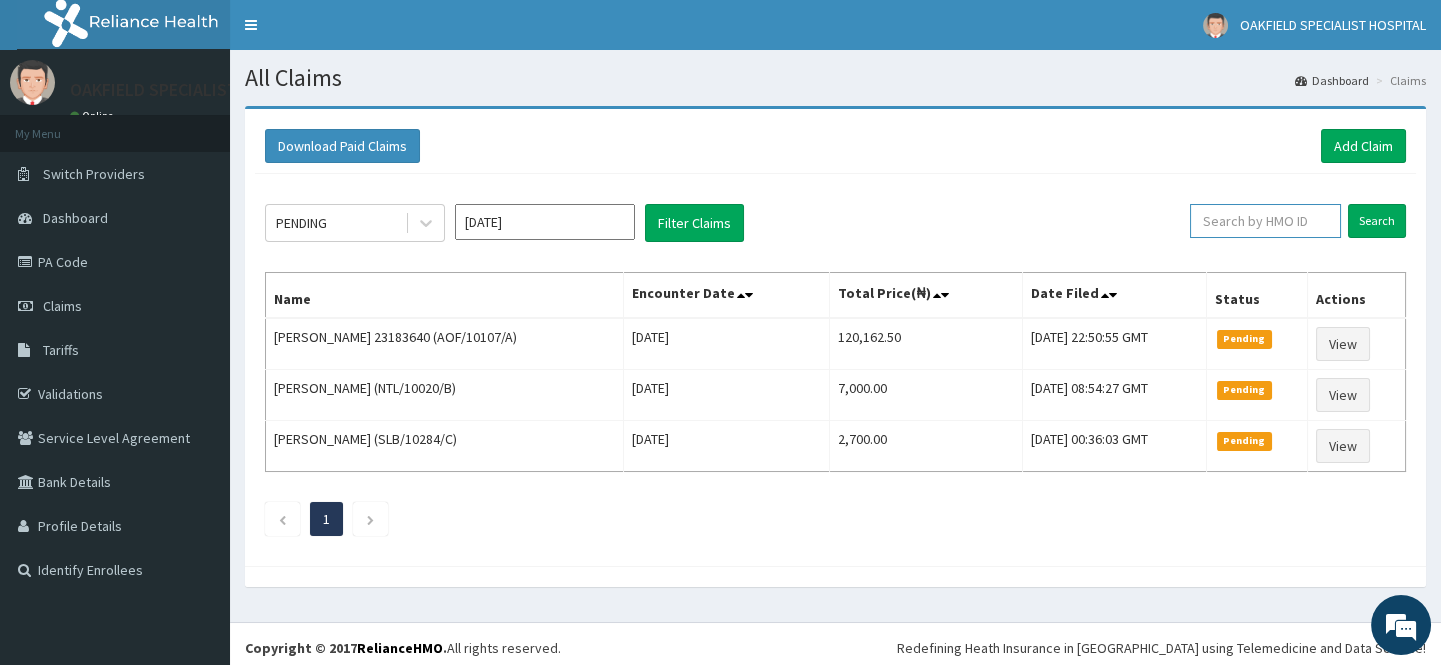 click at bounding box center [1265, 221] 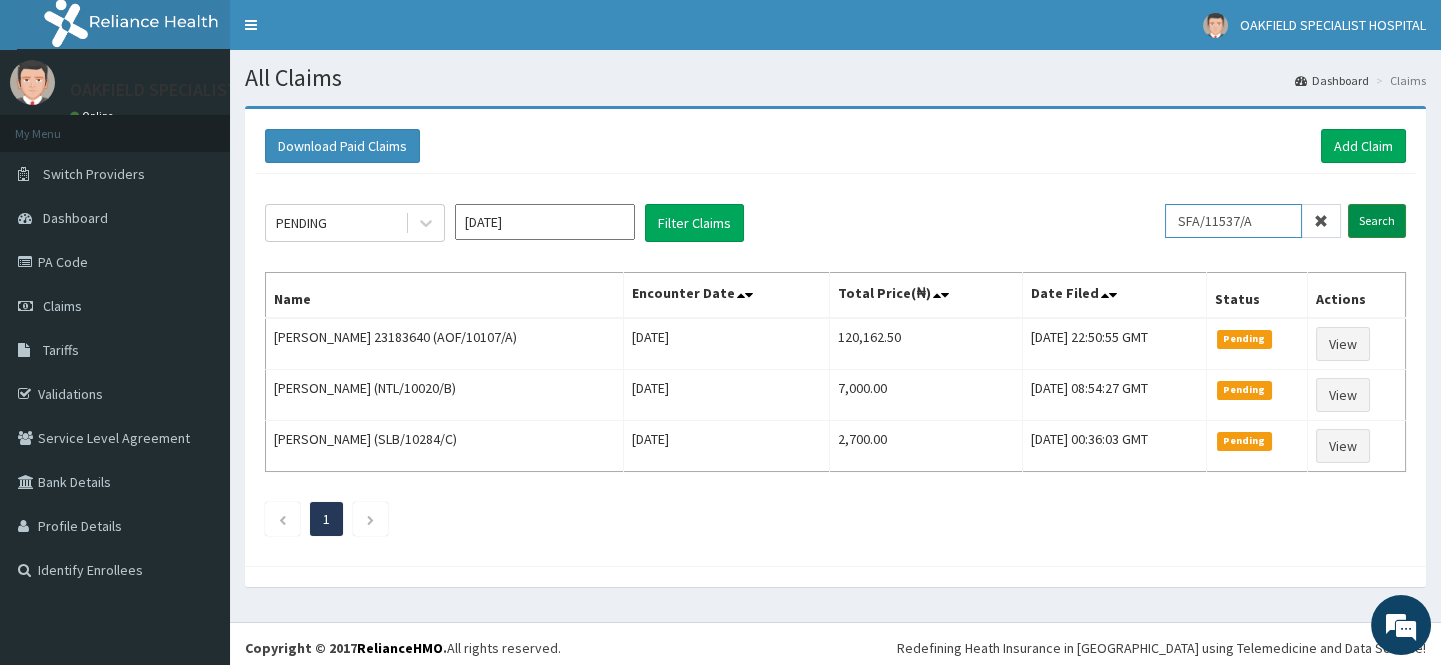 type on "SFA/11537/A" 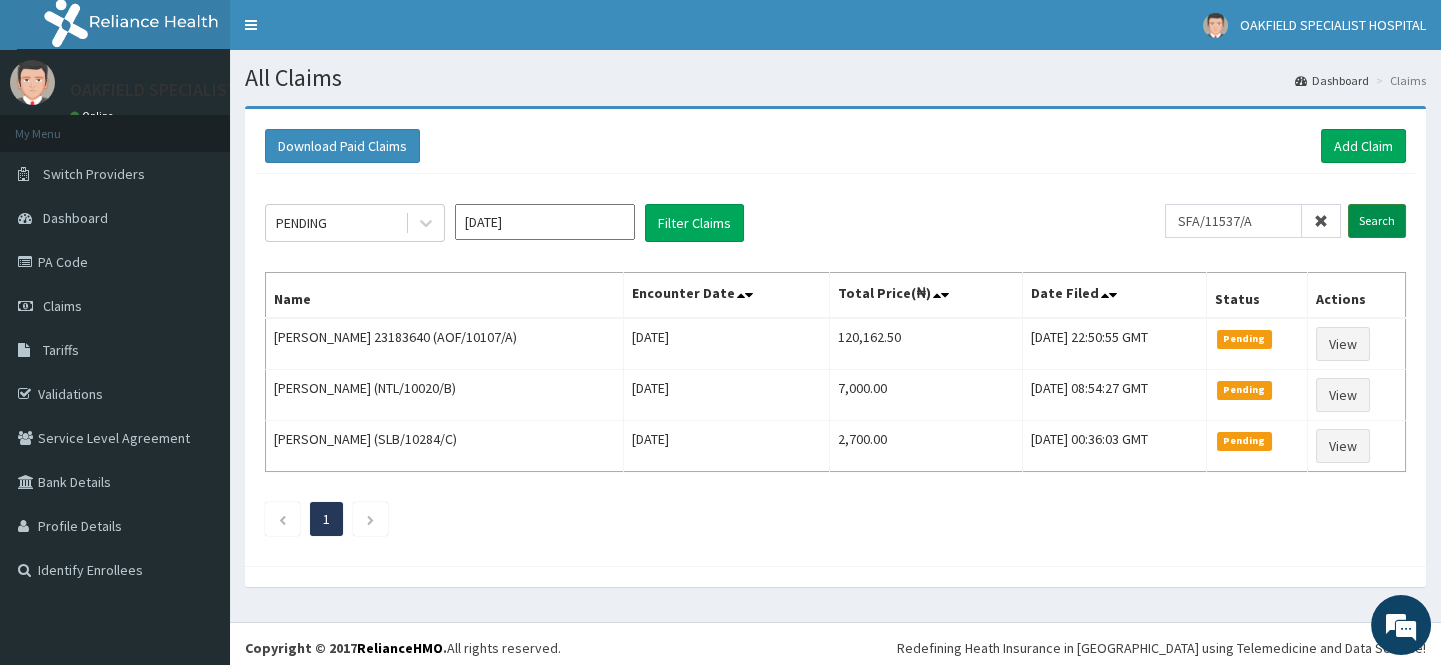 click on "Search" at bounding box center (1377, 221) 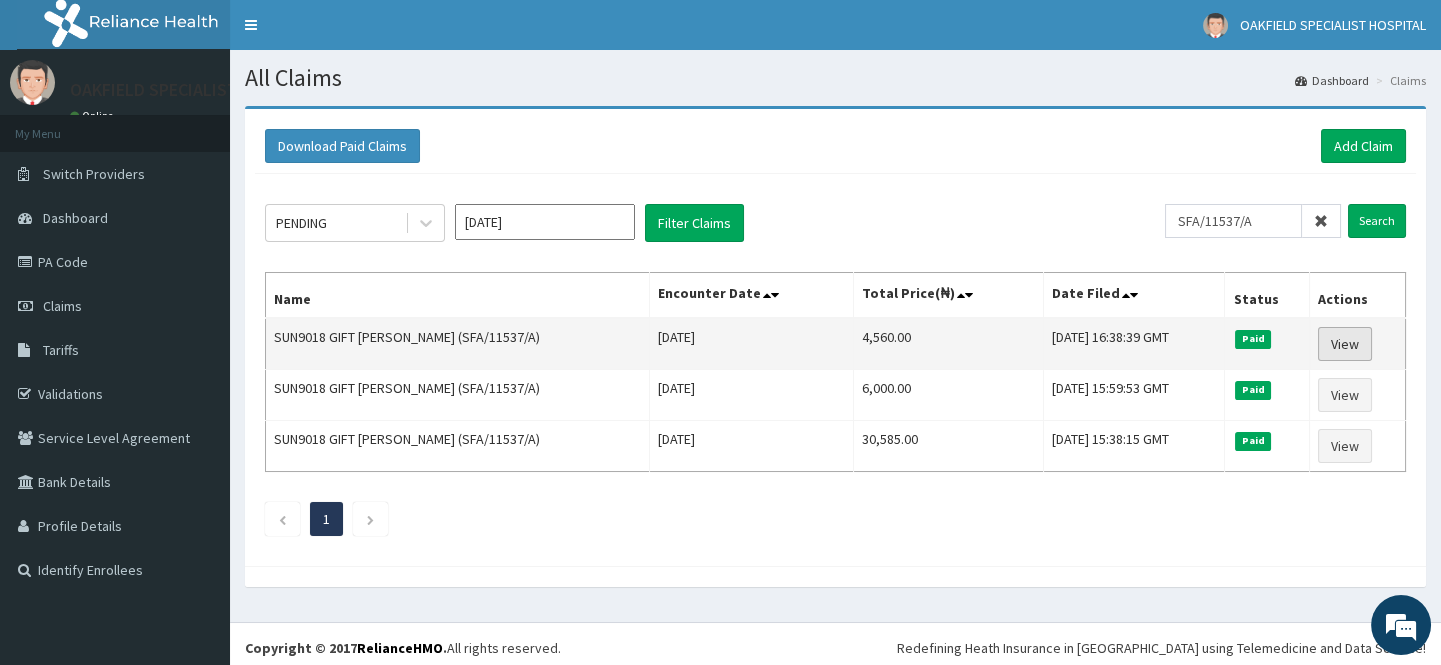 click on "View" at bounding box center [1345, 344] 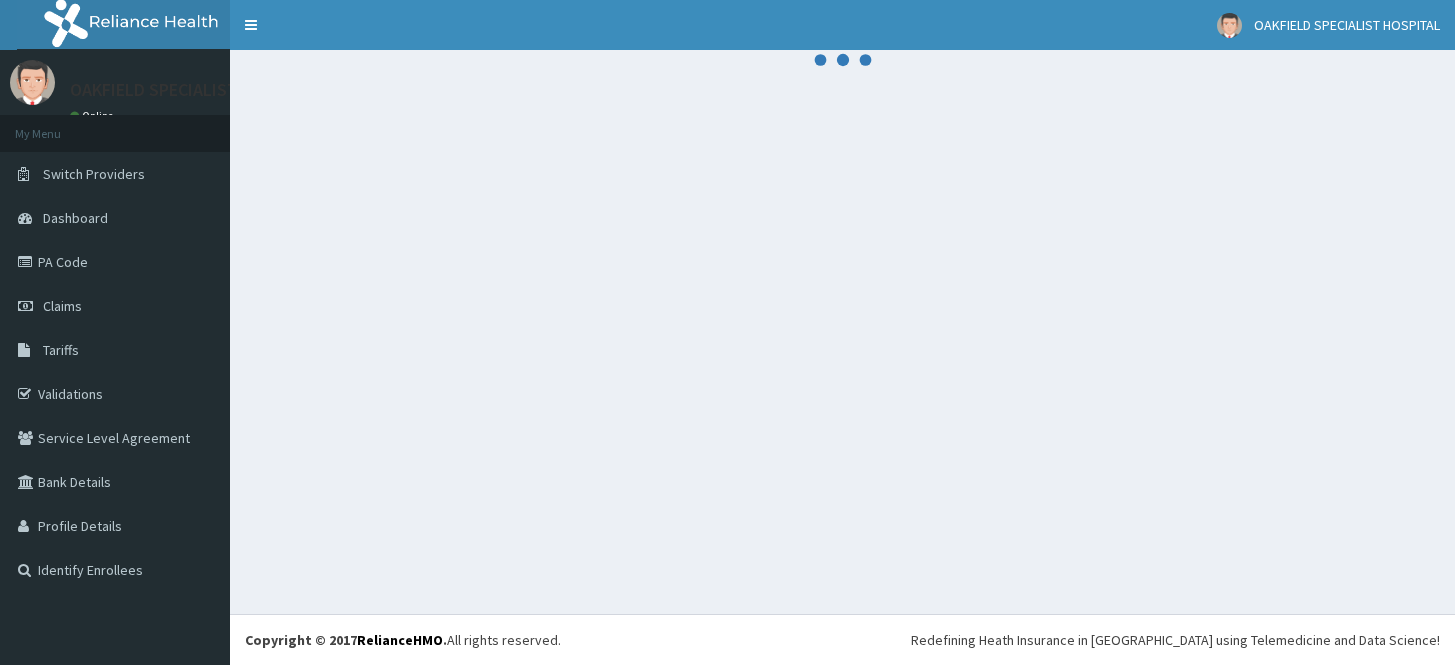 scroll, scrollTop: 0, scrollLeft: 0, axis: both 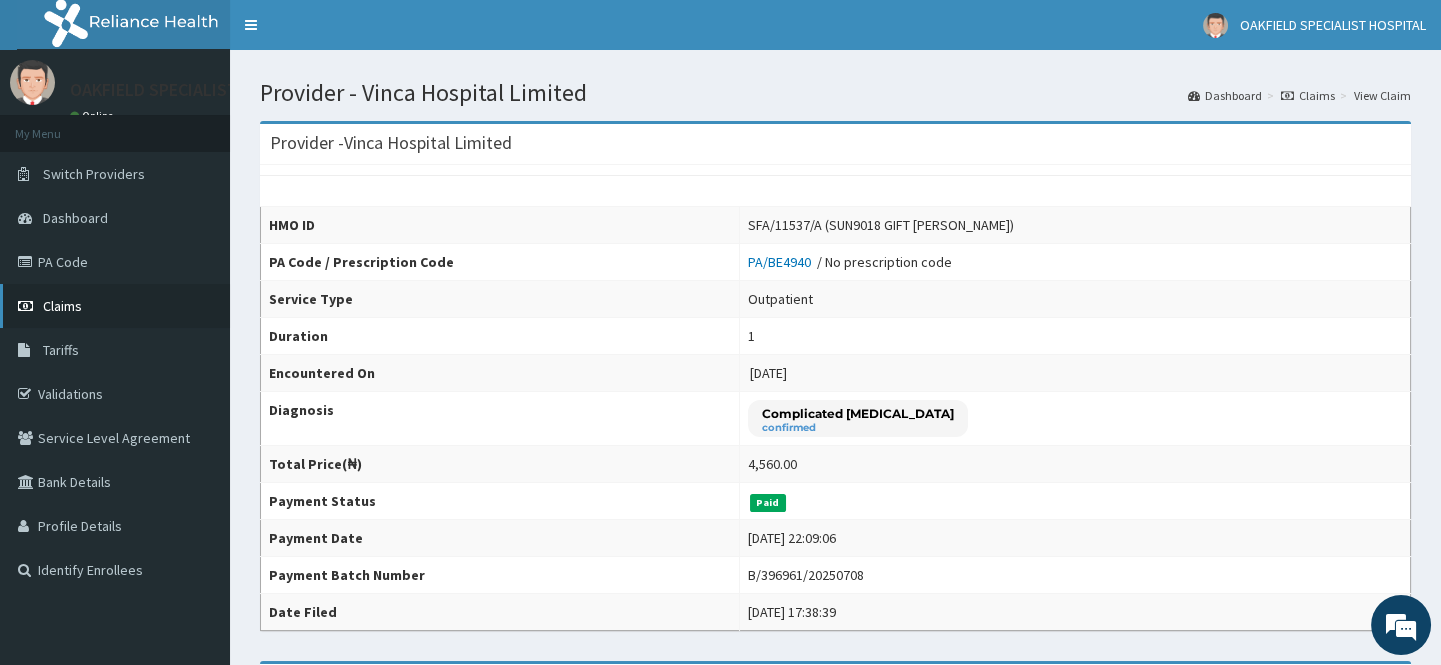 click on "Claims" at bounding box center (62, 306) 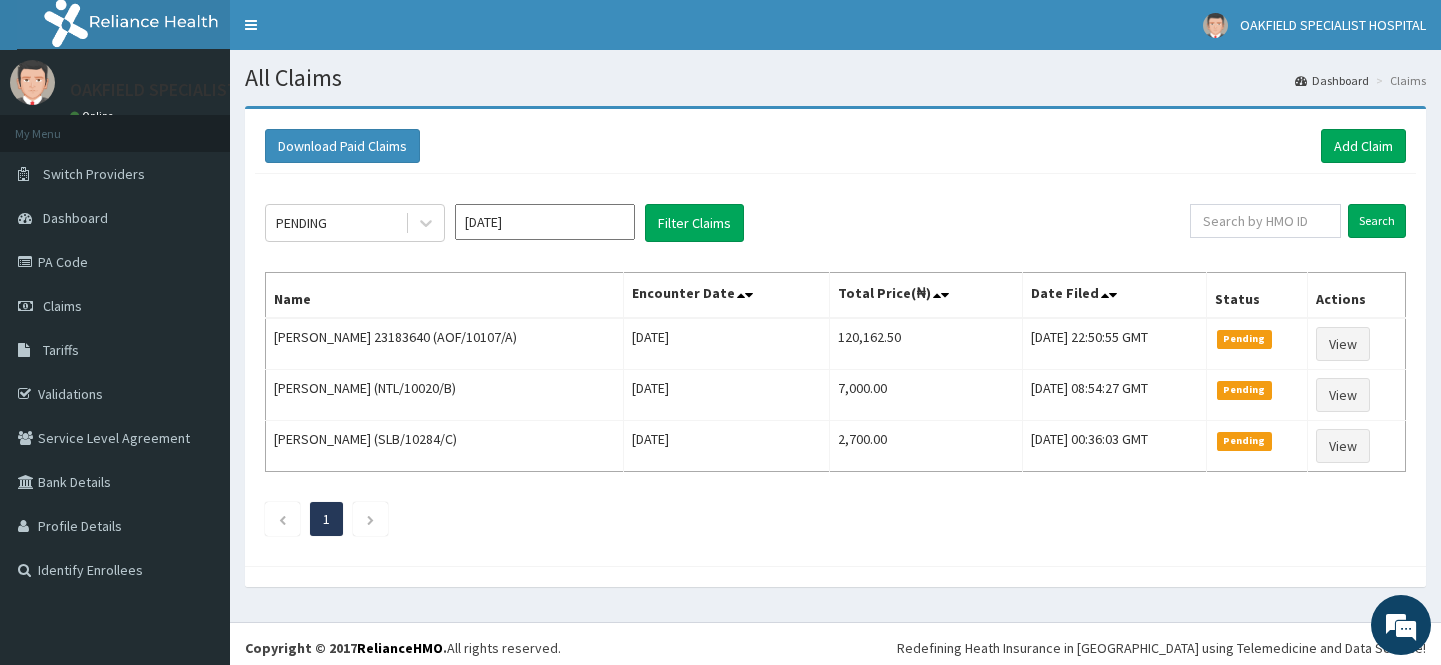 scroll, scrollTop: 0, scrollLeft: 0, axis: both 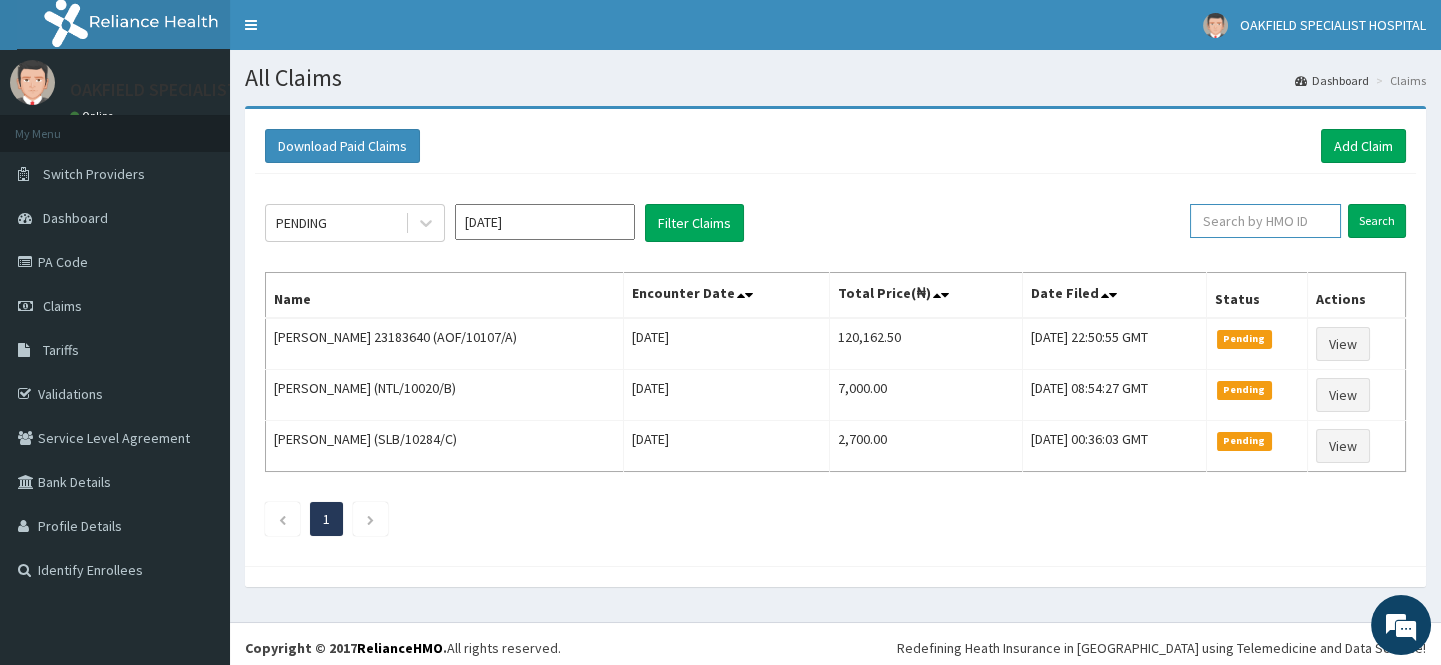 click at bounding box center (1265, 221) 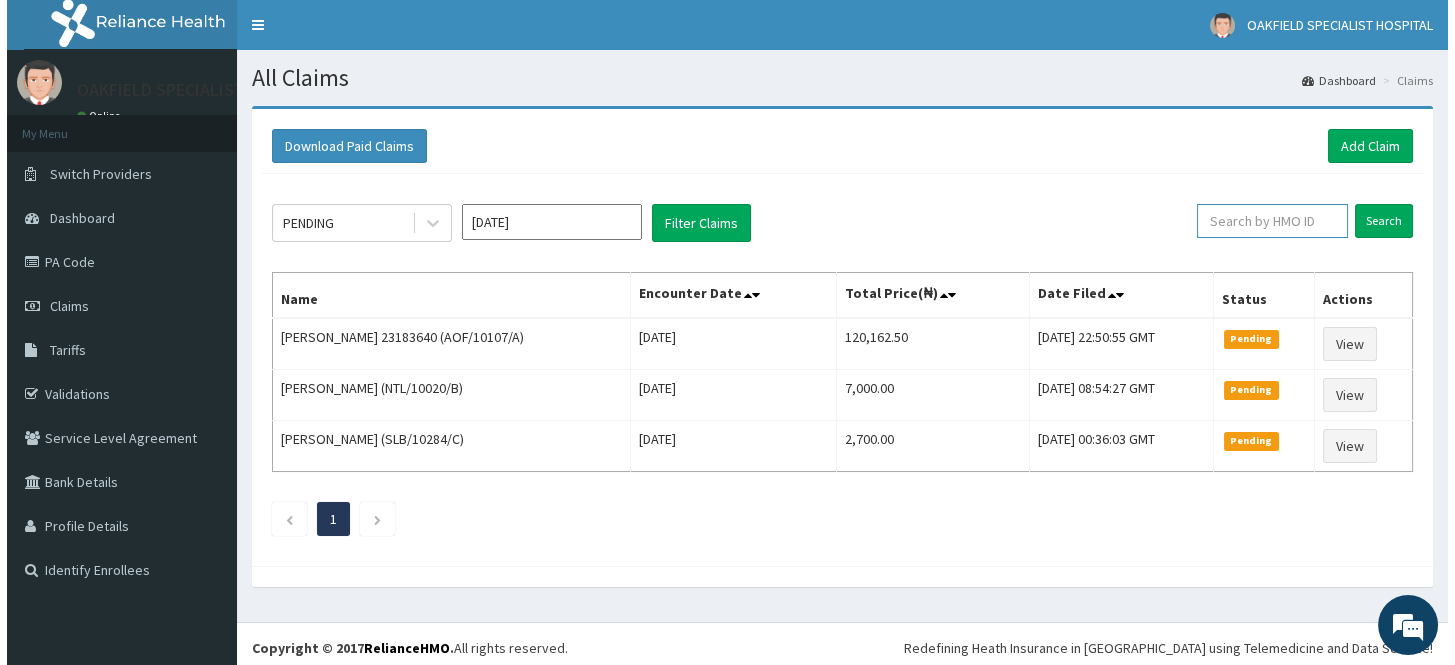 scroll, scrollTop: 0, scrollLeft: 0, axis: both 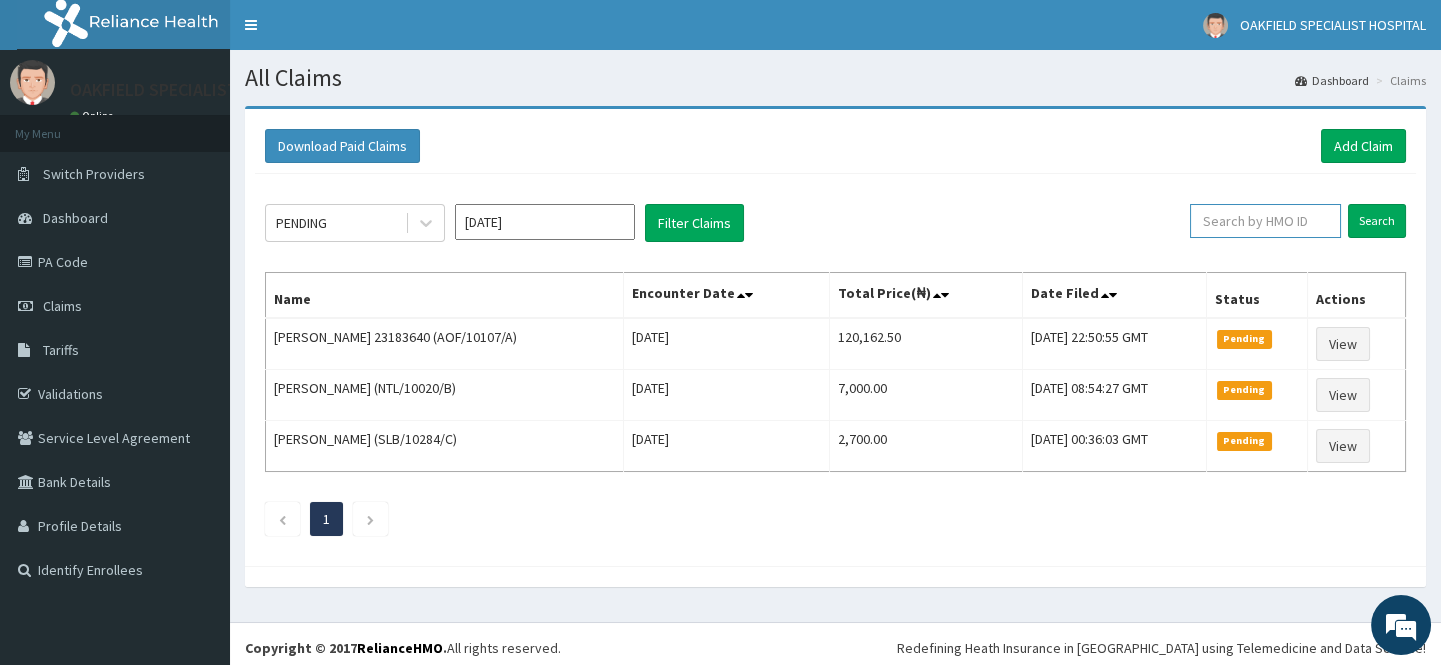paste on "OCV/10005/A" 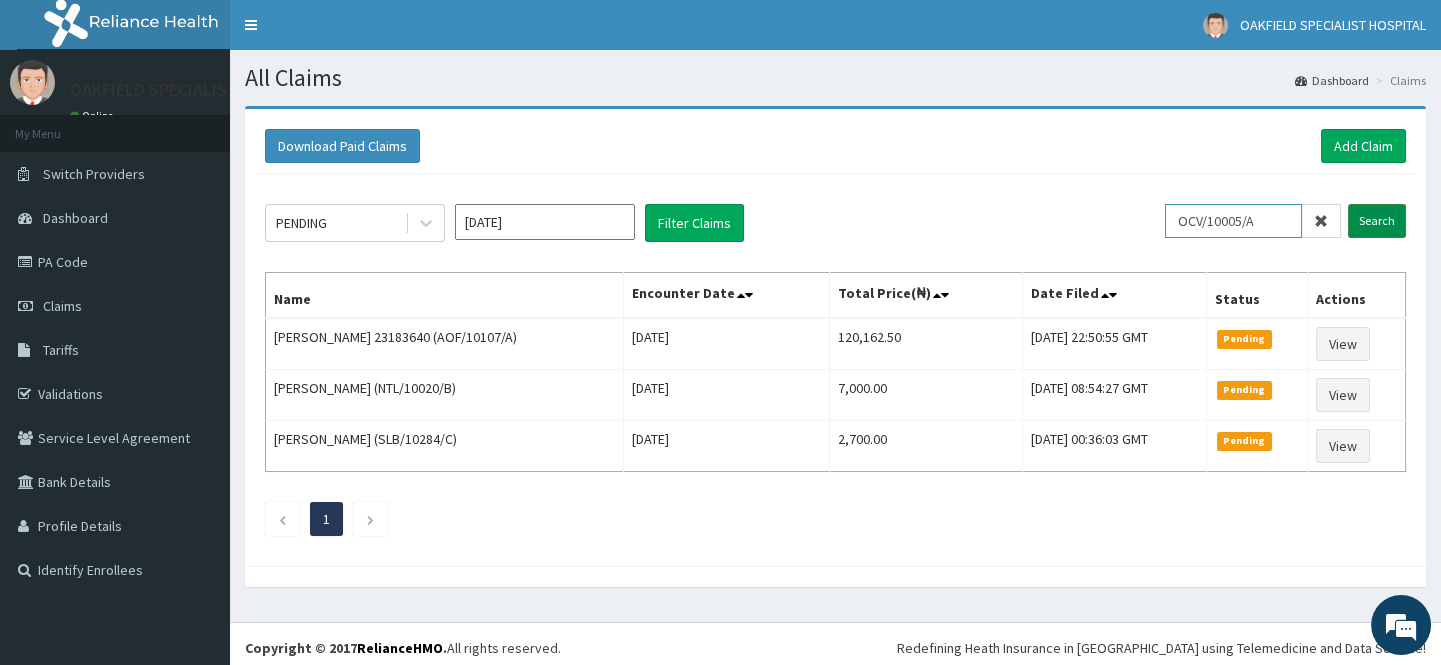 type on "OCV/10005/A" 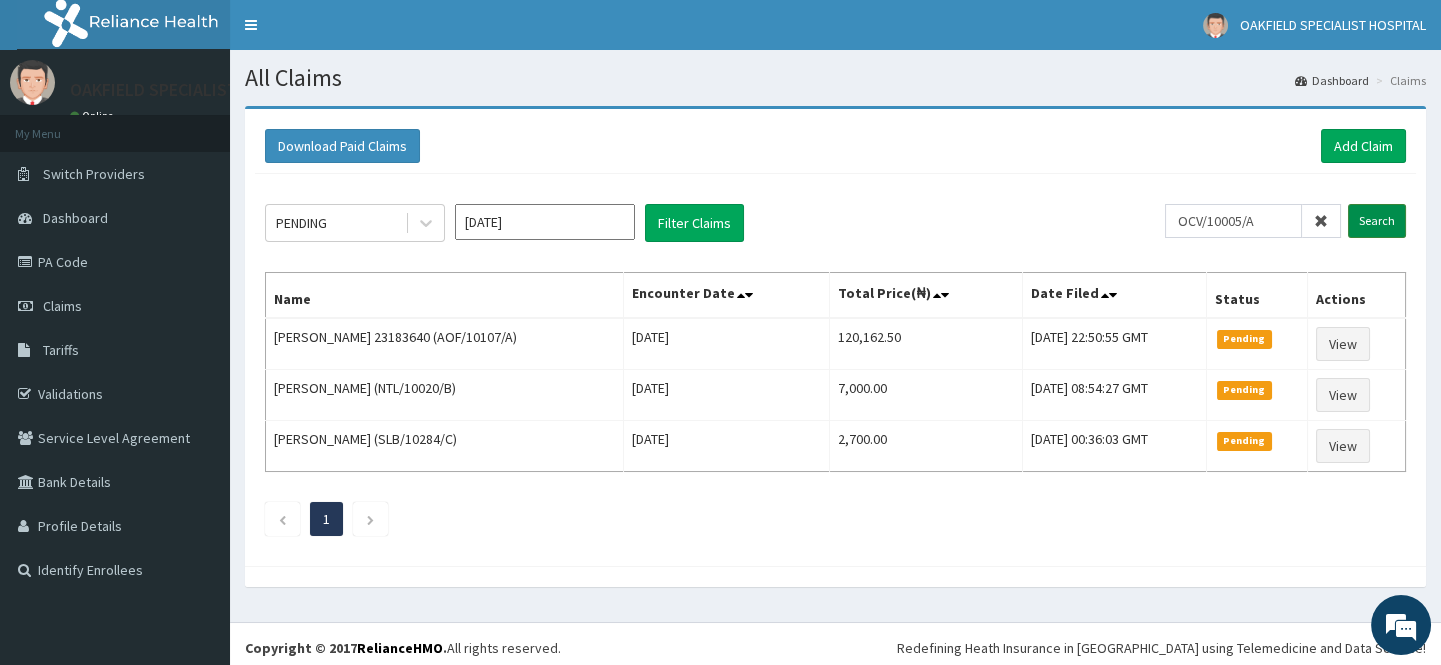 click on "Search" at bounding box center [1377, 221] 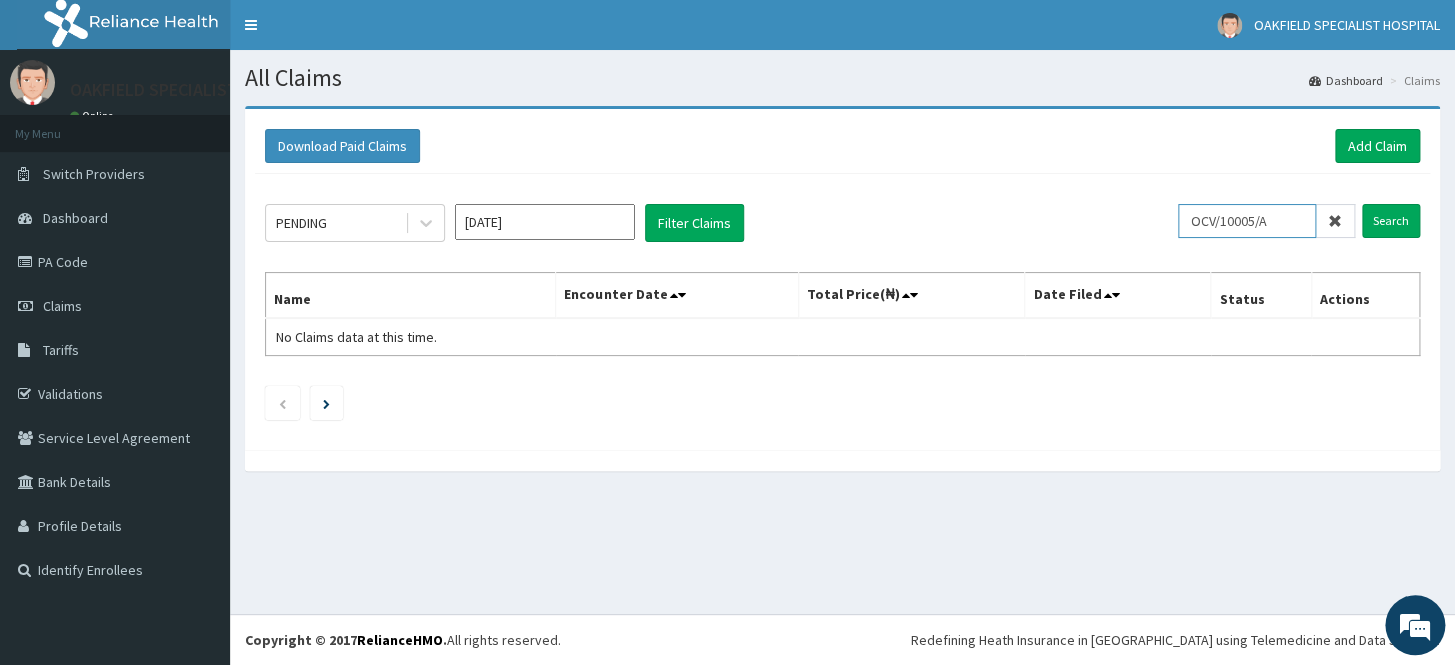 click on "OCV/10005/A" at bounding box center (1247, 221) 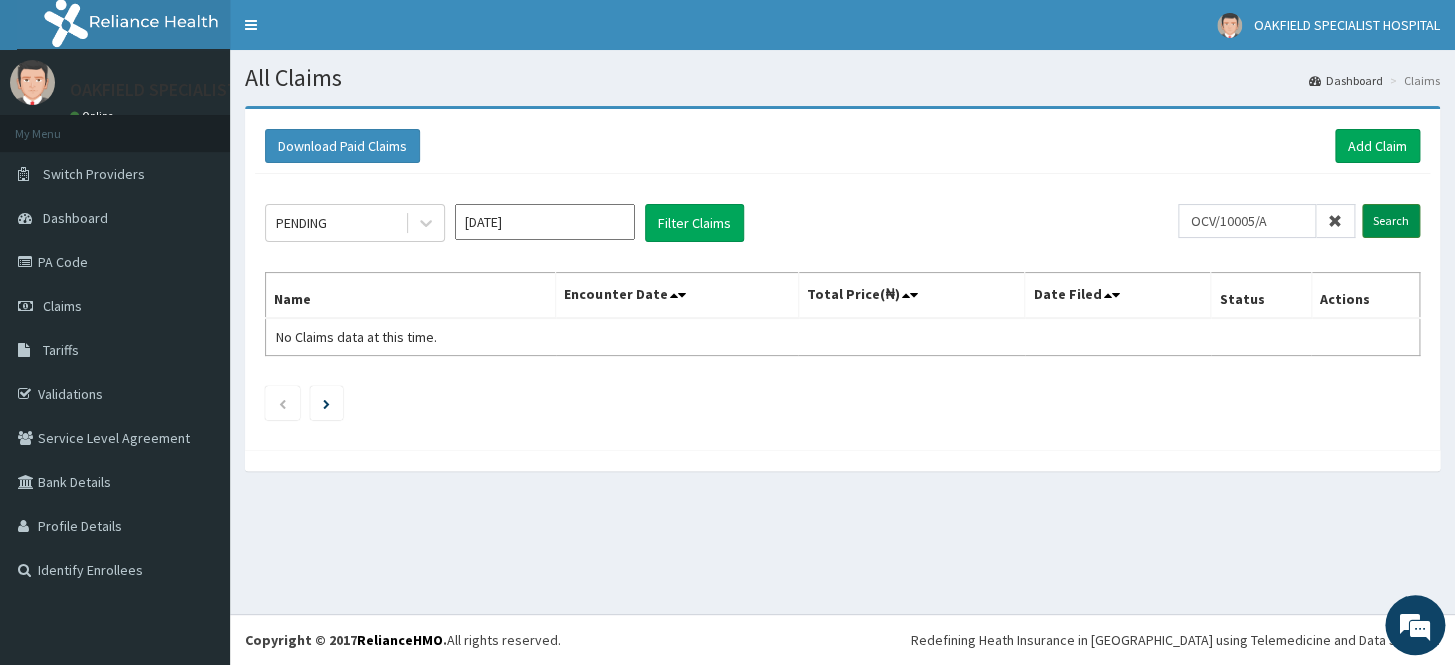click on "Search" at bounding box center [1391, 221] 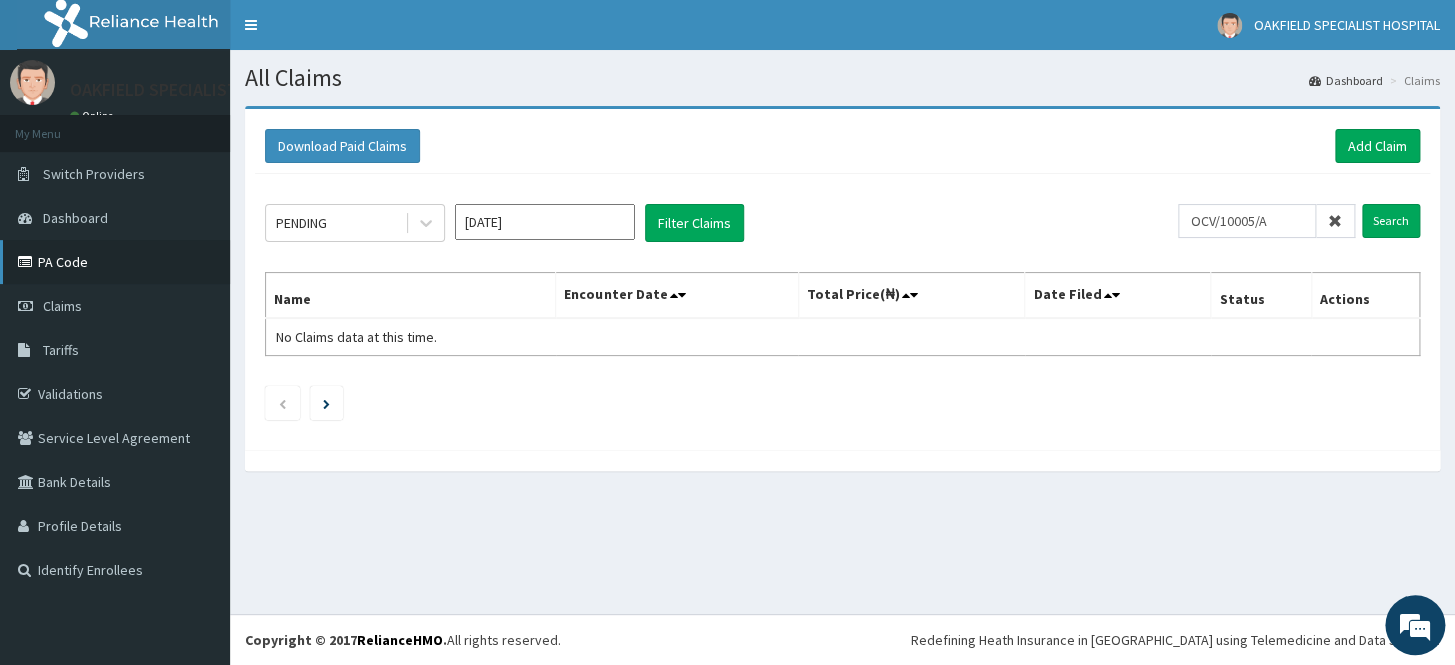 click on "PA Code" at bounding box center (115, 262) 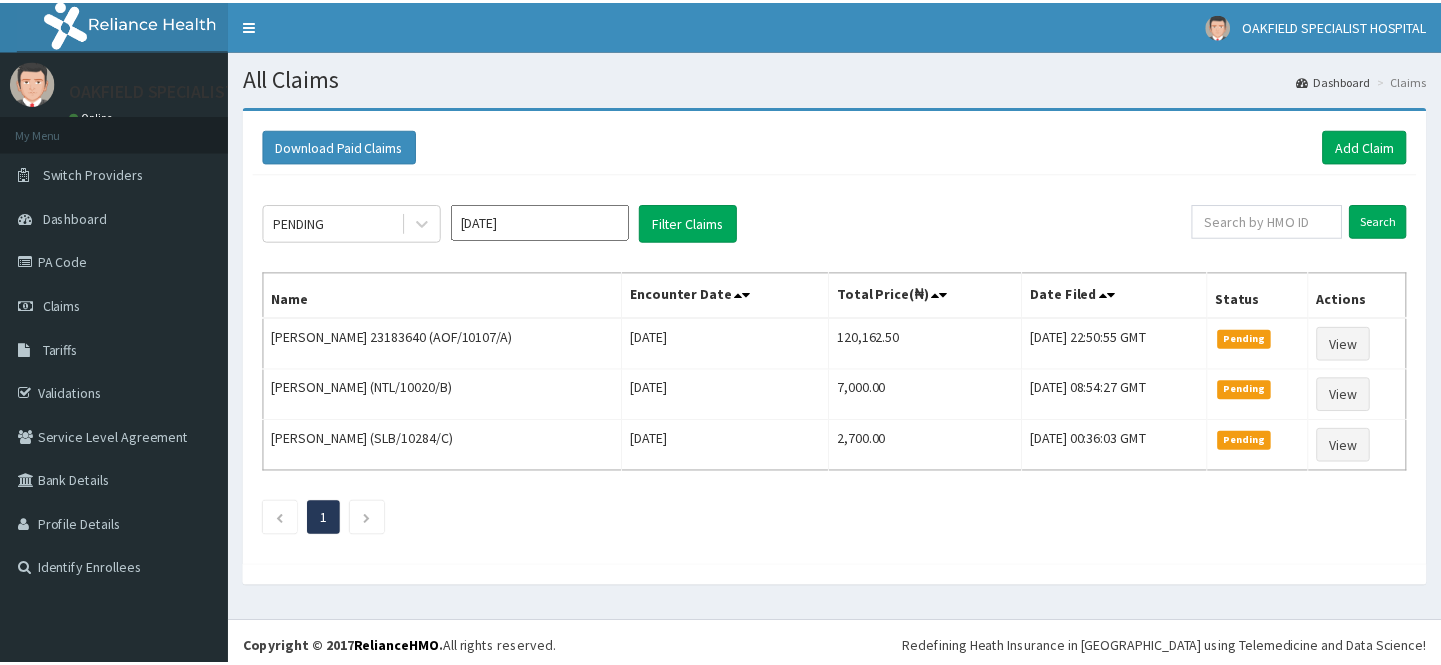 scroll, scrollTop: 0, scrollLeft: 0, axis: both 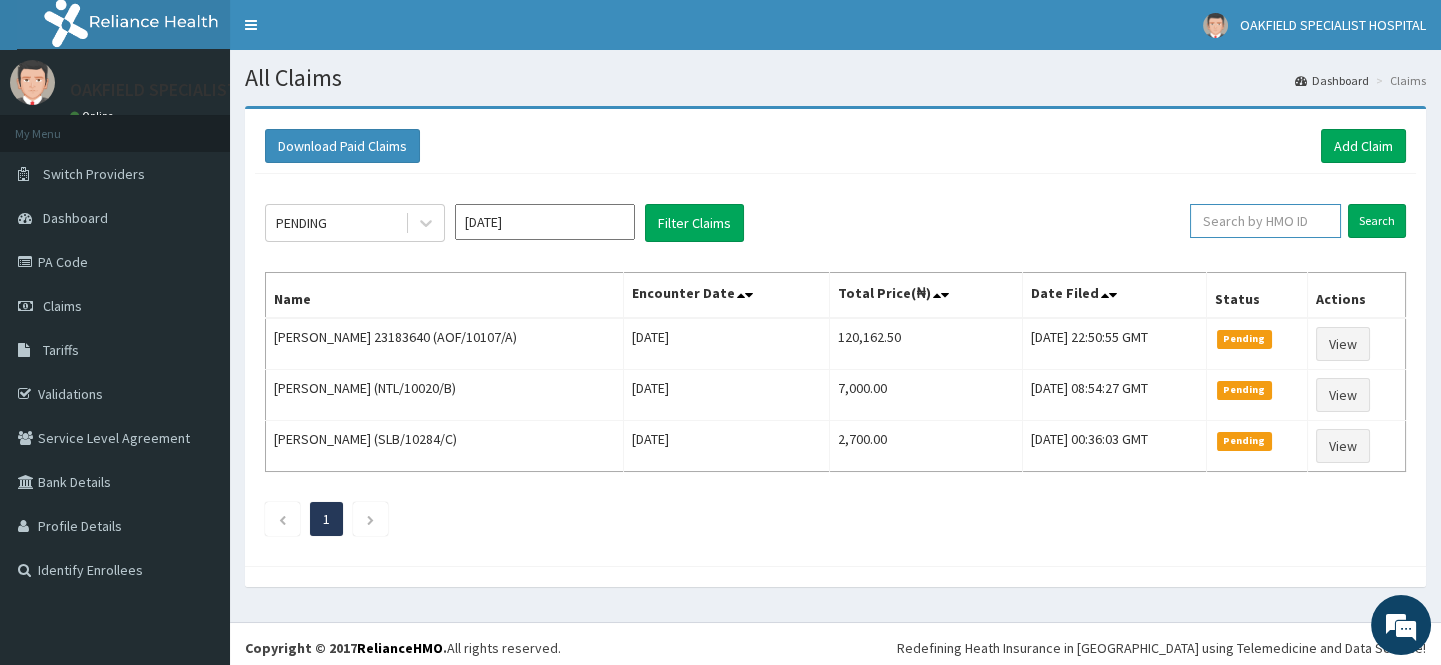 click at bounding box center (1265, 221) 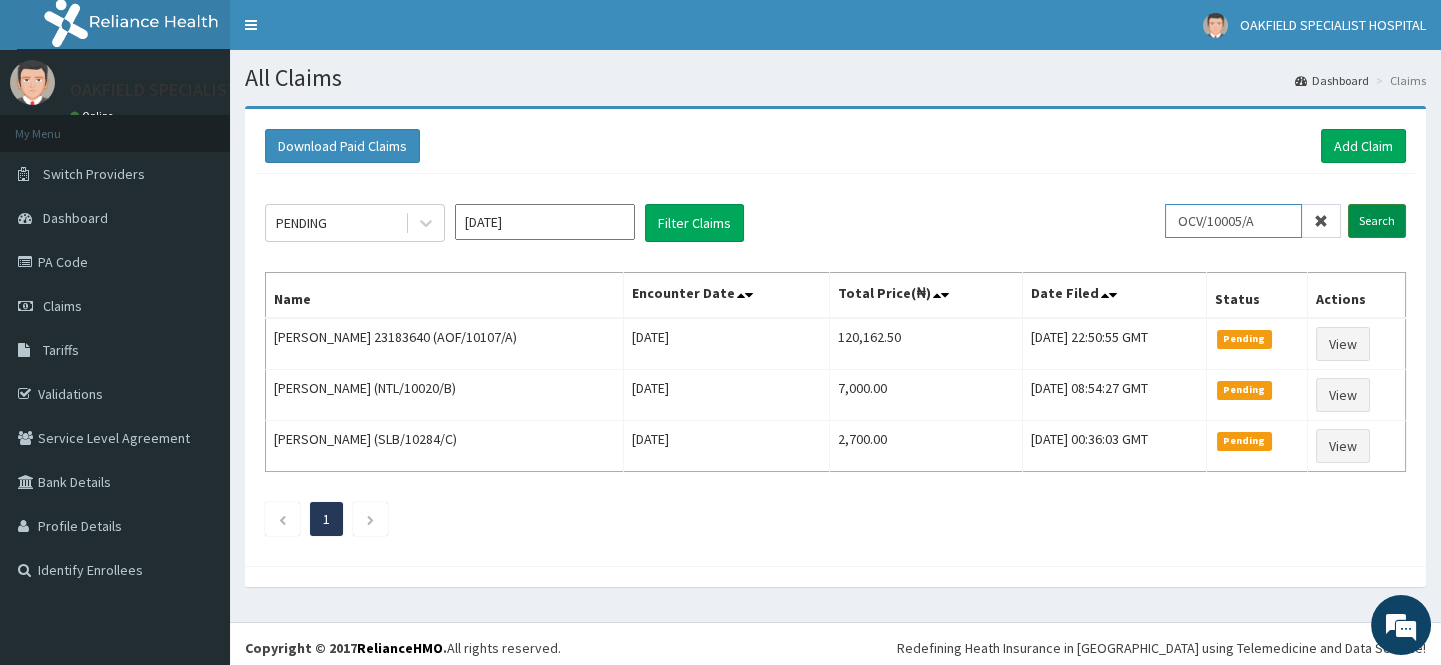 type on "OCV/10005/A" 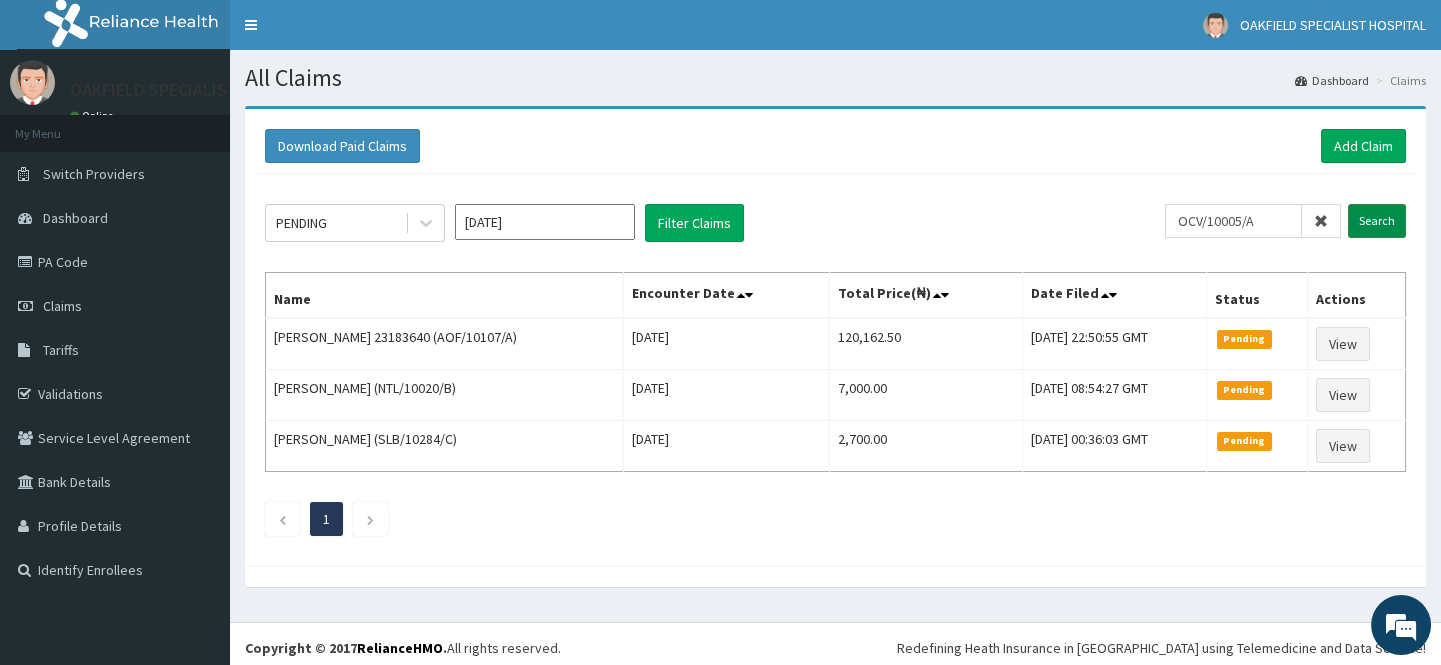 click on "Search" at bounding box center (1377, 221) 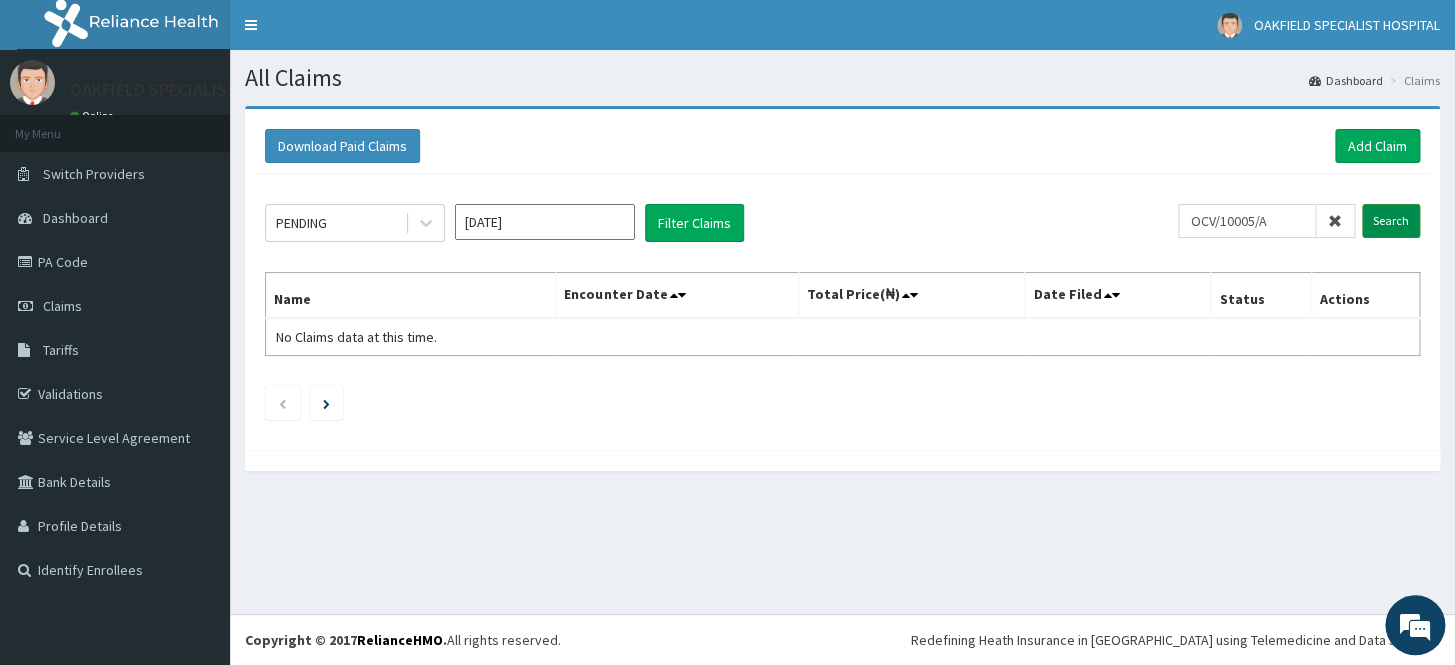 click on "Search" at bounding box center (1391, 221) 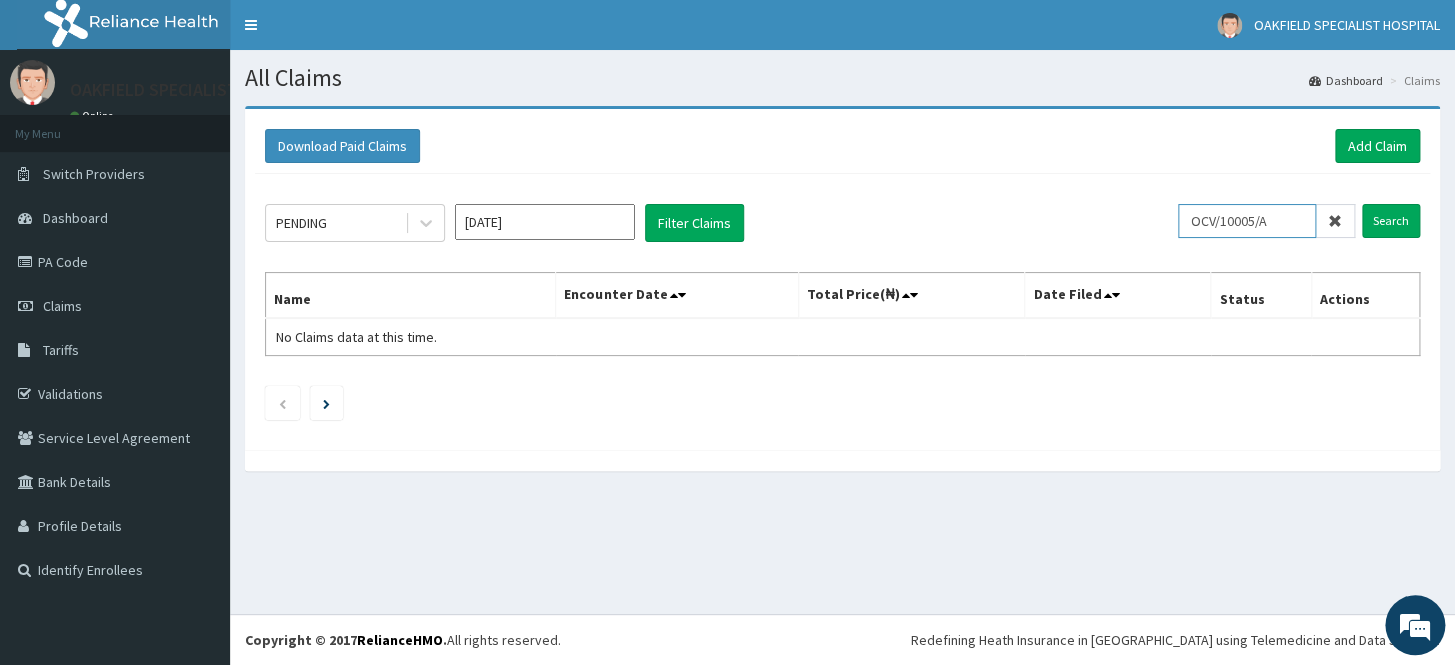 click on "OCV/10005/A" at bounding box center [1247, 221] 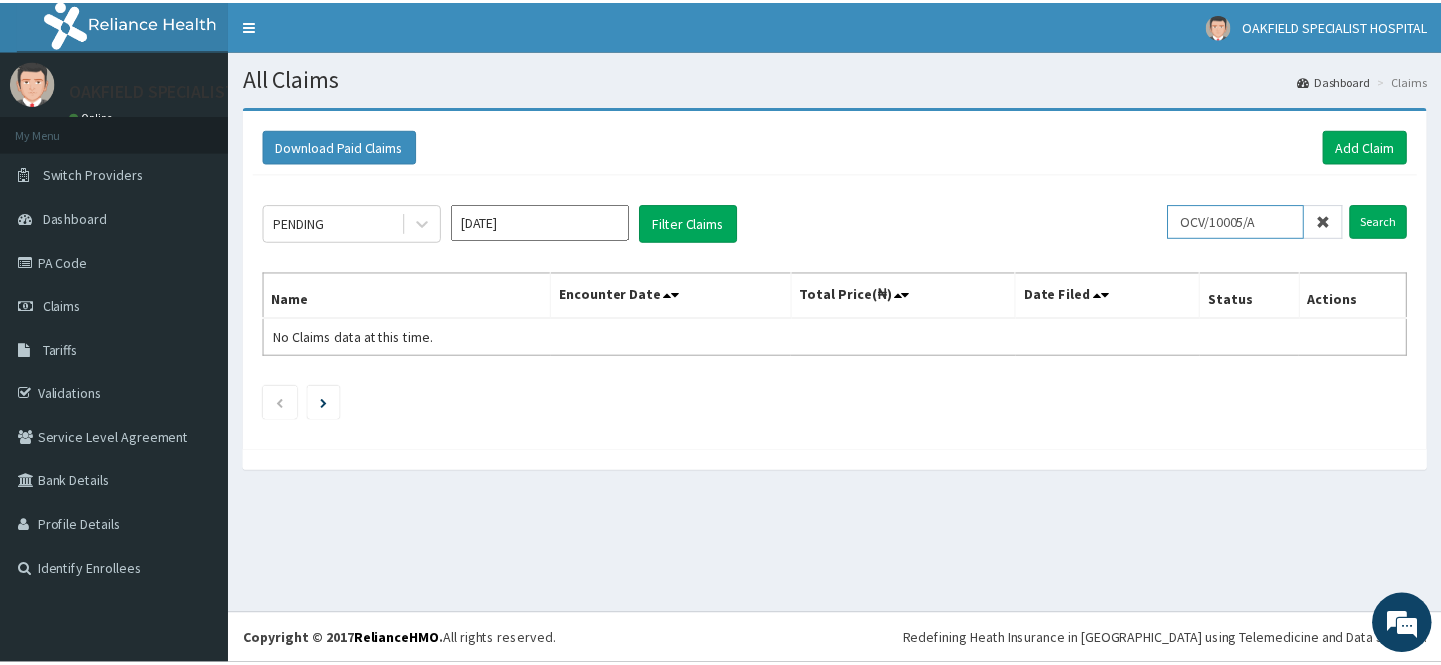 scroll, scrollTop: 0, scrollLeft: 0, axis: both 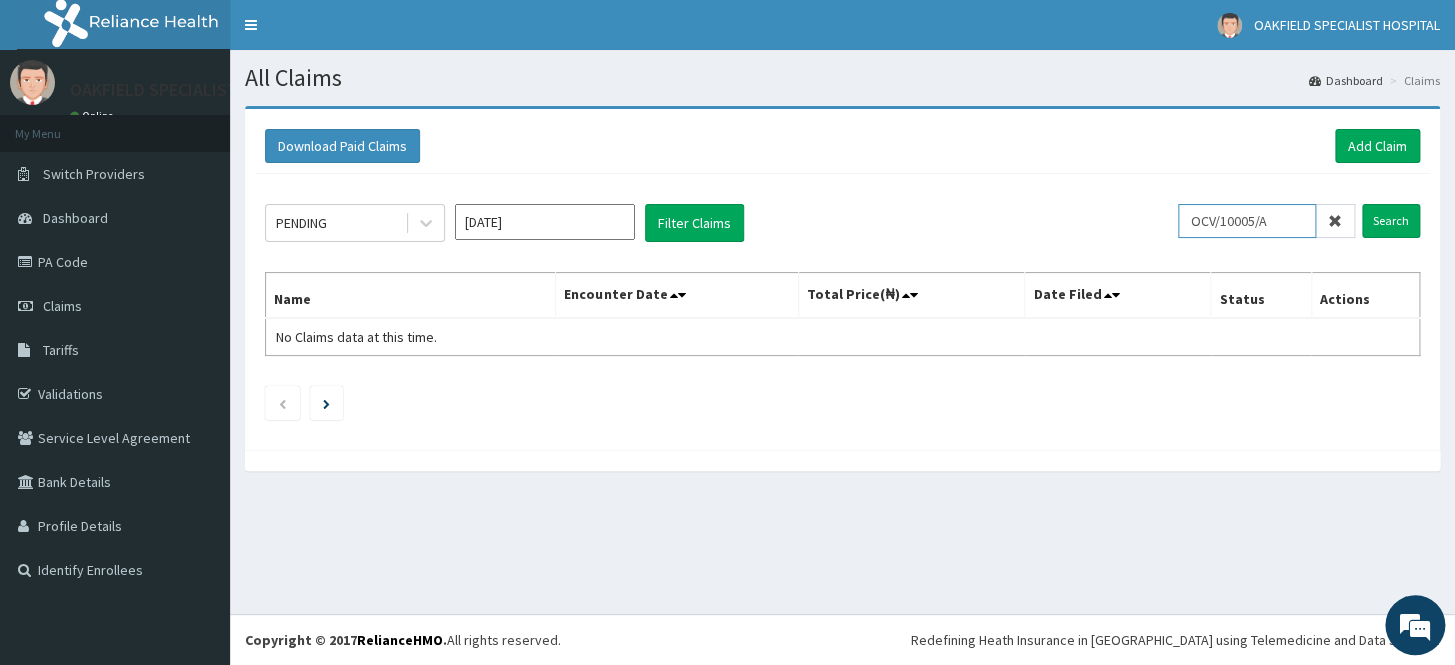 drag, startPoint x: 1206, startPoint y: 223, endPoint x: 1220, endPoint y: 216, distance: 15.652476 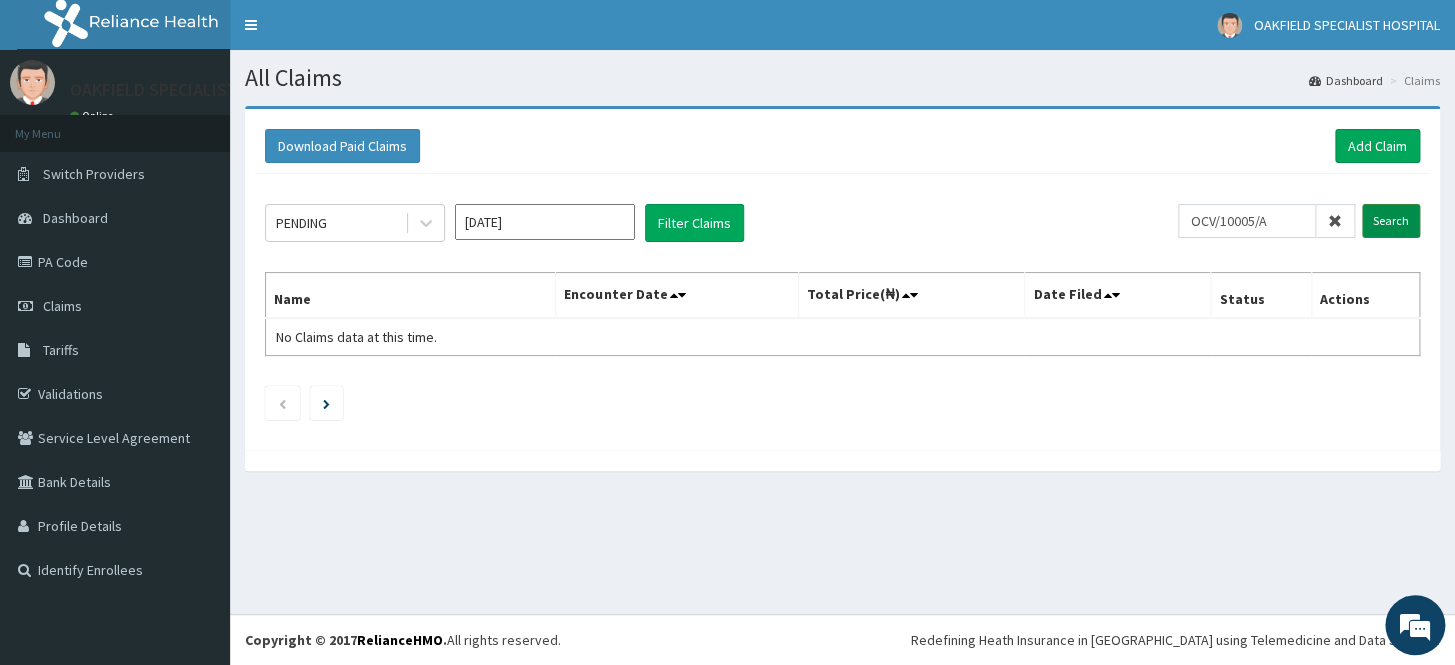 click on "Search" at bounding box center (1391, 221) 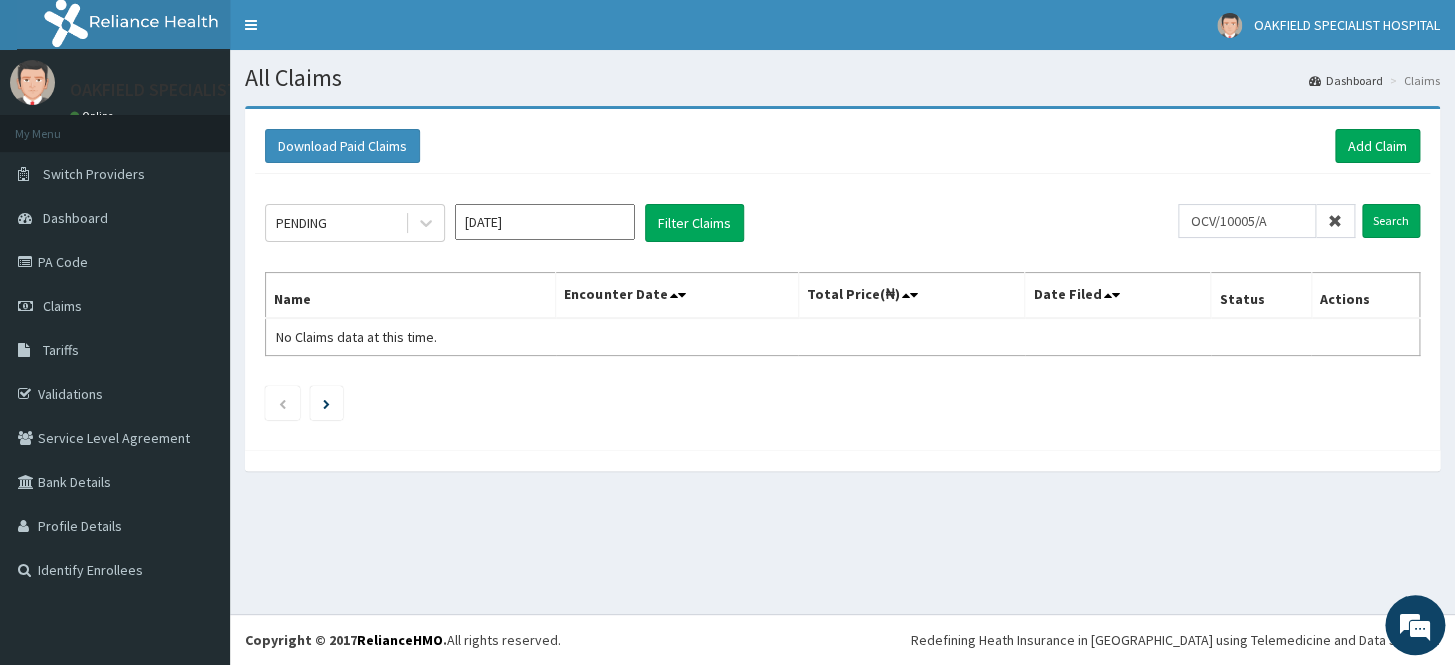 click at bounding box center (1335, 221) 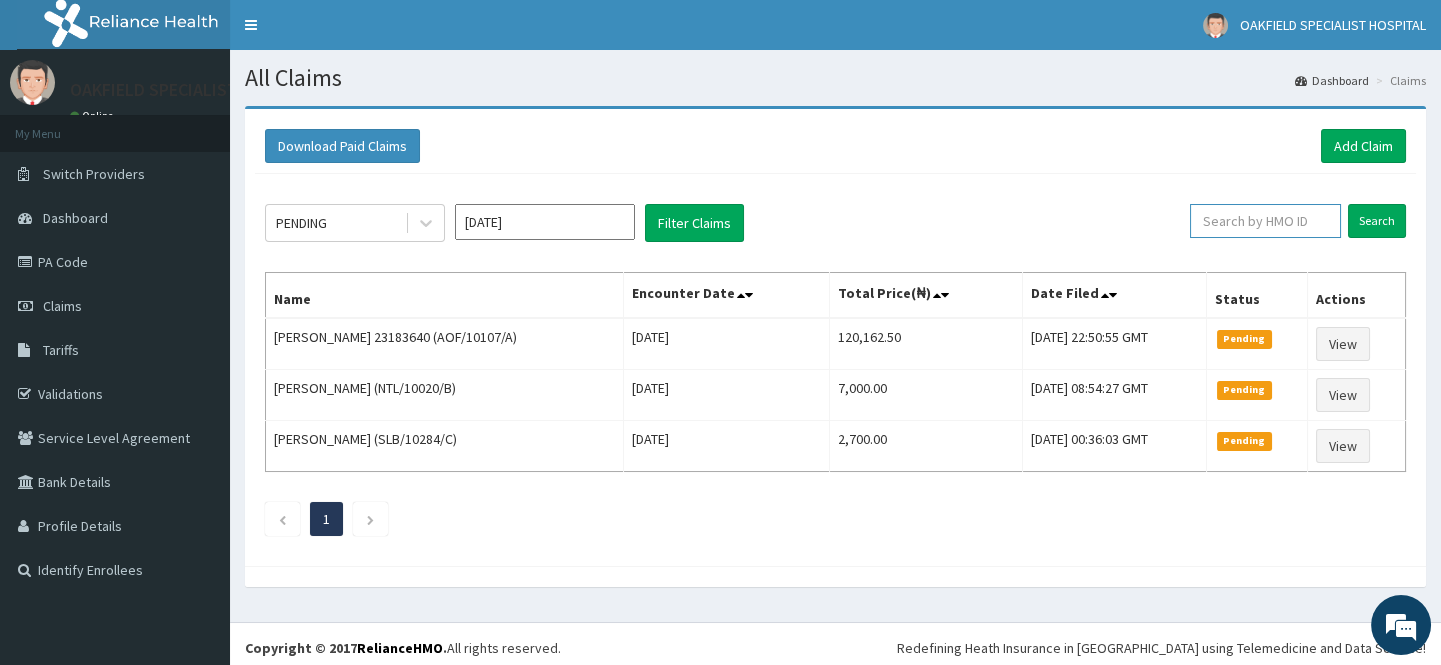 paste on "KAT/10003/A" 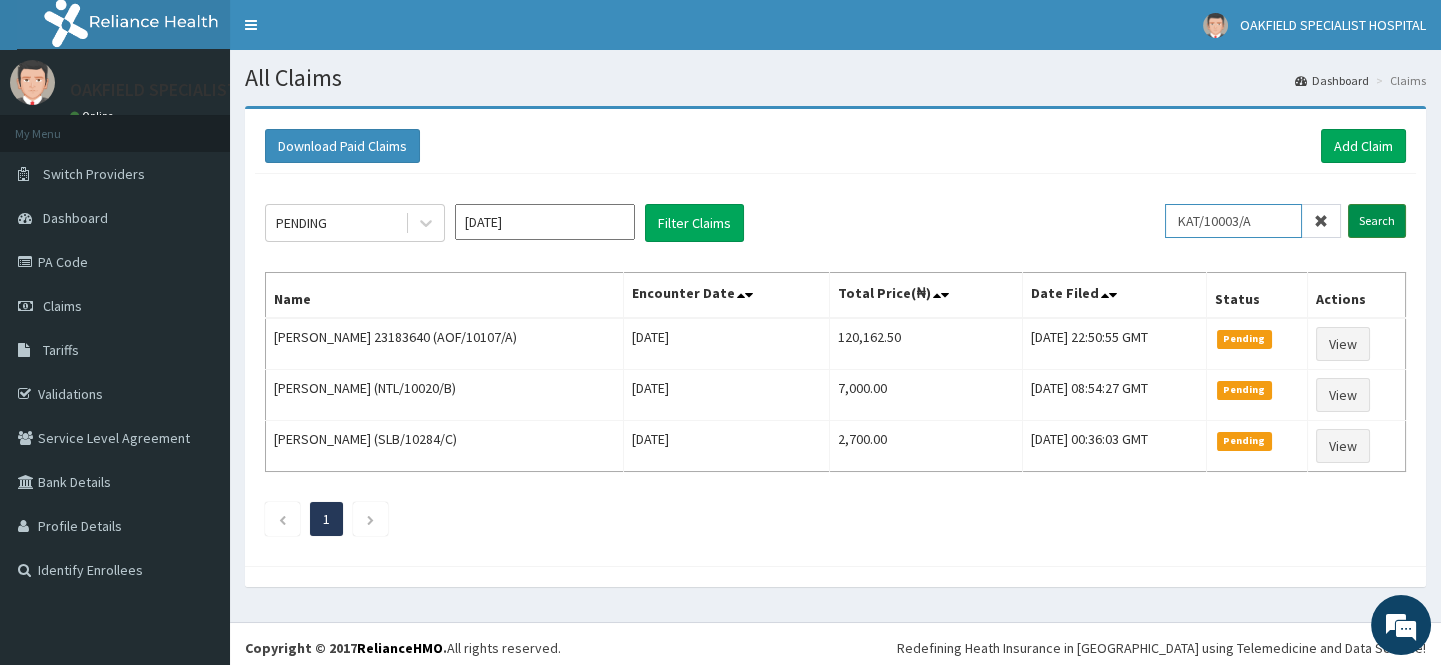 type on "KAT/10003/A" 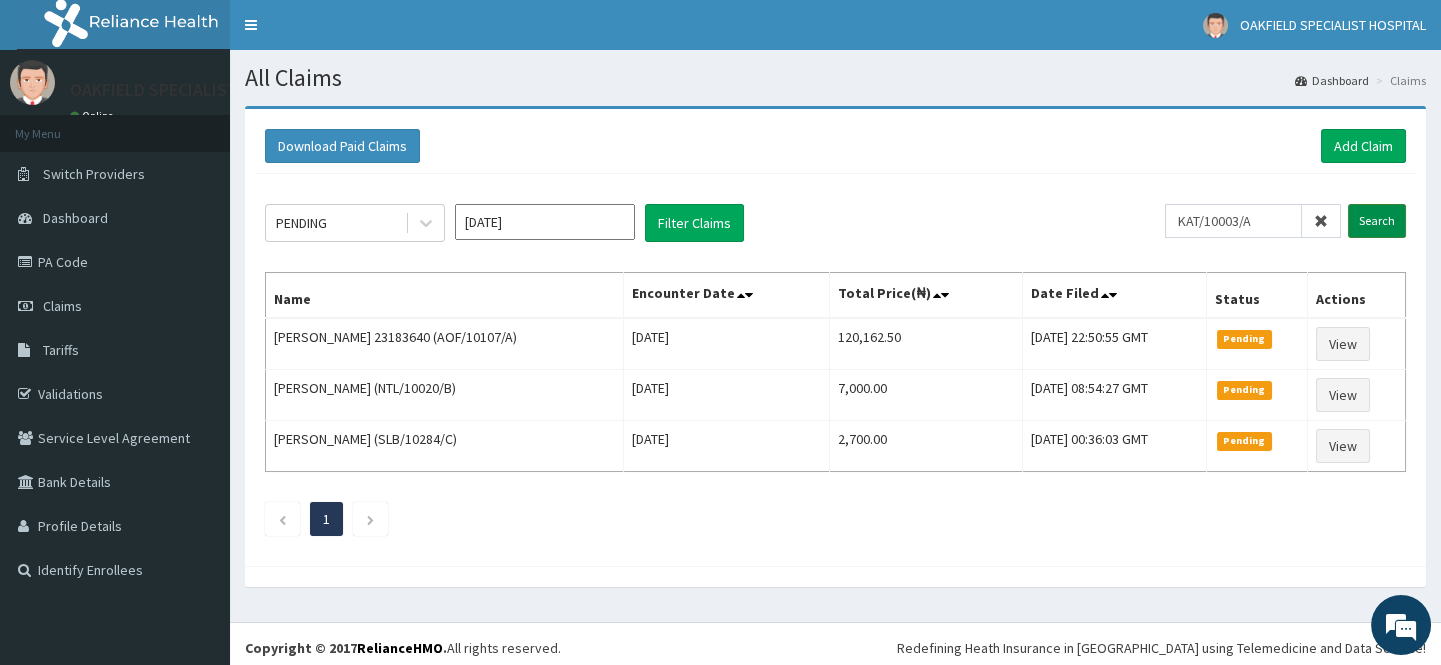 click on "Search" at bounding box center [1377, 221] 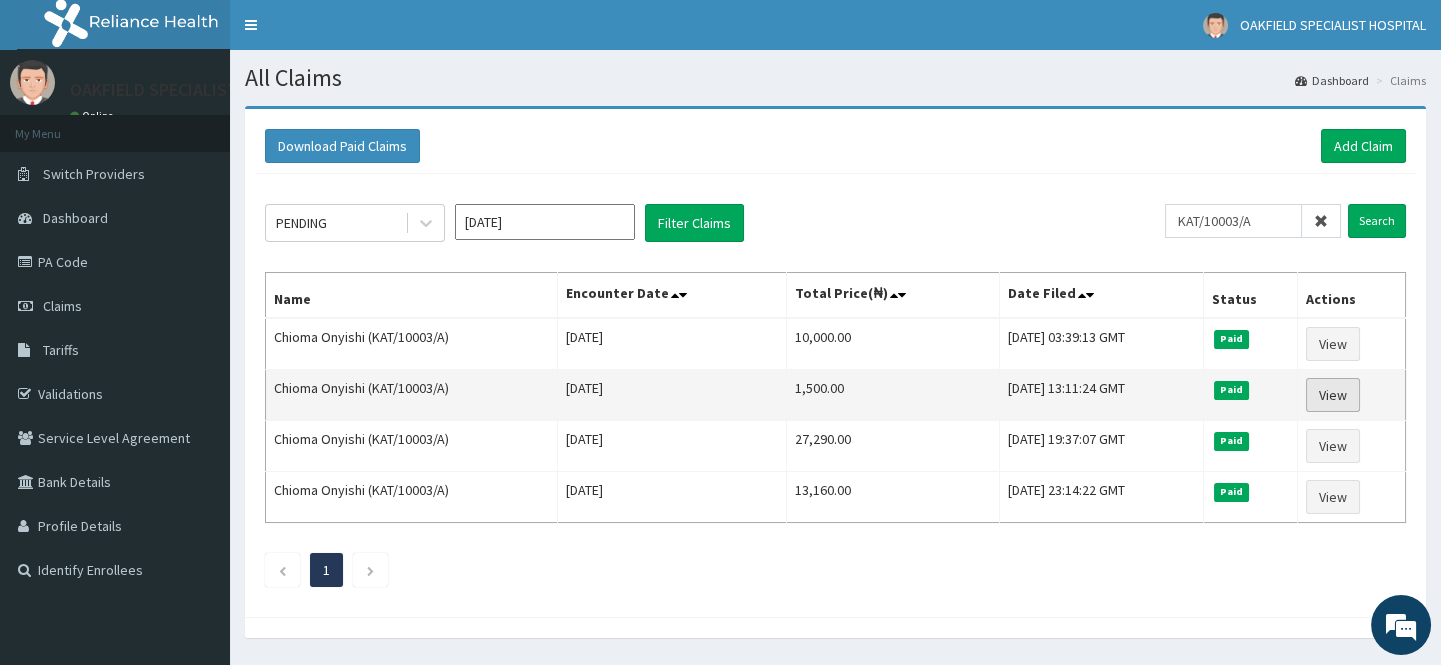 click on "View" at bounding box center (1333, 395) 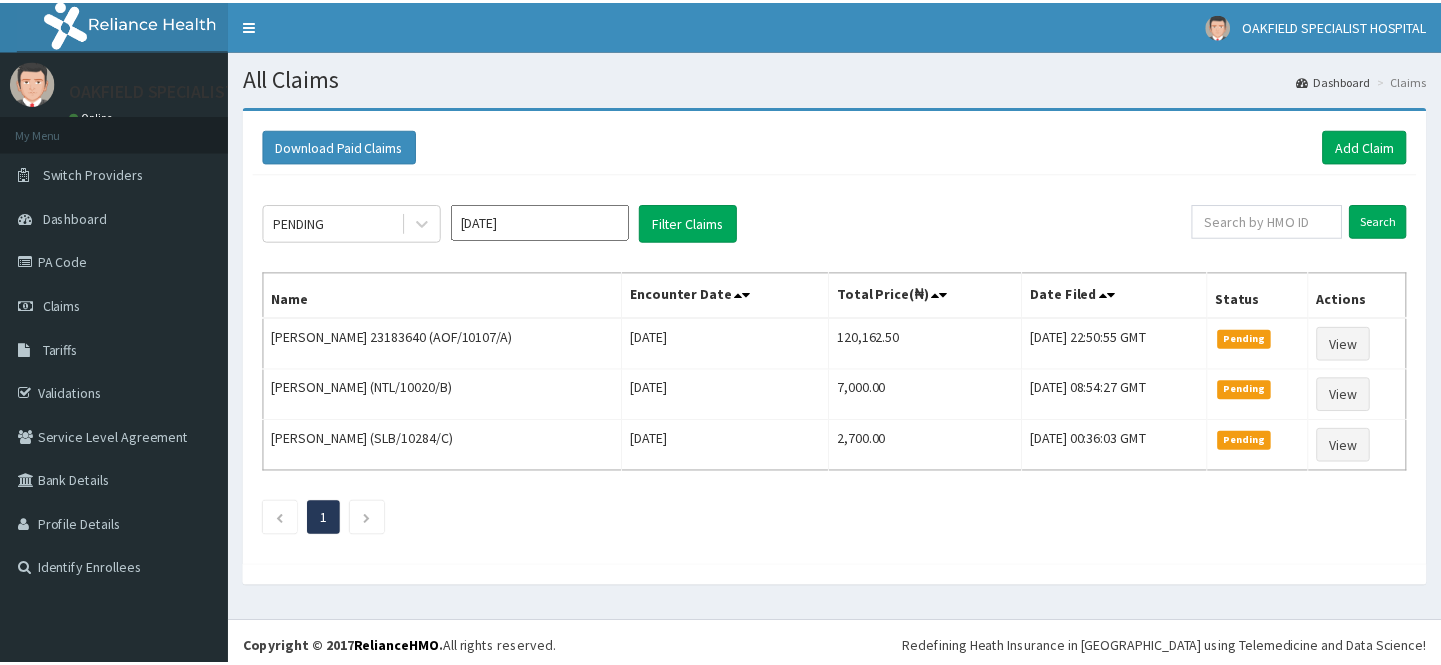 scroll, scrollTop: 0, scrollLeft: 0, axis: both 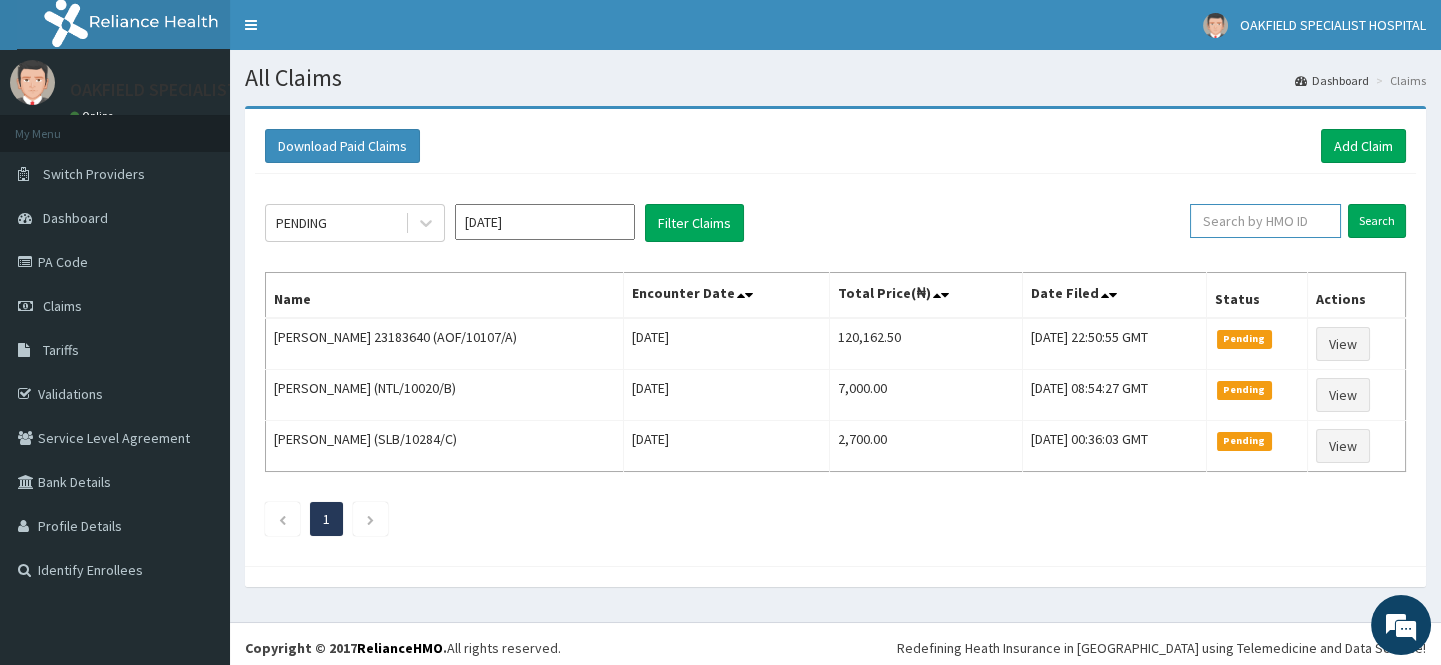 click at bounding box center (1265, 221) 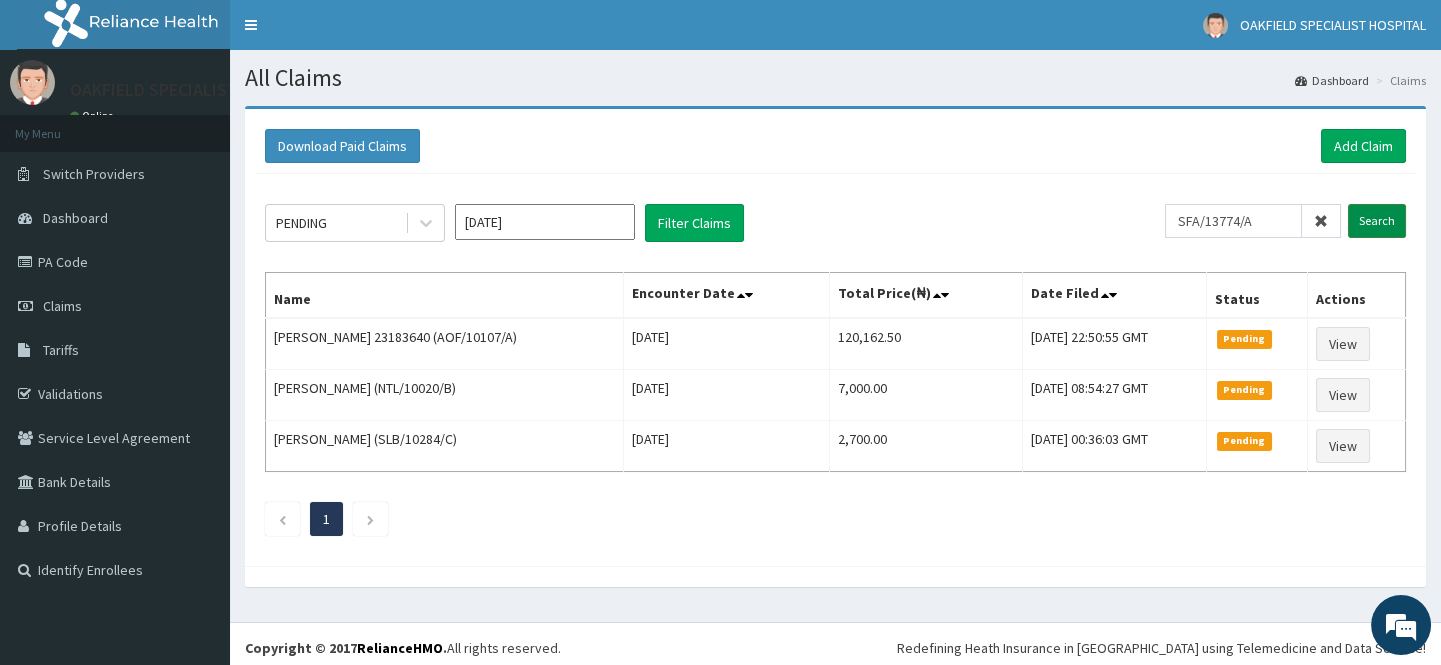 click on "Search" at bounding box center [1377, 221] 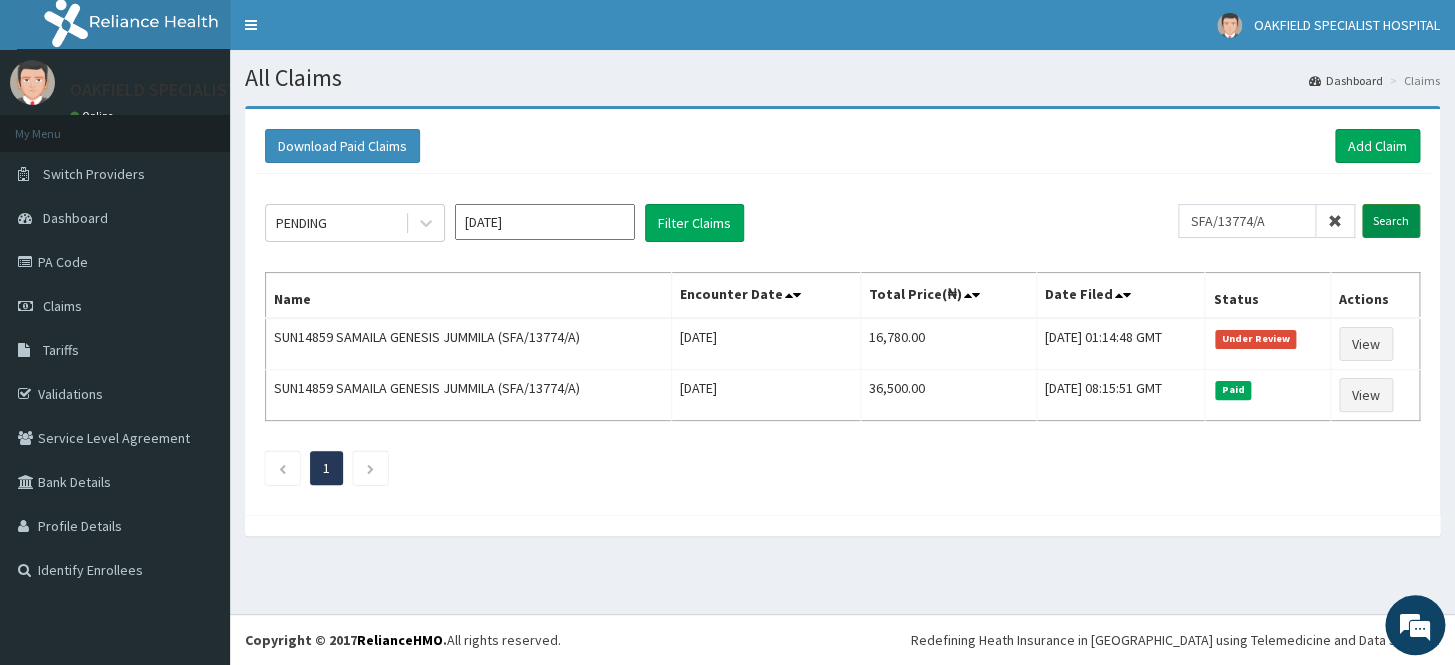 scroll, scrollTop: 0, scrollLeft: 0, axis: both 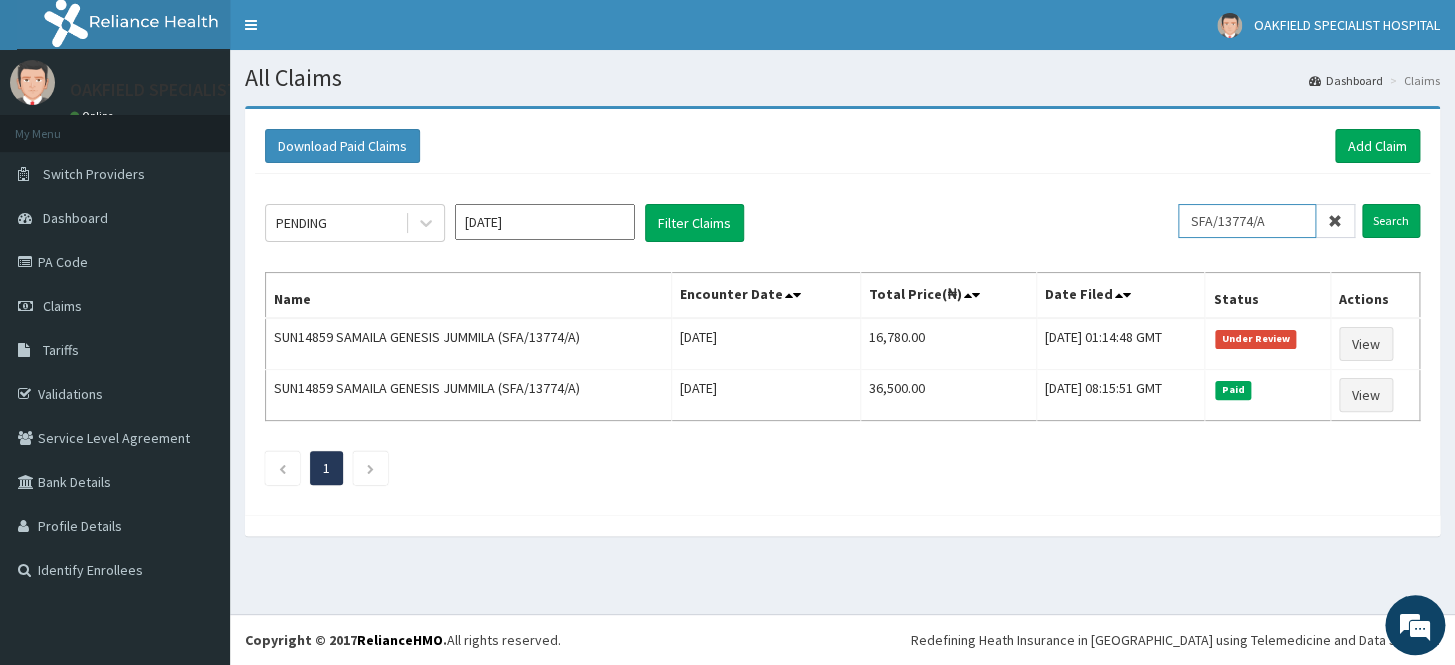 click on "SFA/13774/A" at bounding box center (1247, 221) 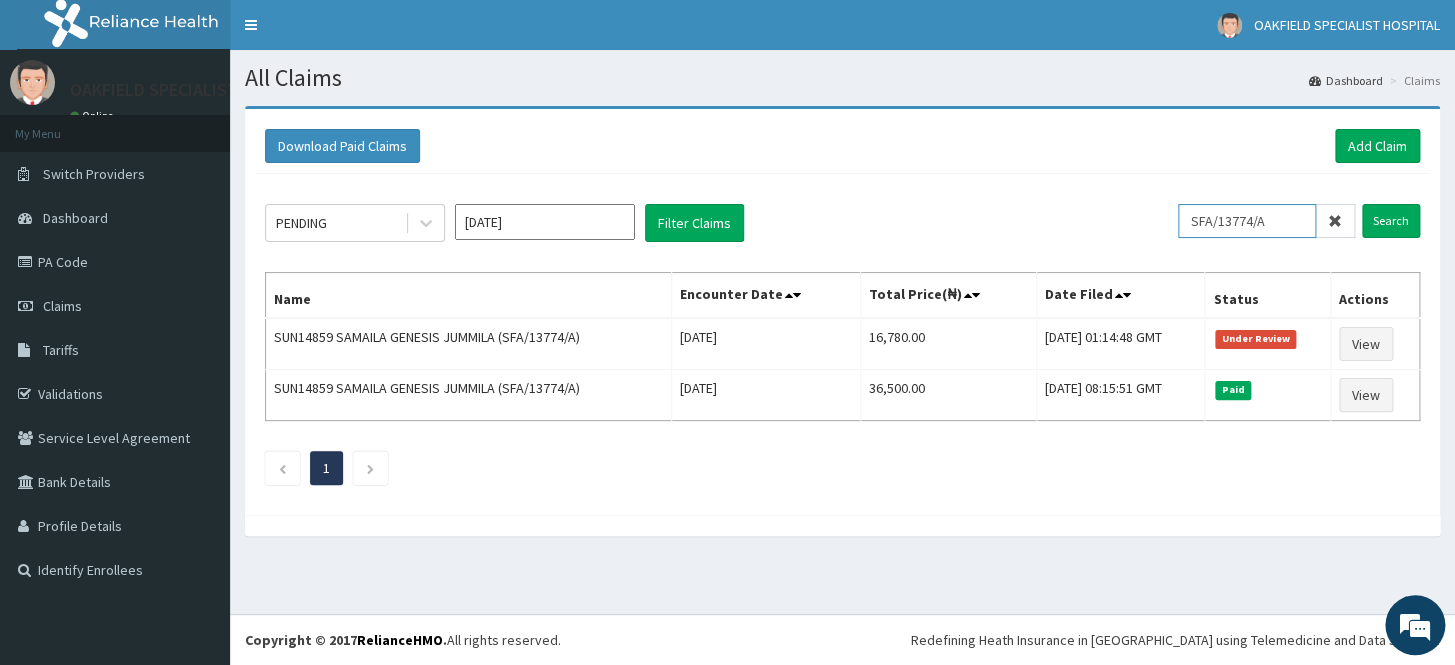 click on "SFA/13774/A" at bounding box center [1247, 221] 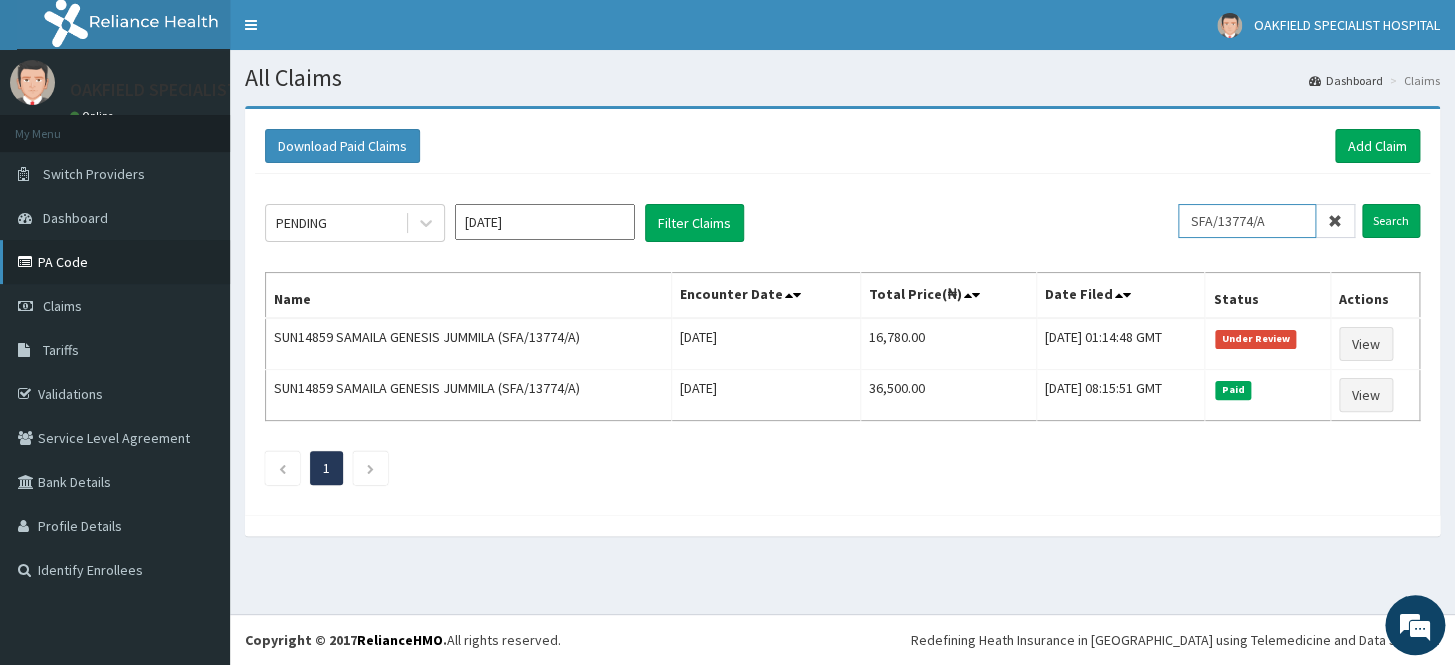 type on "SFA/13774/A" 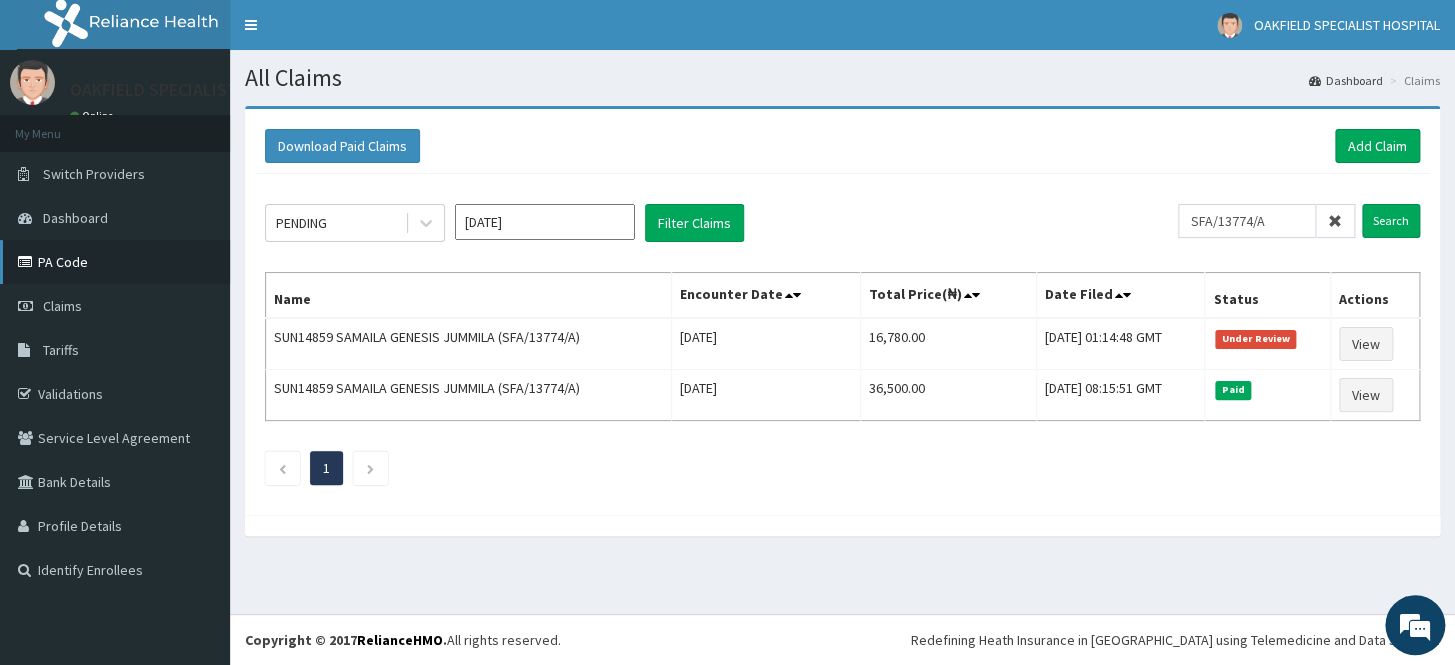 click on "PA Code" at bounding box center [115, 262] 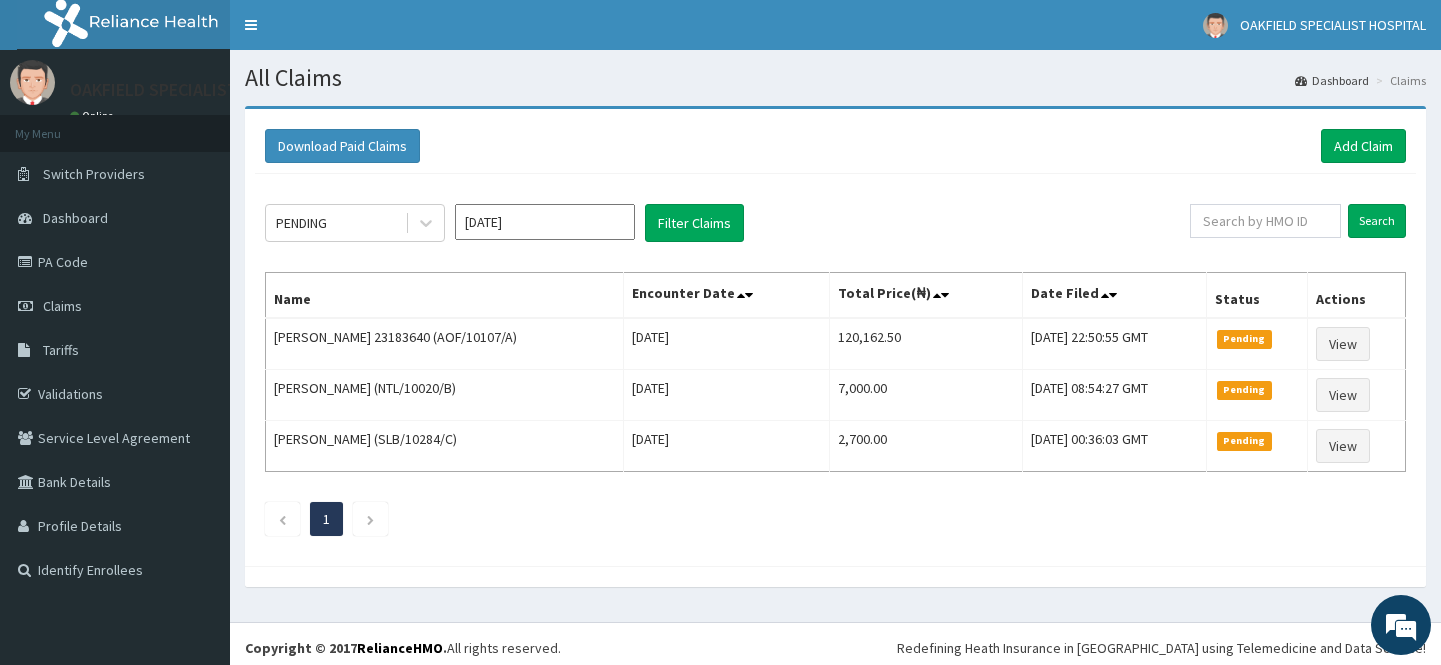 scroll, scrollTop: 0, scrollLeft: 0, axis: both 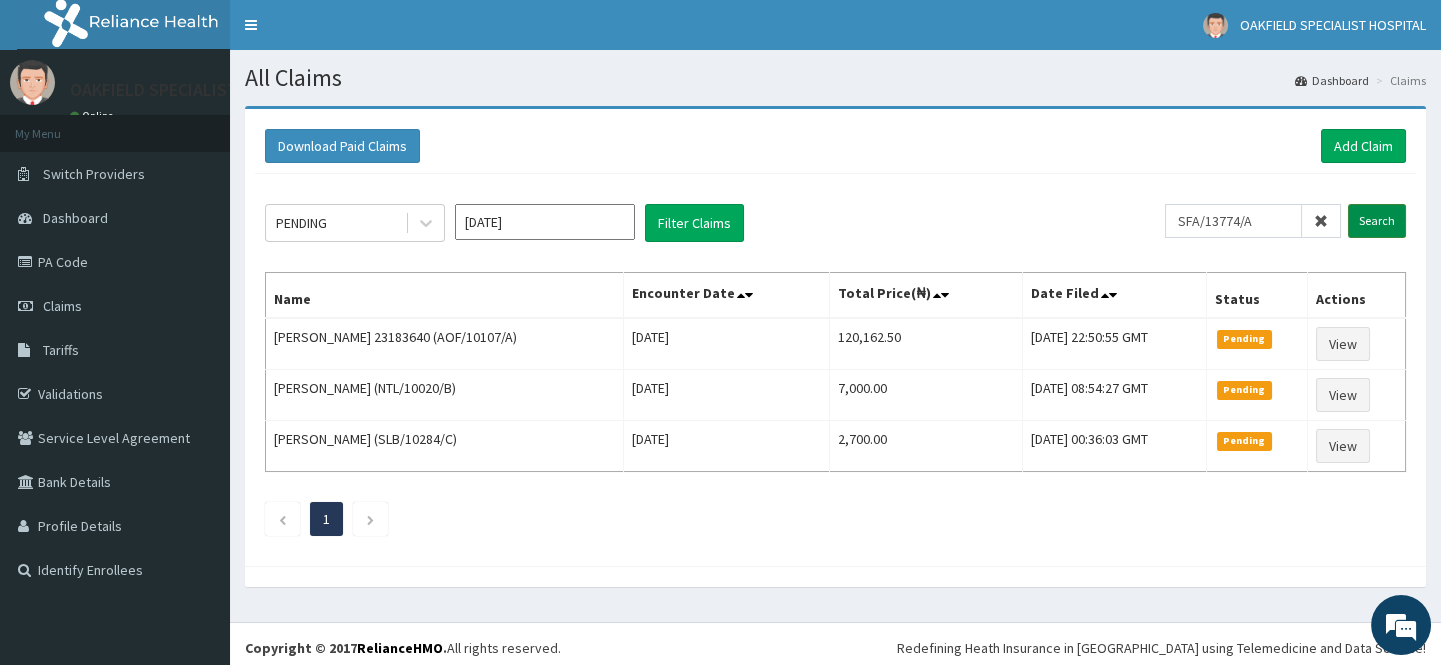 type on "SFA/13774/A" 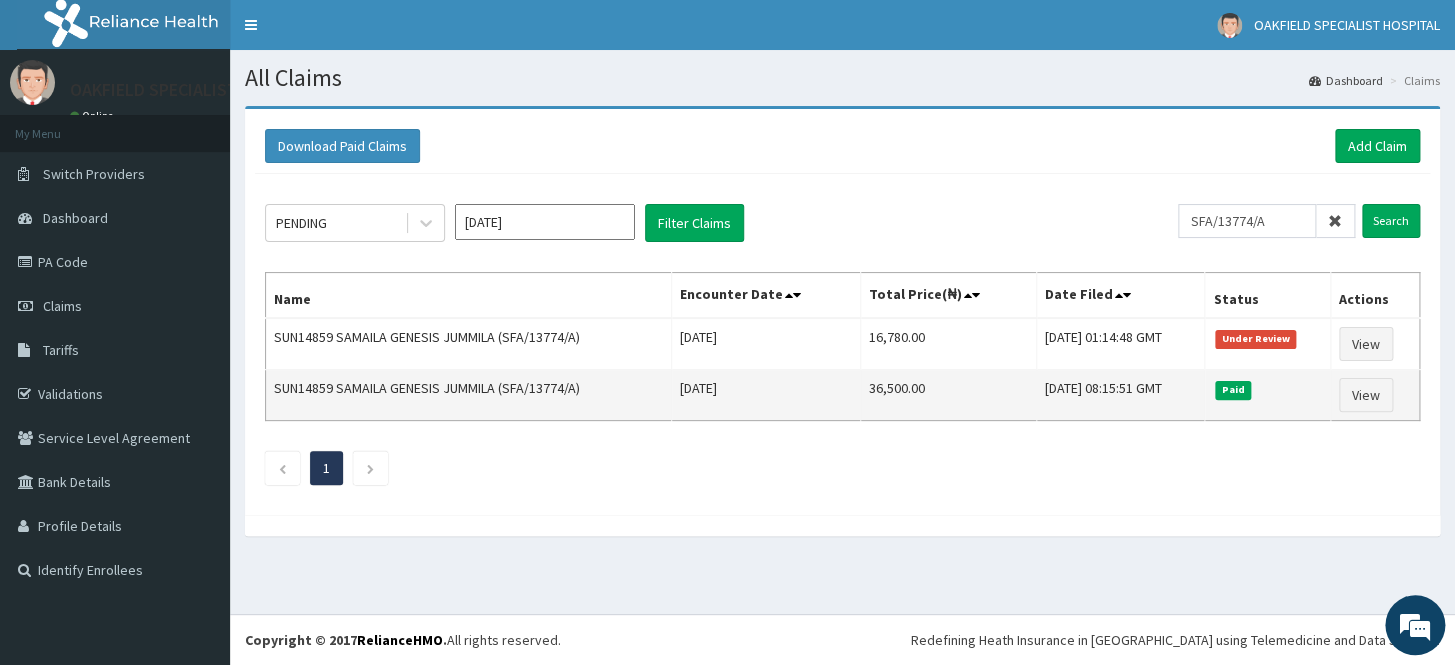 click on "View" at bounding box center [1374, 395] 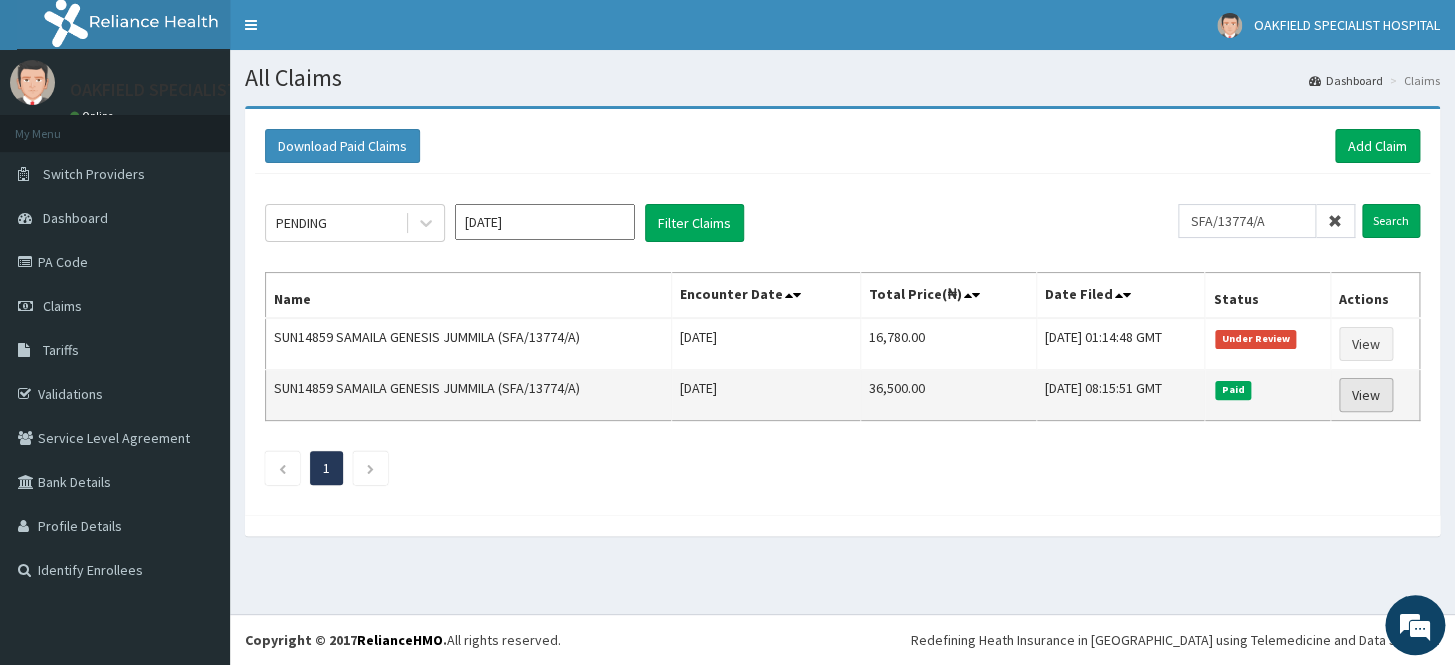 click on "View" at bounding box center (1366, 395) 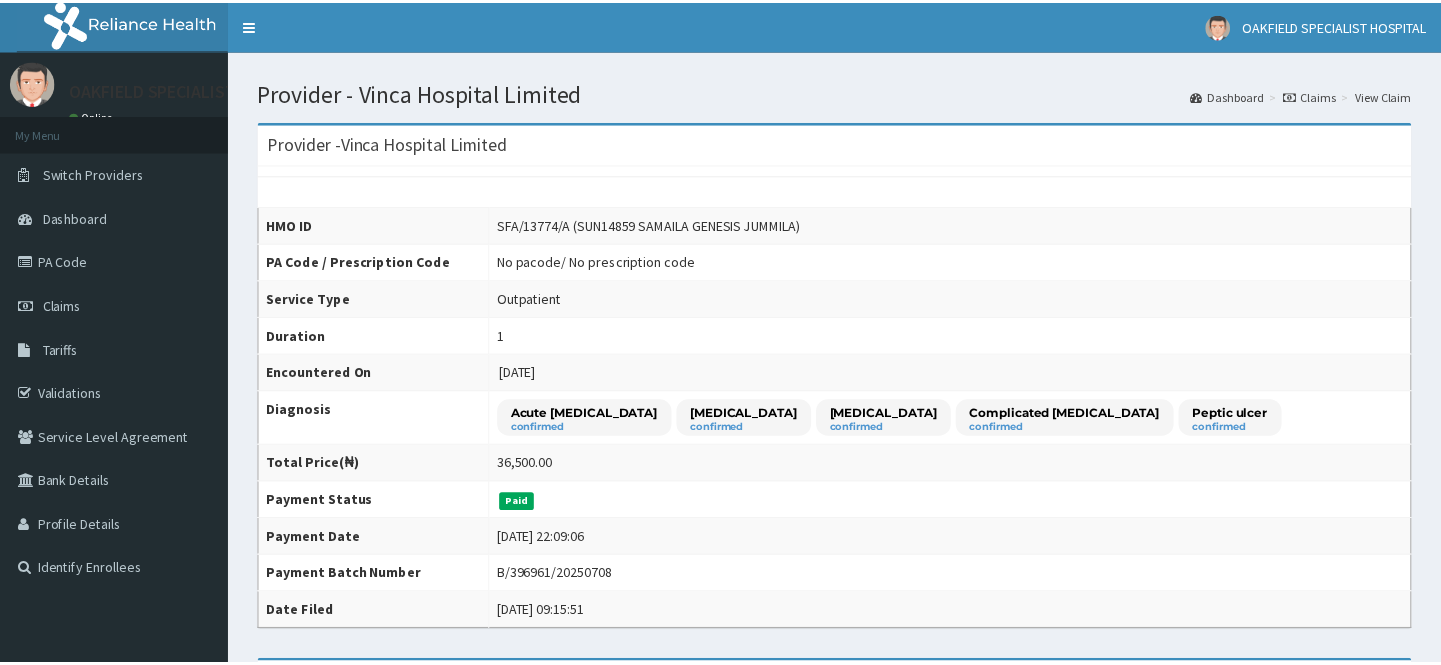 scroll, scrollTop: 0, scrollLeft: 0, axis: both 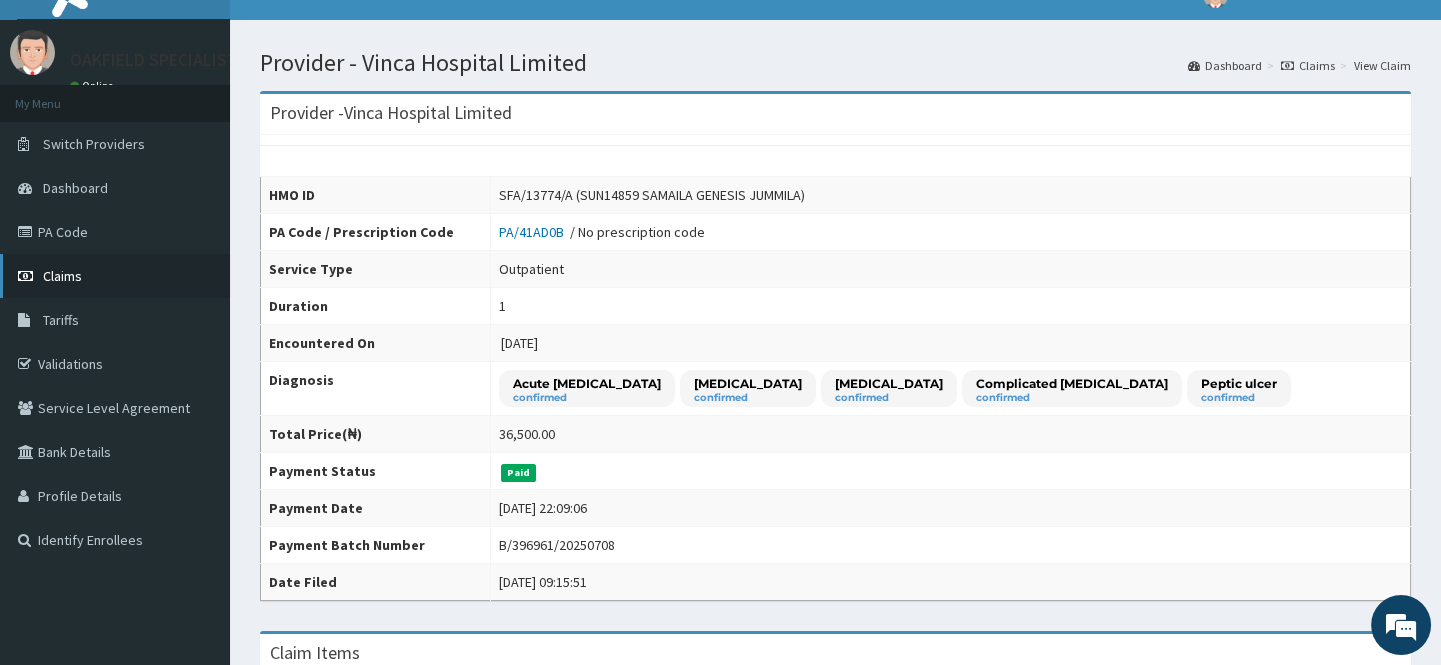 click on "Claims" at bounding box center (62, 276) 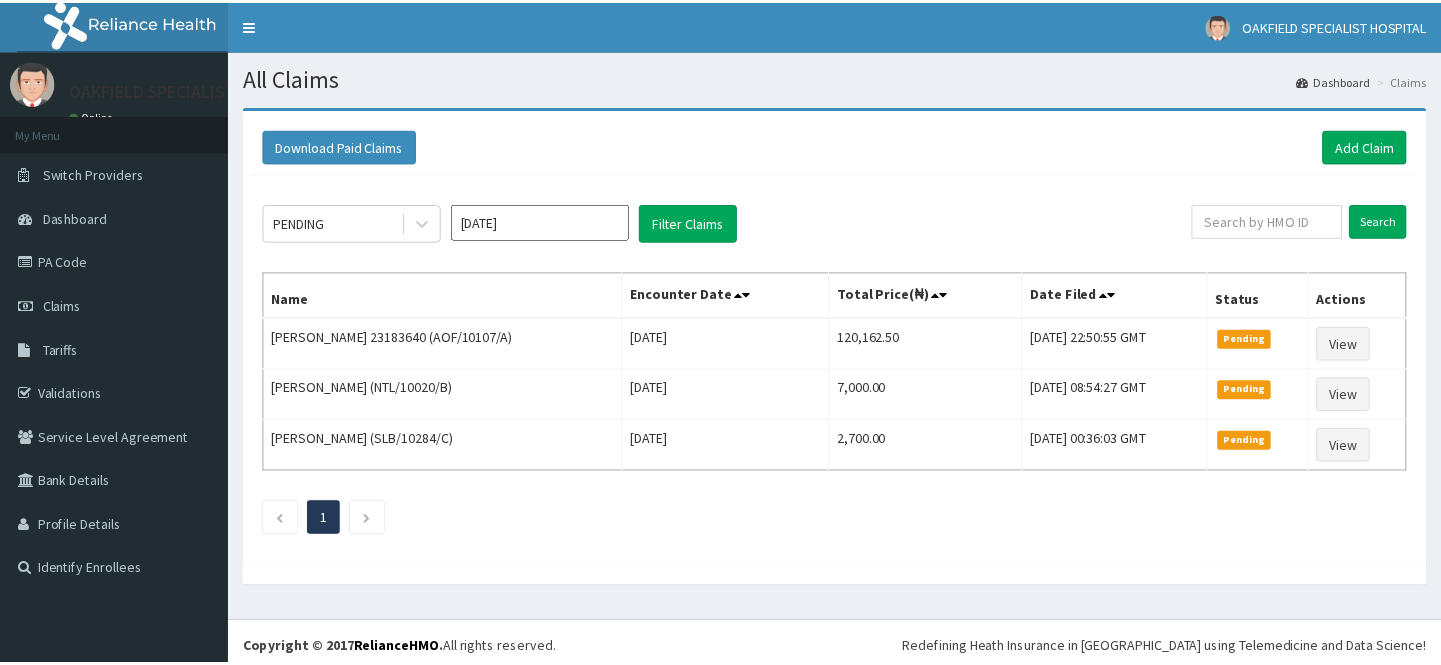 scroll, scrollTop: 0, scrollLeft: 0, axis: both 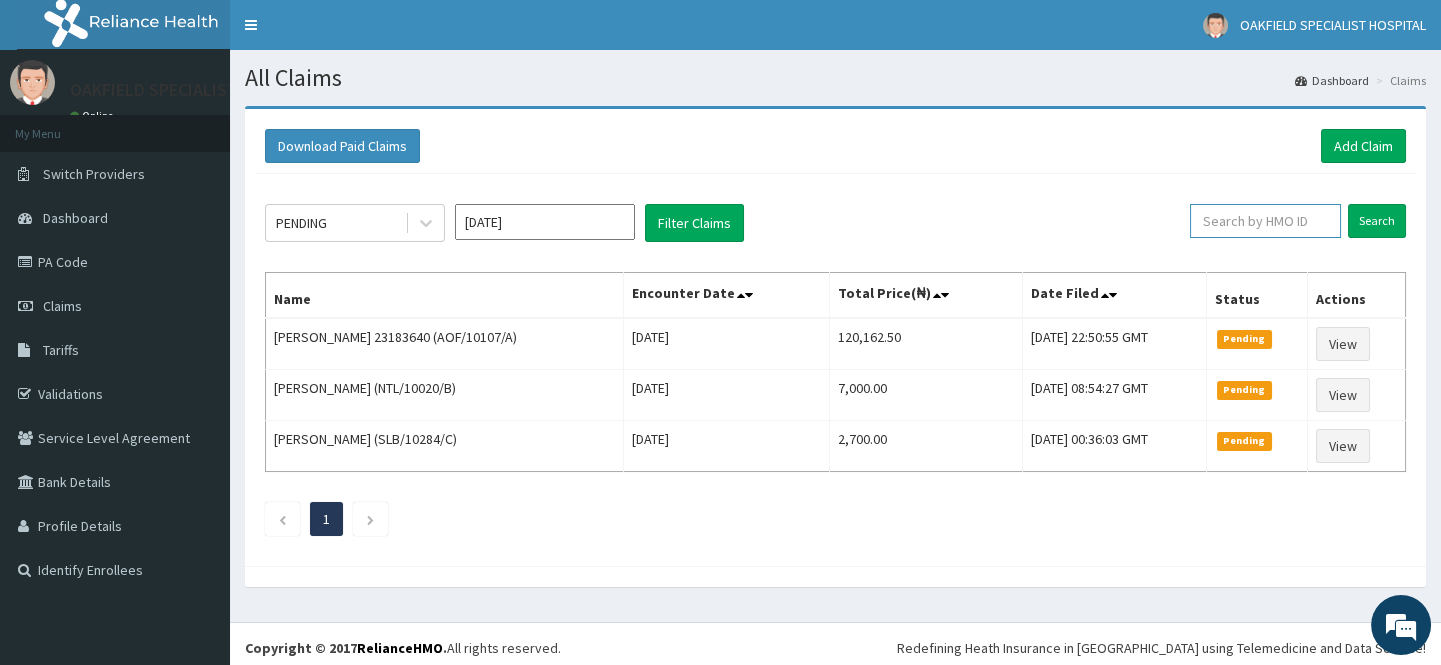 click at bounding box center (1265, 221) 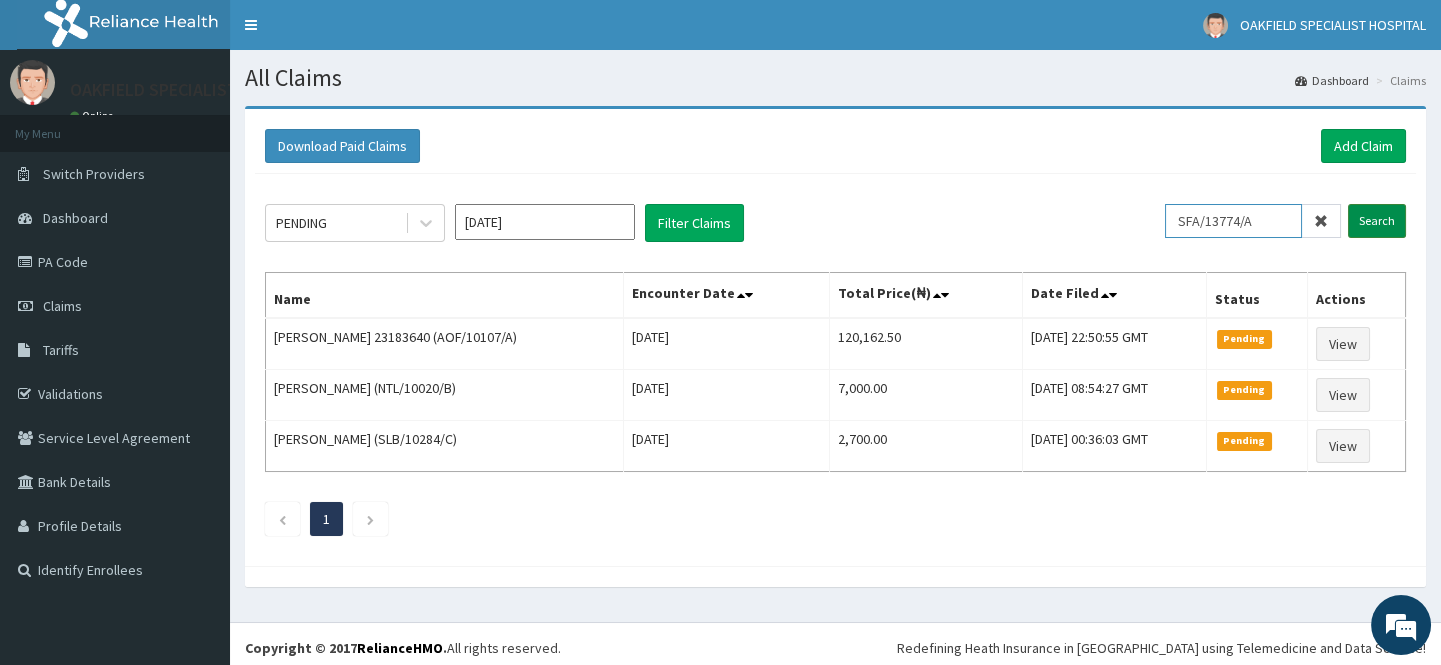 type on "SFA/13774/A" 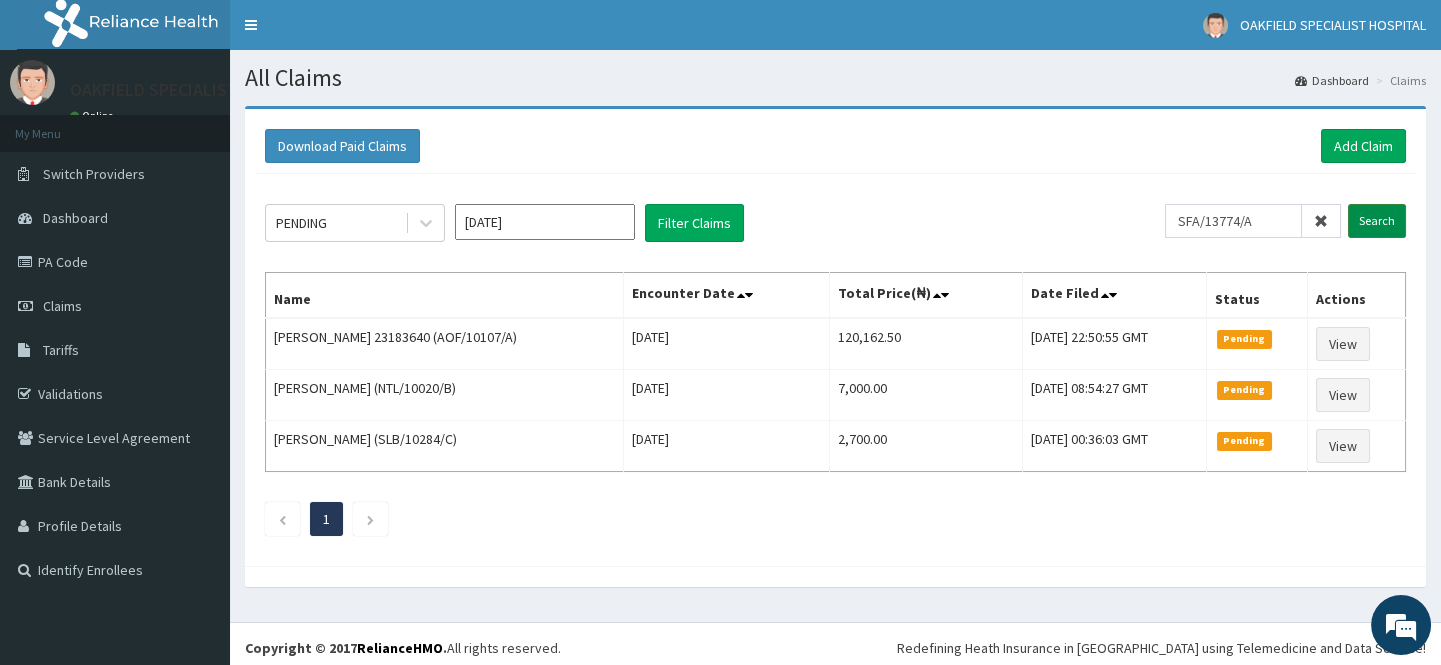 click on "Search" at bounding box center (1377, 221) 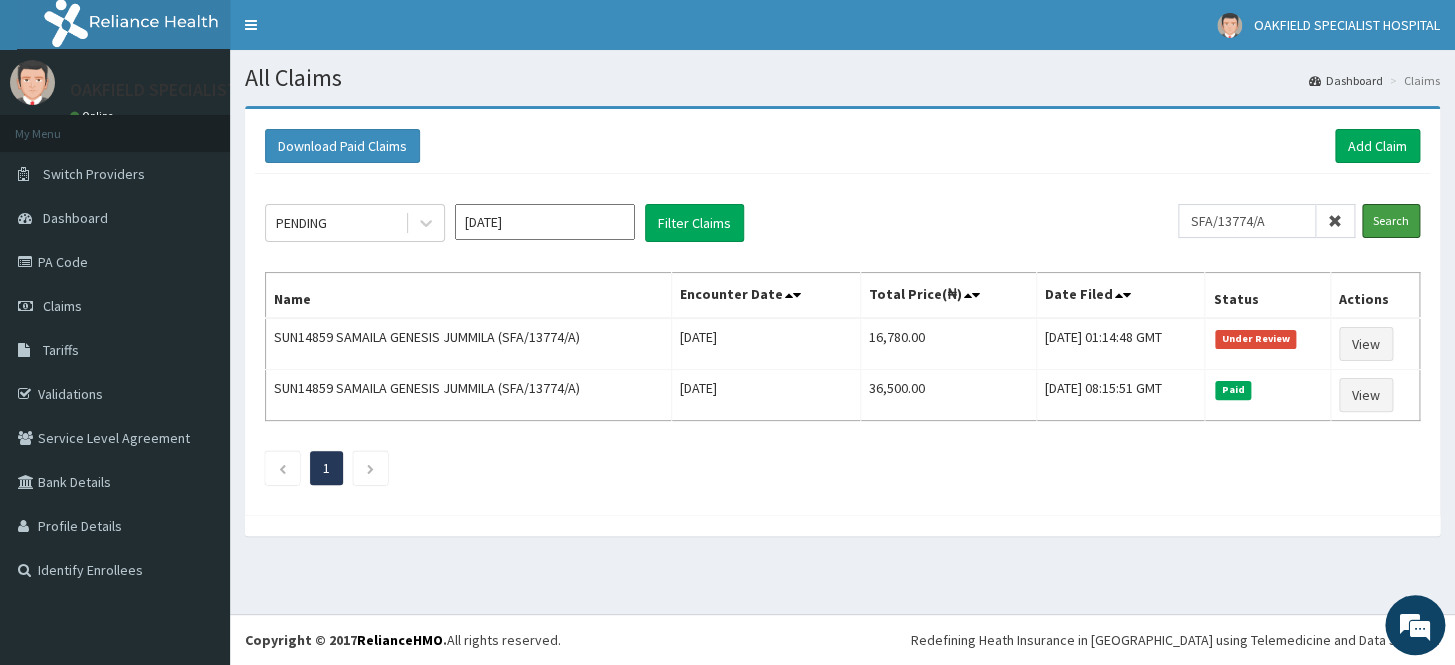 scroll, scrollTop: 0, scrollLeft: 0, axis: both 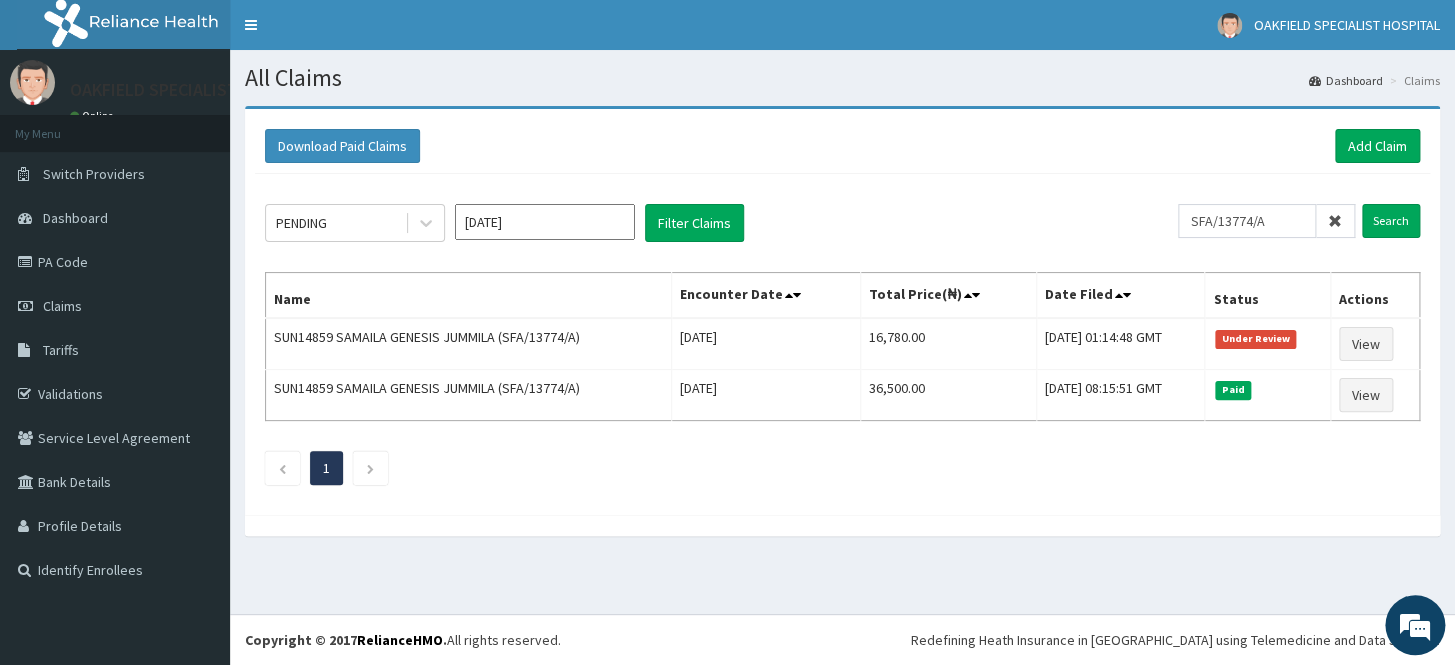 click at bounding box center [1335, 221] 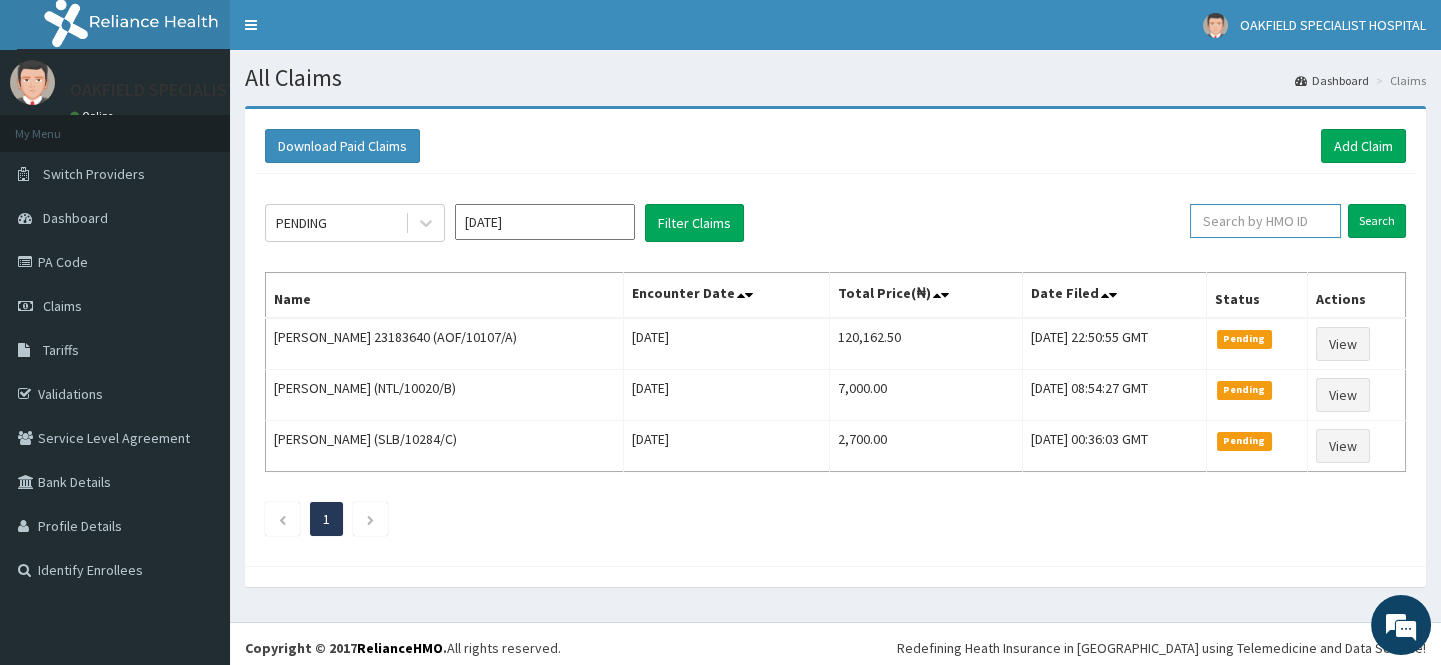 click at bounding box center [1265, 221] 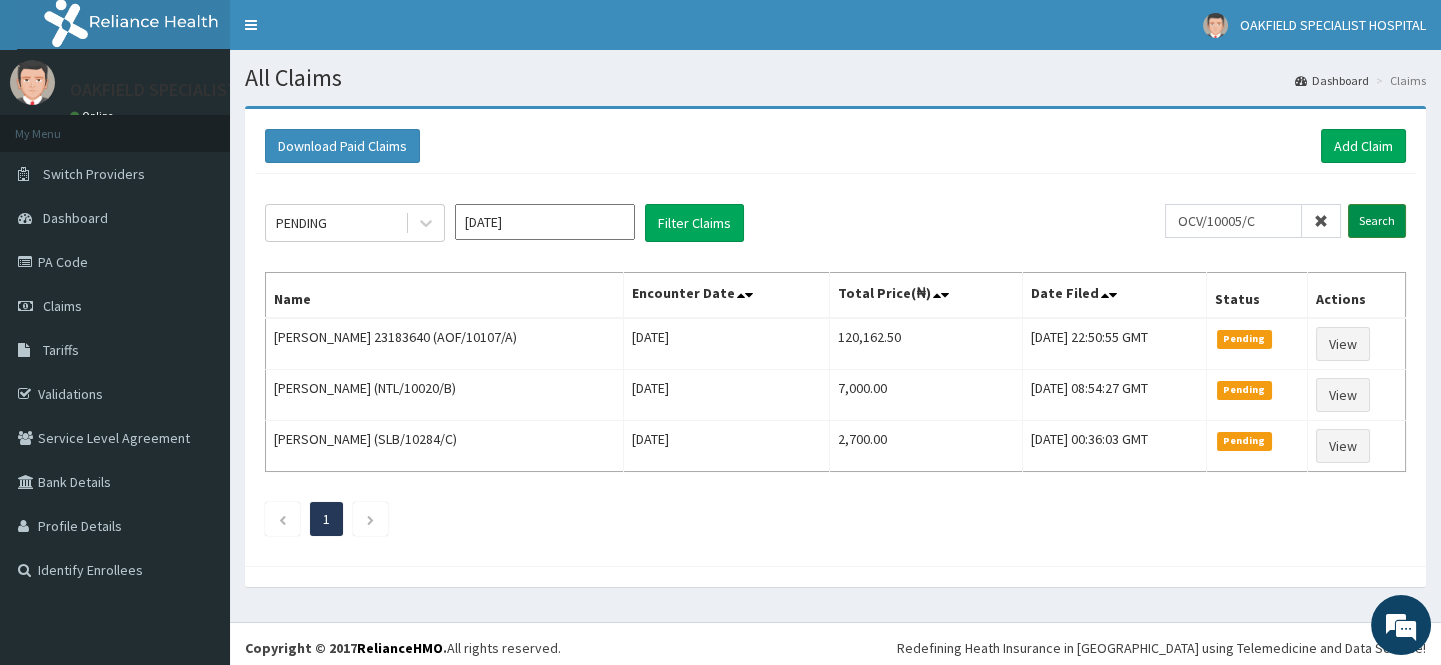 click on "Search" at bounding box center (1377, 221) 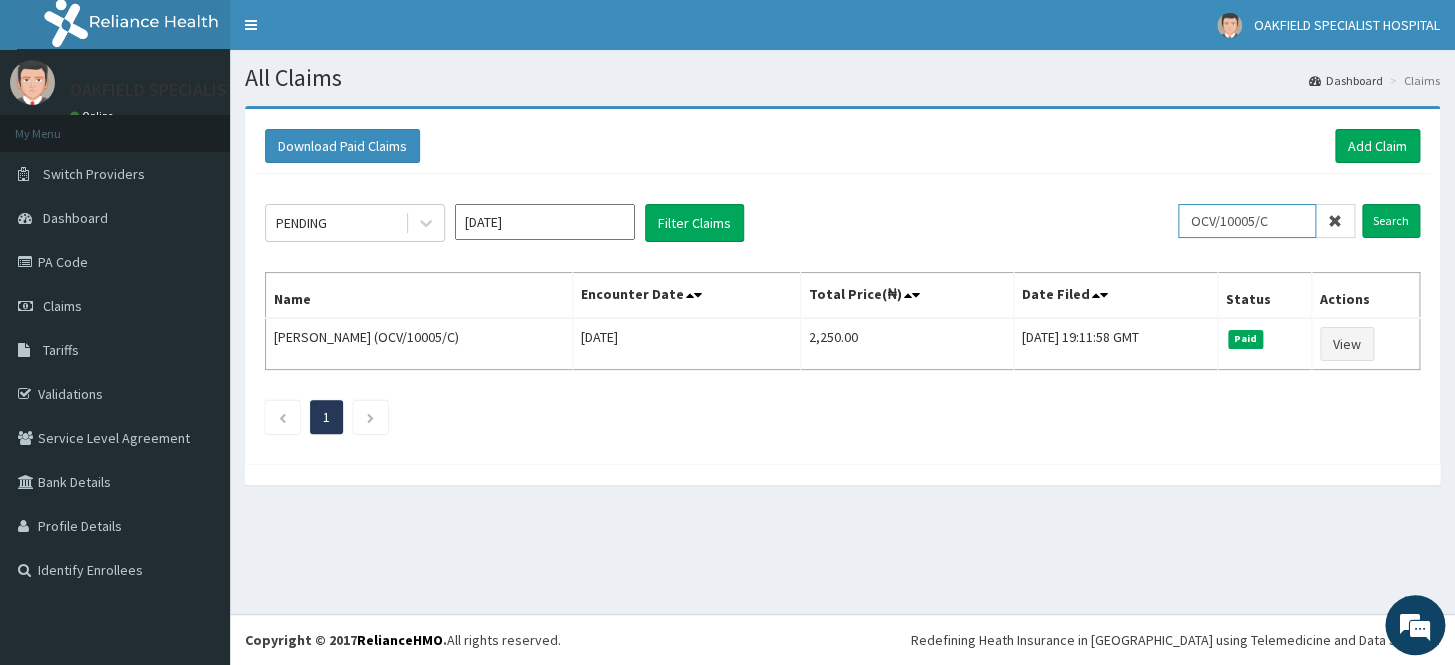 click on "OCV/10005/C" at bounding box center [1247, 221] 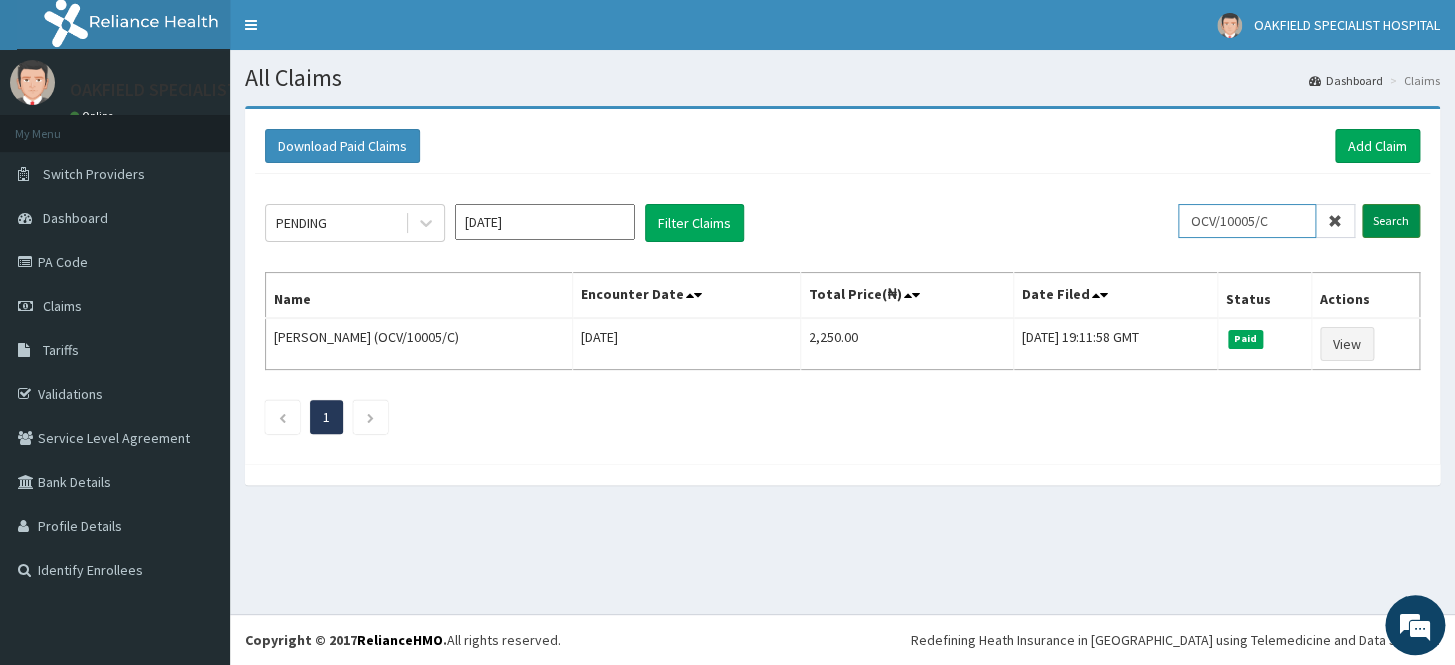 type on "OCV/10005/C" 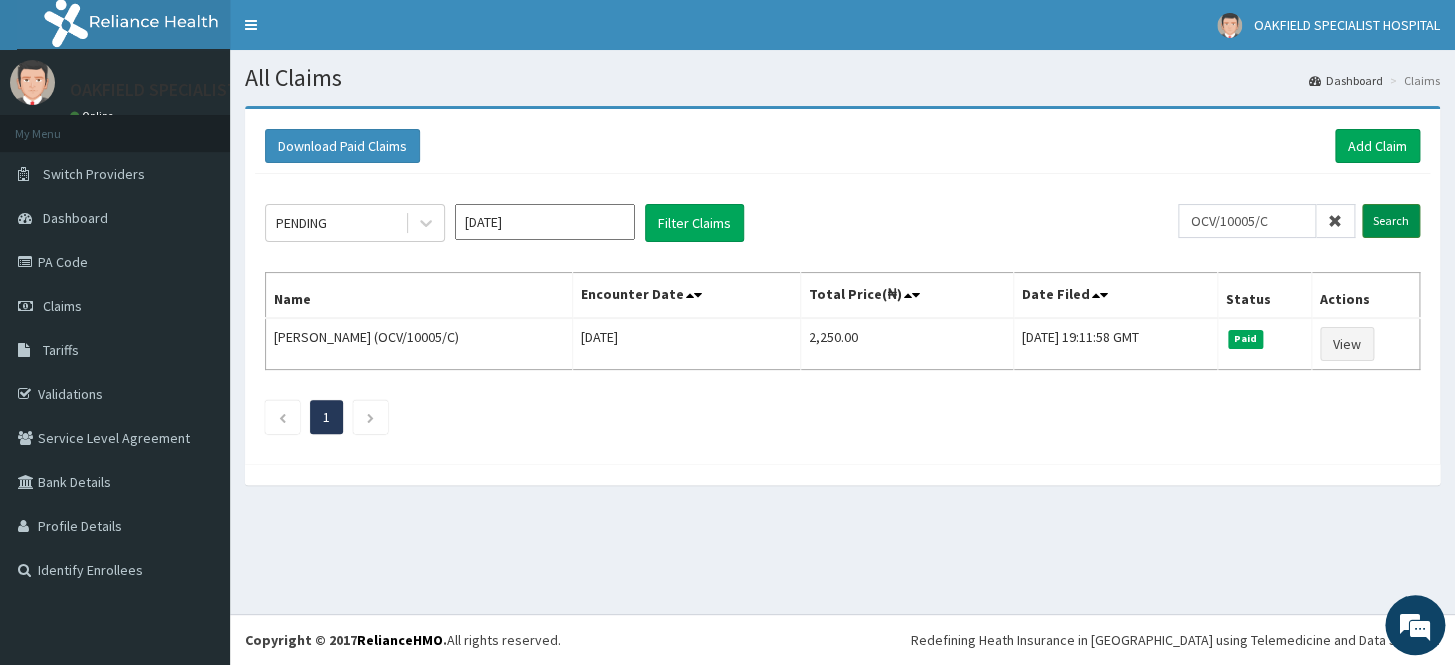 click on "Search" at bounding box center (1391, 221) 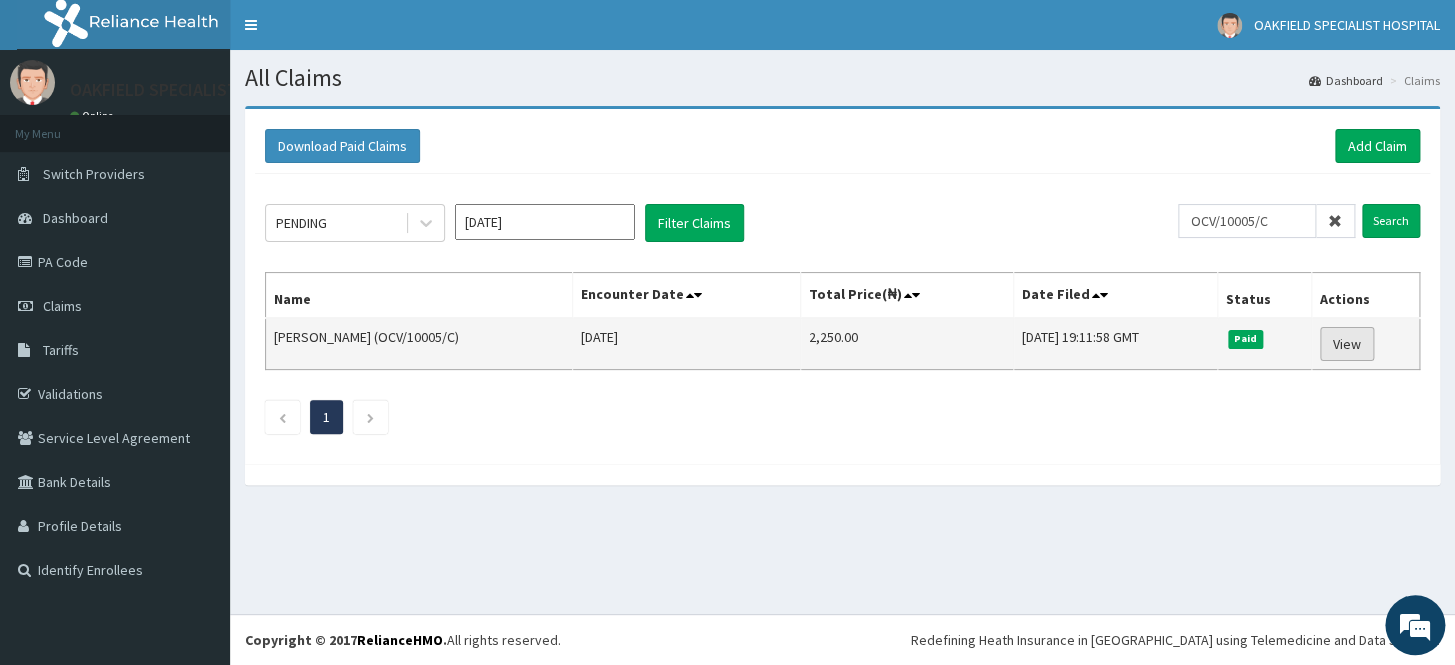 click on "View" at bounding box center (1347, 344) 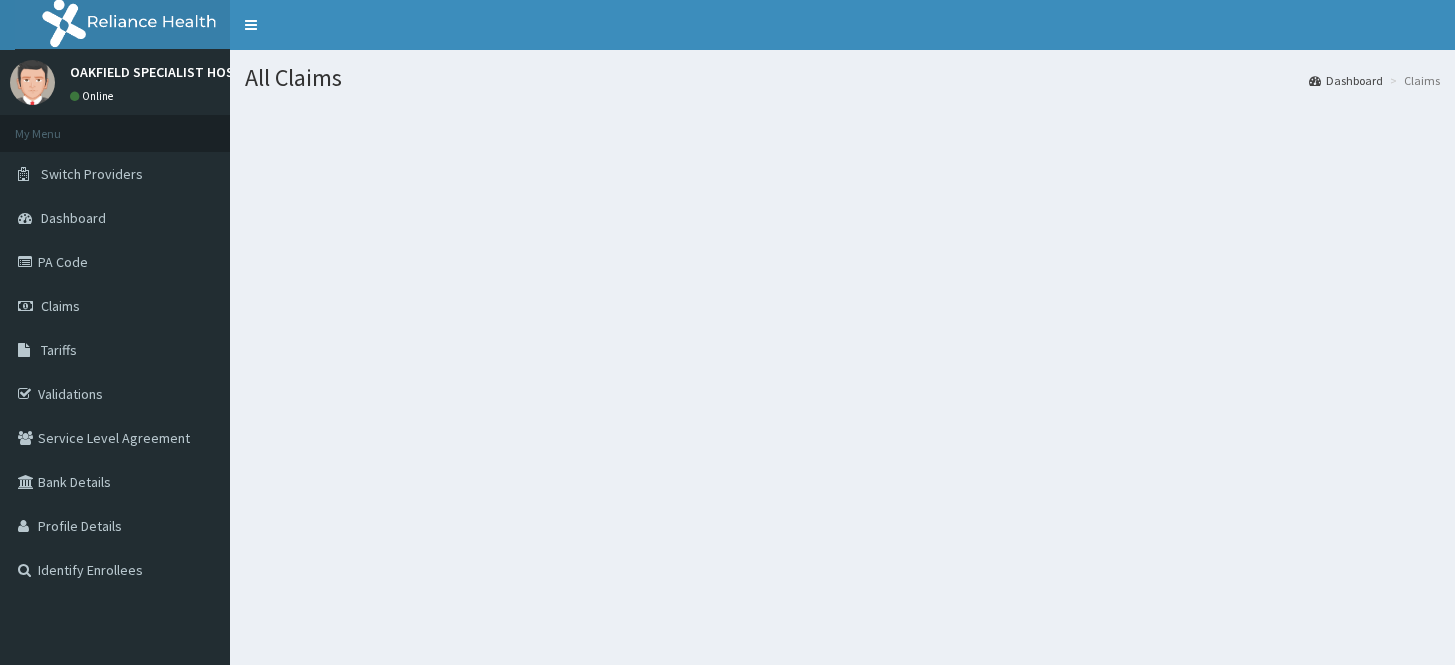 scroll, scrollTop: 0, scrollLeft: 0, axis: both 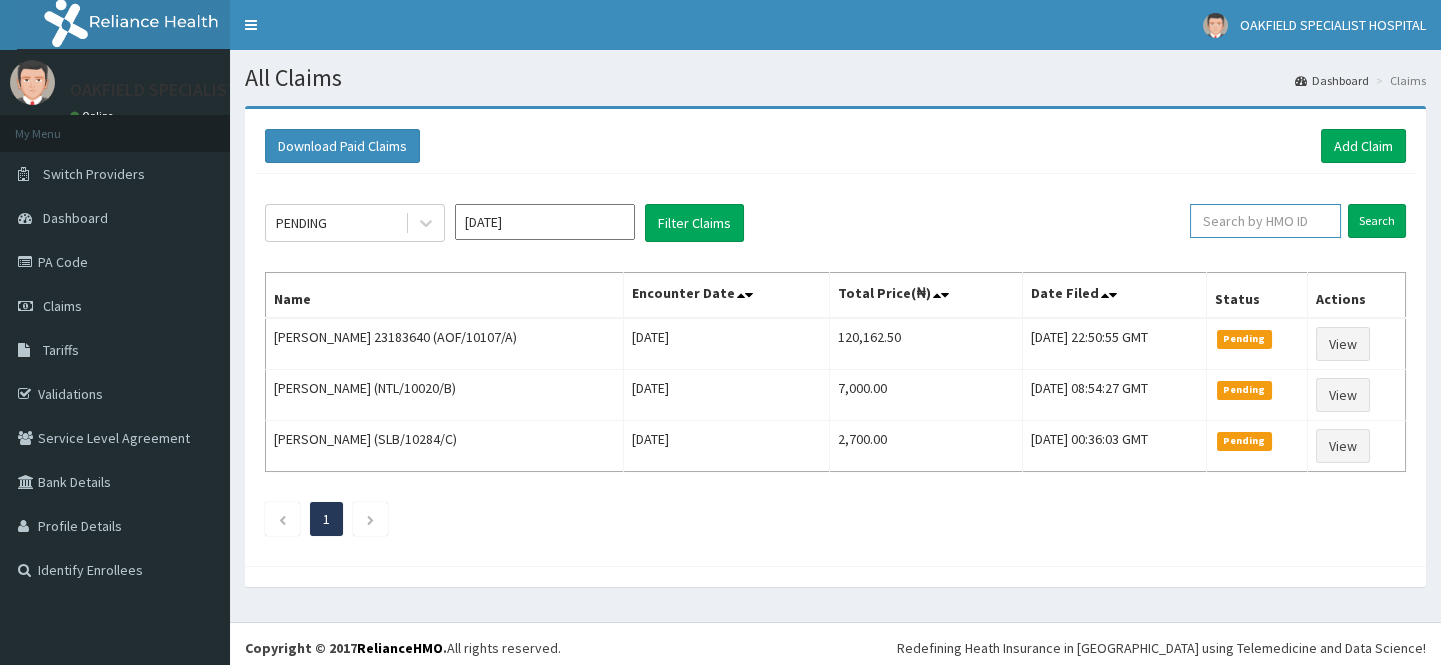 click at bounding box center (1265, 221) 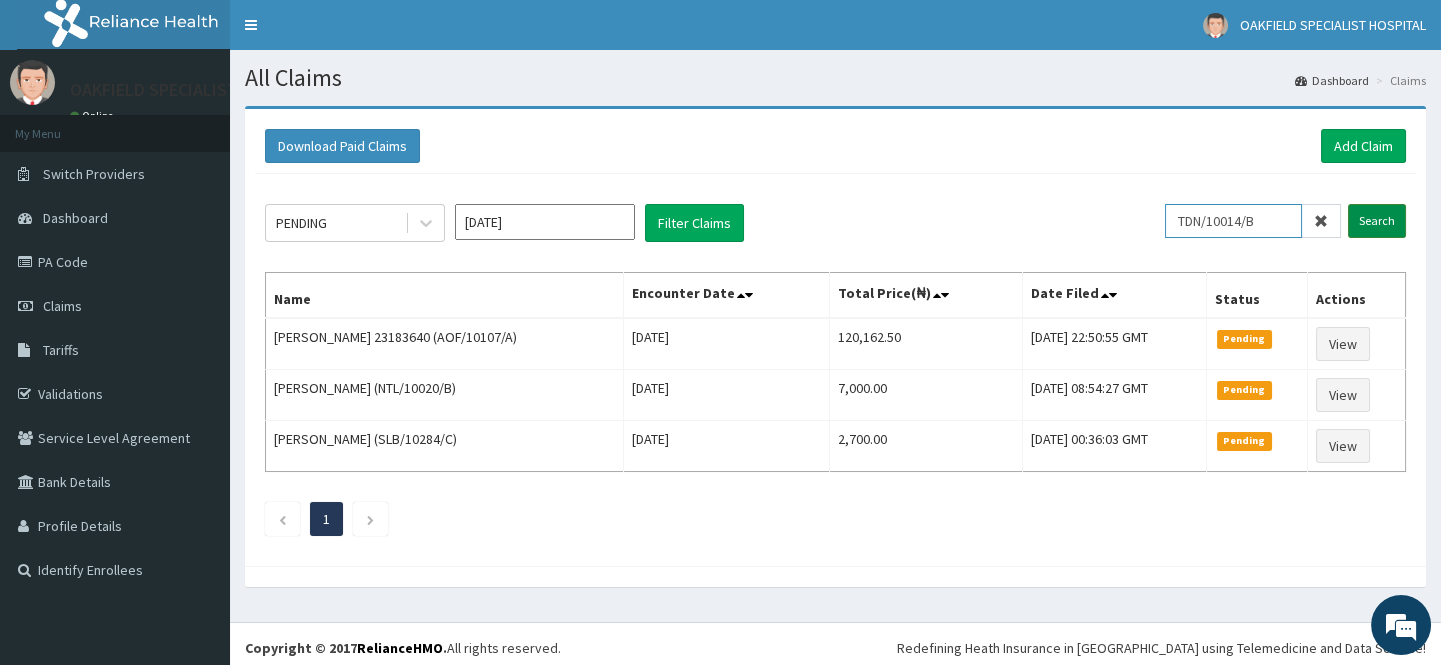 type on "TDN/10014/B" 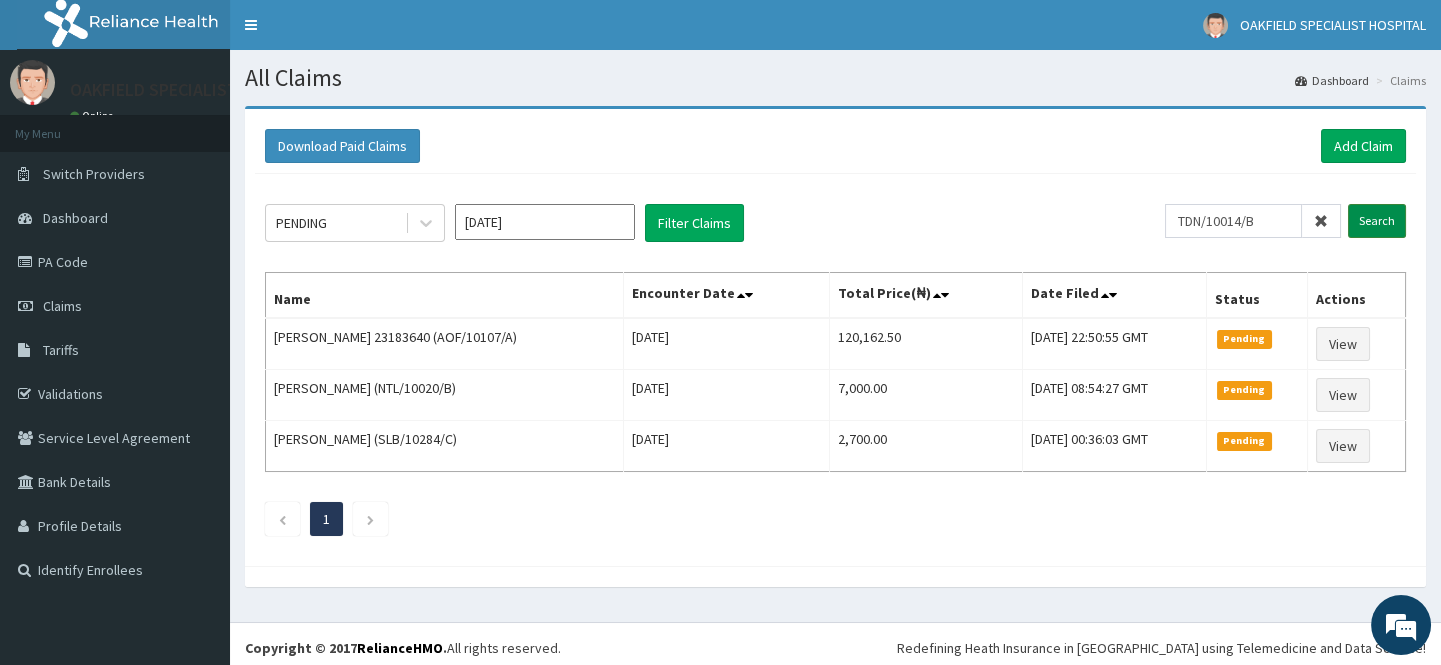 click on "Search" at bounding box center [1377, 221] 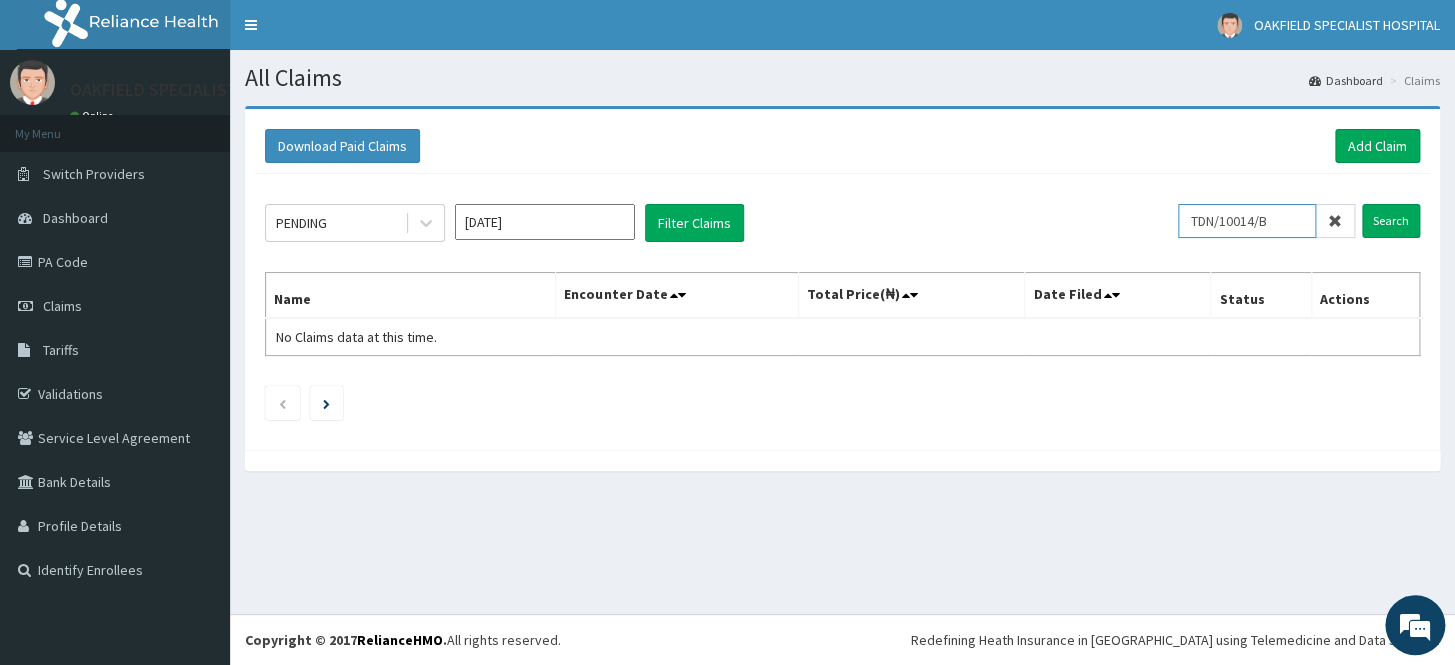 click on "TDN/10014/B" at bounding box center [1247, 221] 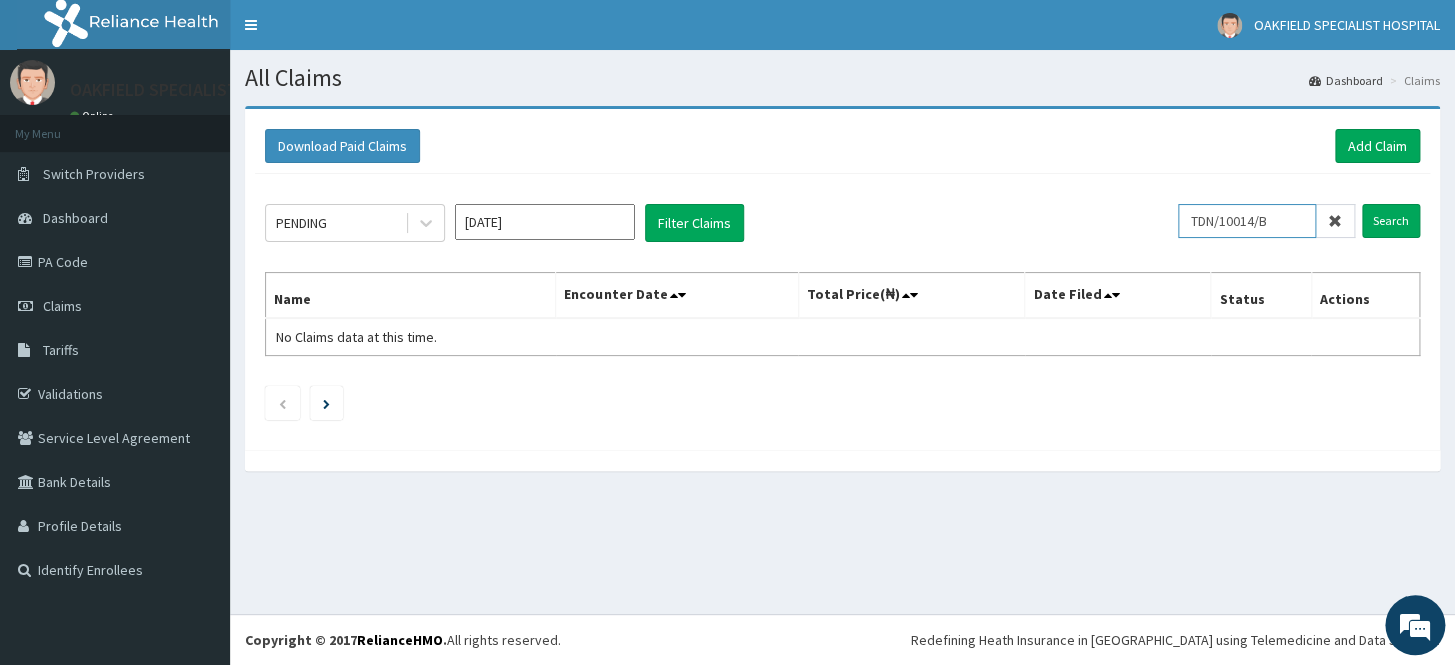 click on "TDN/10014/B" at bounding box center [1247, 221] 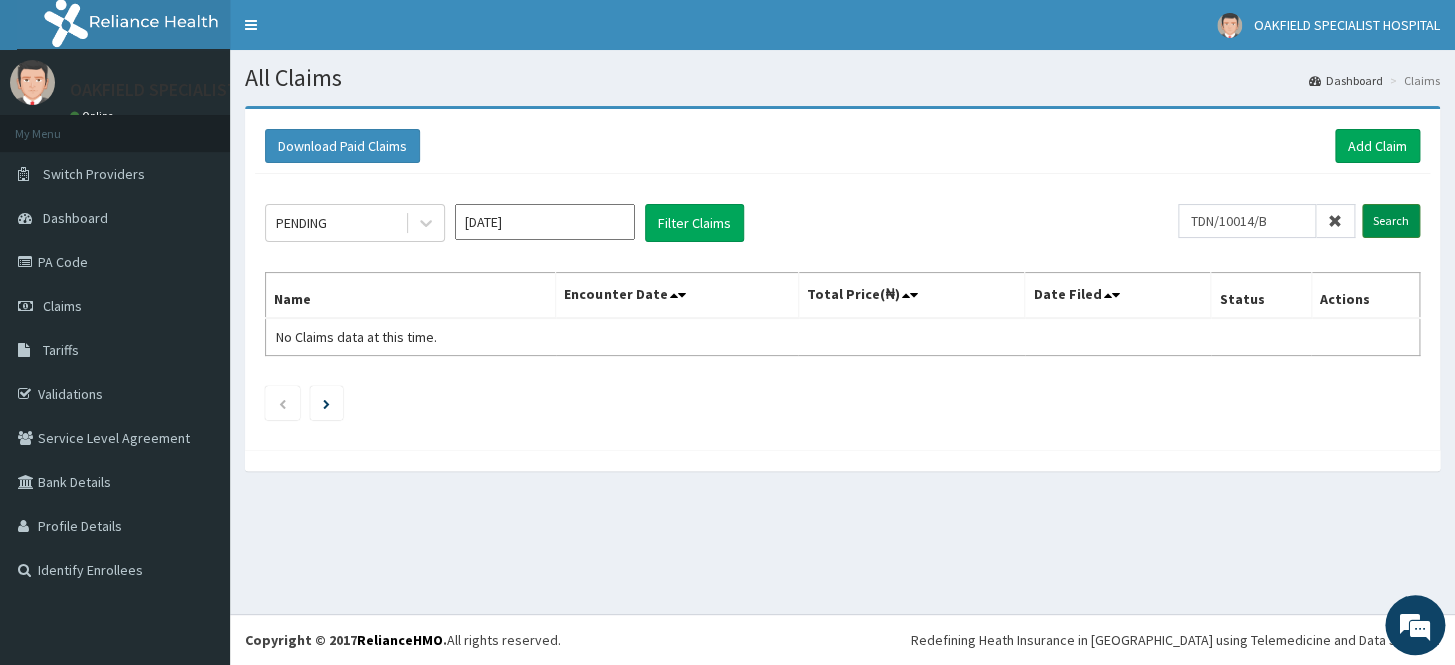 click on "Search" at bounding box center [1391, 221] 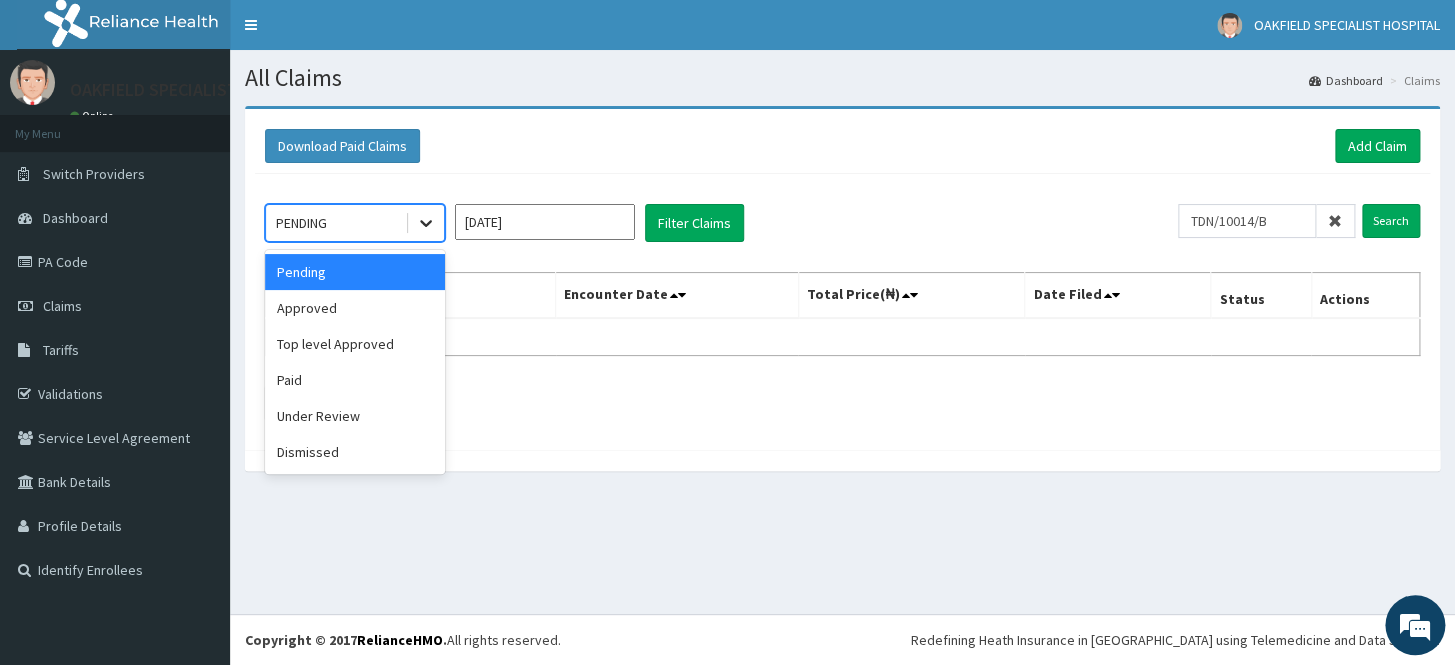 click 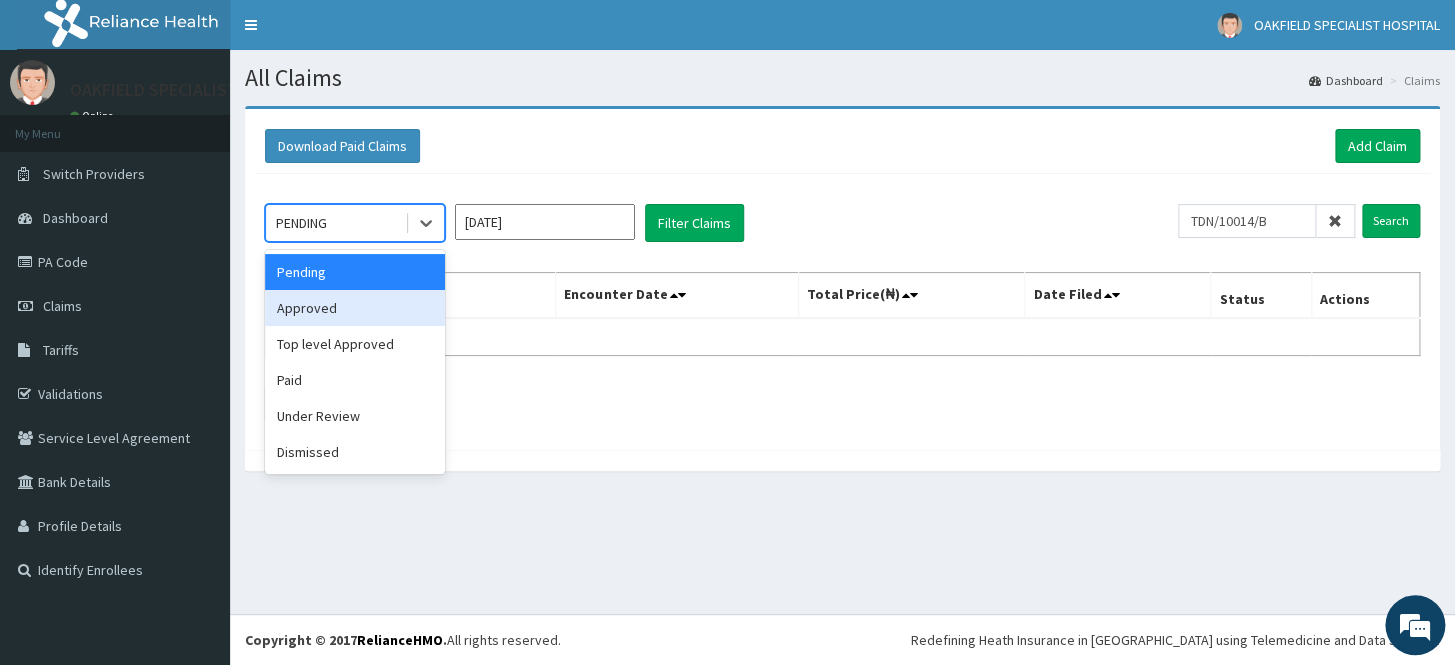 click on "Approved" at bounding box center (355, 308) 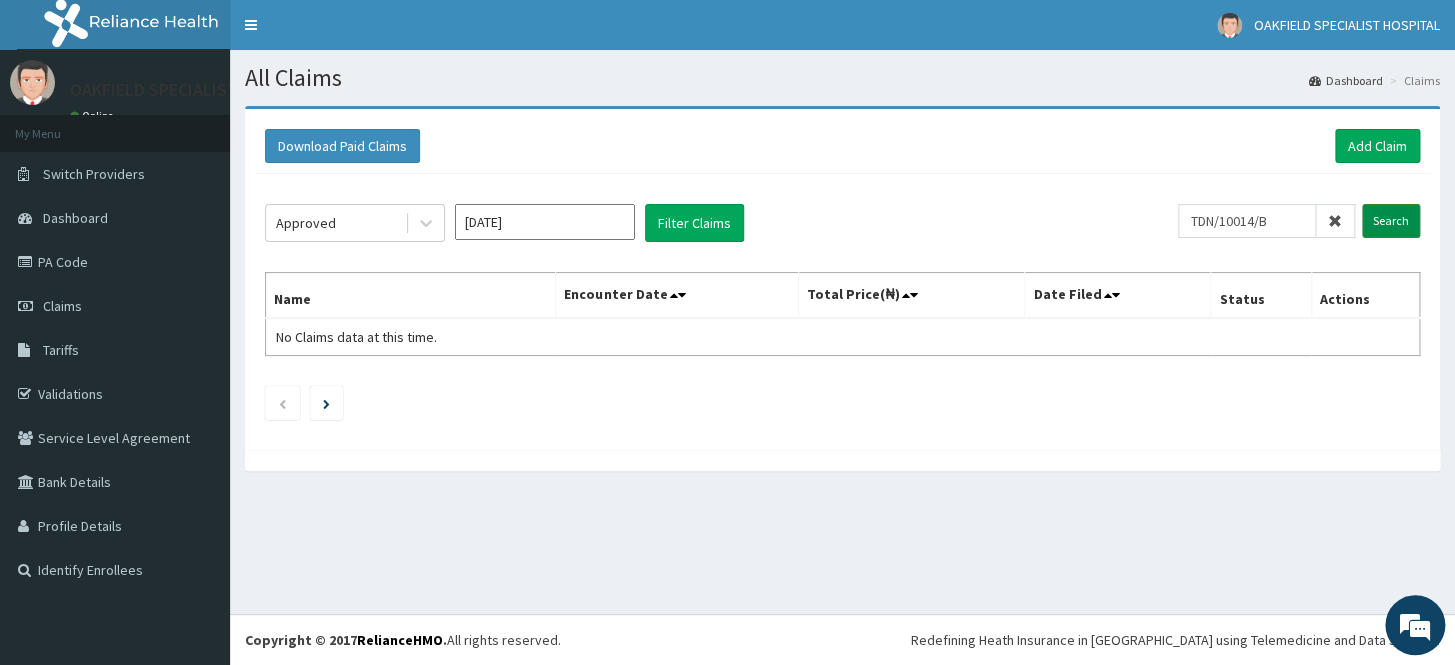 click on "Search" at bounding box center [1391, 221] 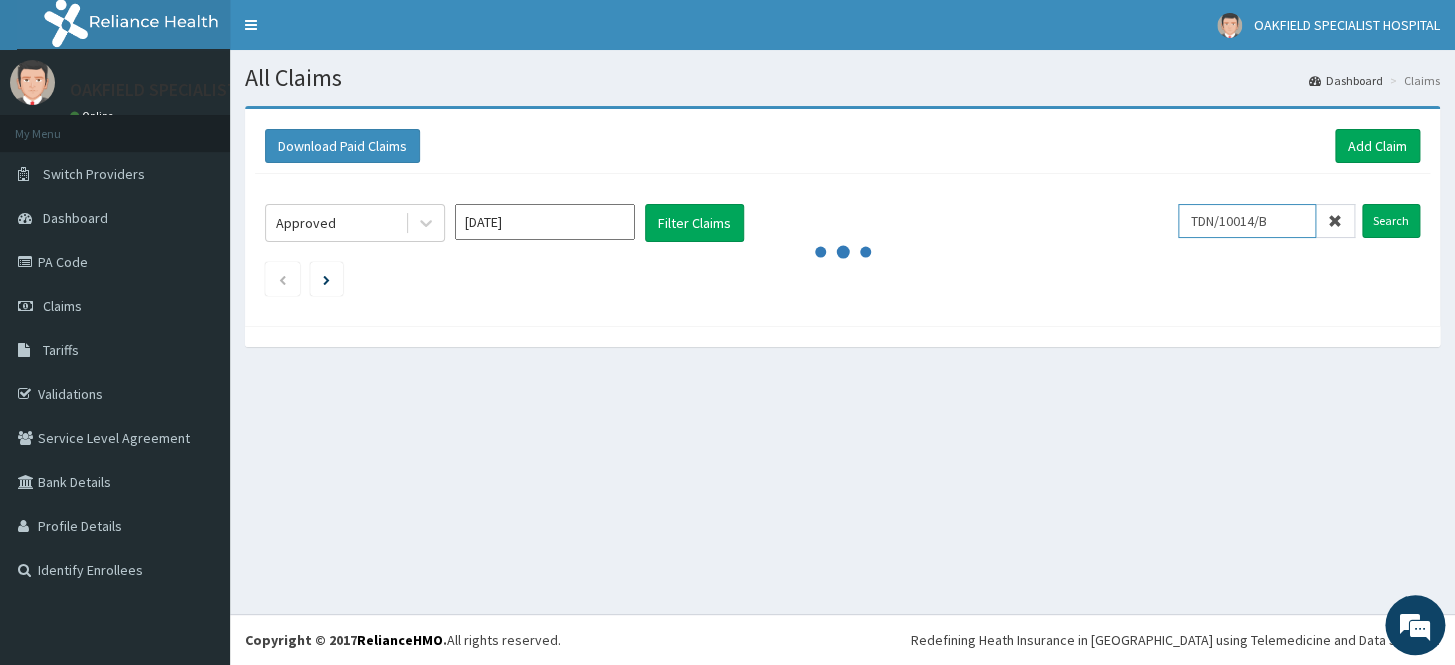 click on "TDN/10014/B" at bounding box center [1247, 221] 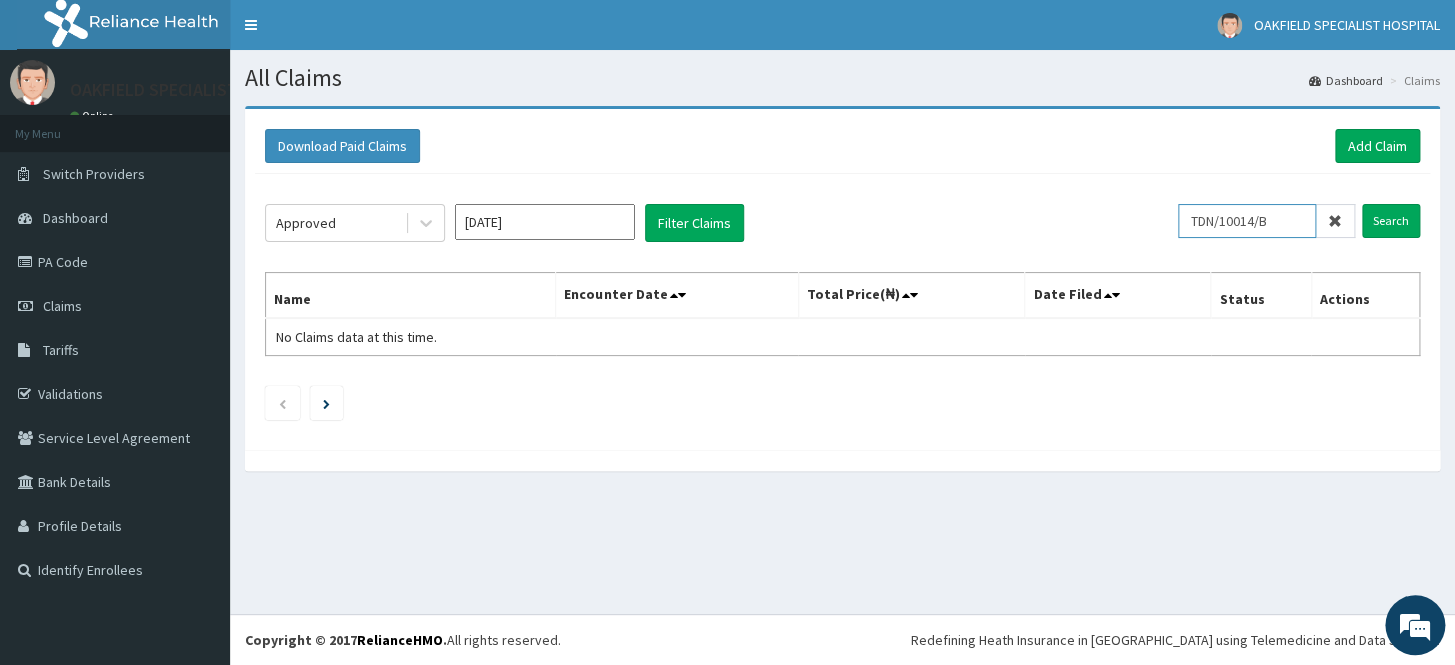 click on "TDN/10014/B" at bounding box center (1247, 221) 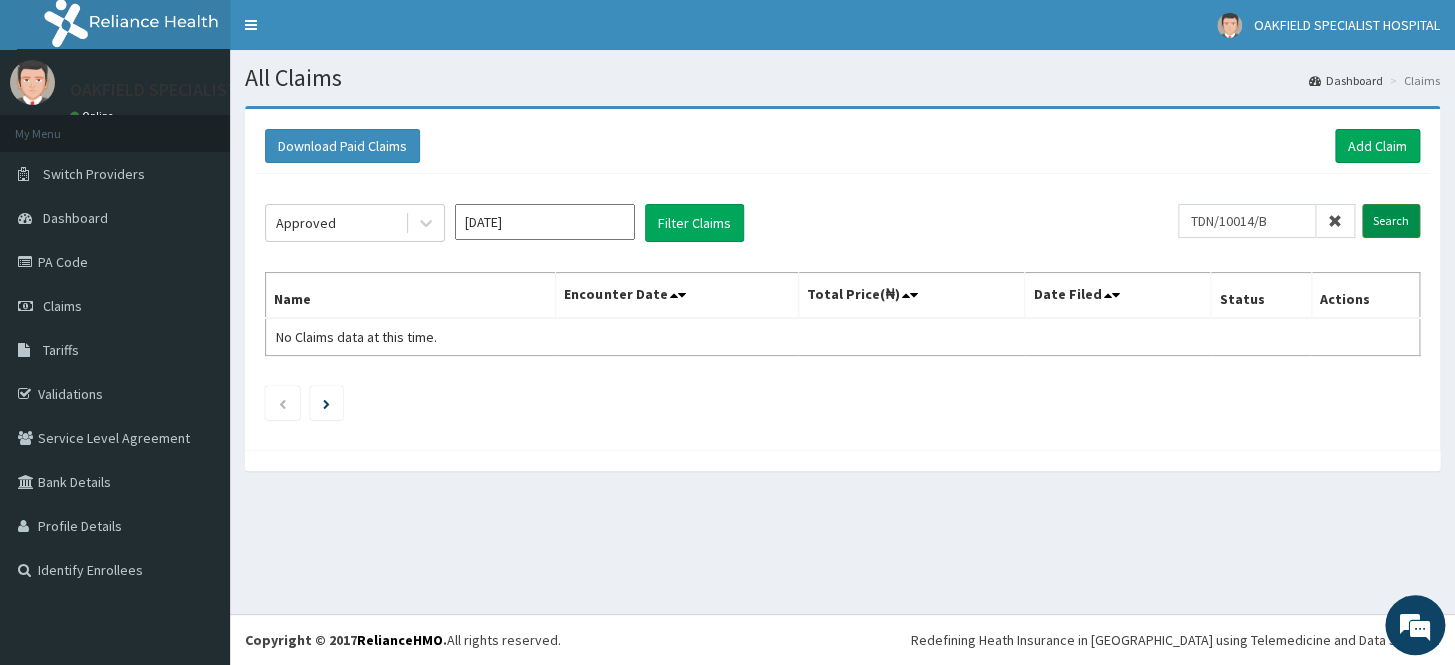 click on "Search" at bounding box center [1391, 221] 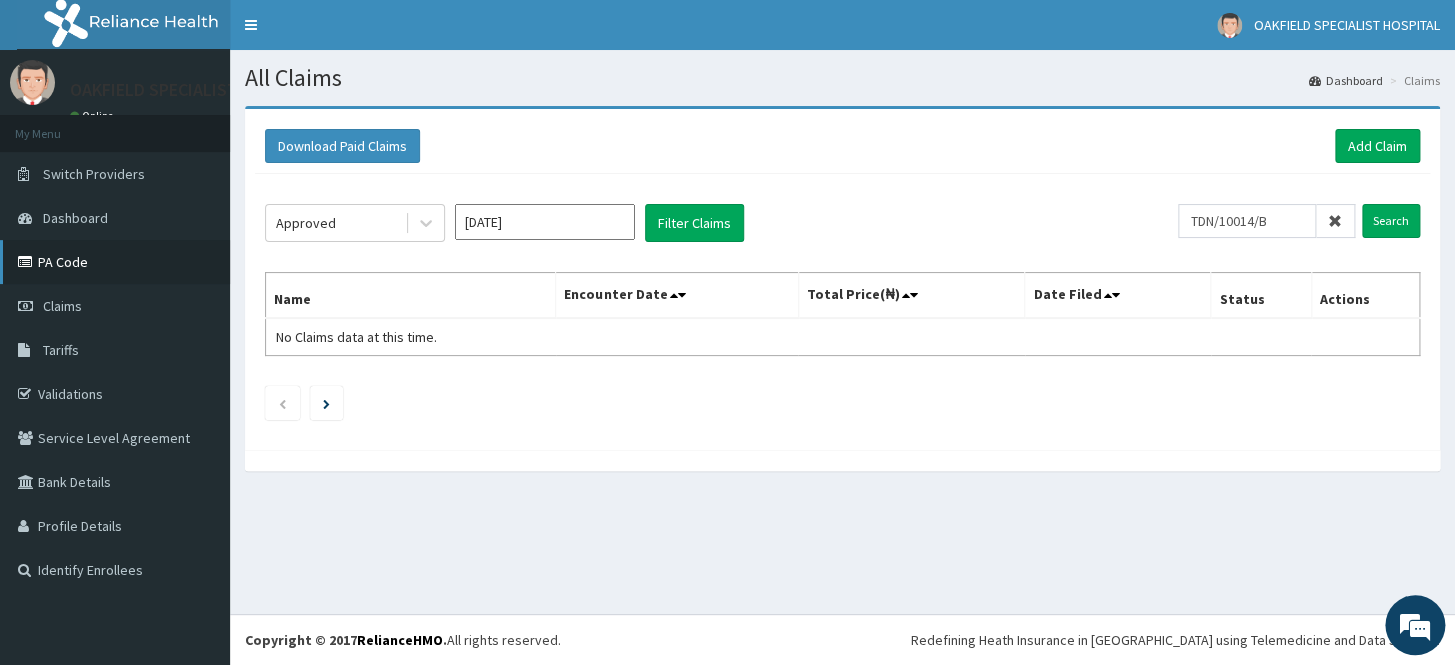 click on "PA Code" at bounding box center [115, 262] 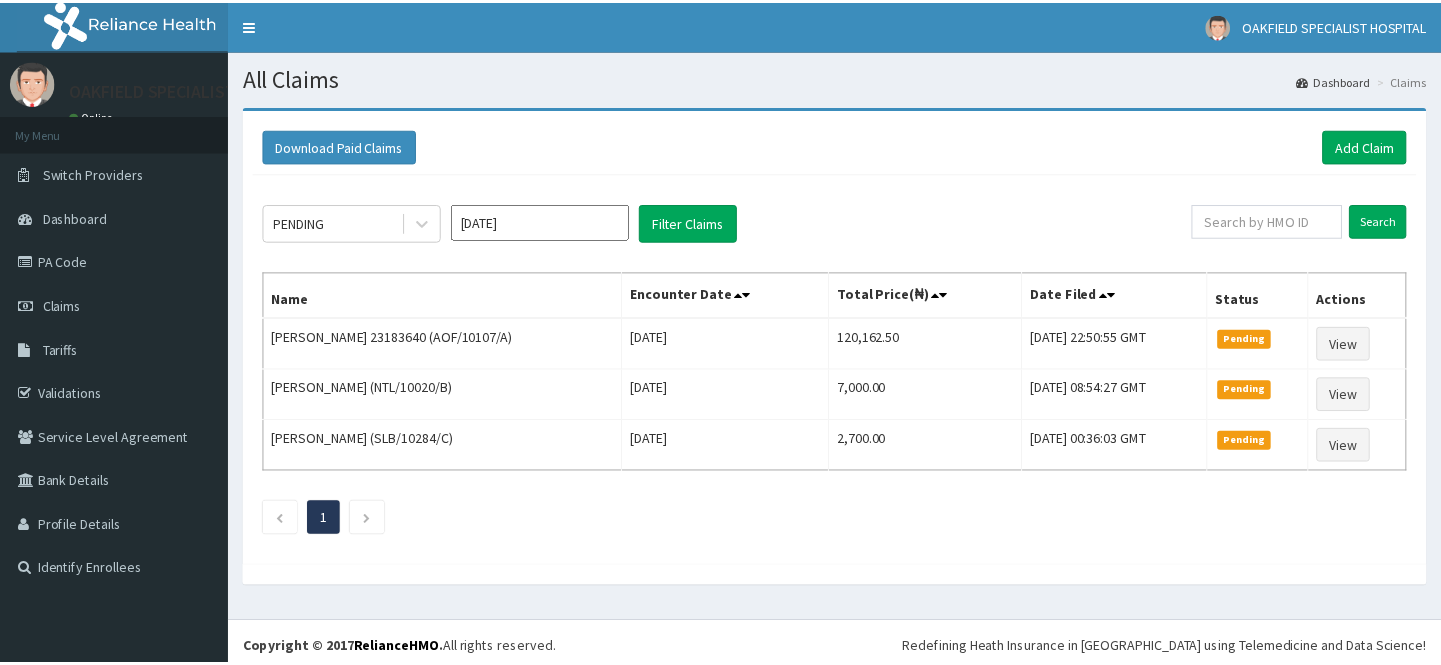 scroll, scrollTop: 0, scrollLeft: 0, axis: both 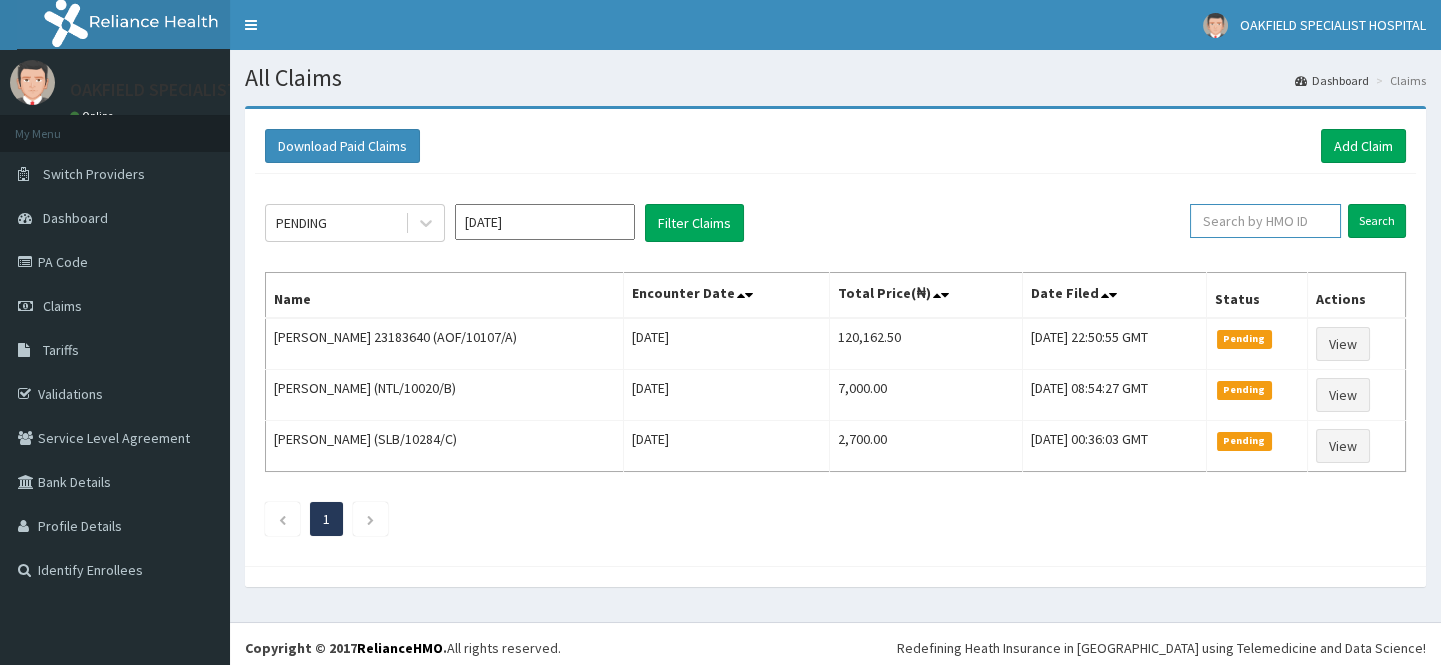 click at bounding box center (1265, 221) 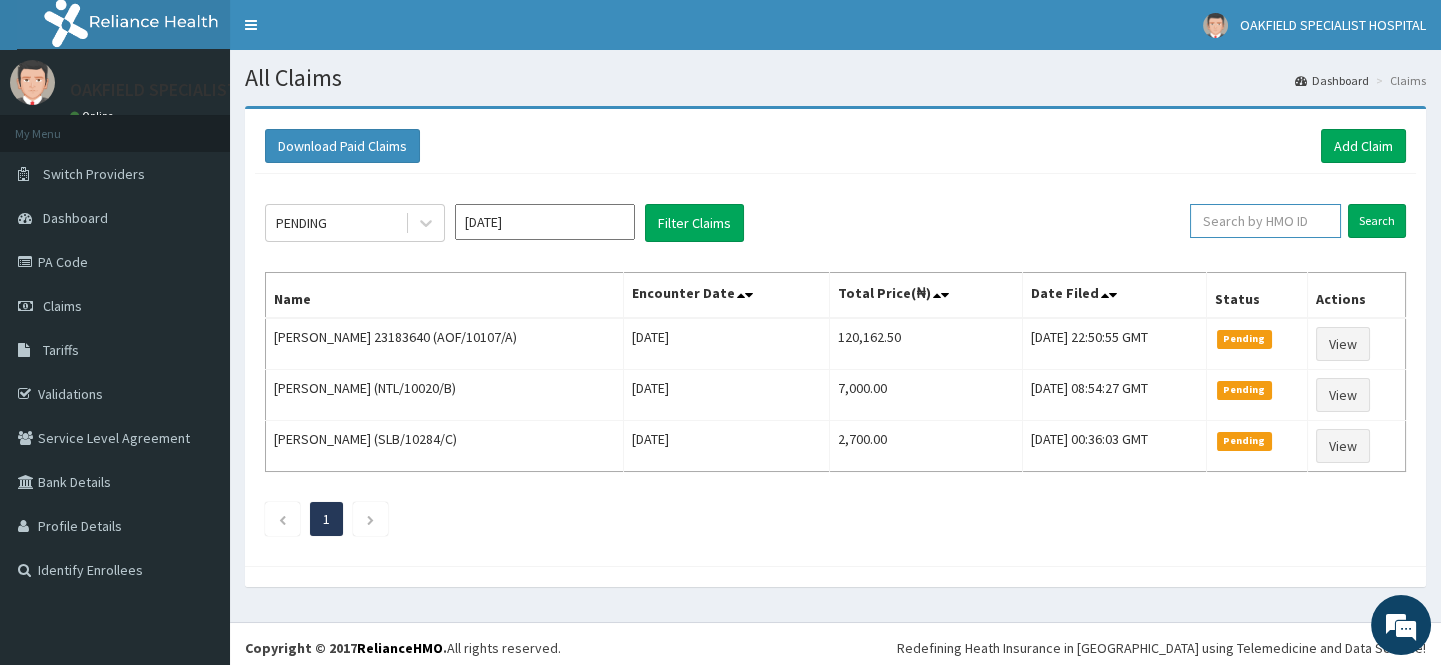 paste on "TDN/10014/B" 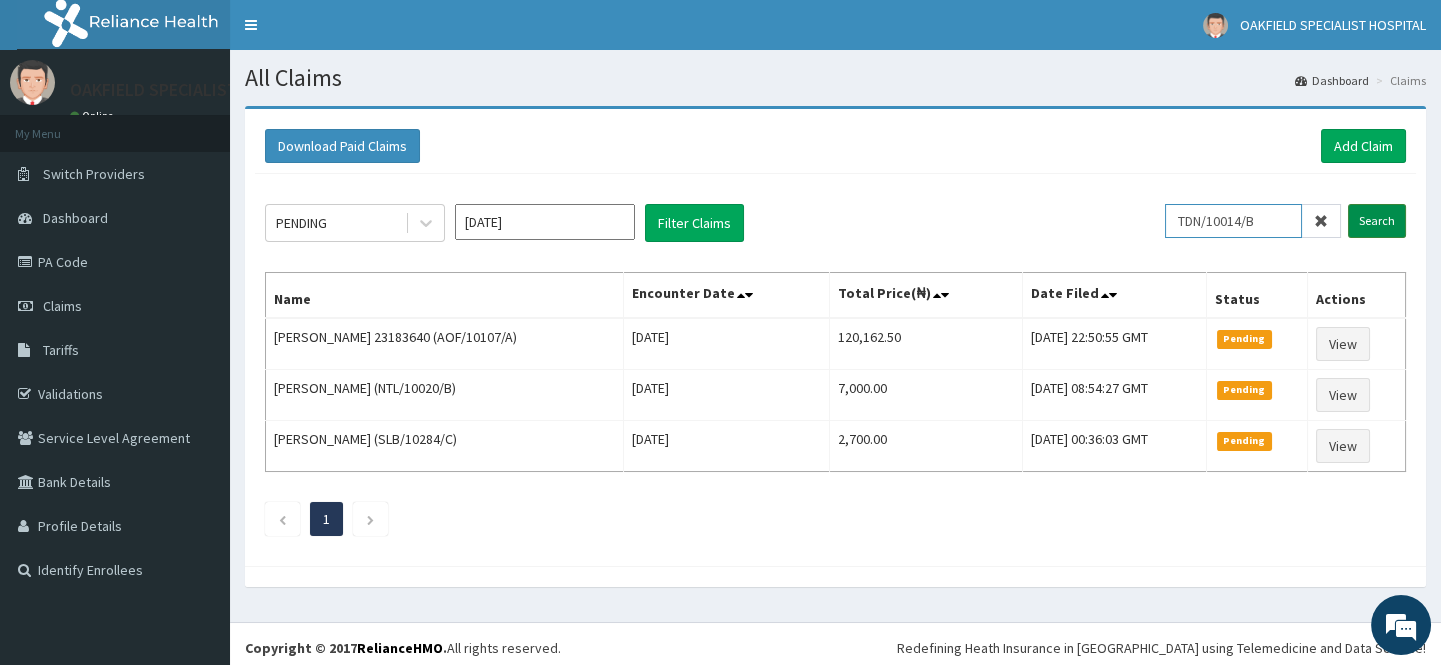 type on "TDN/10014/B" 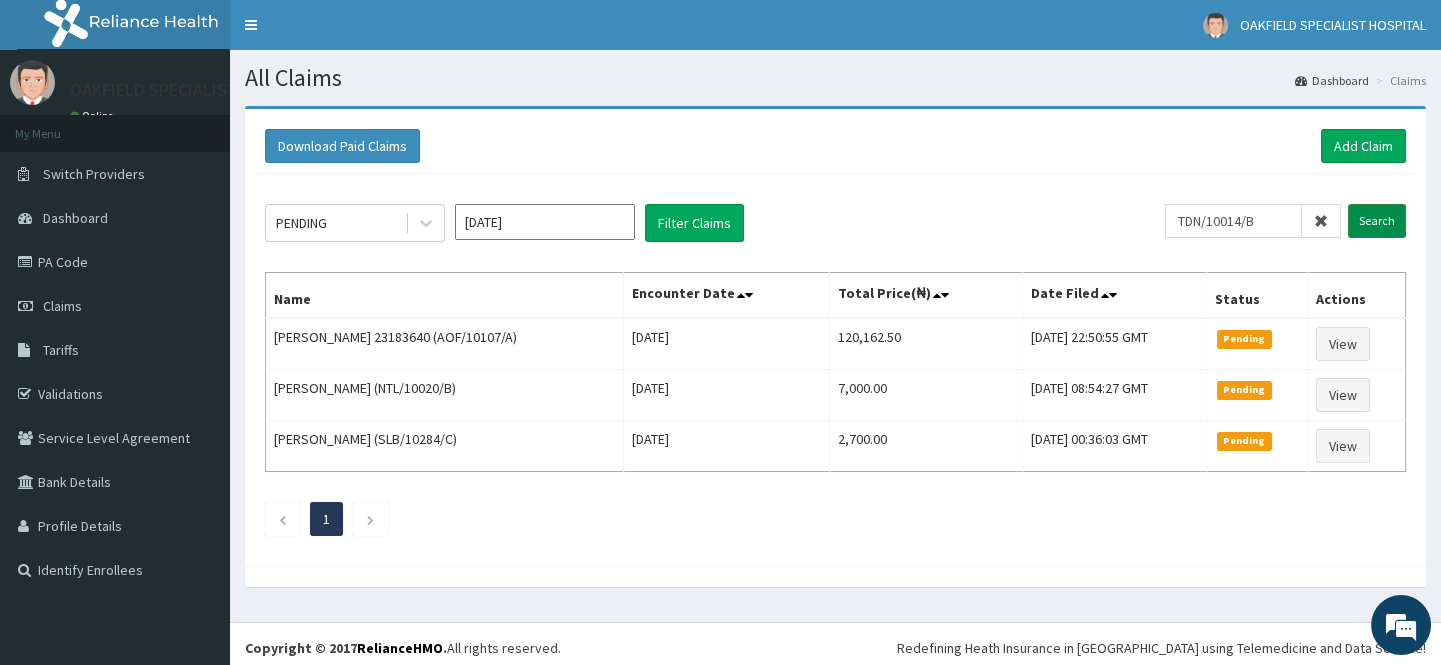 click on "Search" at bounding box center [1377, 221] 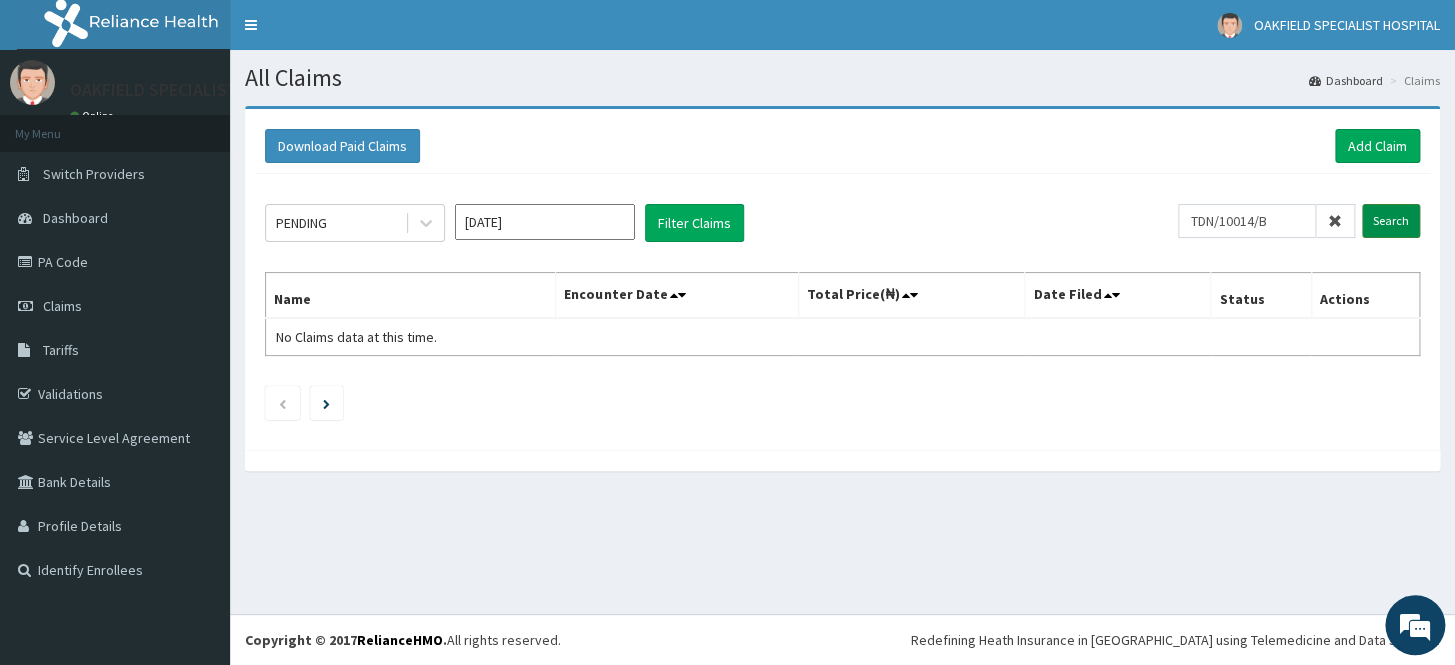 click on "Search" at bounding box center (1391, 221) 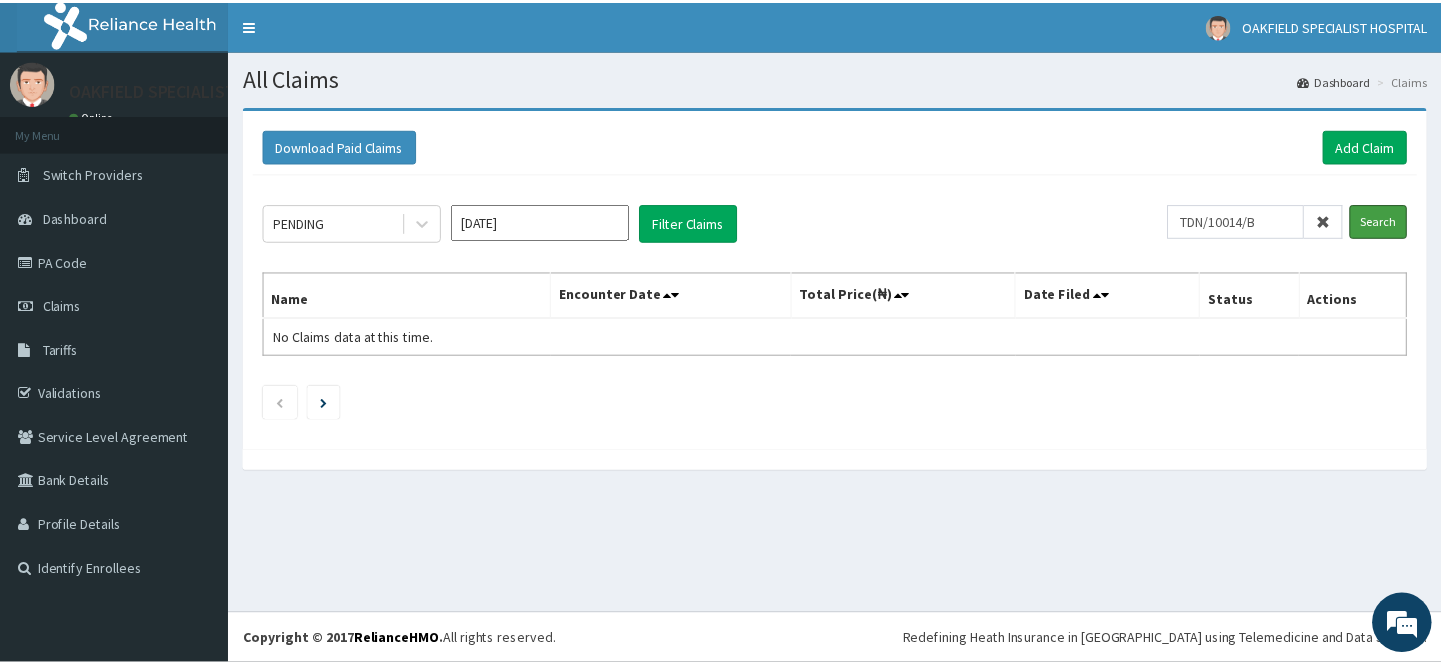 scroll, scrollTop: 0, scrollLeft: 0, axis: both 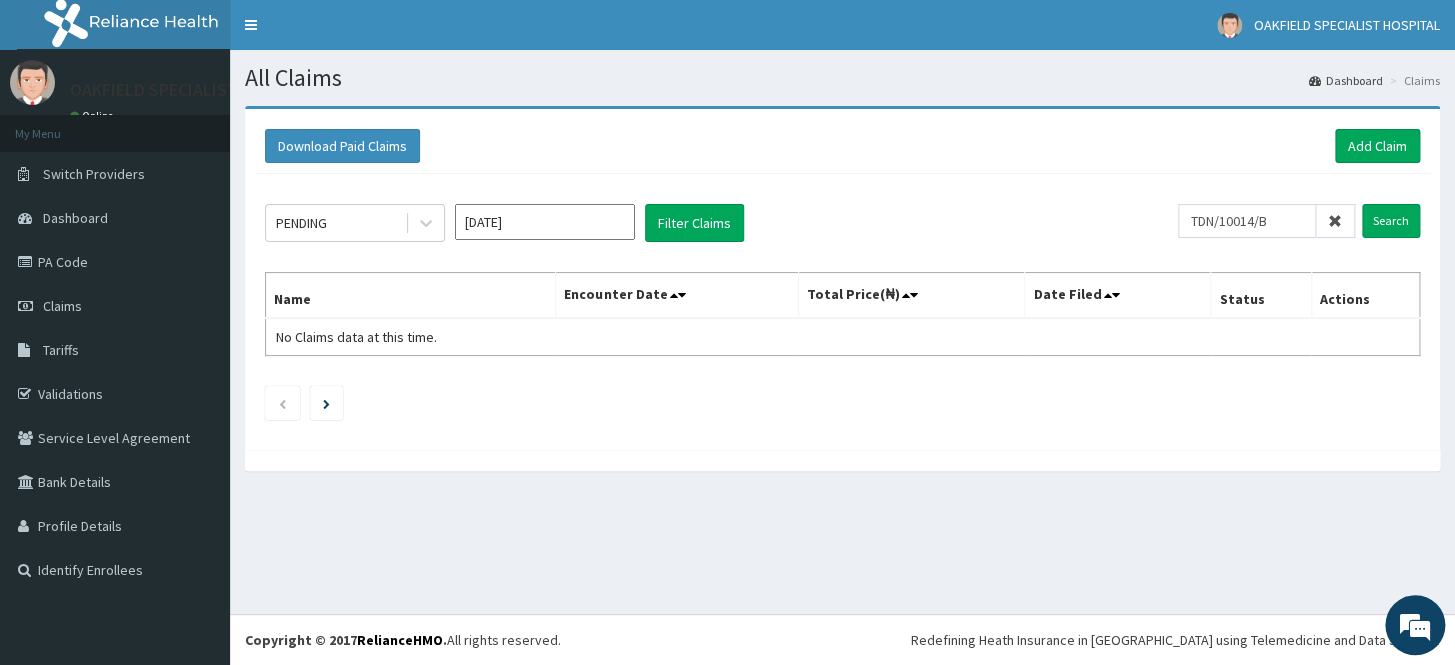 click at bounding box center (1335, 221) 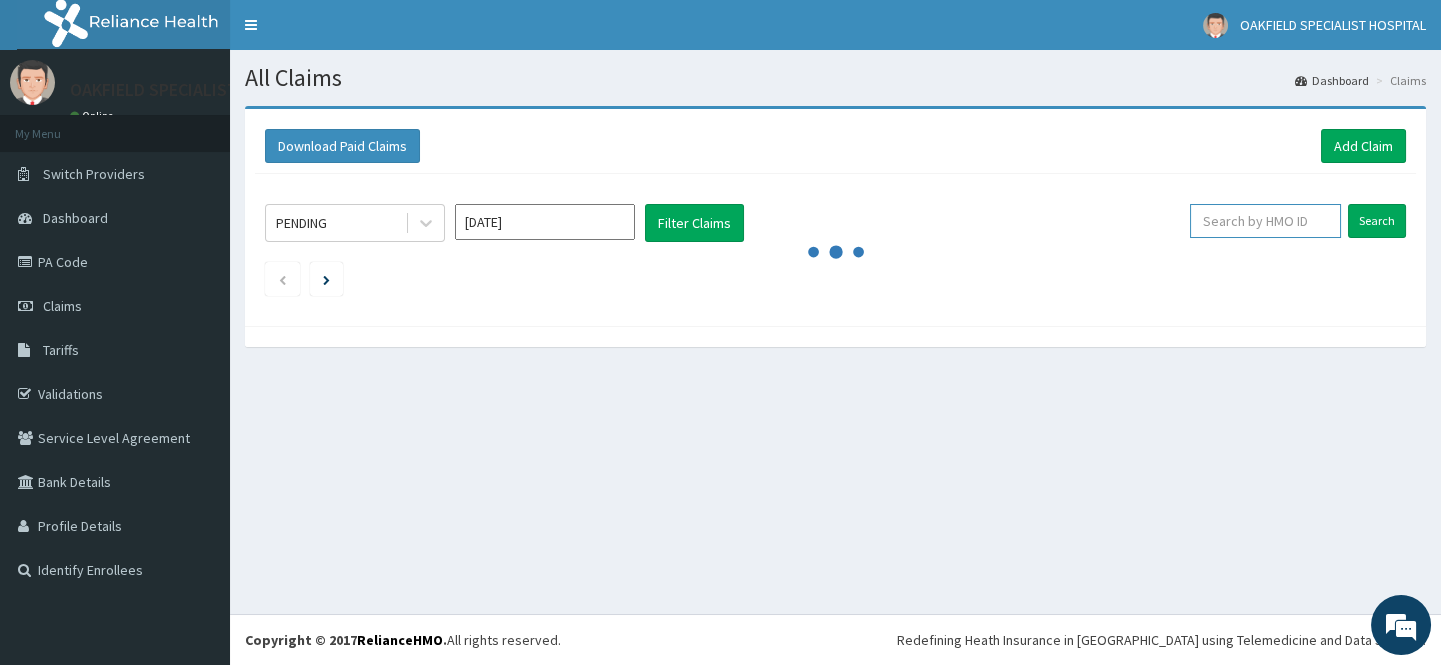 click at bounding box center [1265, 221] 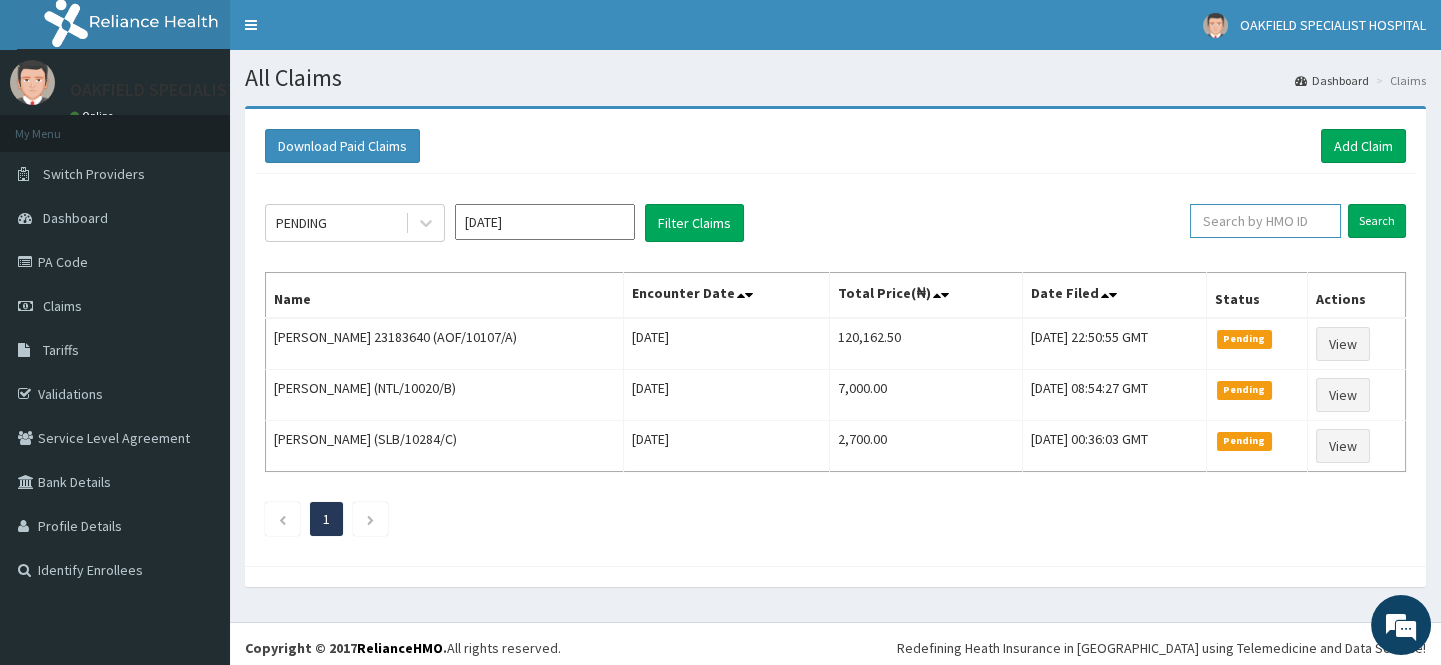 paste on "CIL/10021/F" 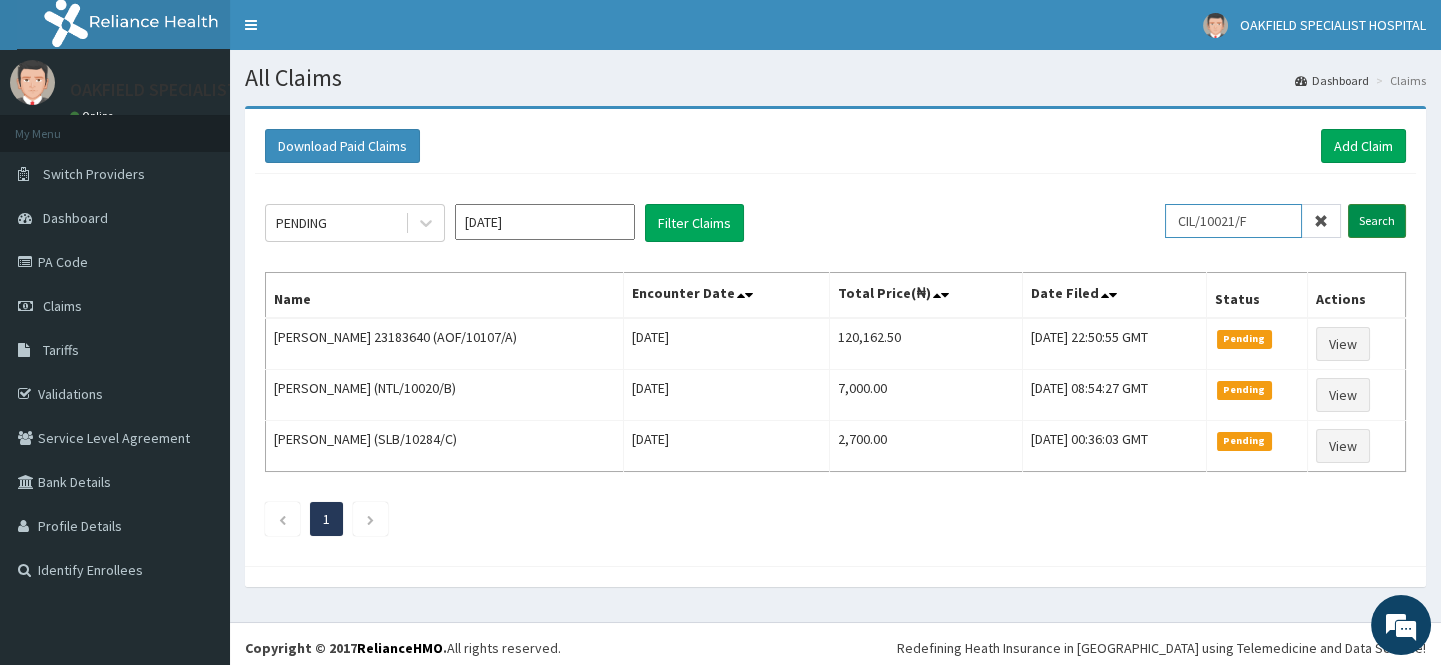 type on "CIL/10021/F" 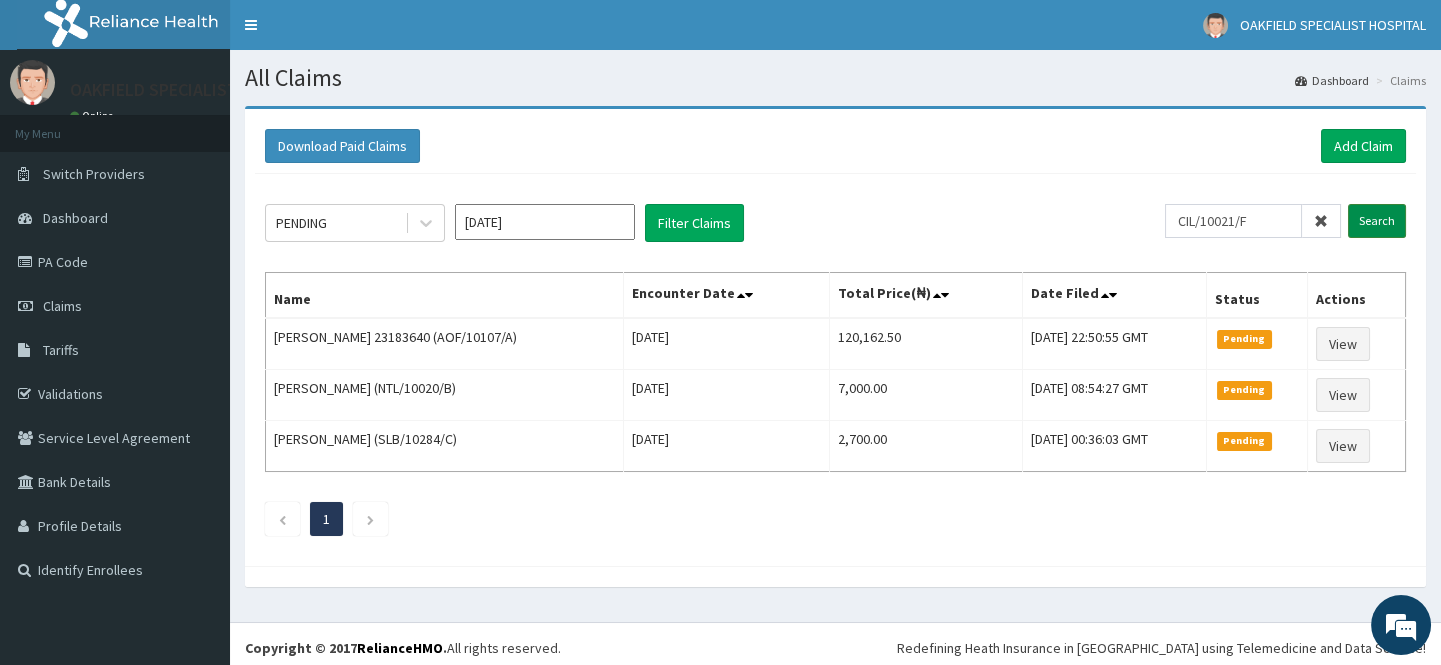 click on "Search" at bounding box center [1377, 221] 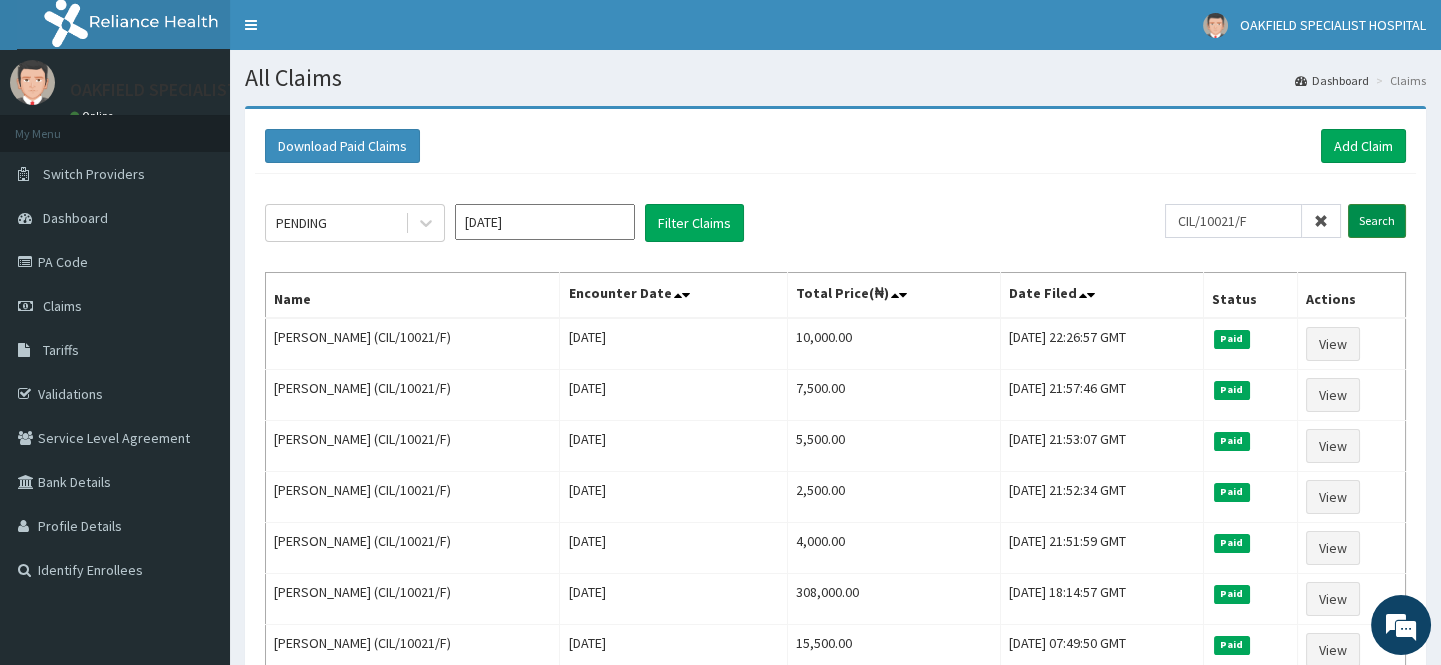 click on "Search" at bounding box center [1377, 221] 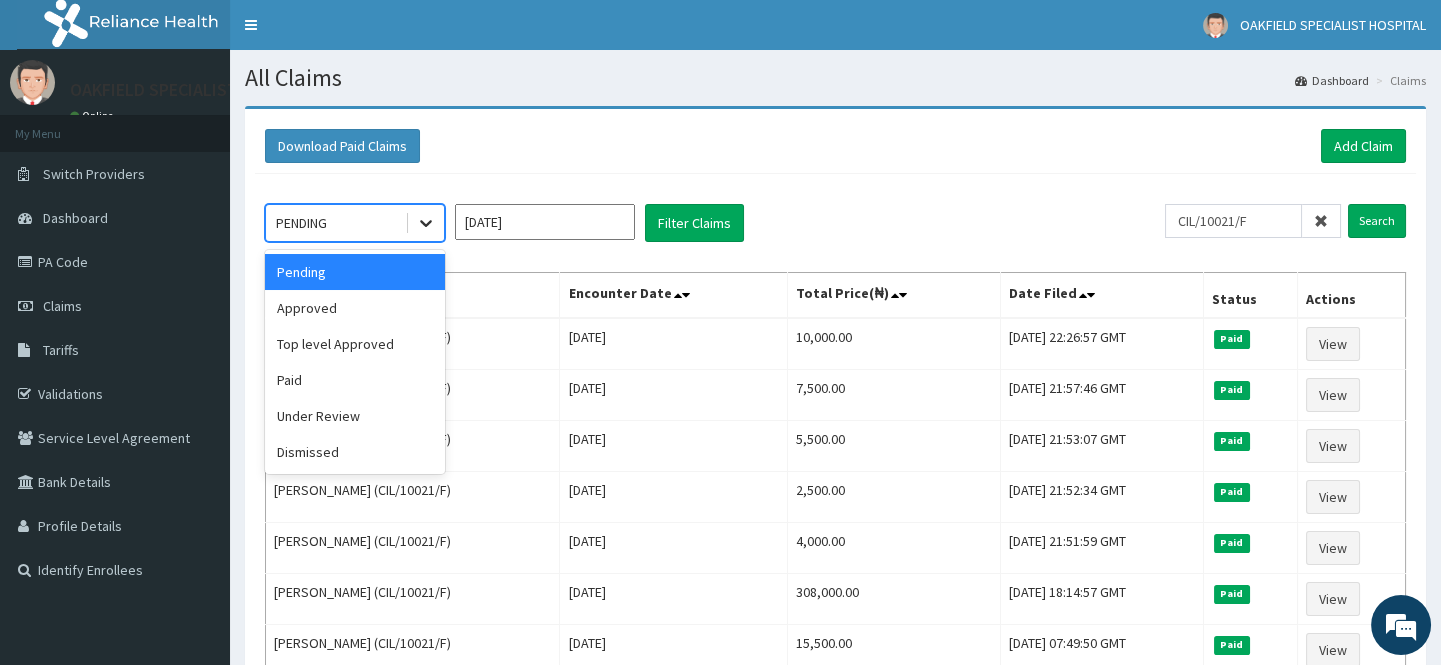 click 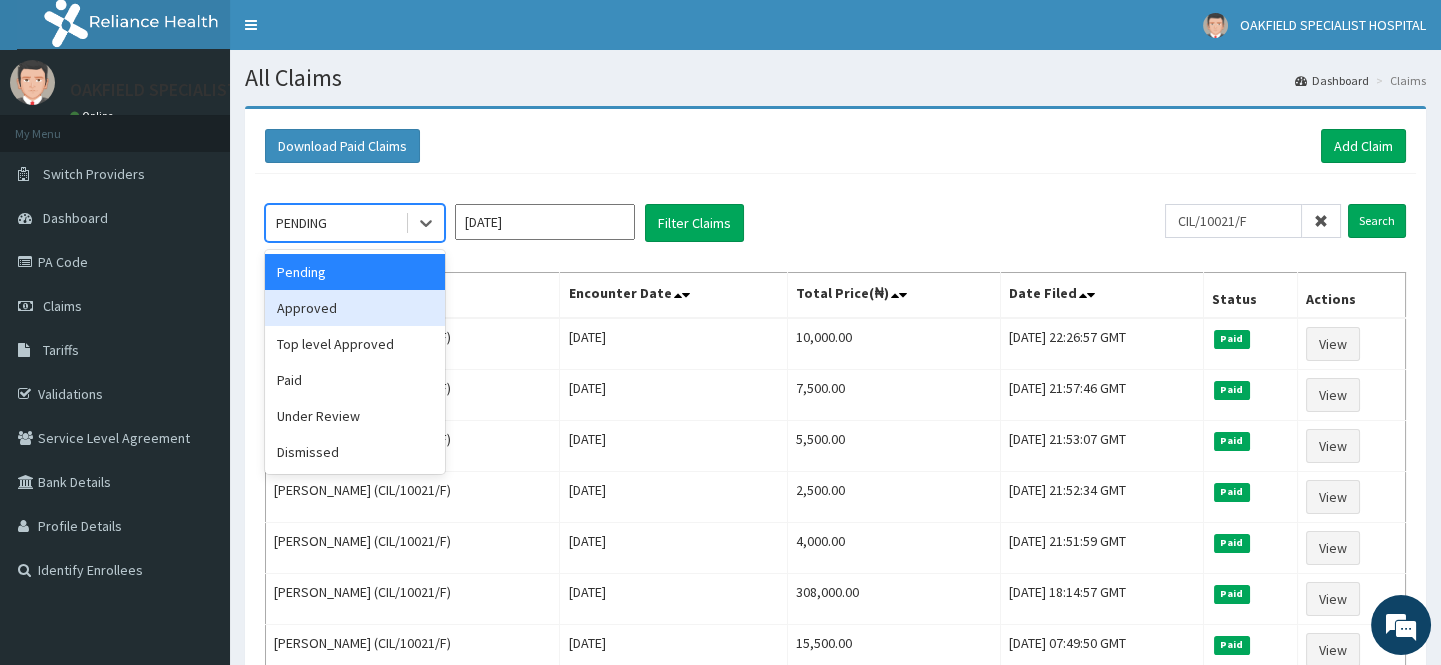 click on "Approved" at bounding box center [355, 308] 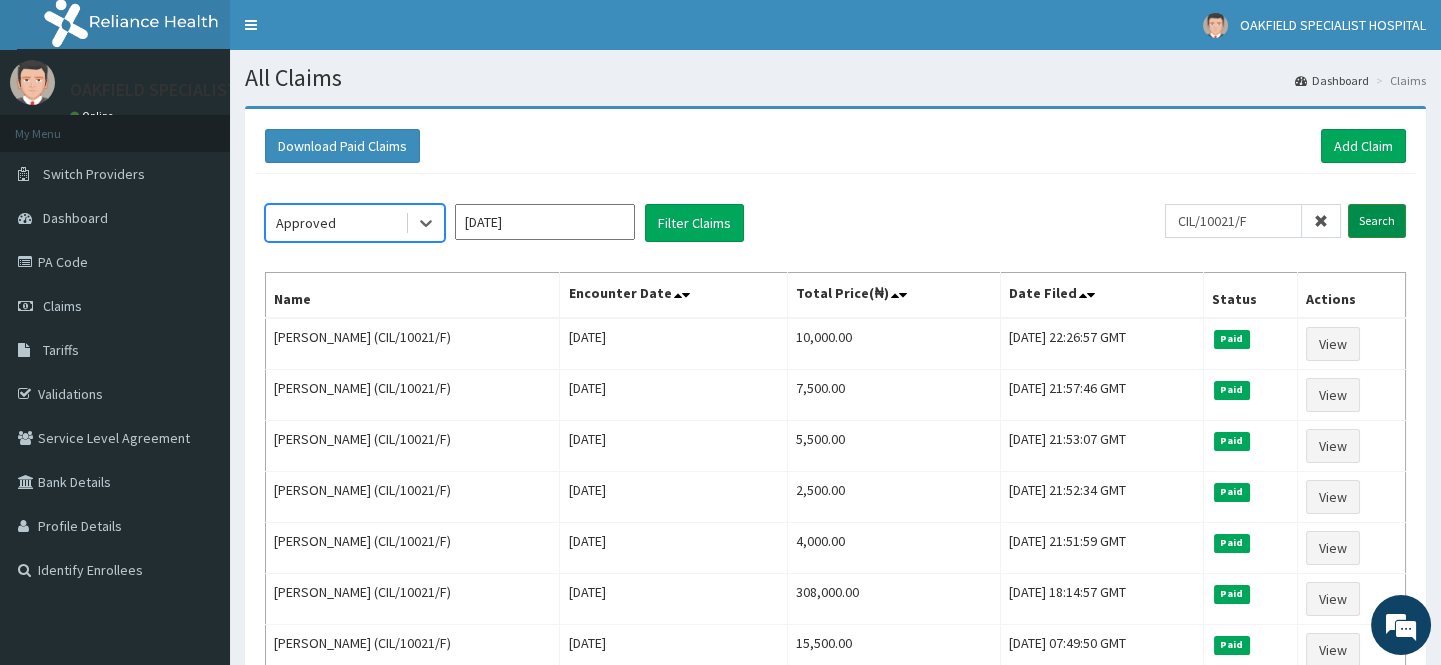 click on "Search" at bounding box center [1377, 221] 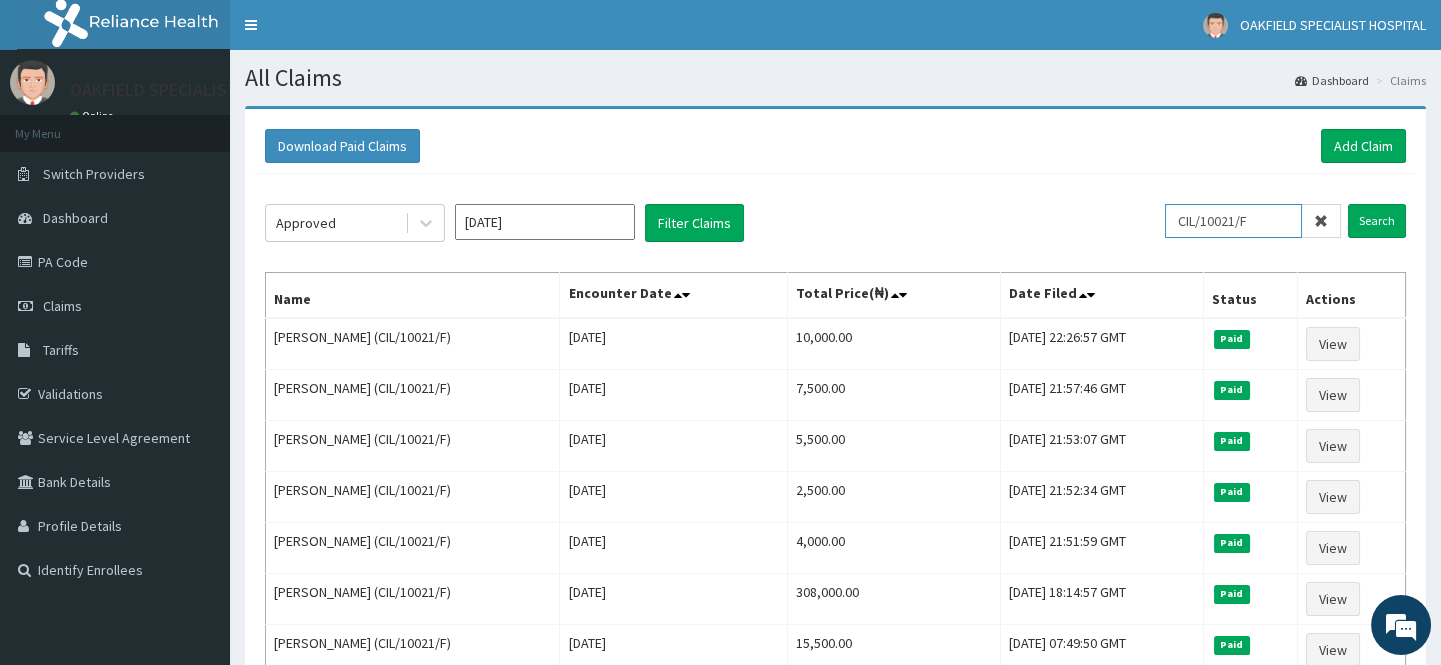 click on "CIL/10021/F" at bounding box center (1233, 221) 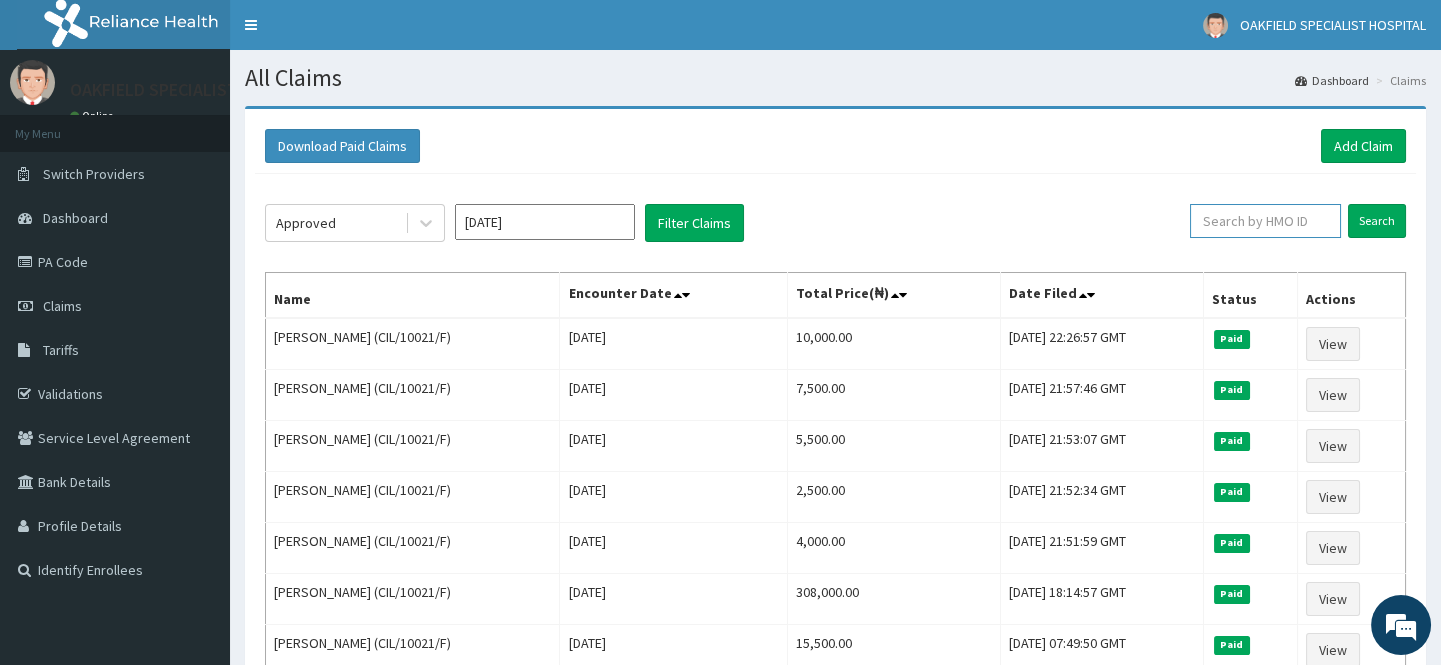 click at bounding box center [1265, 221] 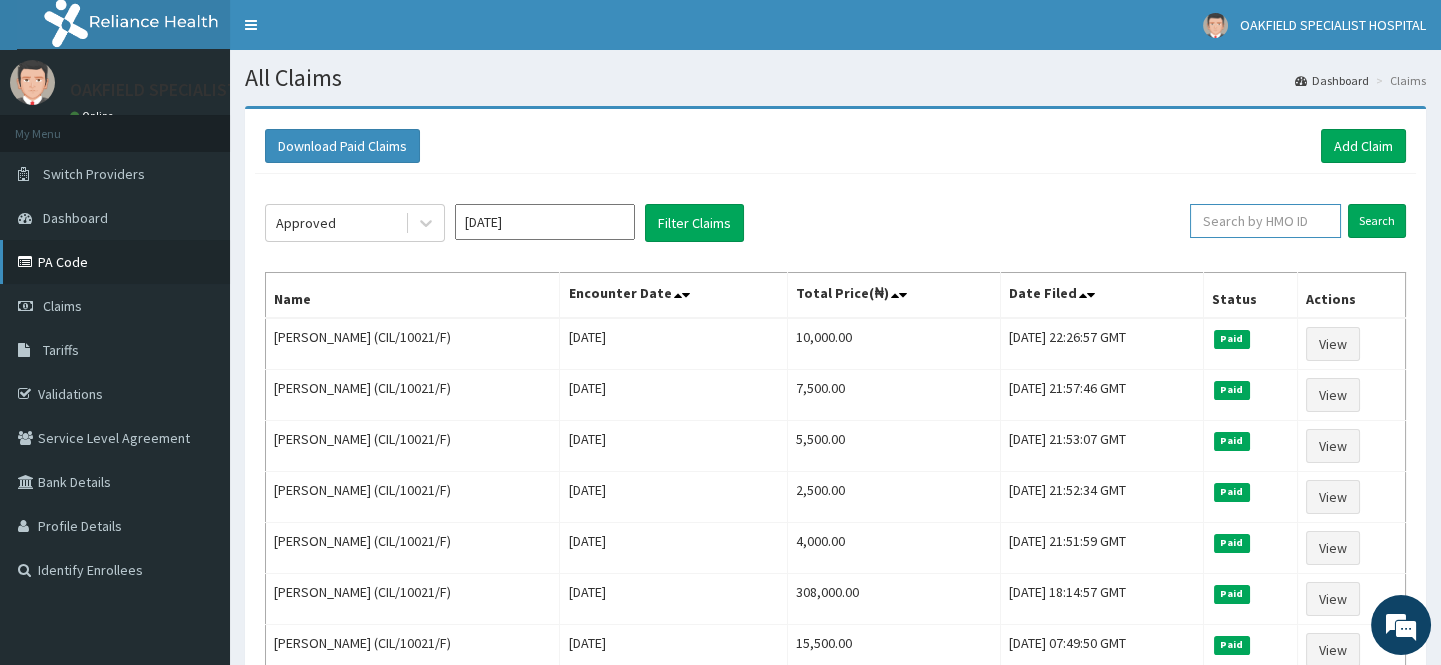type 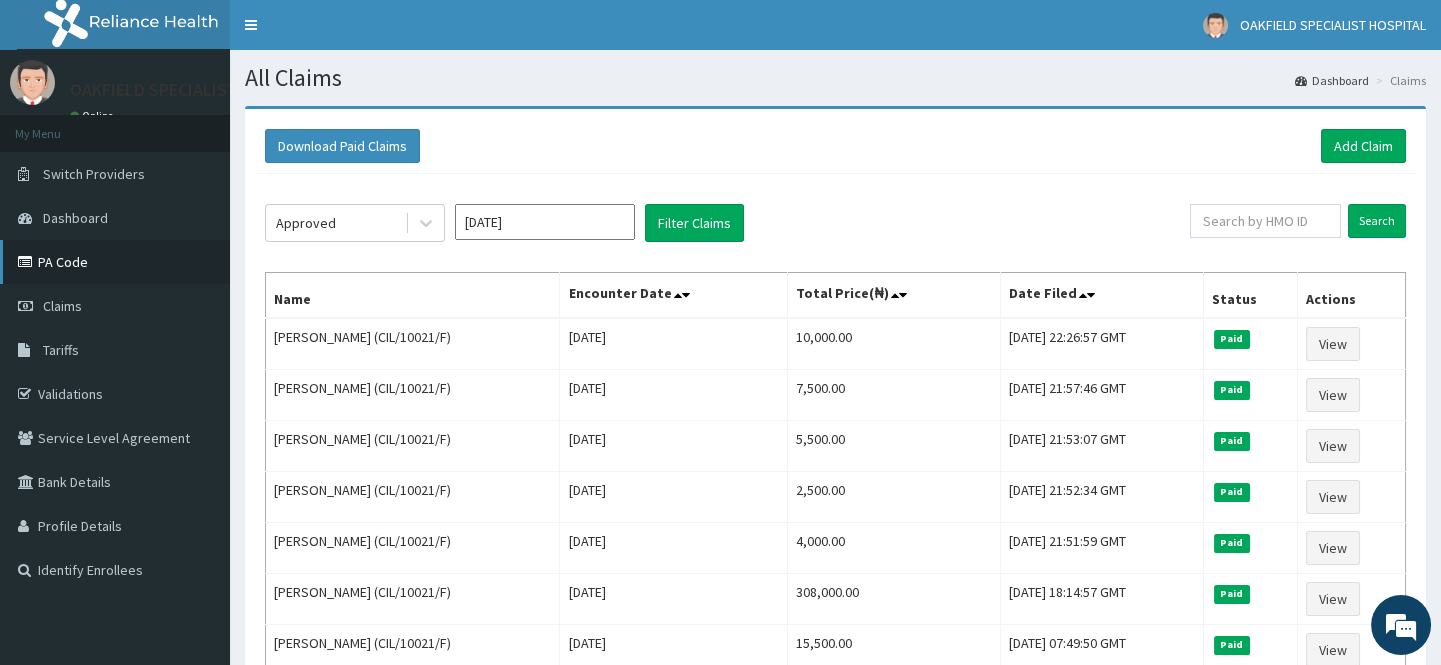 click on "PA Code" at bounding box center (115, 262) 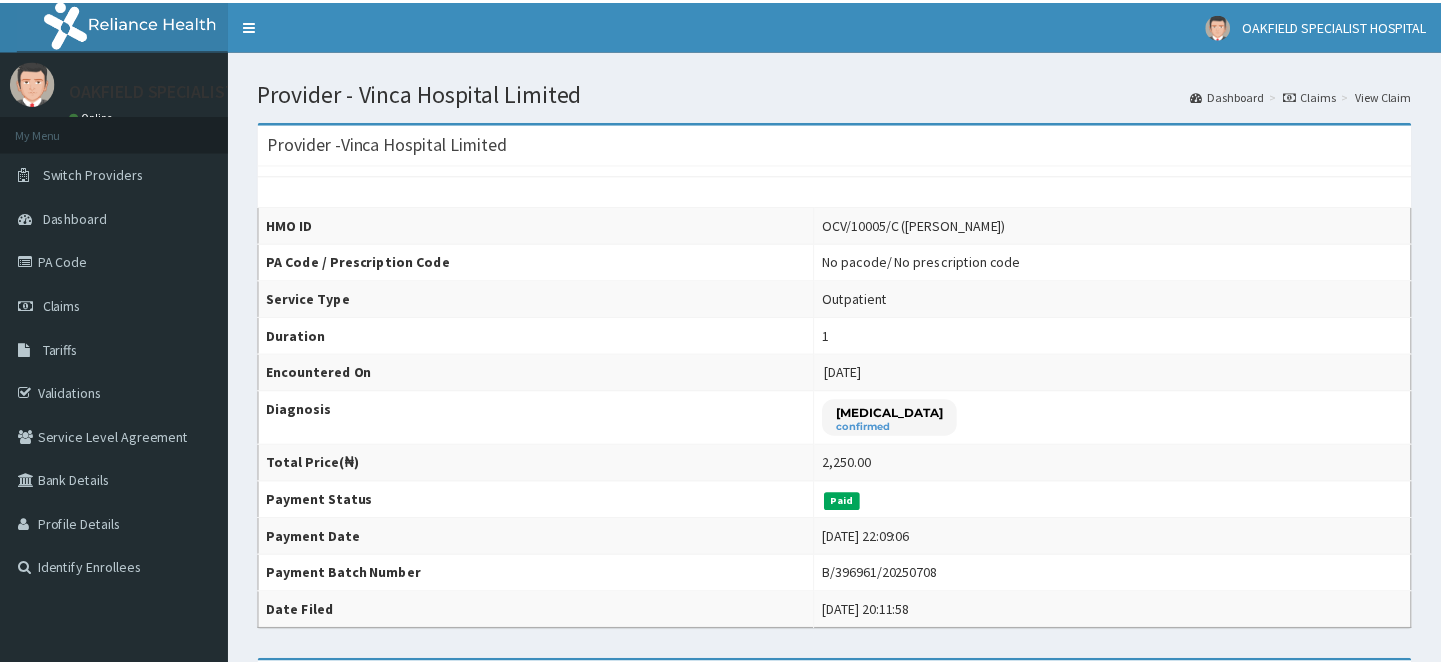 scroll, scrollTop: 0, scrollLeft: 0, axis: both 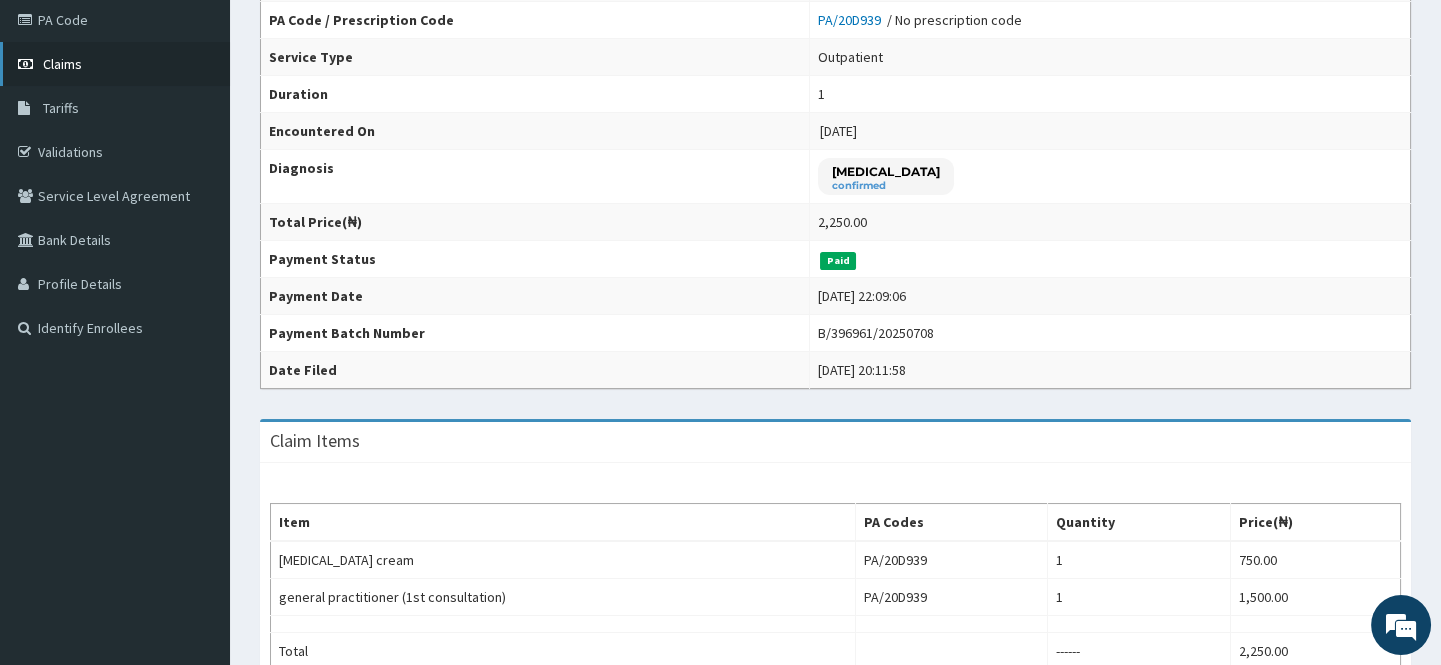 click on "Claims" at bounding box center (62, 64) 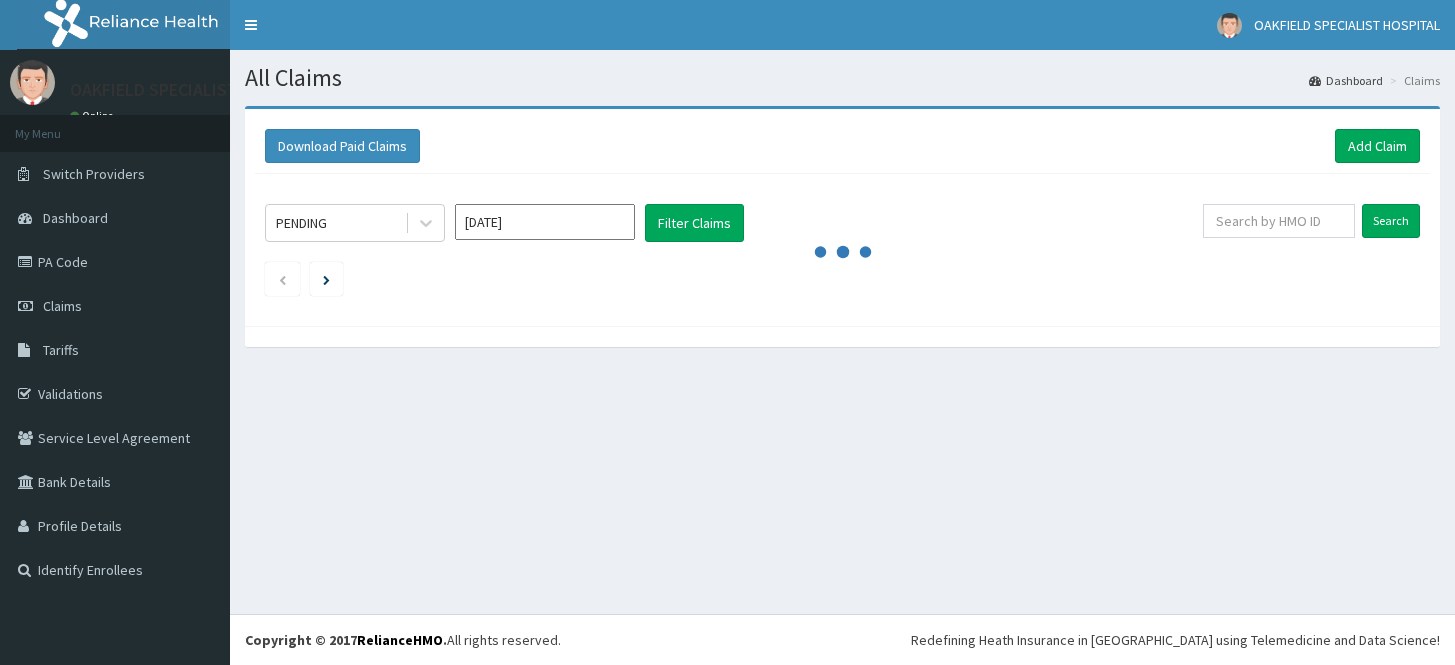 scroll, scrollTop: 0, scrollLeft: 0, axis: both 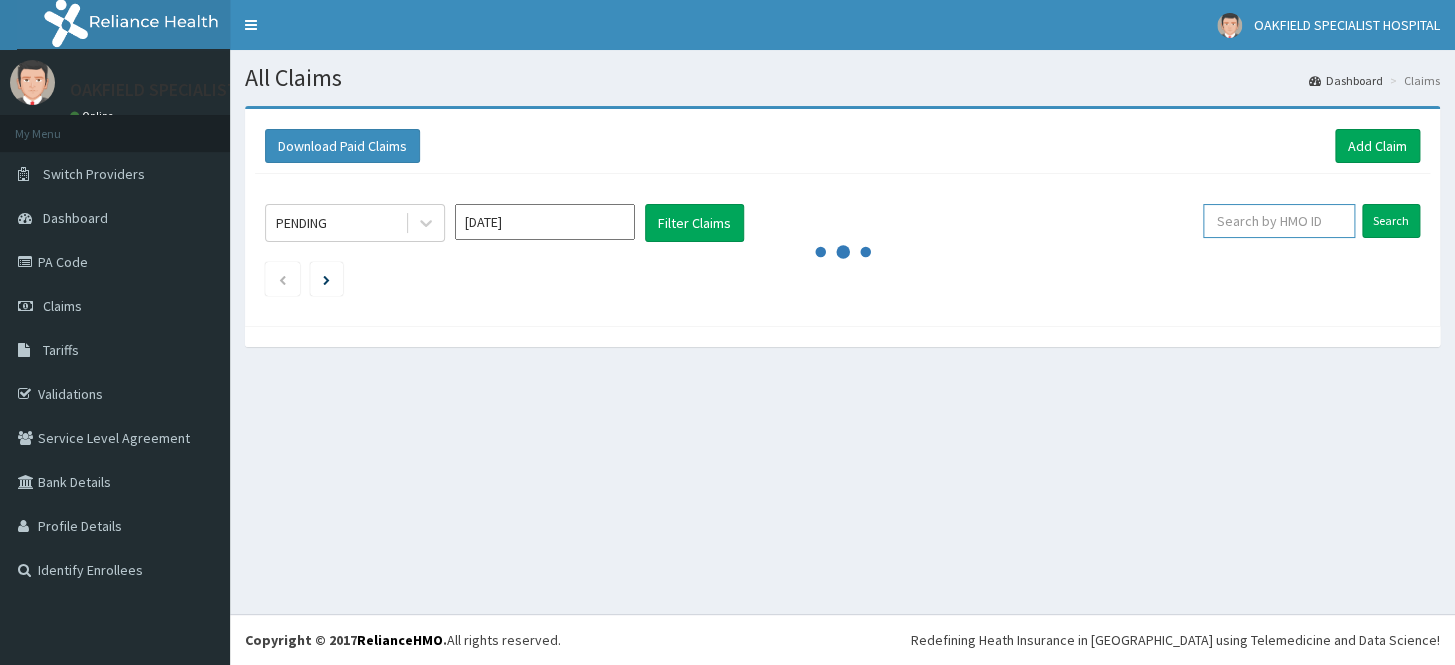 click at bounding box center [1279, 221] 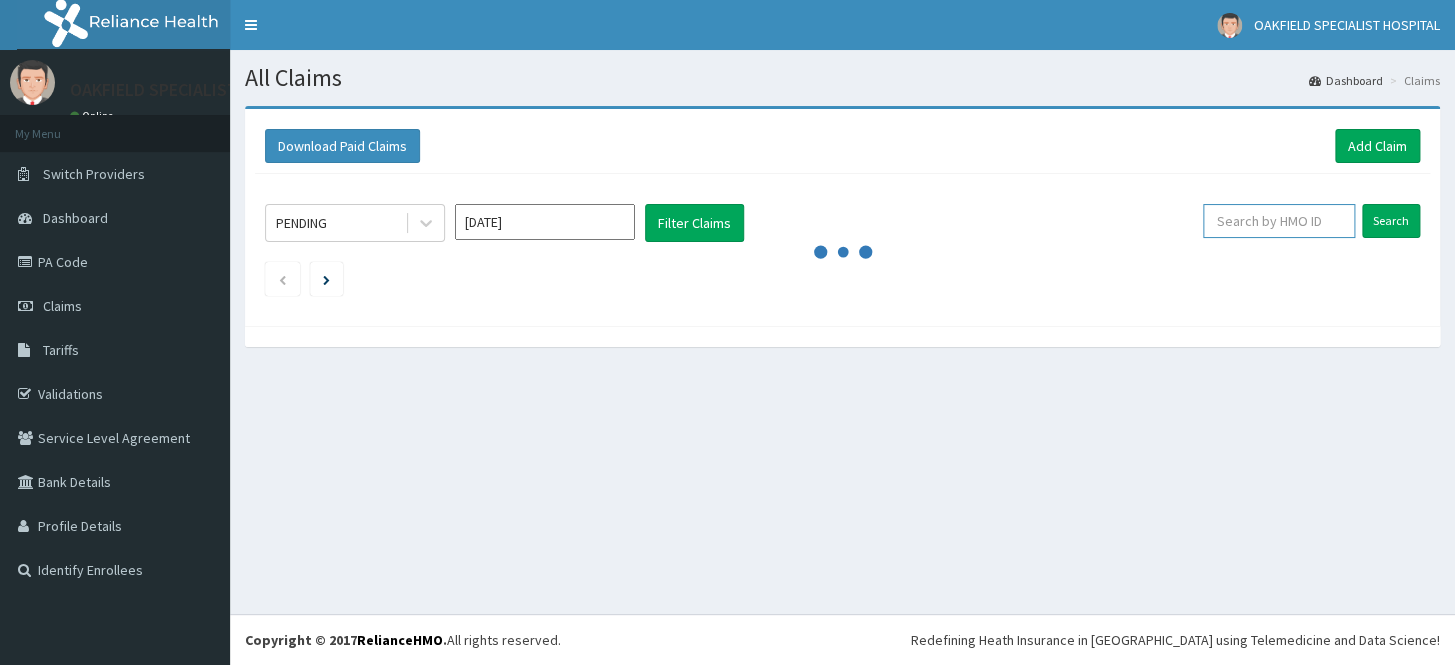 paste on "OCV/10005/C" 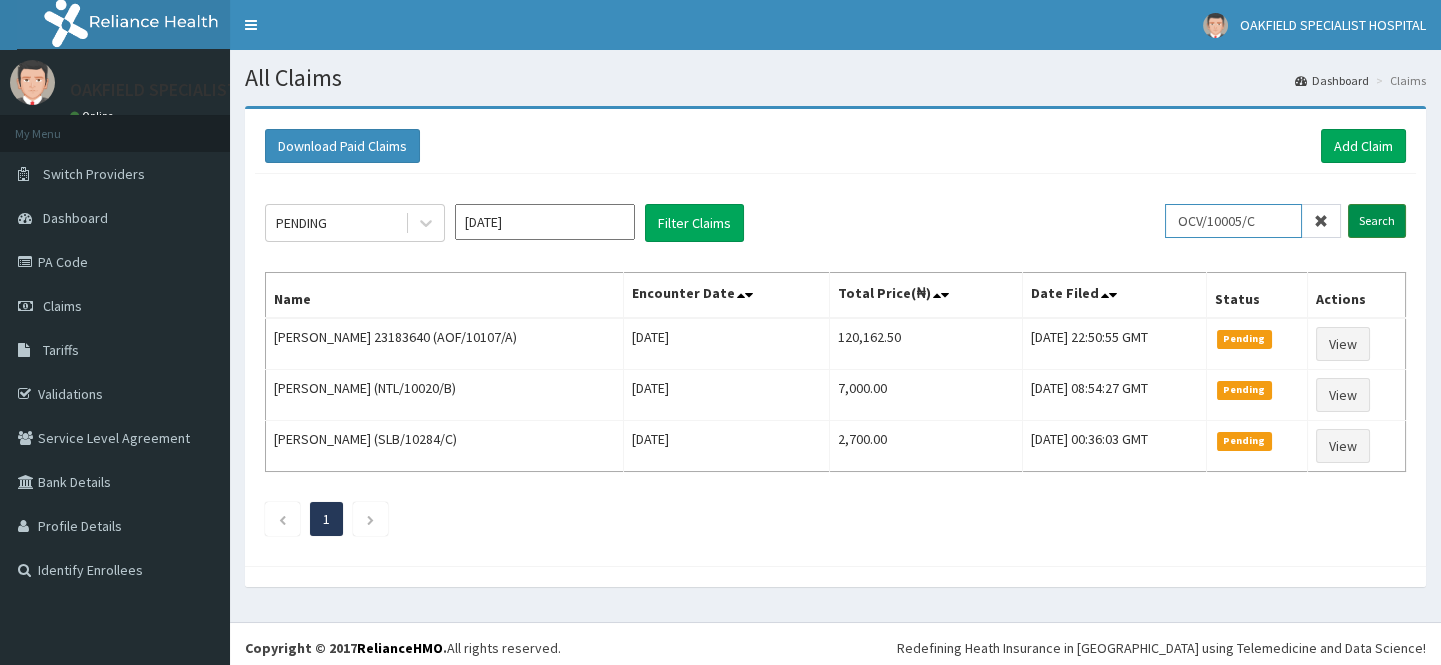 type on "OCV/10005/C" 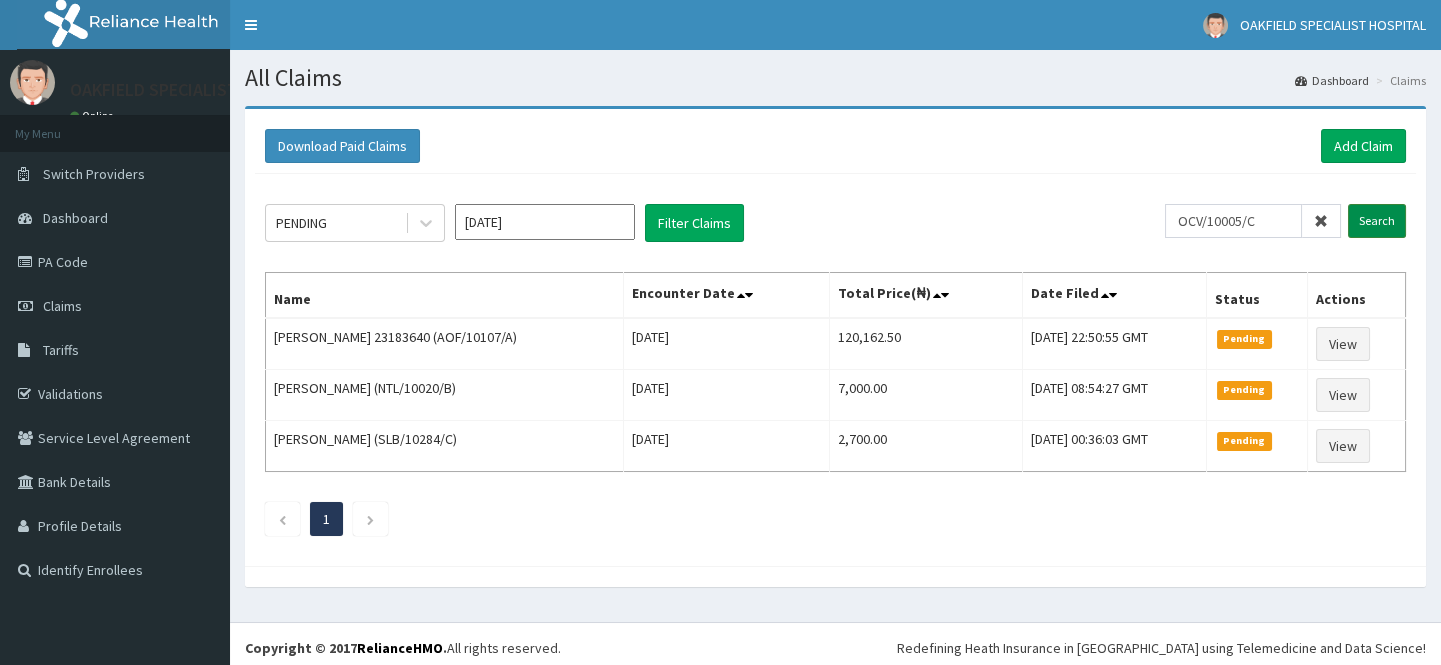 click on "Search" at bounding box center (1377, 221) 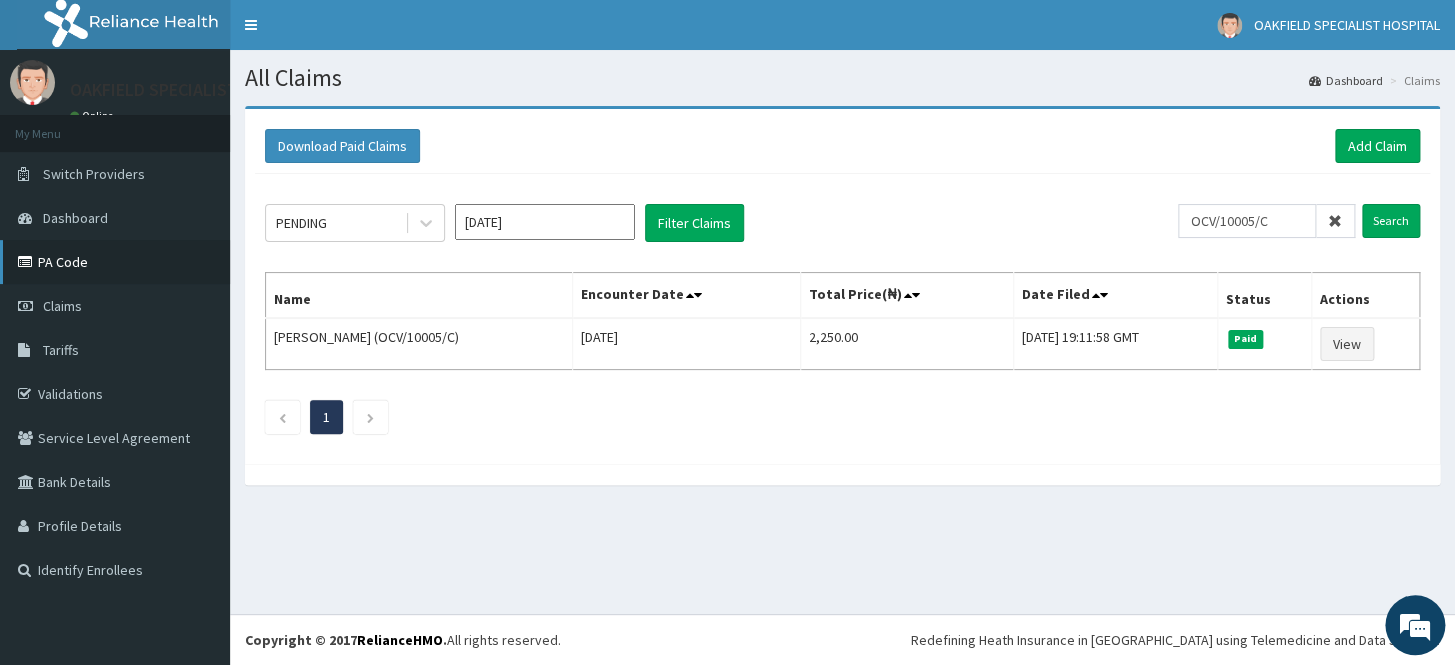 click on "PA Code" at bounding box center [115, 262] 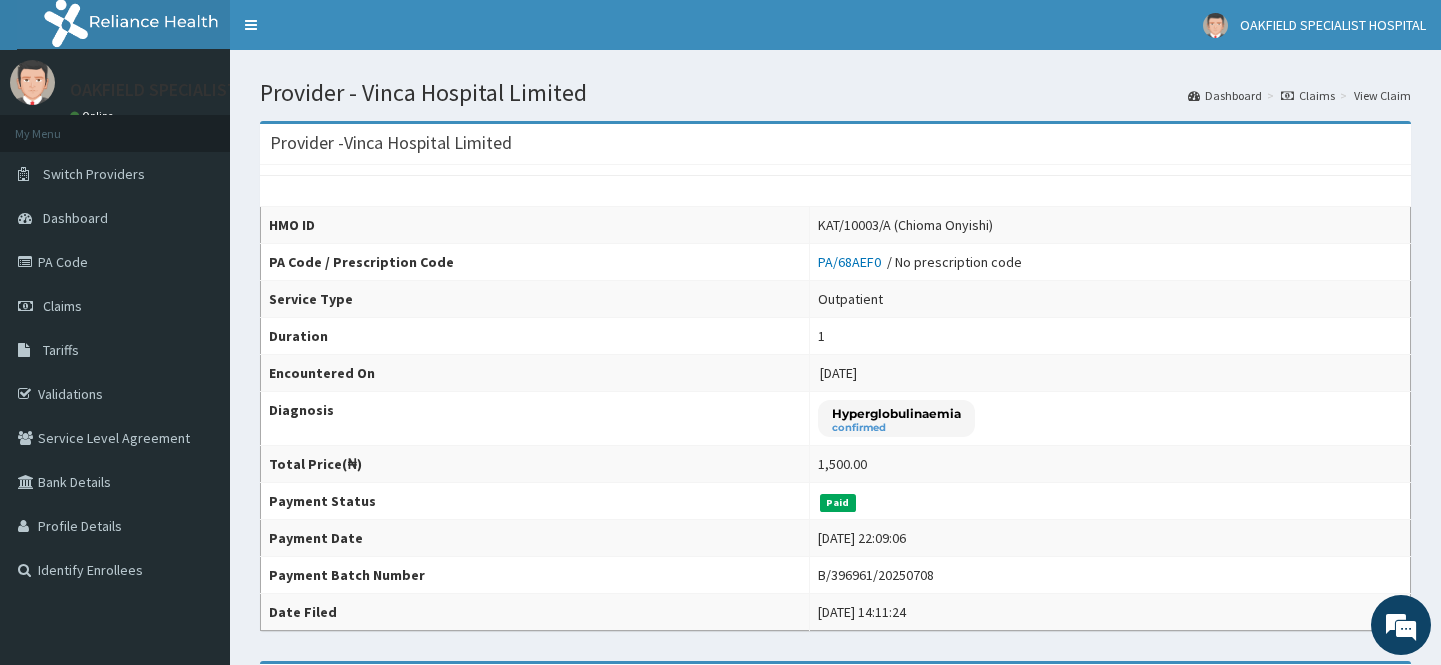 scroll, scrollTop: 0, scrollLeft: 0, axis: both 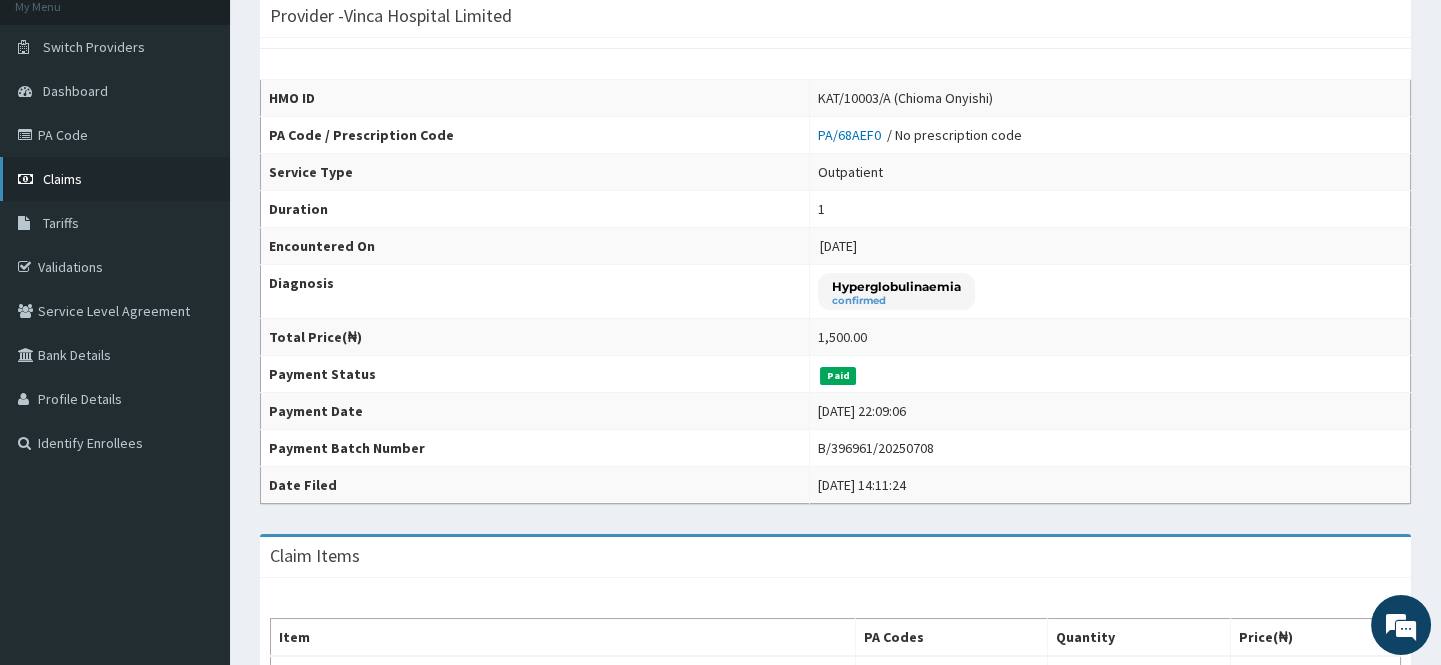 click on "Claims" at bounding box center [62, 179] 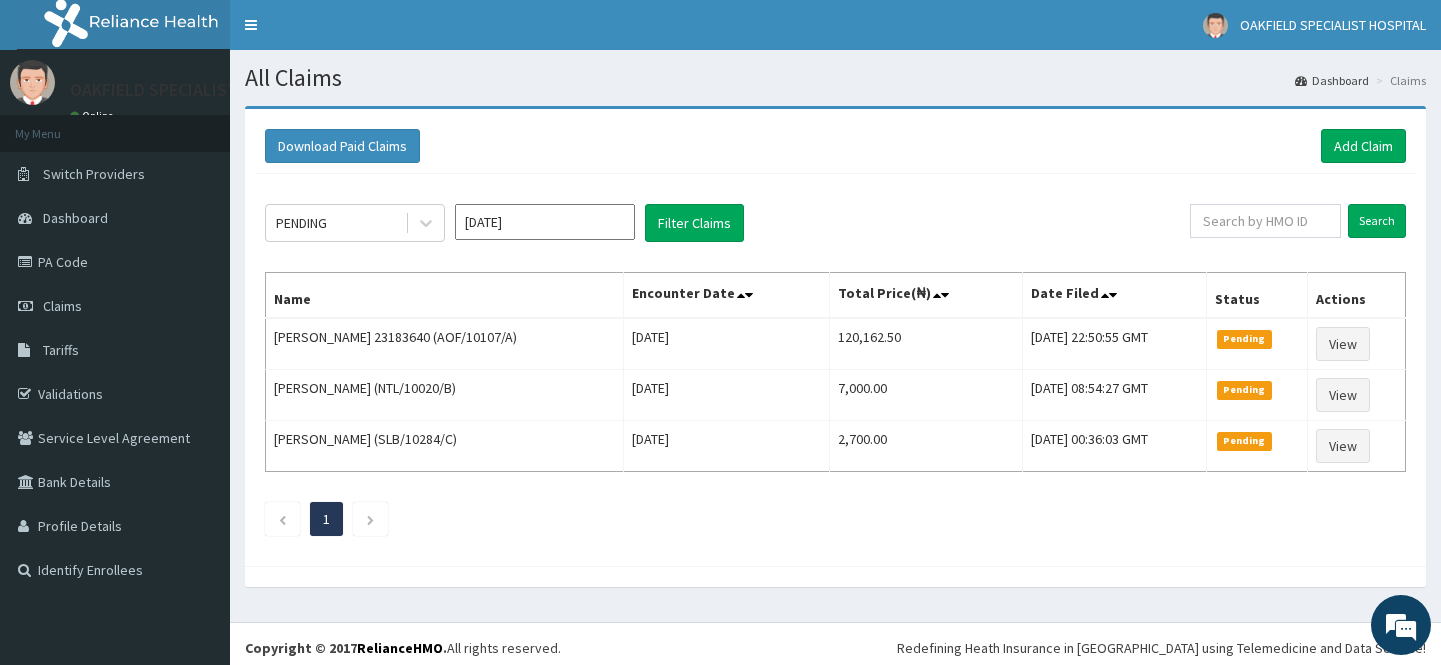 scroll, scrollTop: 0, scrollLeft: 0, axis: both 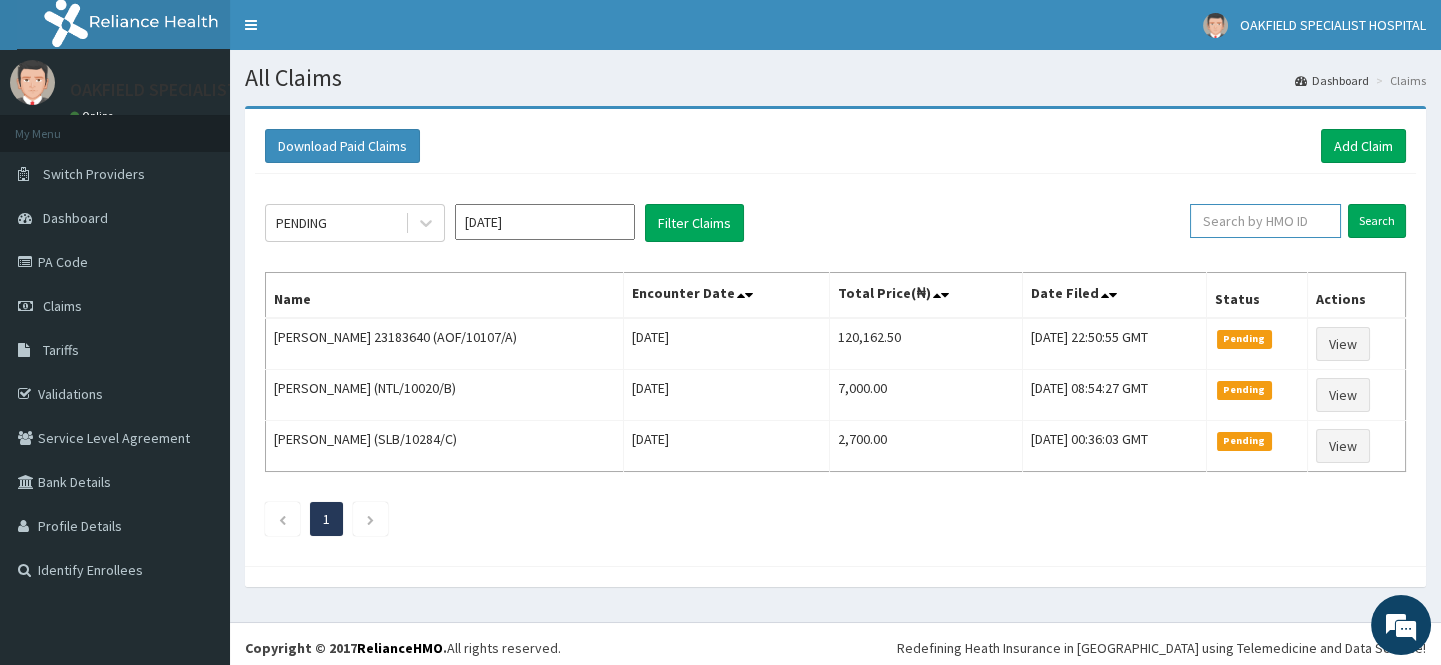 click at bounding box center [1265, 221] 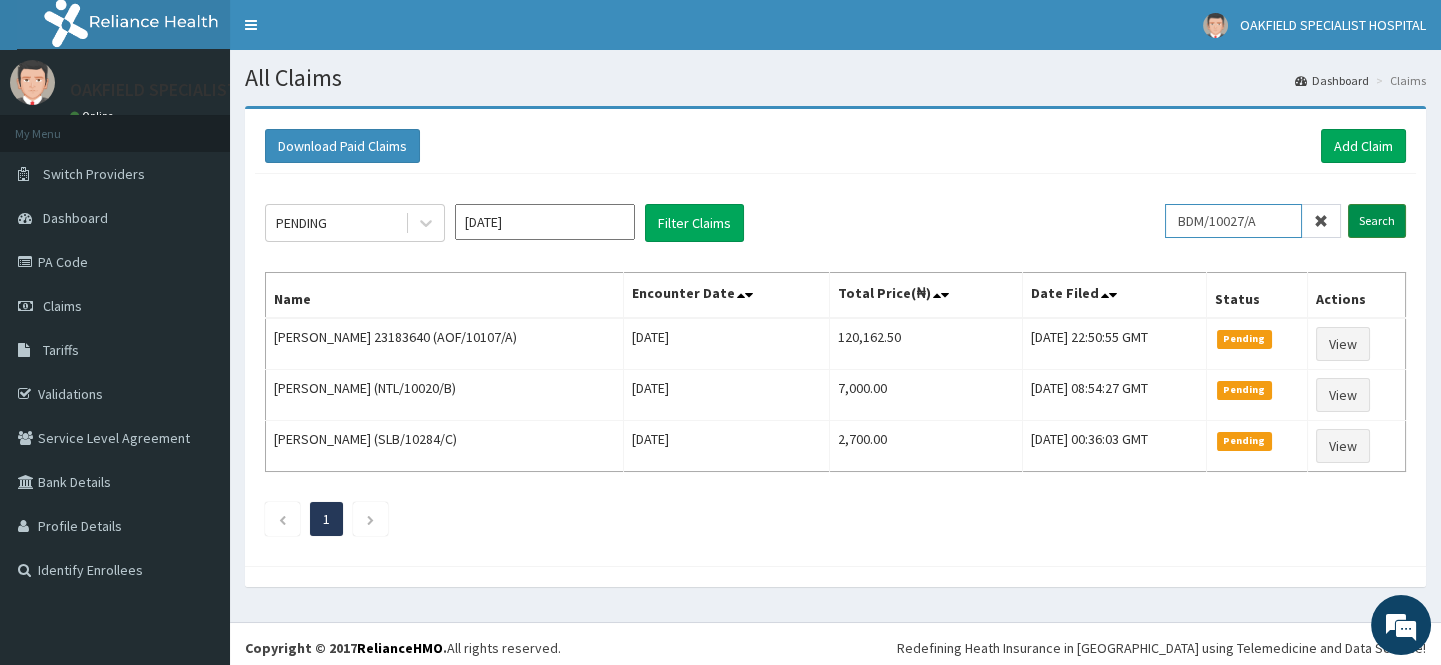 type on "BDM/10027/A" 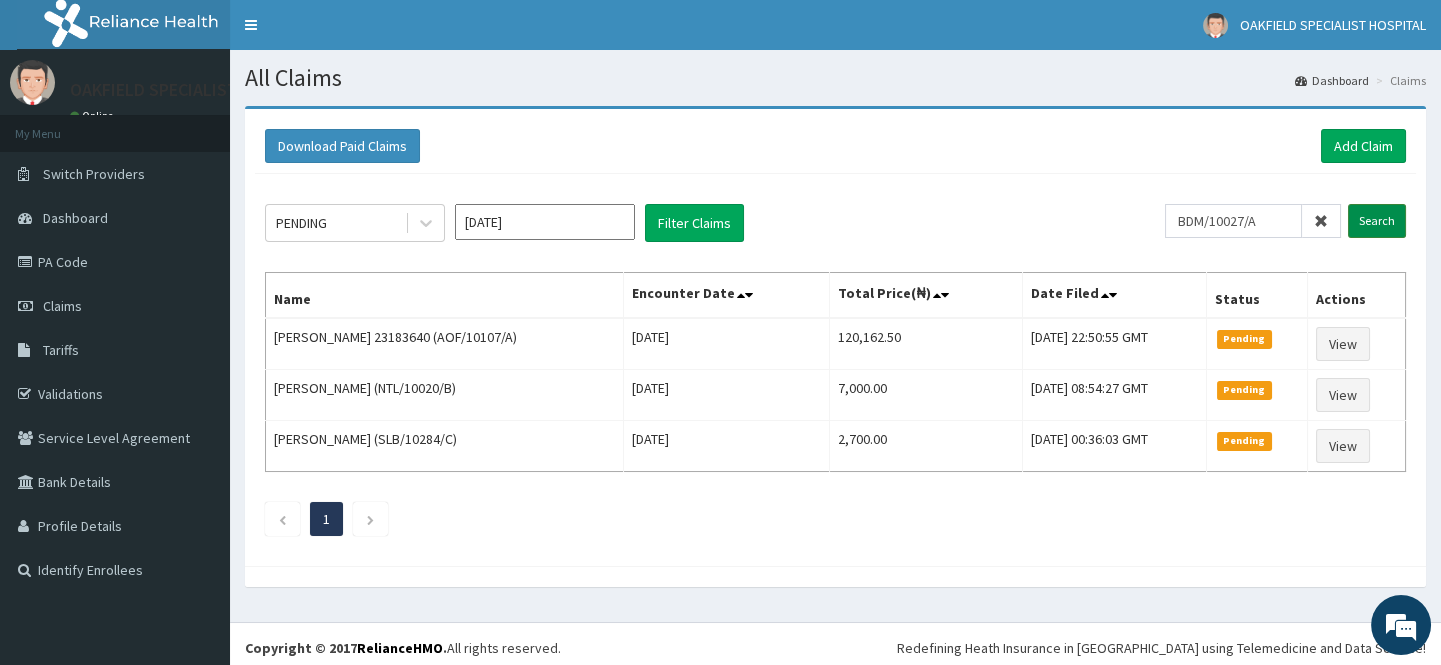 click on "Search" at bounding box center (1377, 221) 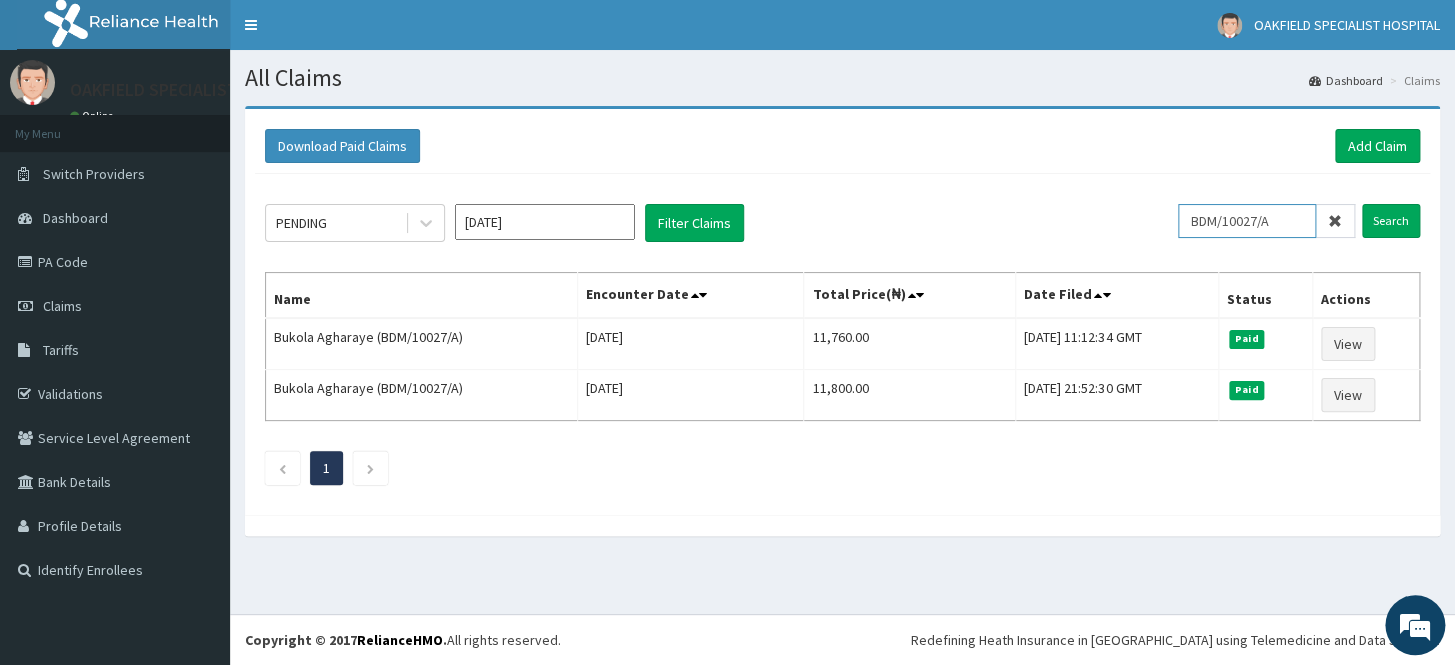 click on "BDM/10027/A" at bounding box center [1247, 221] 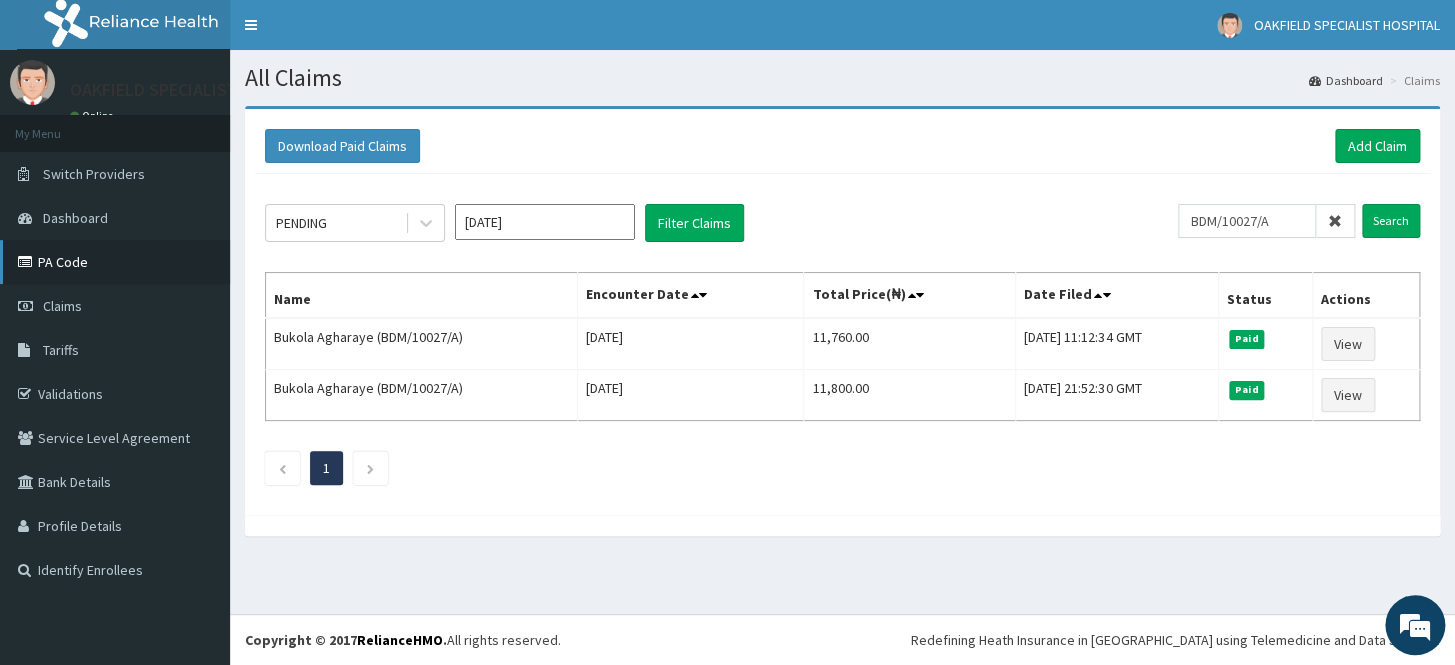 click on "PA Code" at bounding box center [115, 262] 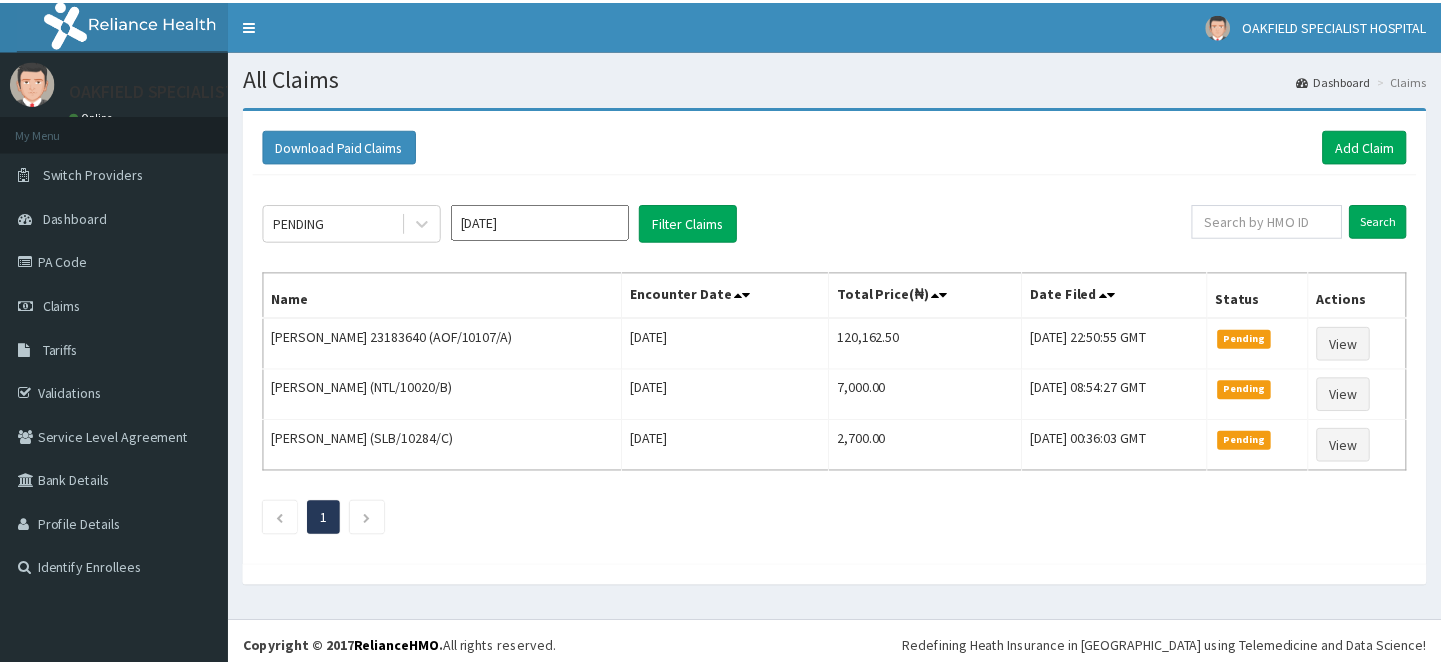 scroll, scrollTop: 0, scrollLeft: 0, axis: both 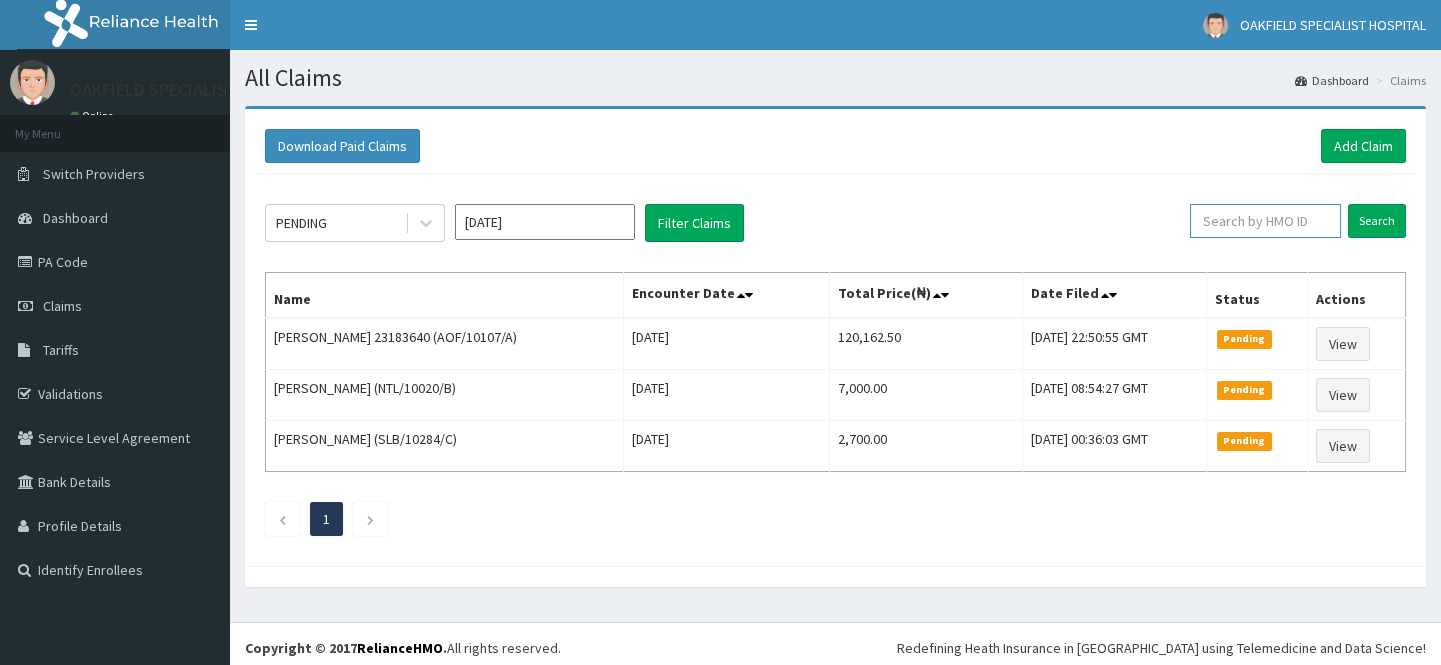 click at bounding box center (1265, 221) 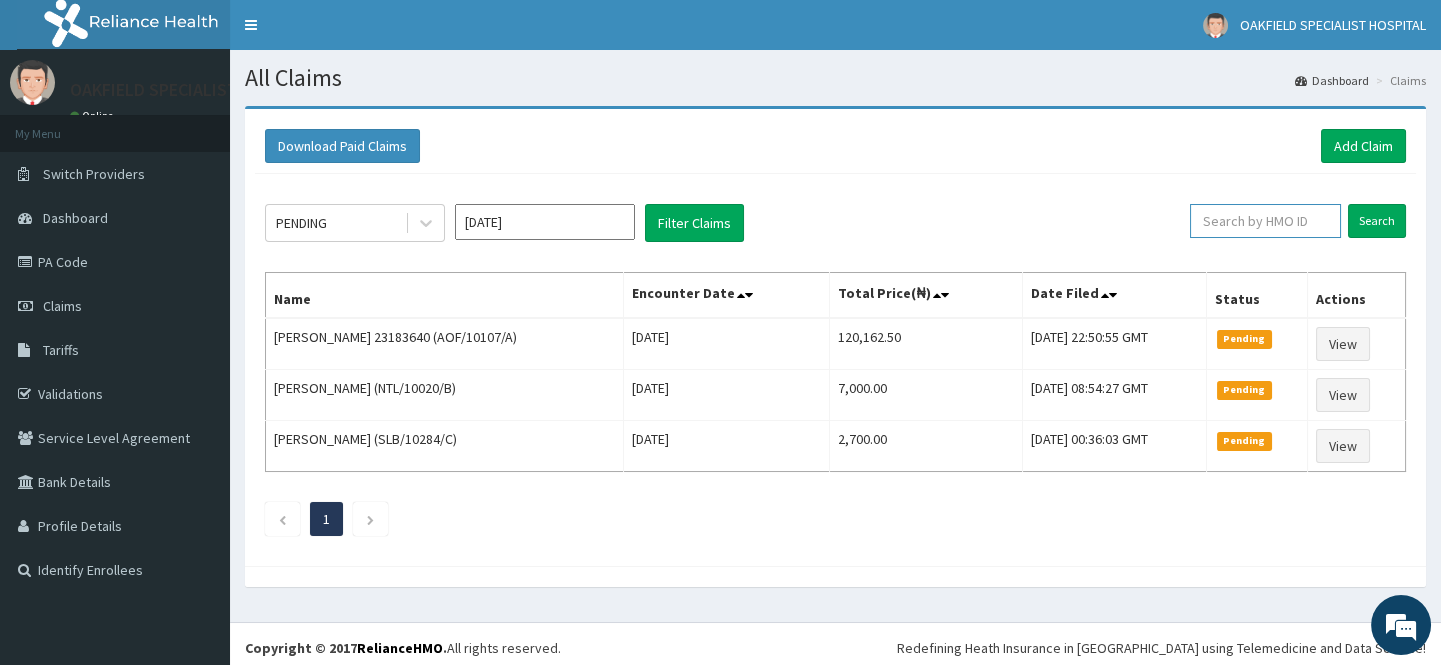 paste on "BDM/10027/A" 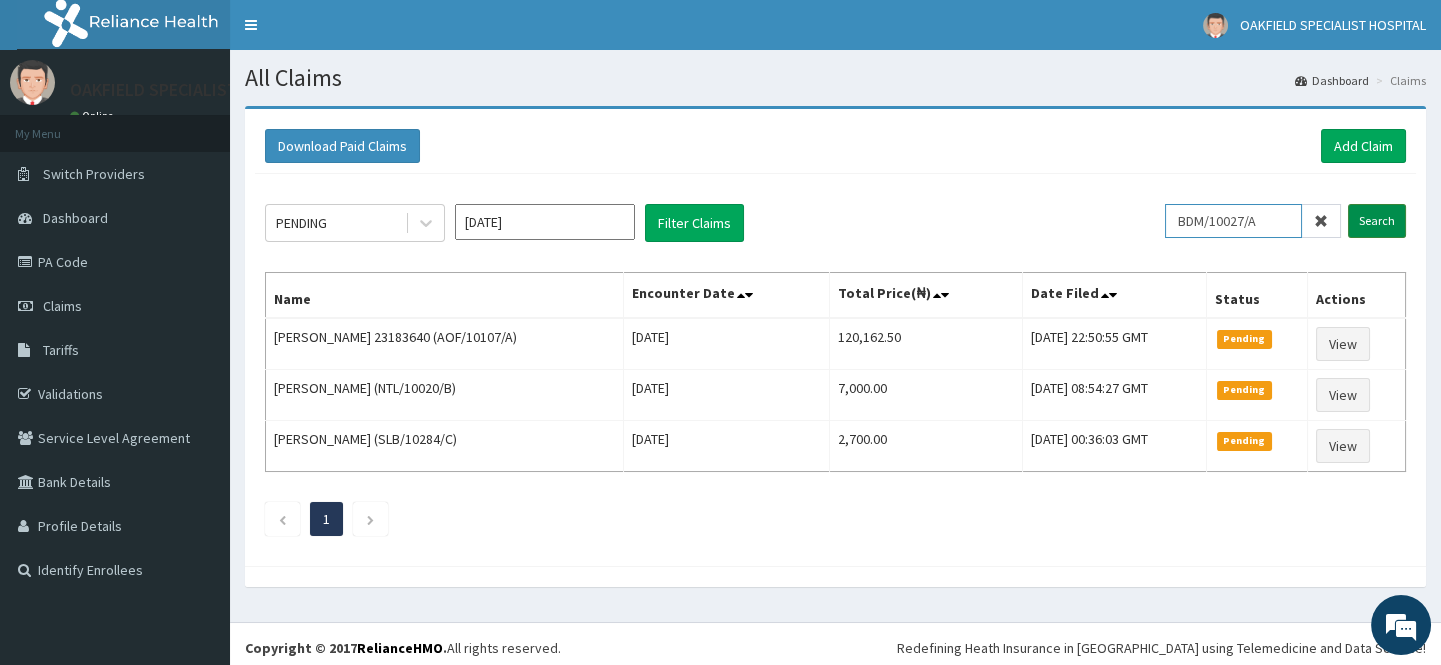 type on "BDM/10027/A" 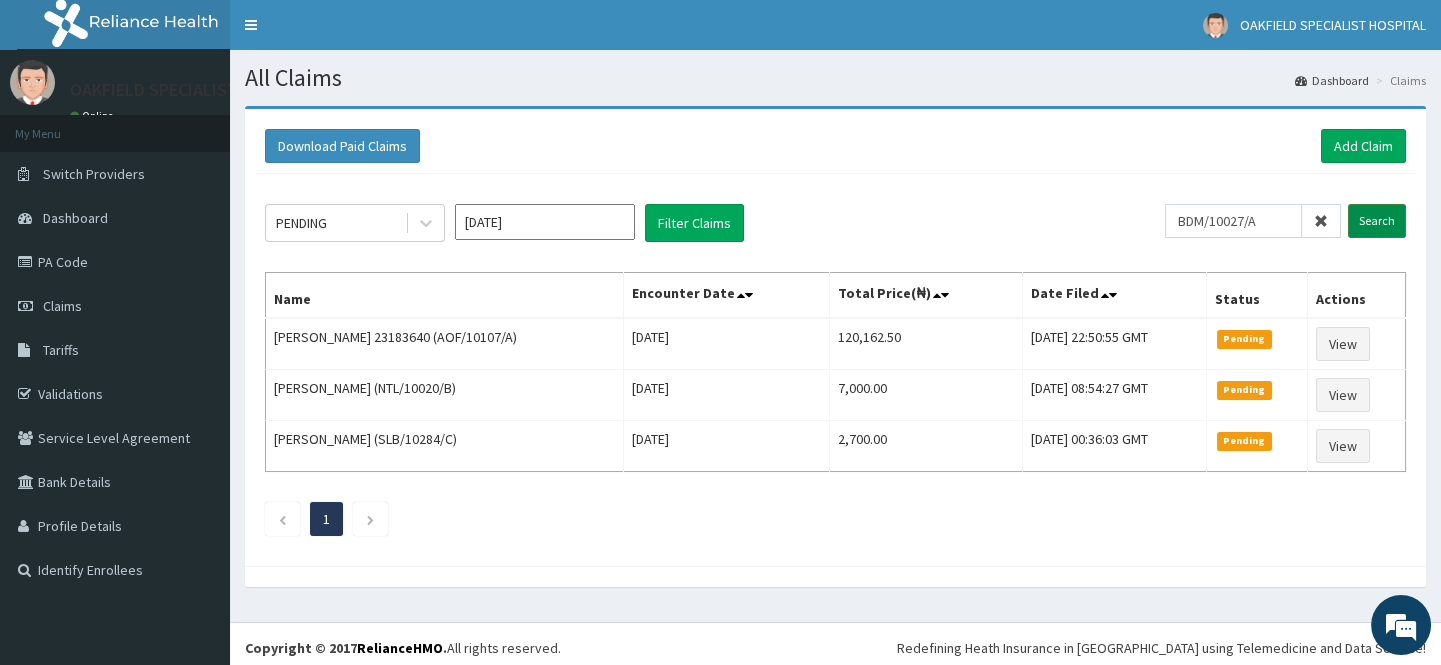 click on "Search" at bounding box center [1377, 221] 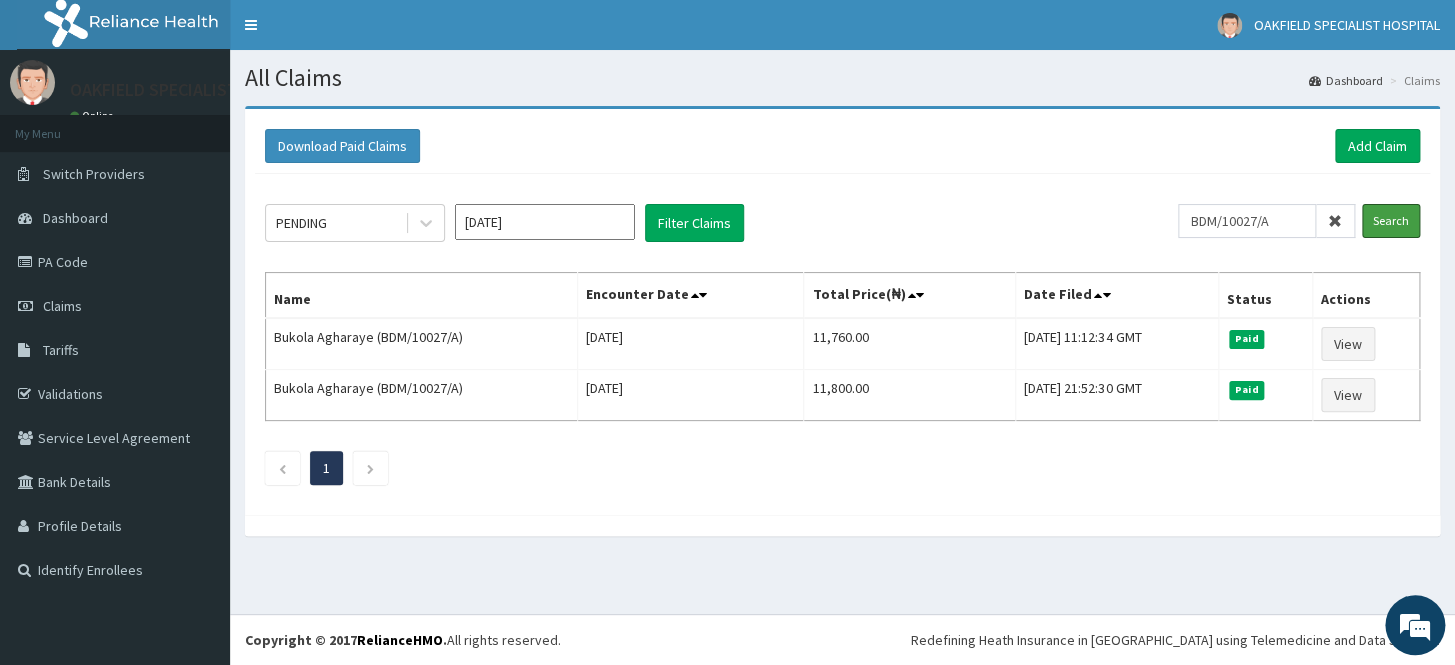 scroll, scrollTop: 0, scrollLeft: 0, axis: both 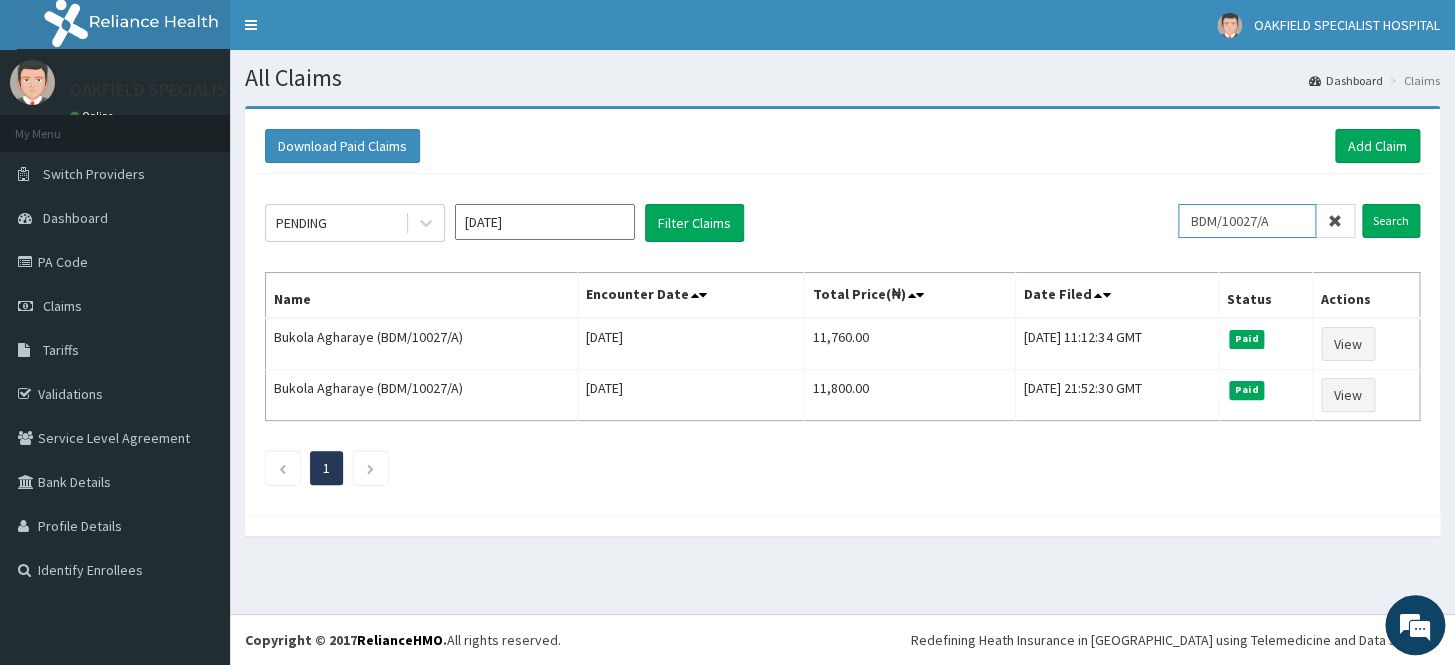 click on "BDM/10027/A" at bounding box center (1247, 221) 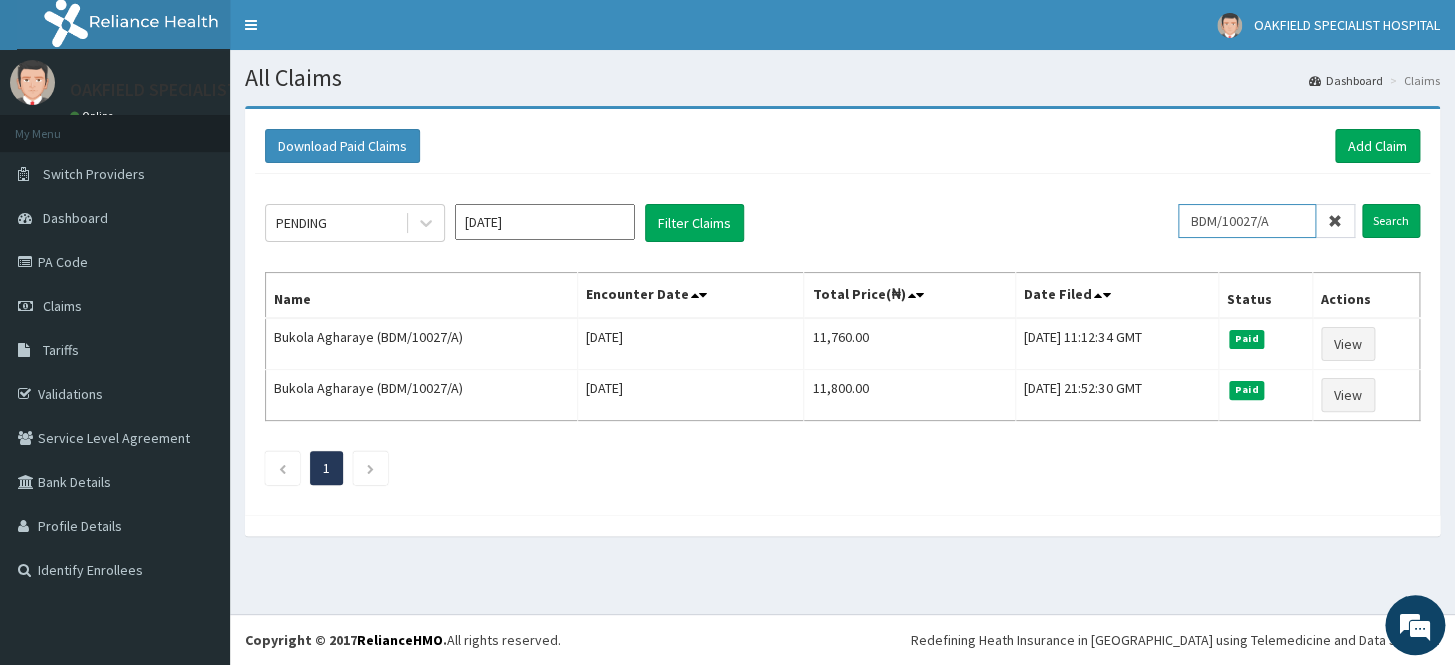 click on "BDM/10027/A" at bounding box center [1247, 221] 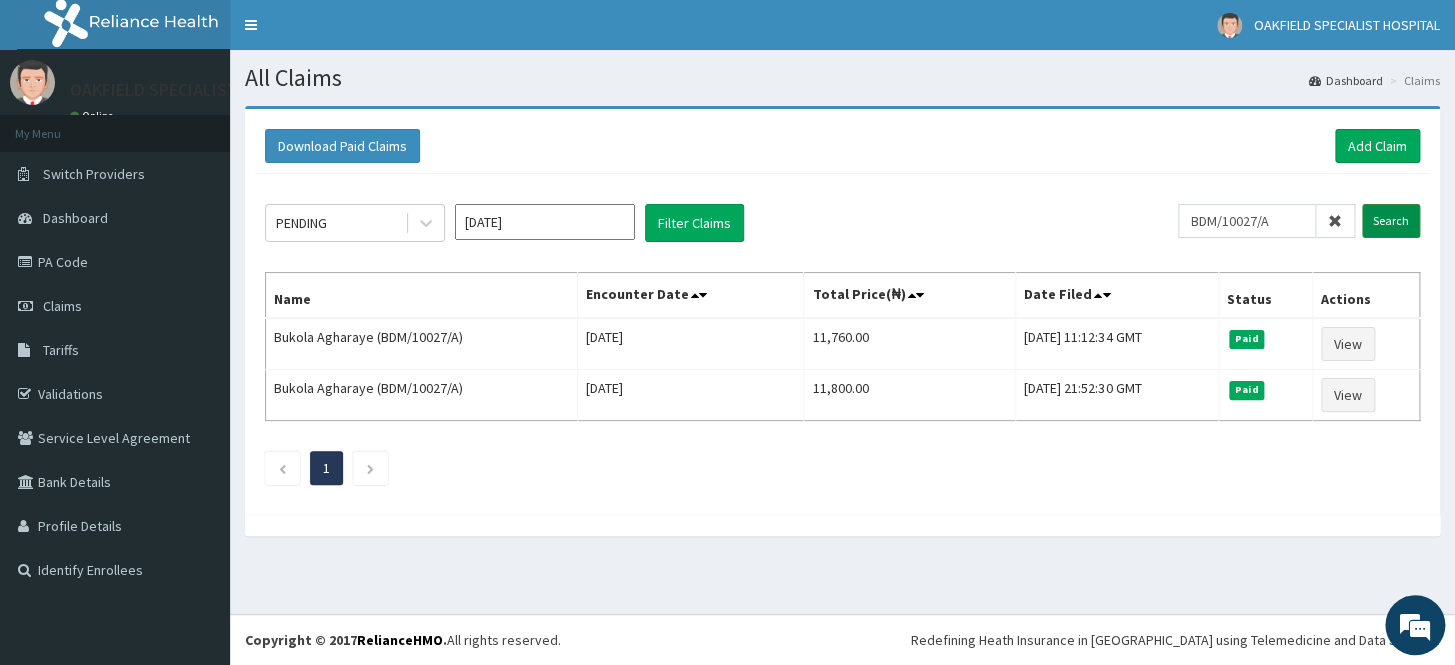 click on "Search" at bounding box center (1391, 221) 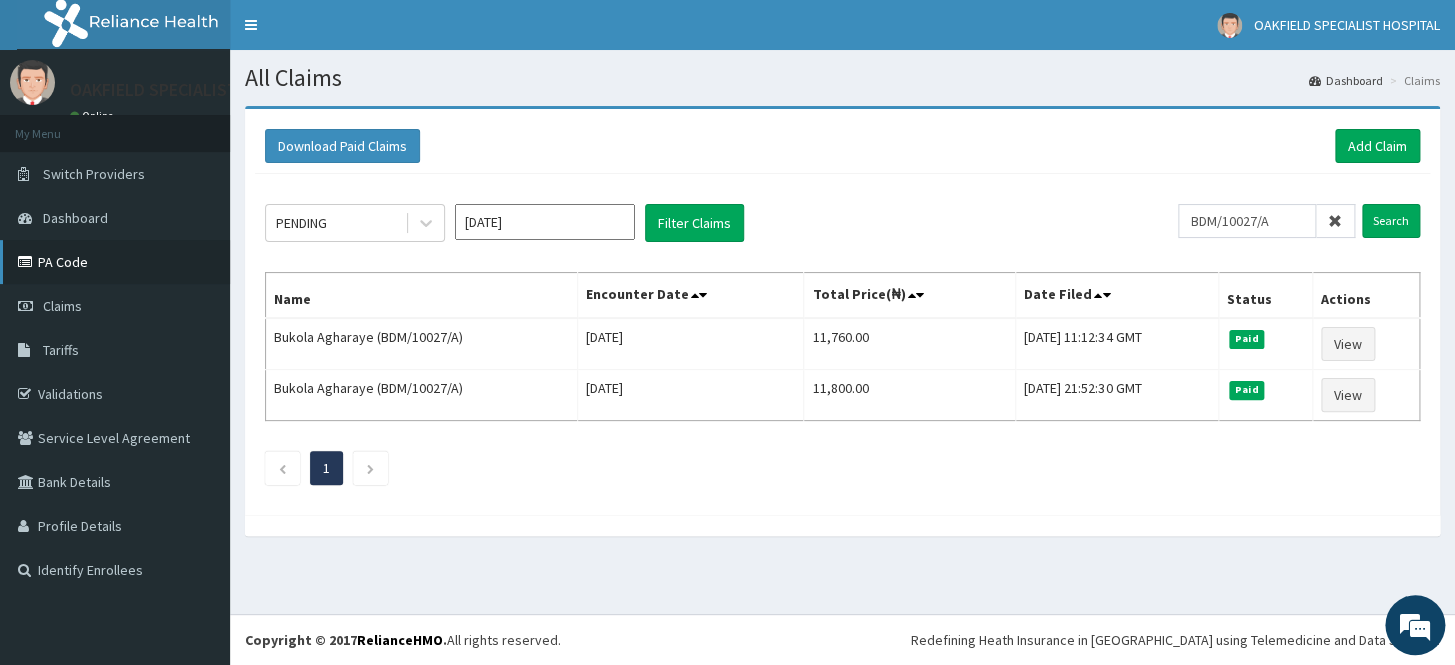 click on "PA Code" at bounding box center [115, 262] 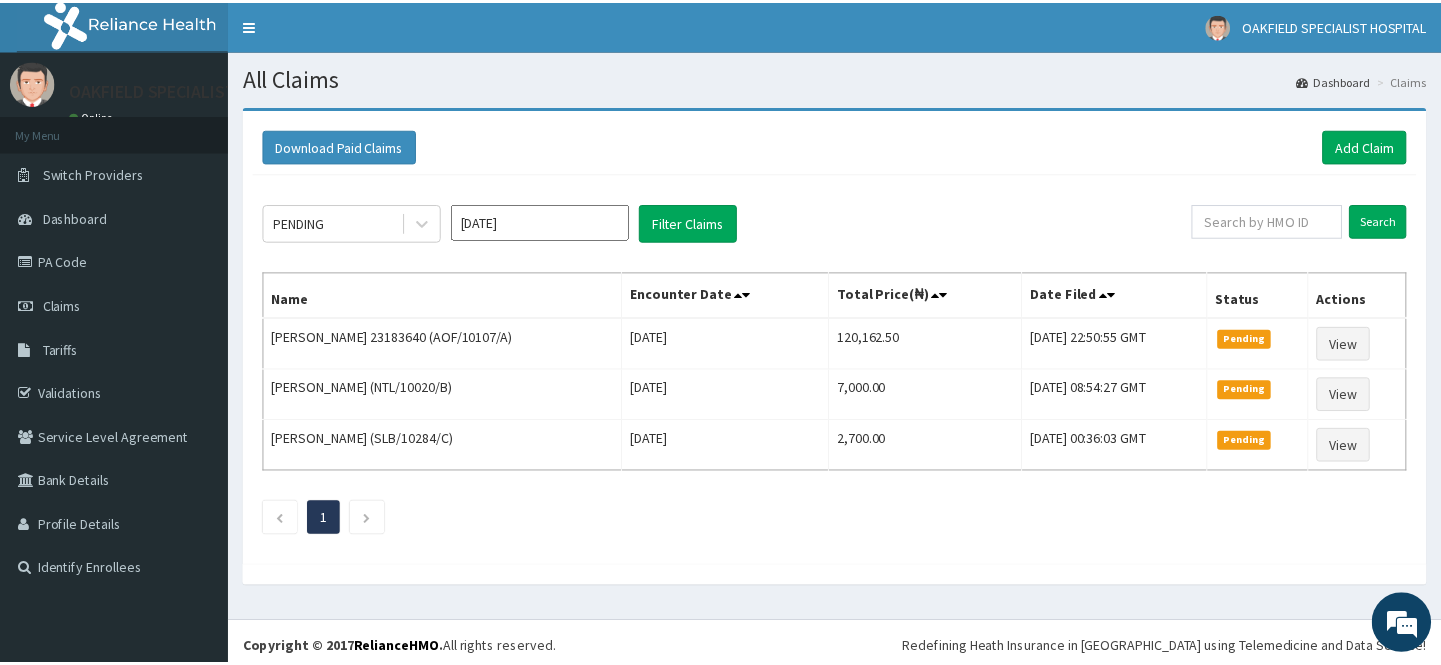 scroll, scrollTop: 0, scrollLeft: 0, axis: both 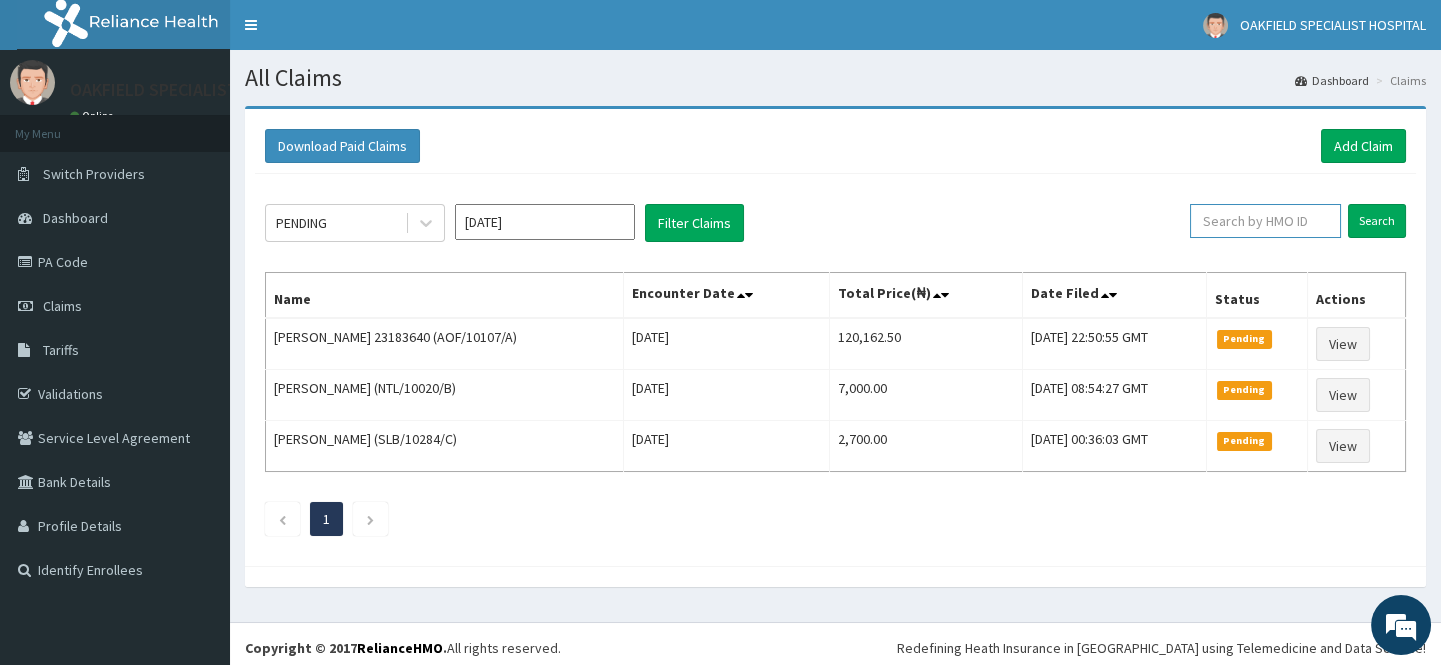 click at bounding box center [1265, 221] 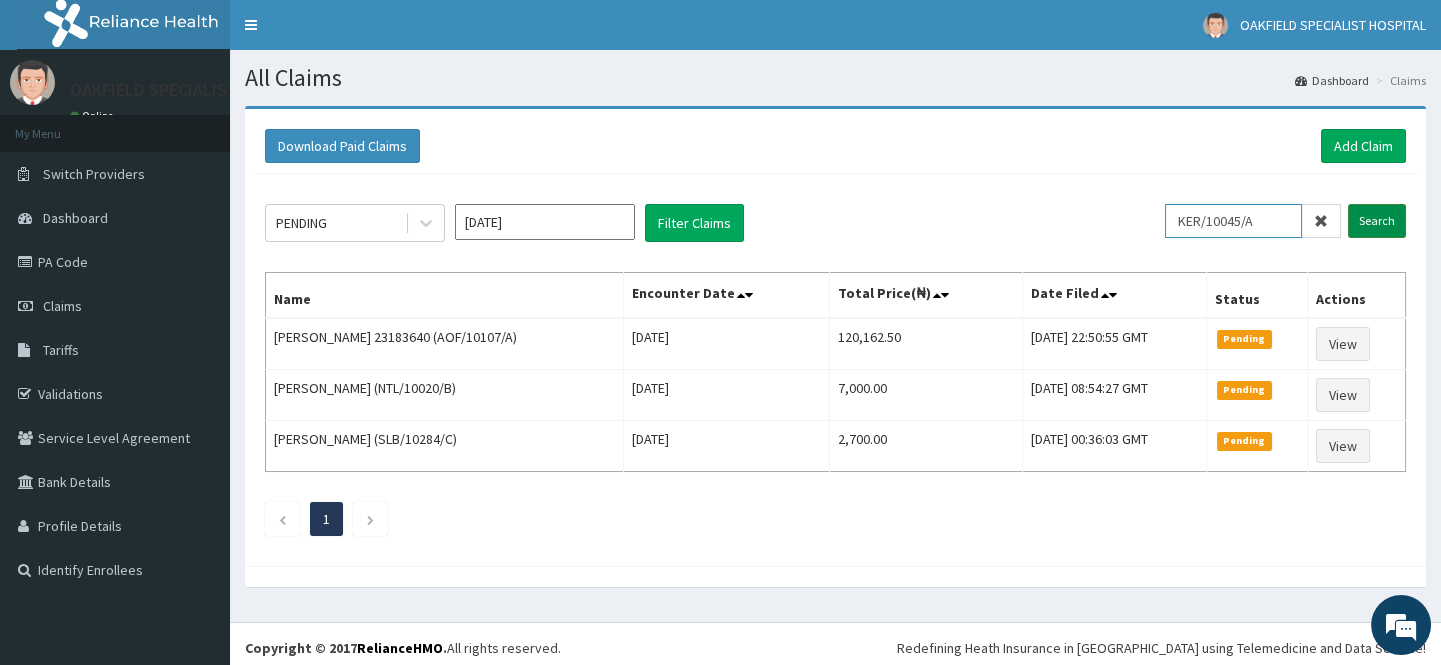 type on "KER/10045/A" 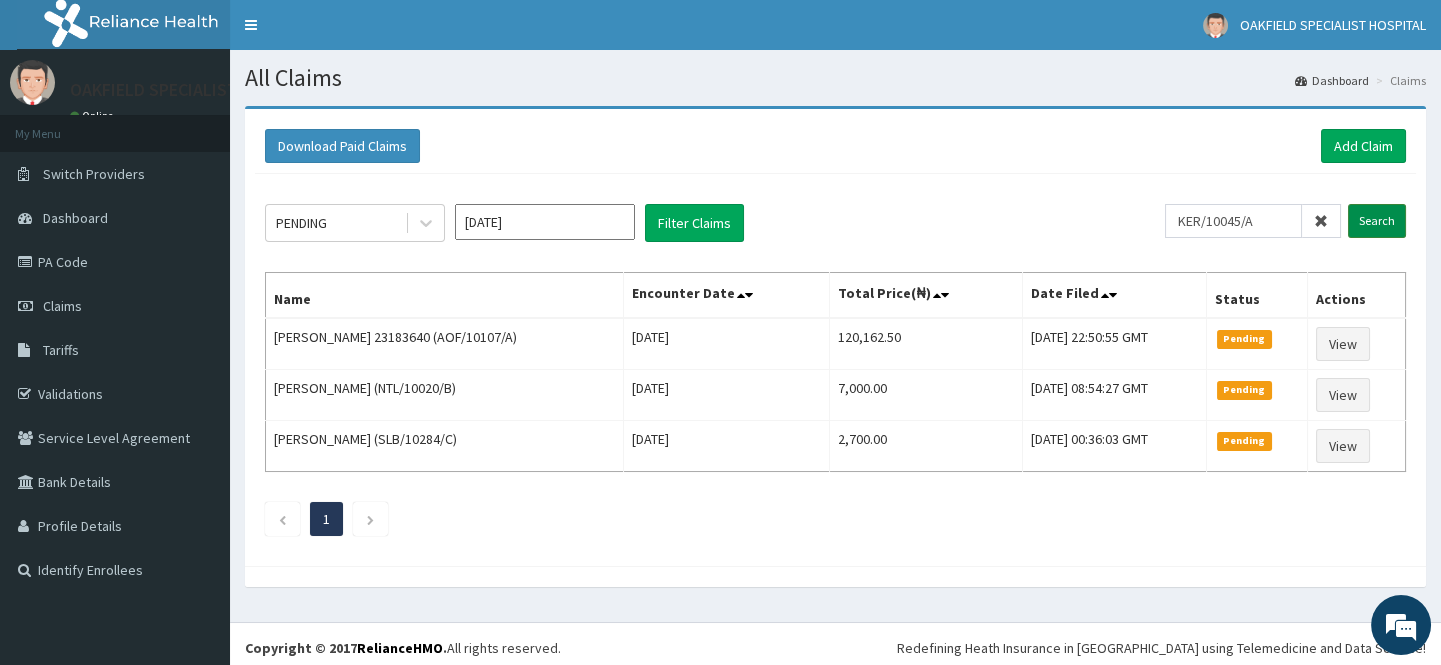 click on "Search" at bounding box center [1377, 221] 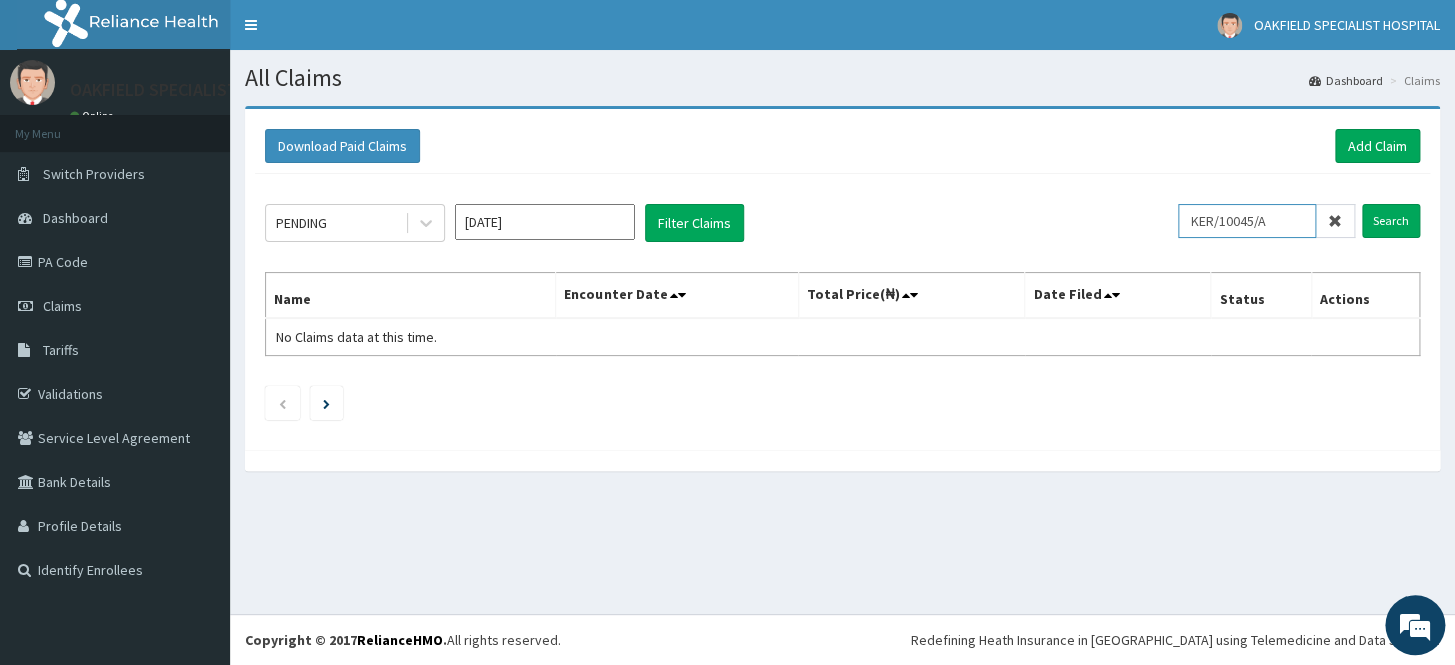 click on "KER/10045/A" at bounding box center (1247, 221) 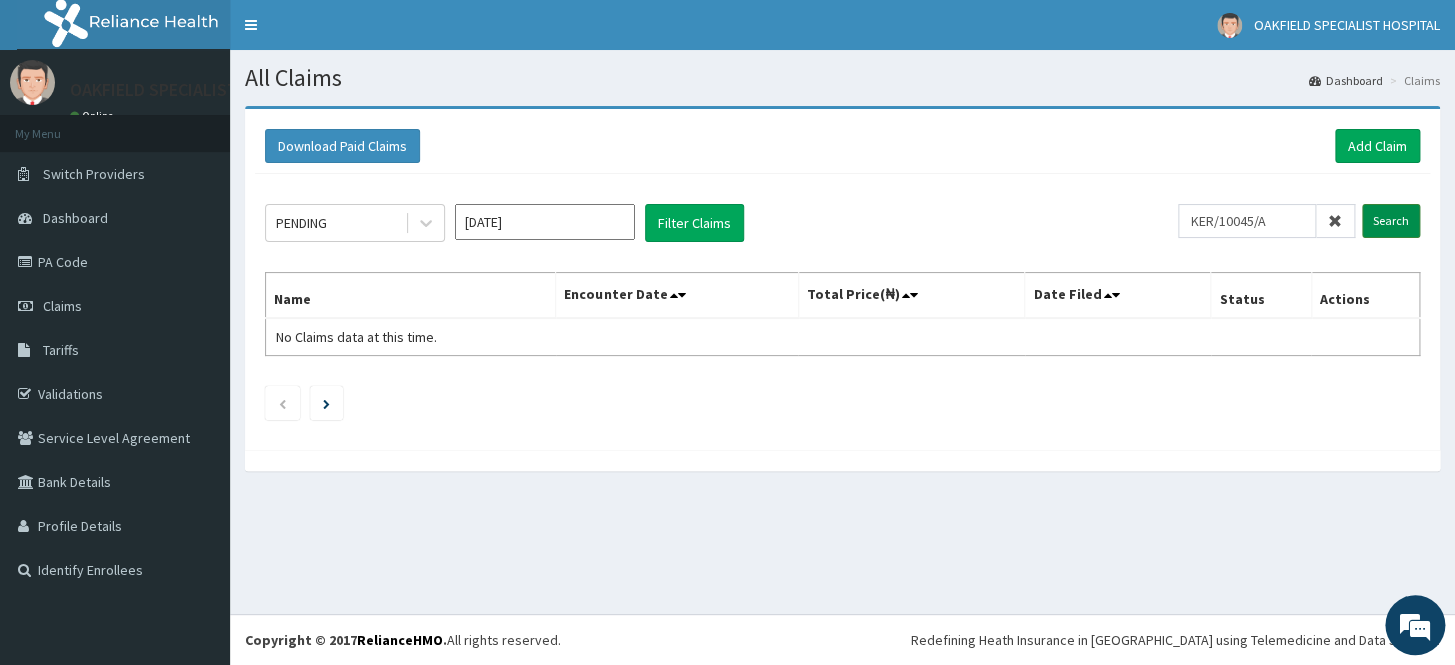 click on "Search" at bounding box center [1391, 221] 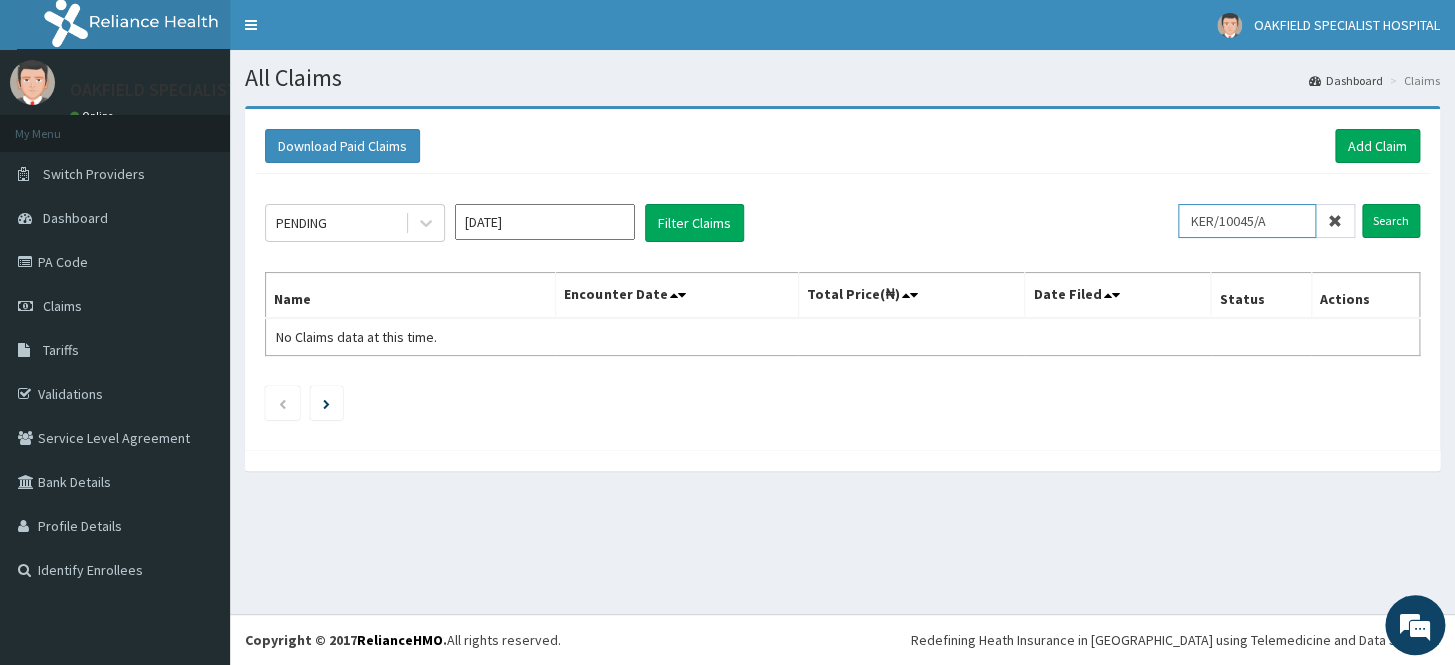 click on "KER/10045/A" at bounding box center [1247, 221] 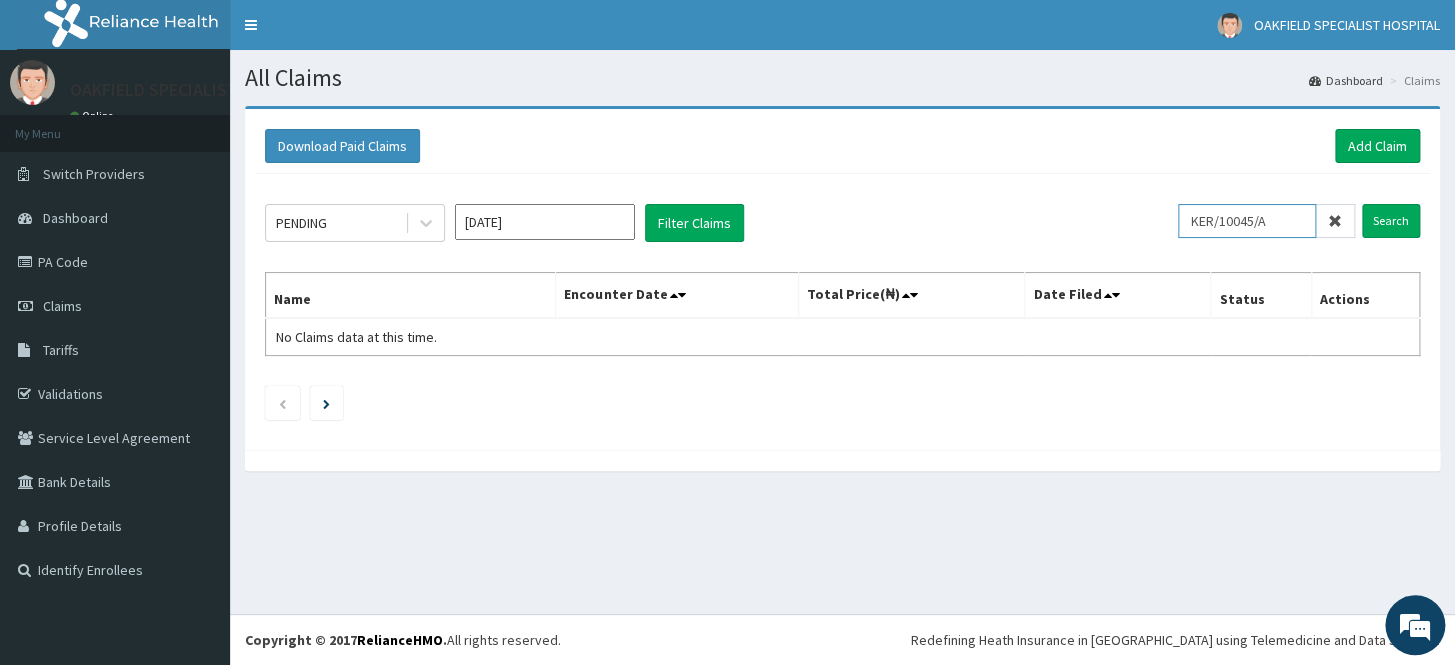 click on "KER/10045/A" at bounding box center [1247, 221] 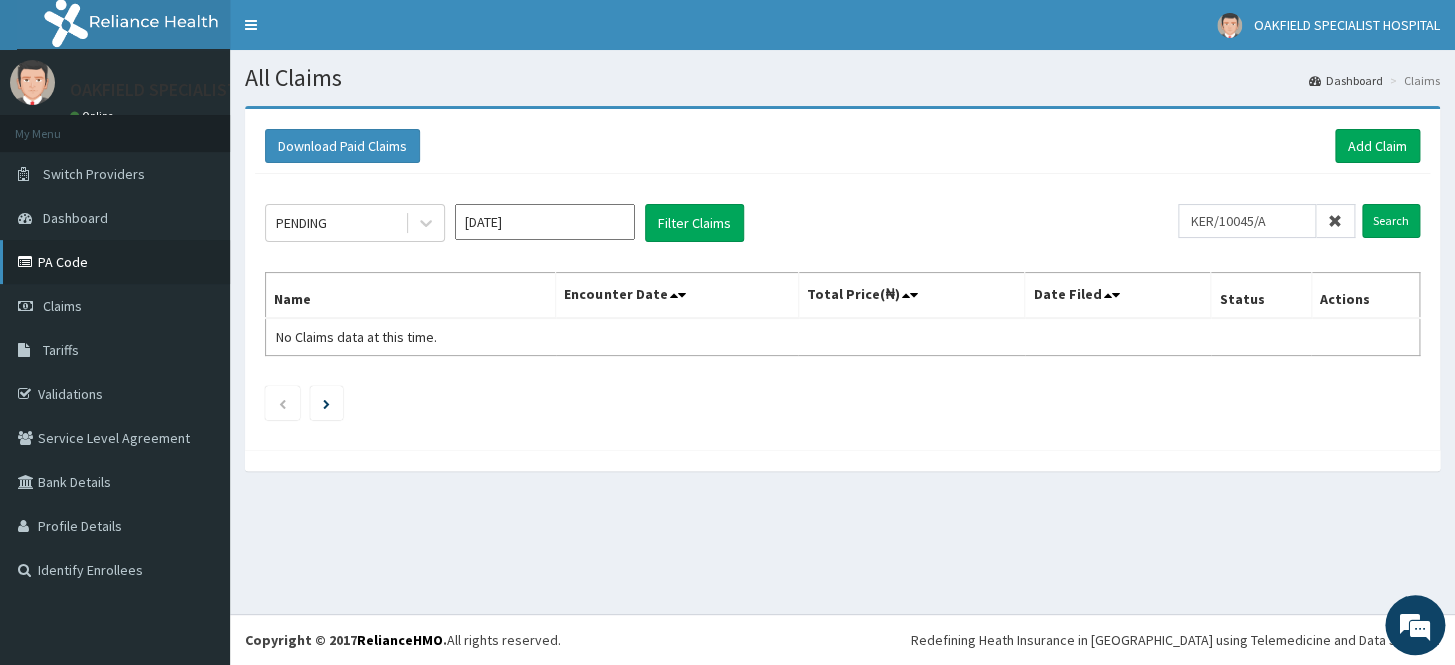 click on "PA Code" at bounding box center [115, 262] 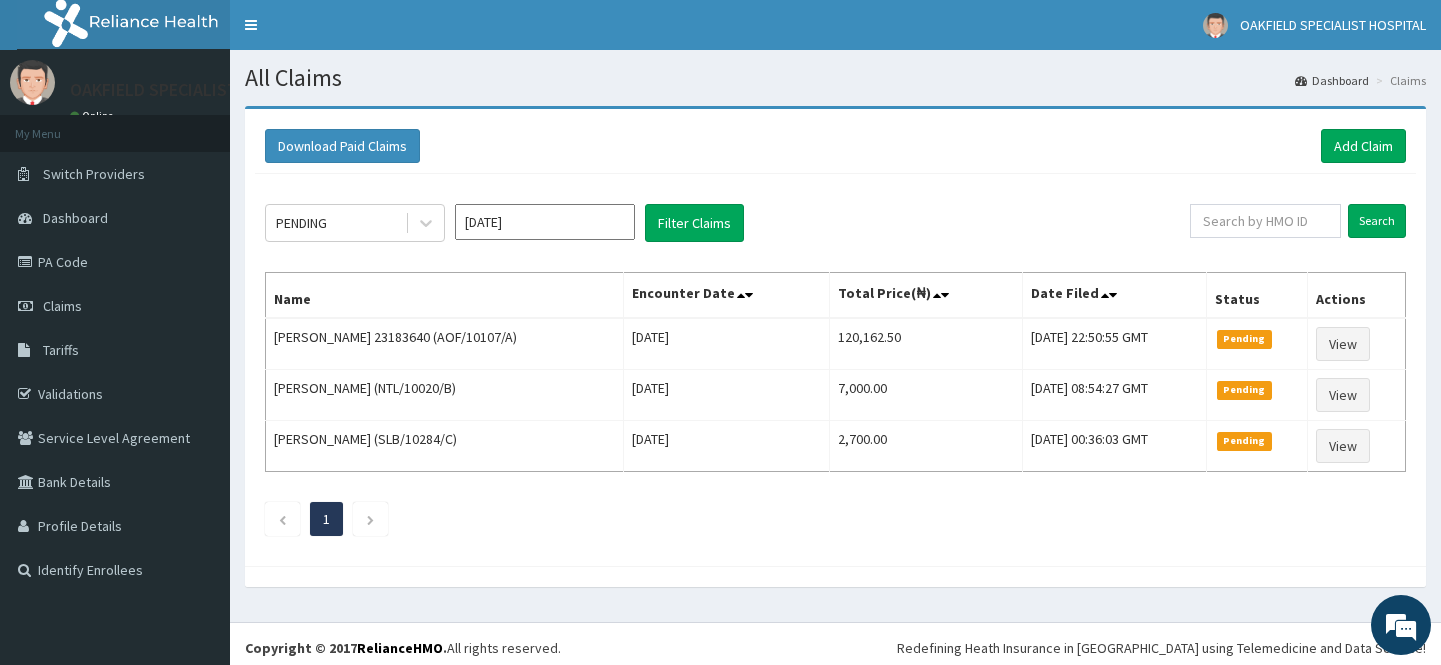 scroll, scrollTop: 0, scrollLeft: 0, axis: both 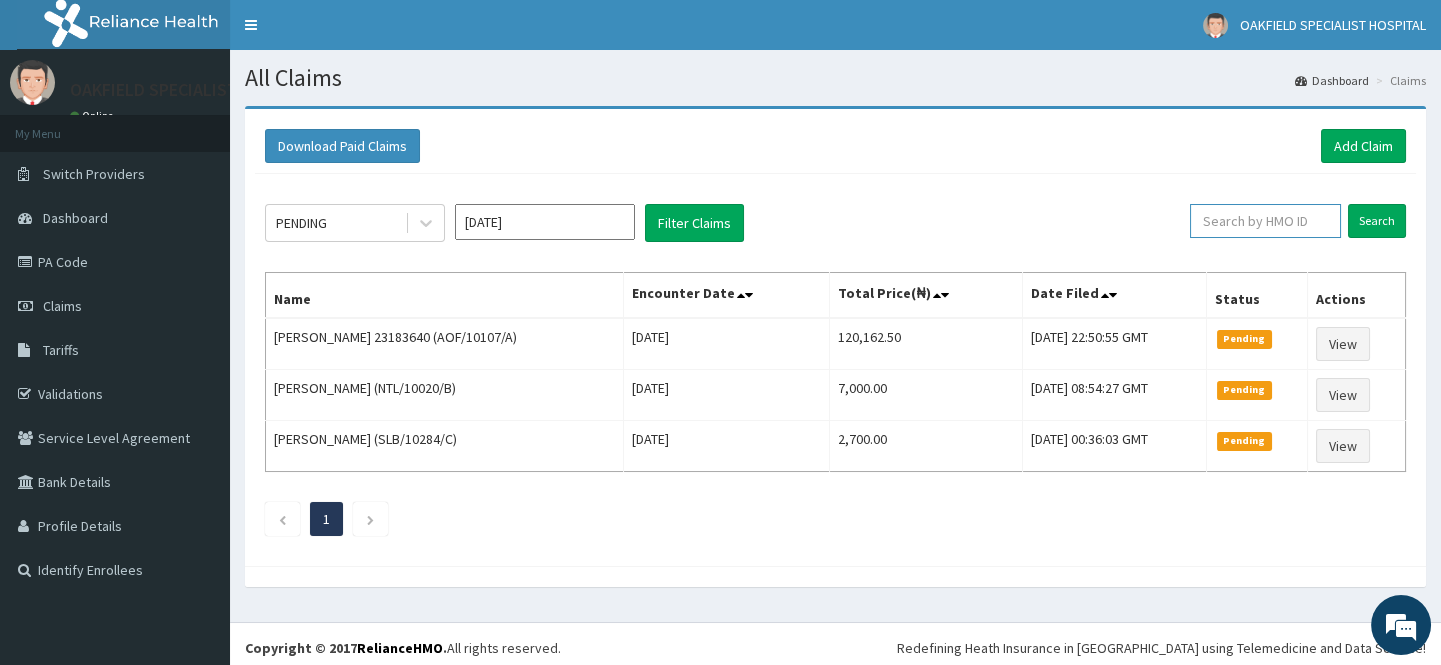 click at bounding box center [1265, 221] 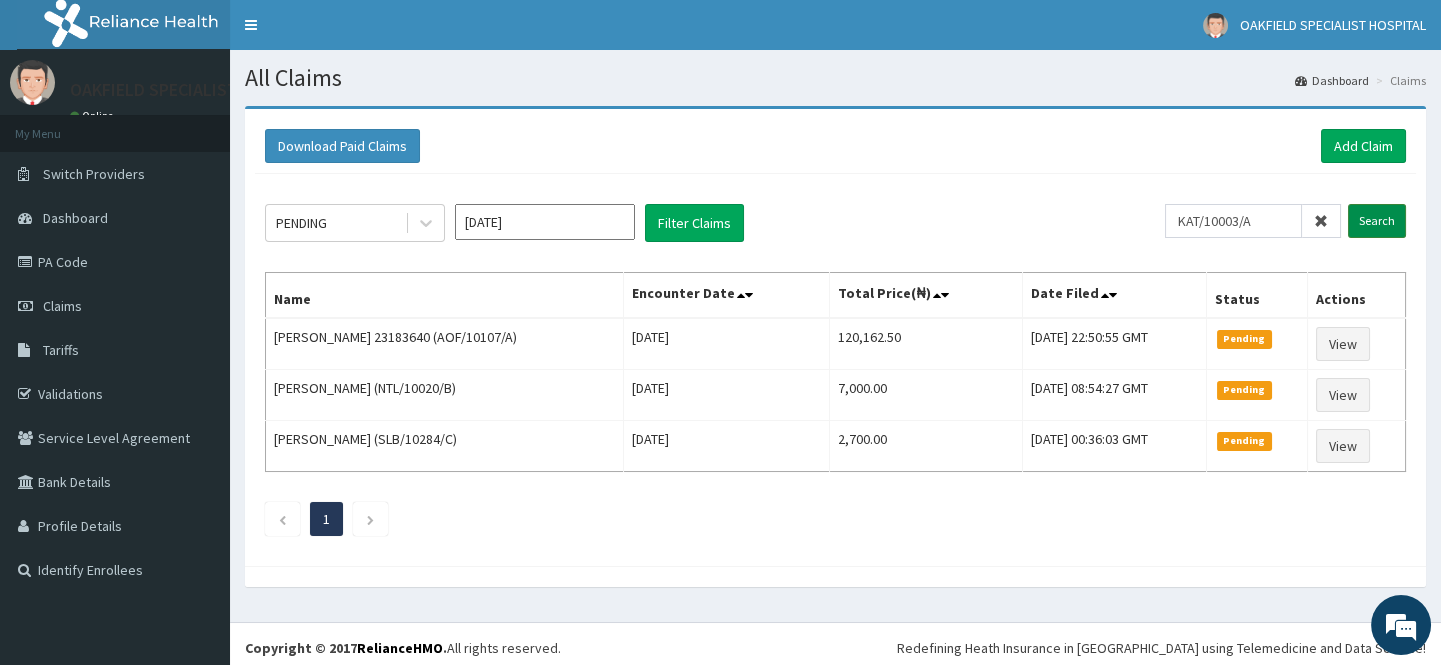 click on "Search" at bounding box center [1377, 221] 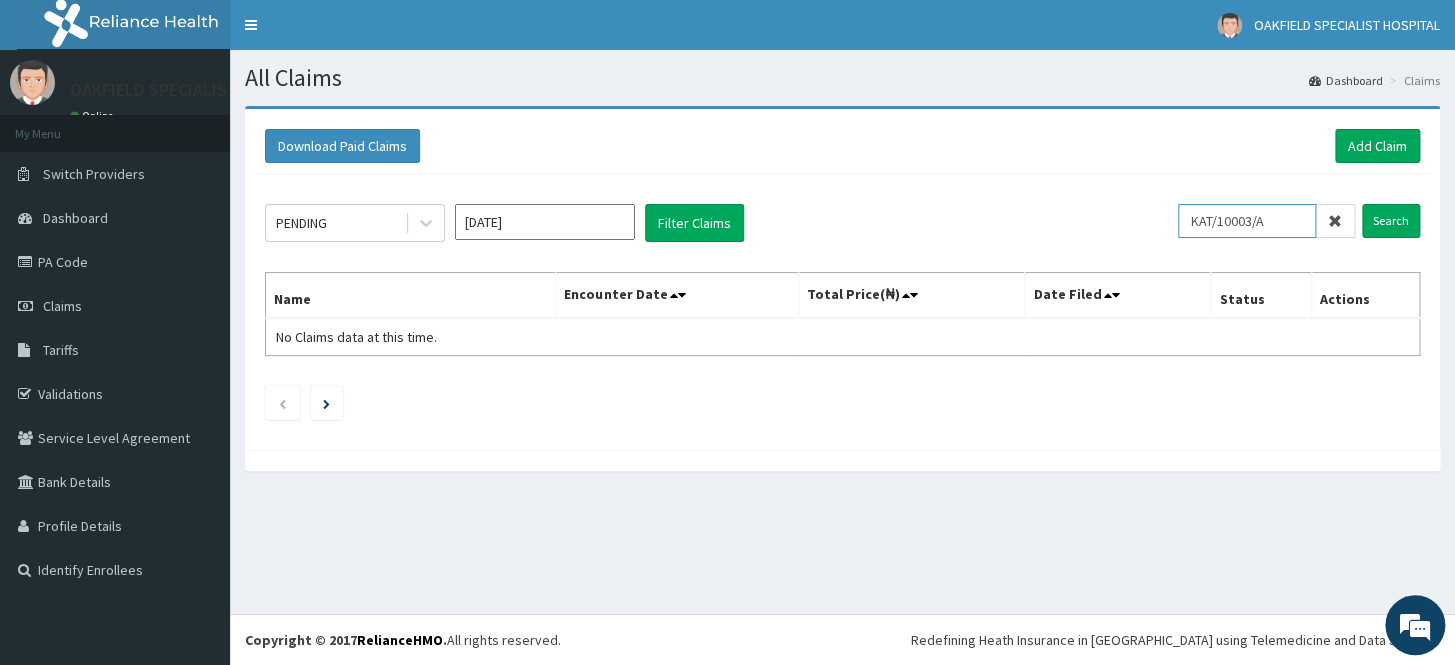 click on "KAT/10003/A" at bounding box center [1247, 221] 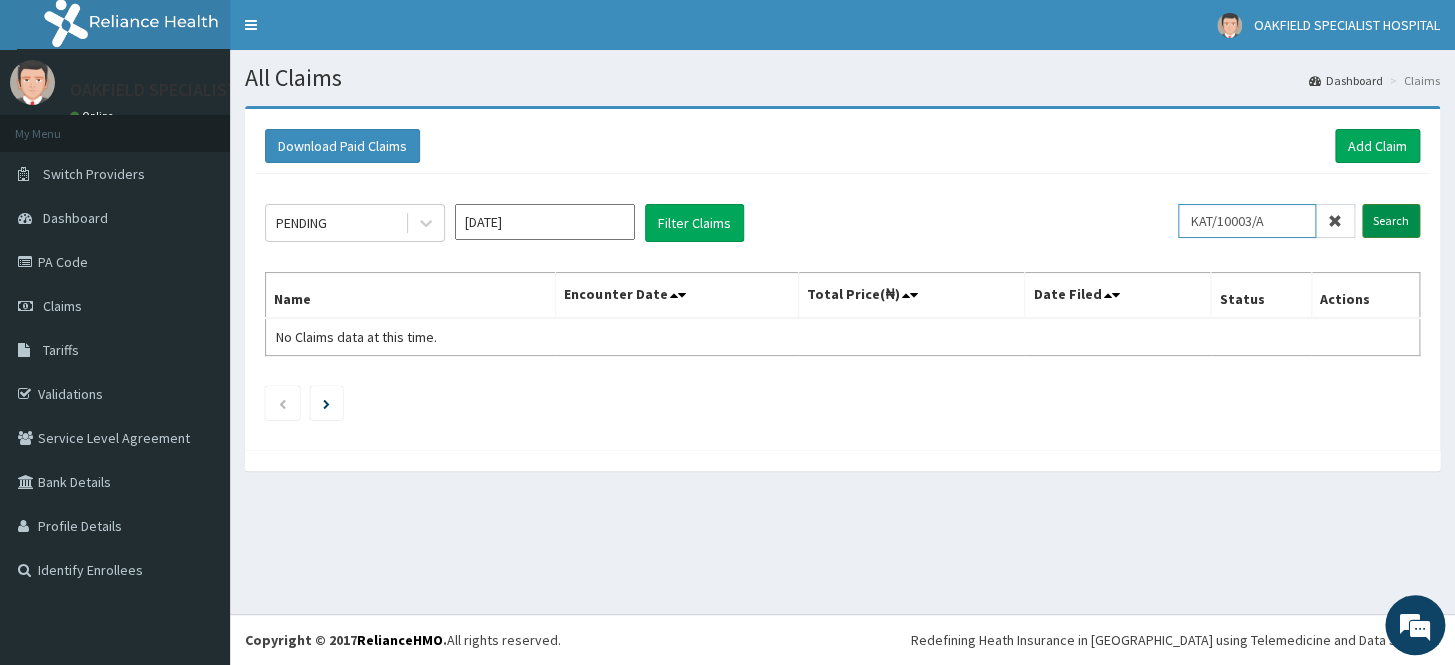 type on "KAT/10003/A" 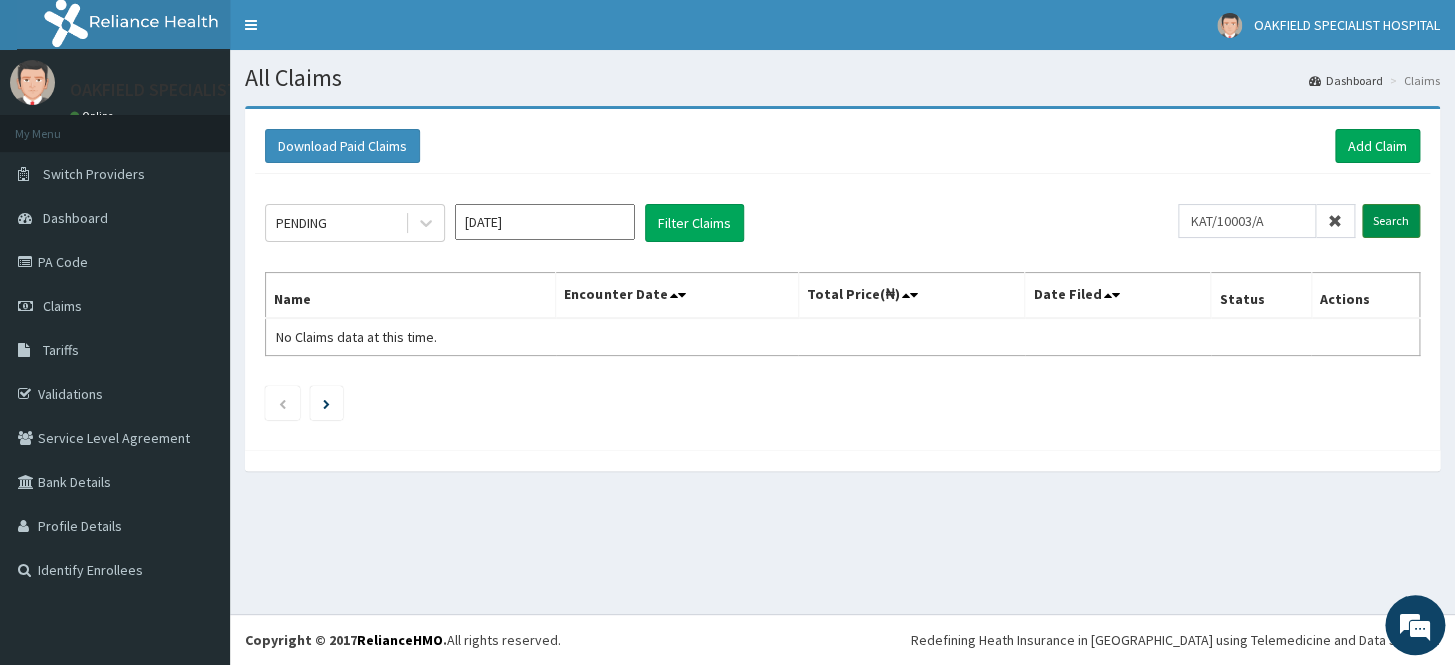 click on "Search" at bounding box center [1391, 221] 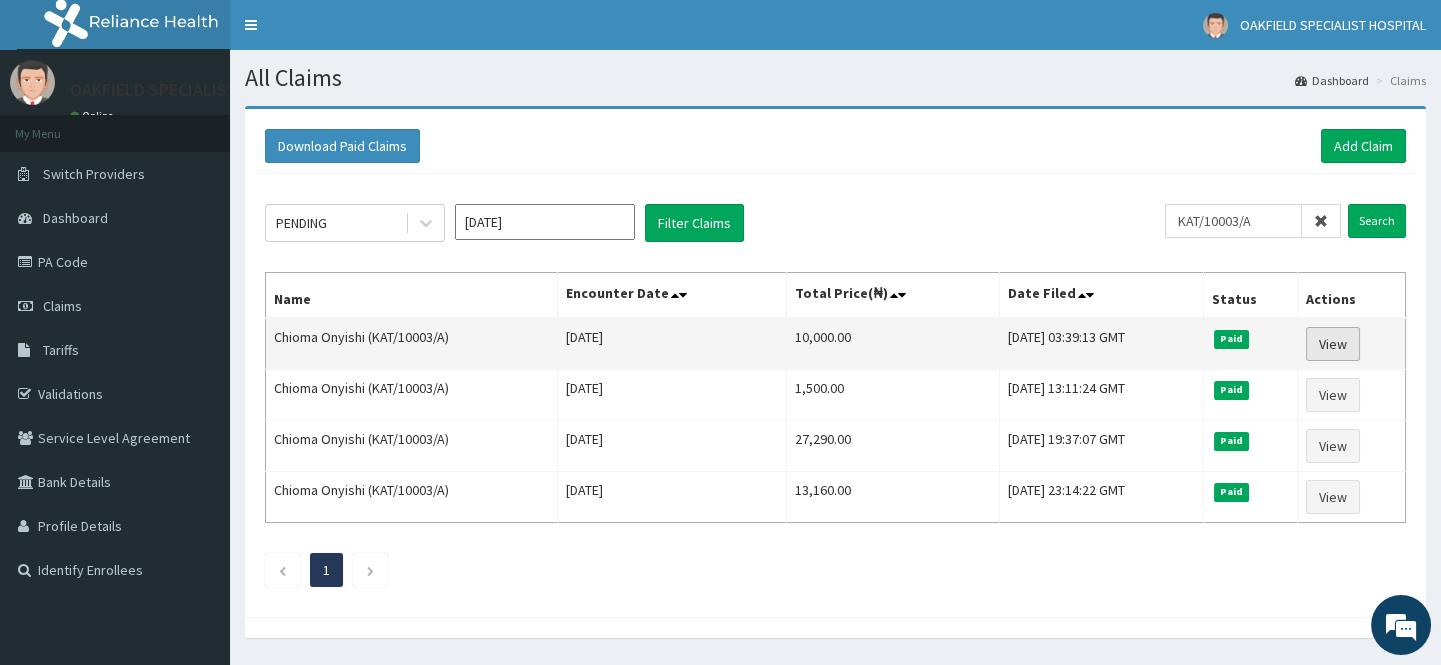 click on "View" at bounding box center (1333, 344) 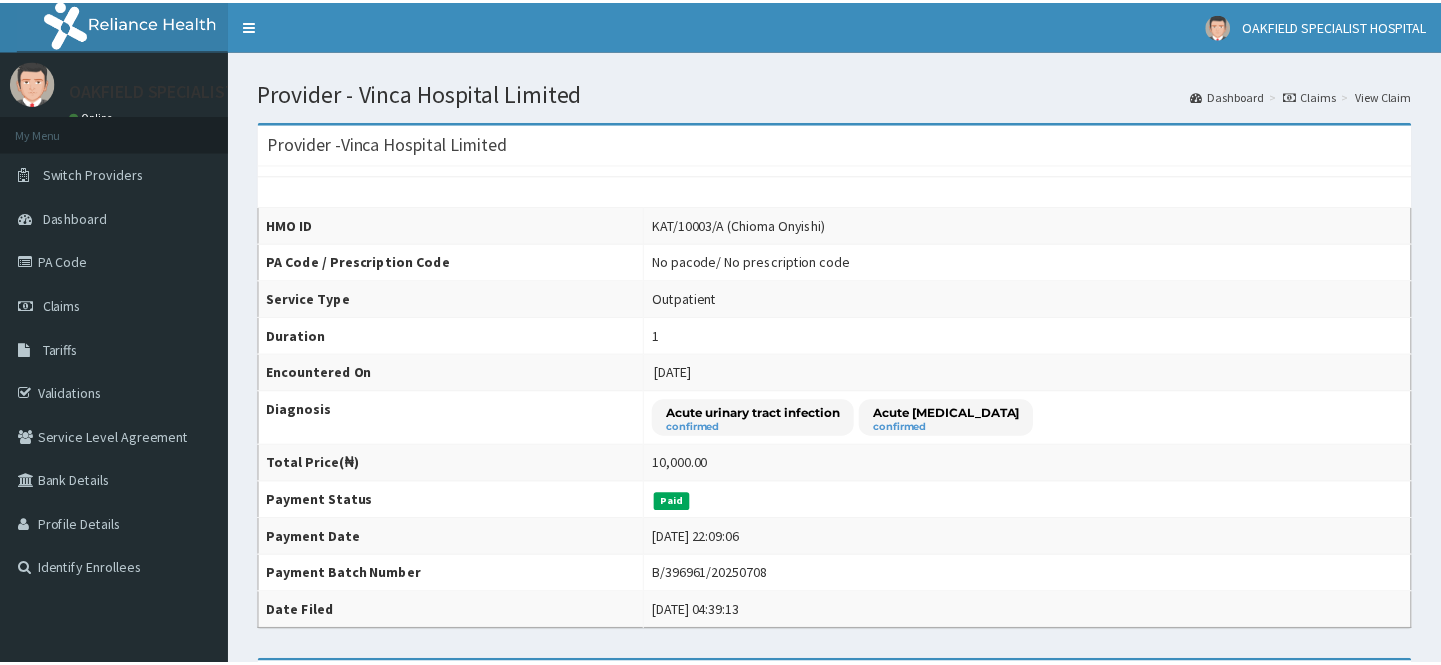 scroll, scrollTop: 0, scrollLeft: 0, axis: both 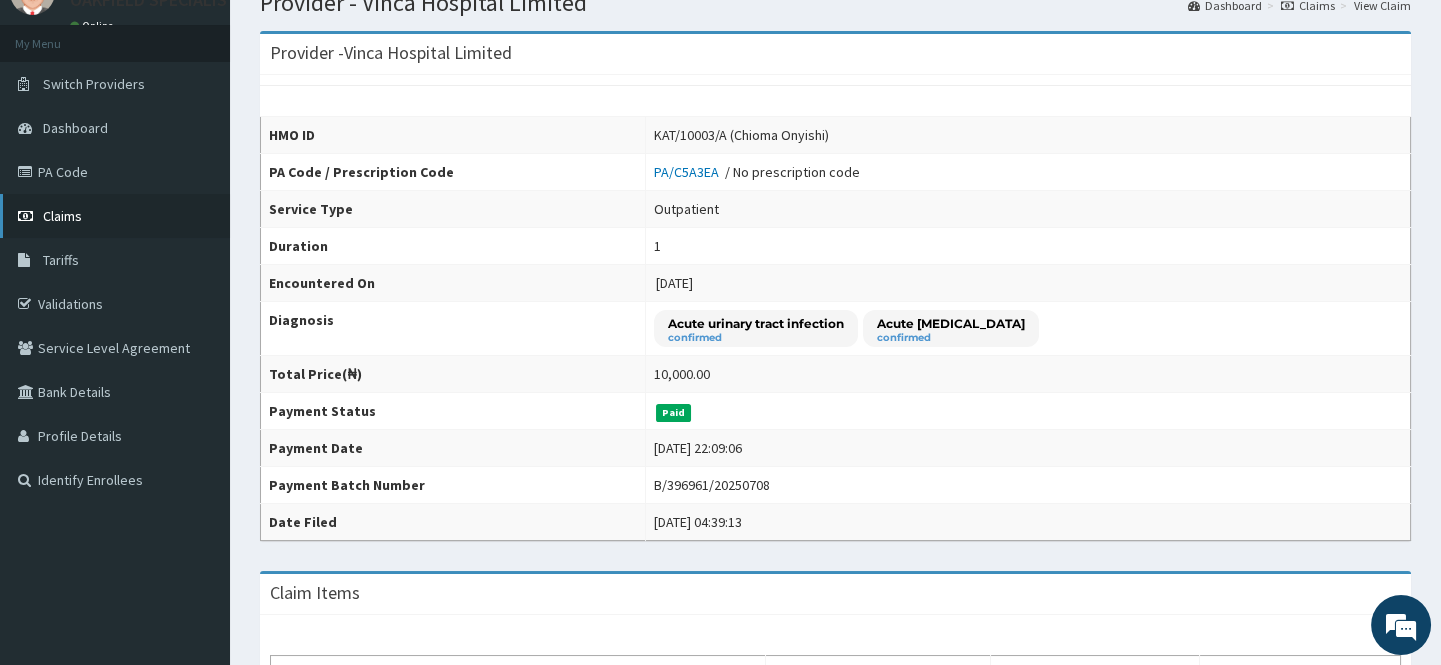 click on "Claims" at bounding box center [62, 216] 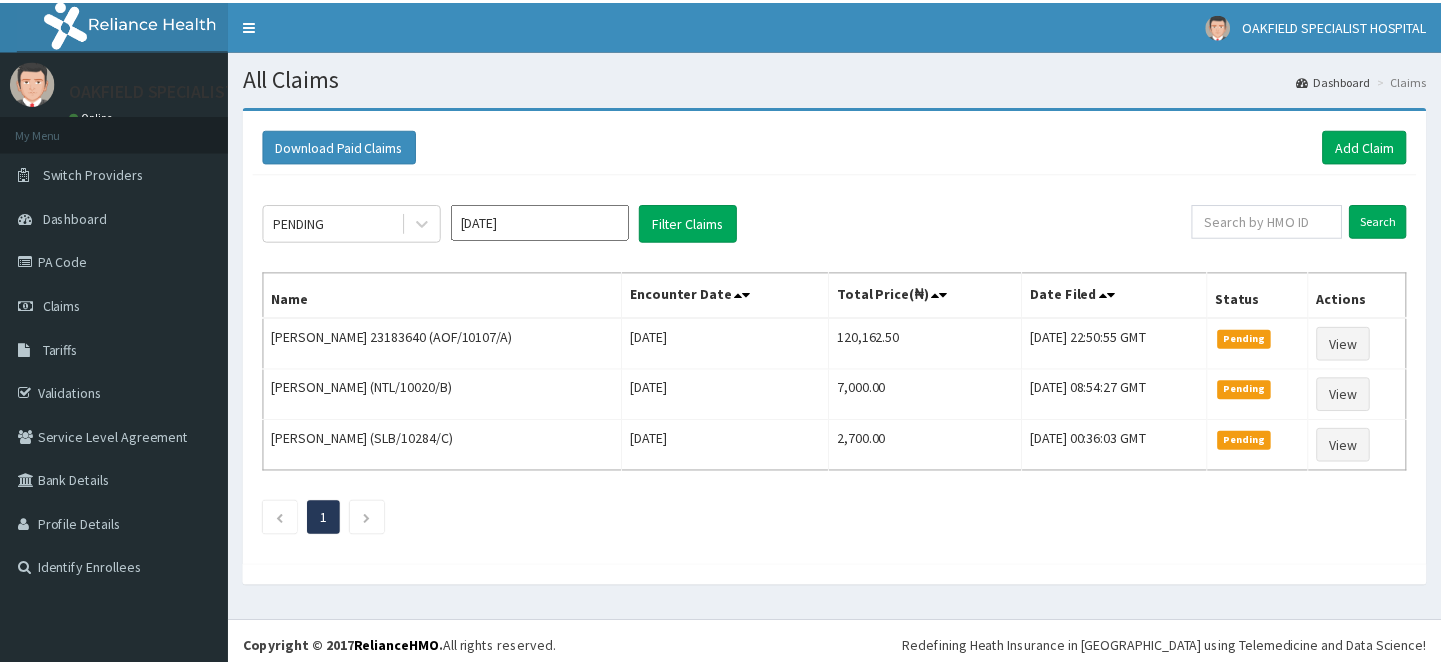 scroll, scrollTop: 0, scrollLeft: 0, axis: both 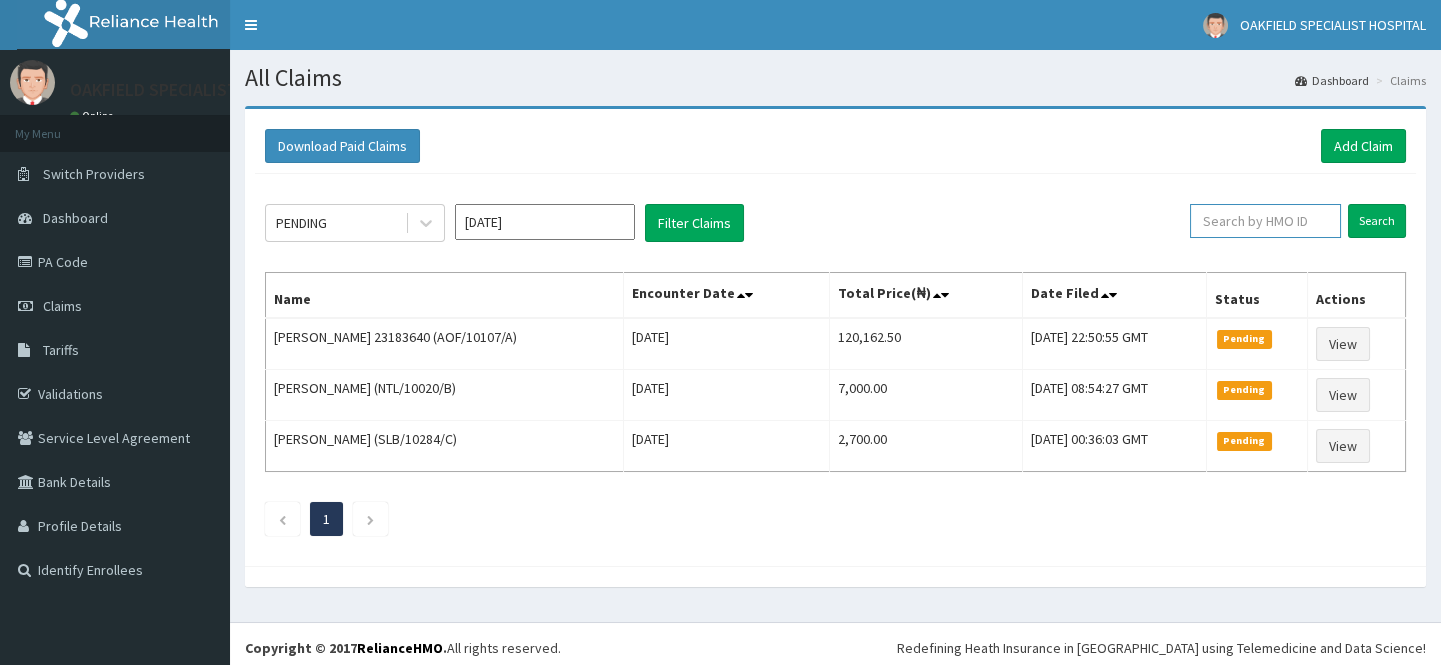 click at bounding box center (1265, 221) 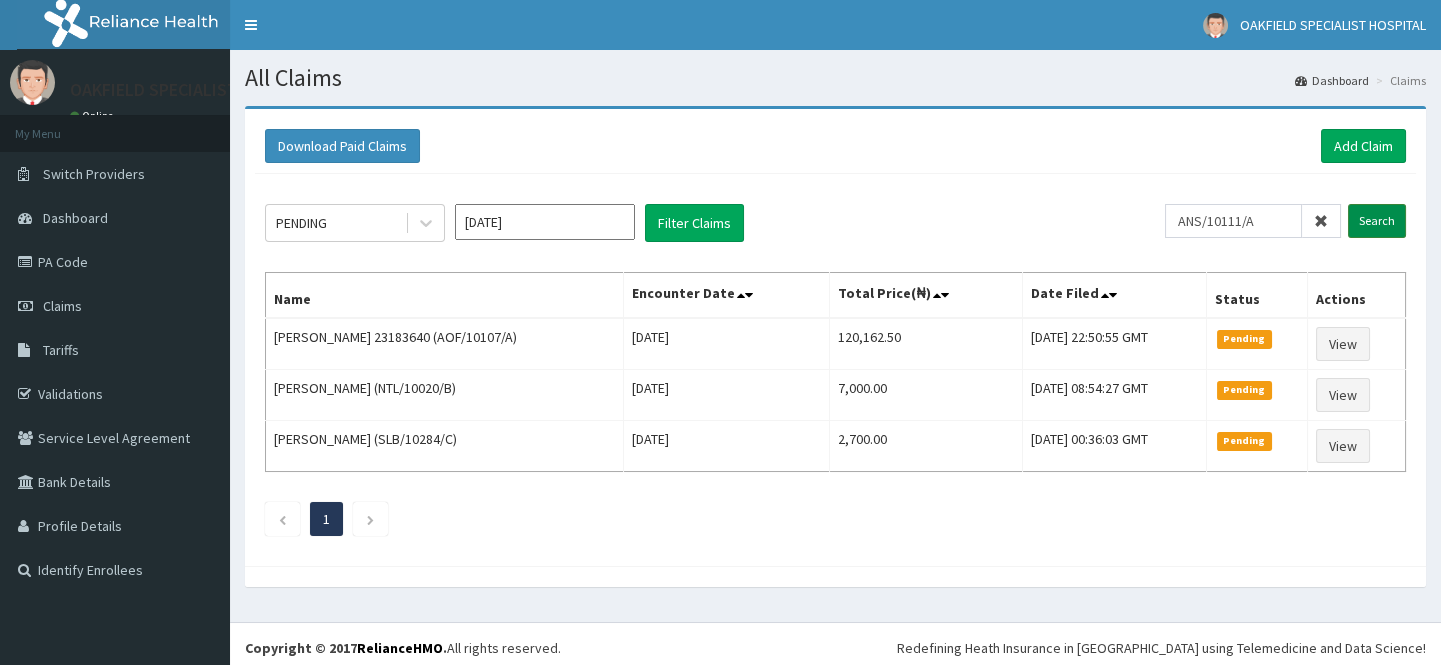 click on "Search" at bounding box center (1377, 221) 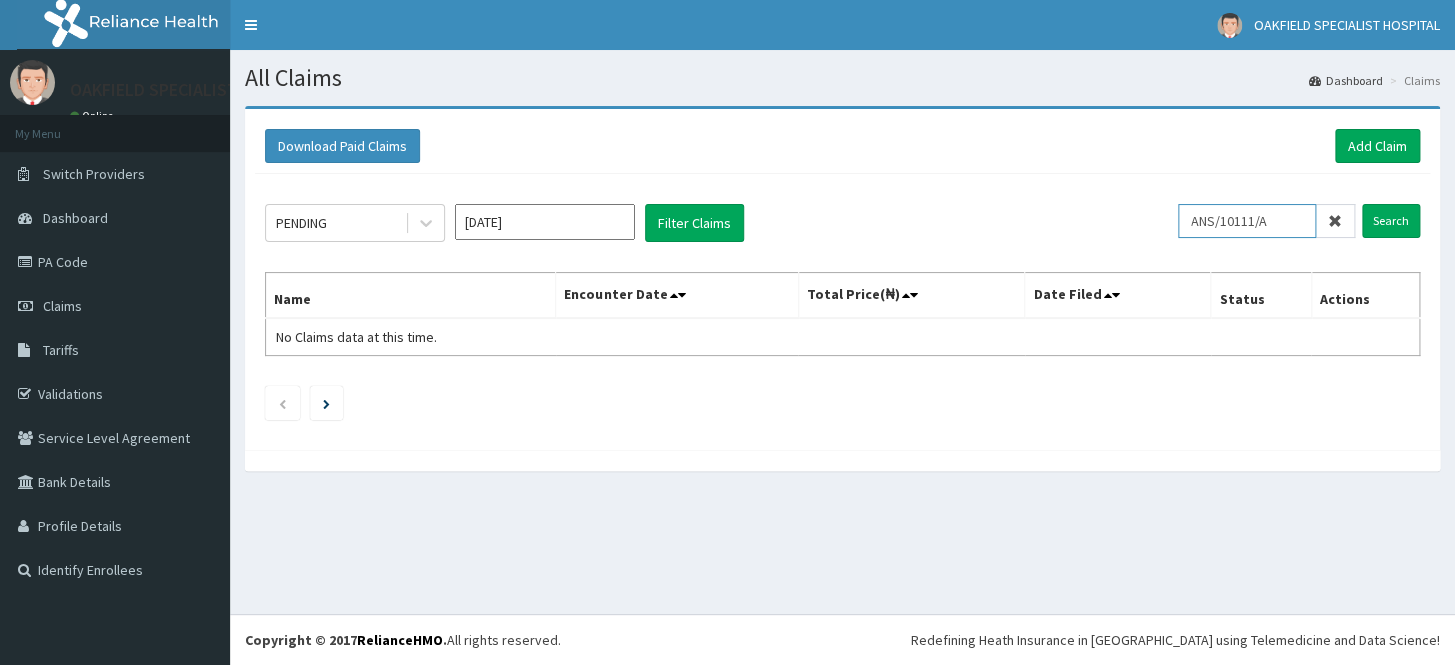 click on "ANS/10111/A" at bounding box center (1247, 221) 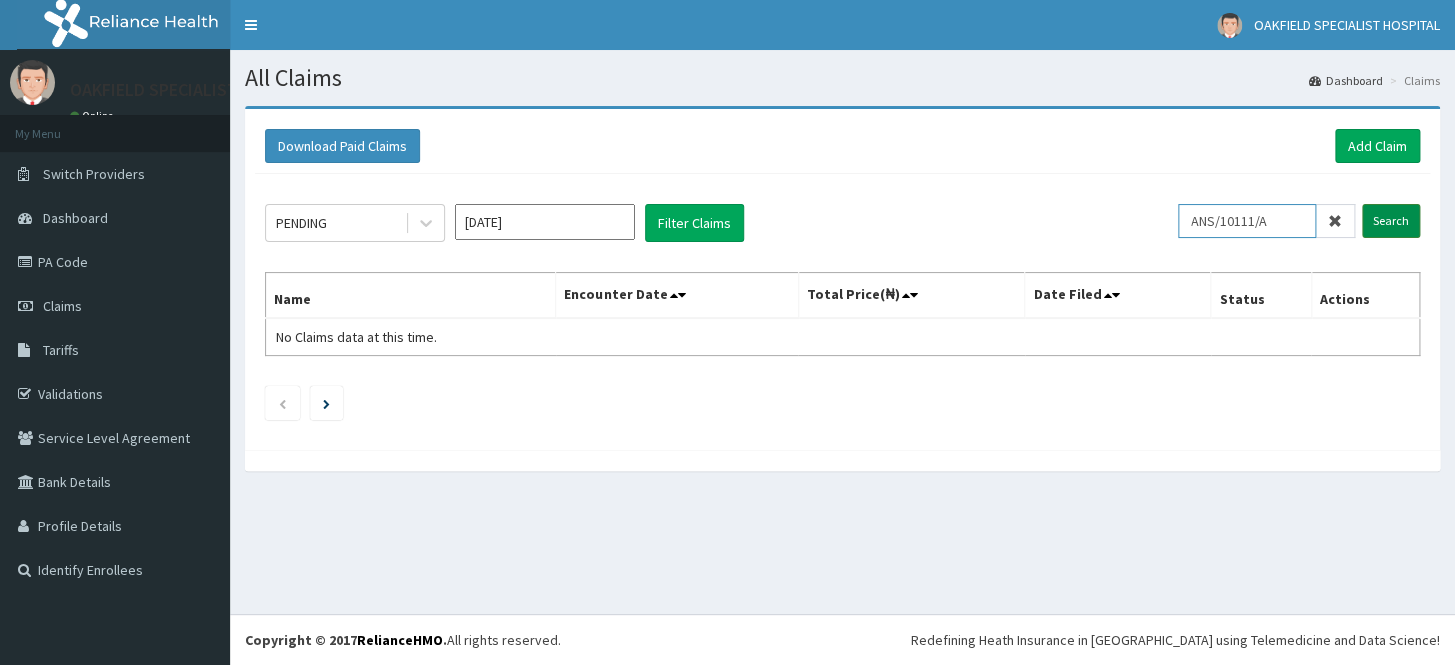 type on "ANS/10111/A" 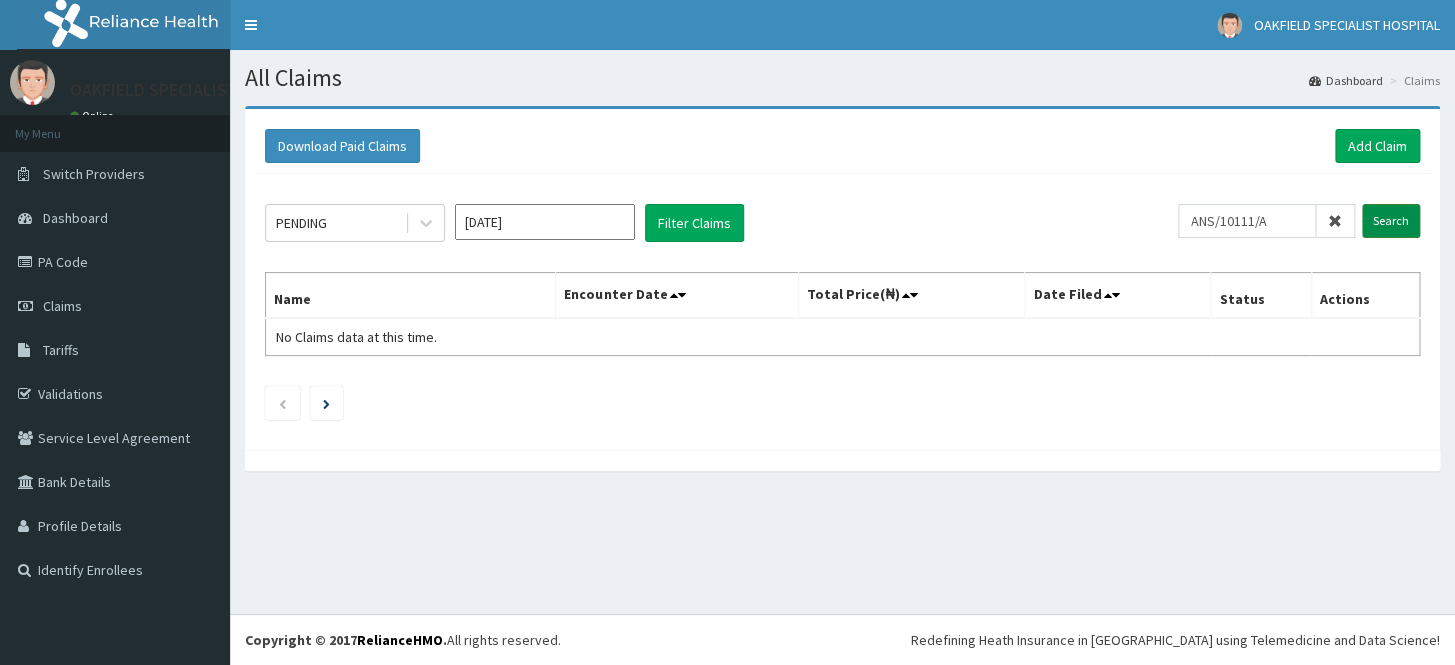 click on "Search" at bounding box center (1391, 221) 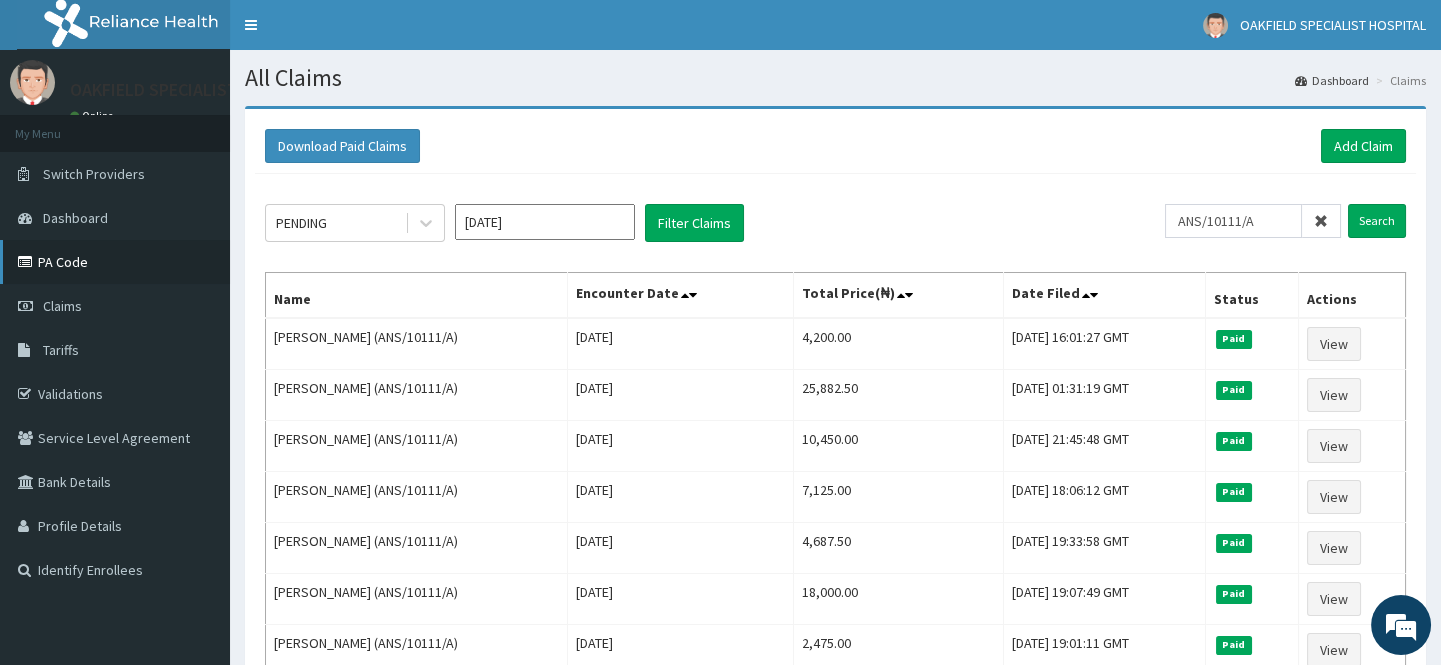 click on "PA Code" at bounding box center (115, 262) 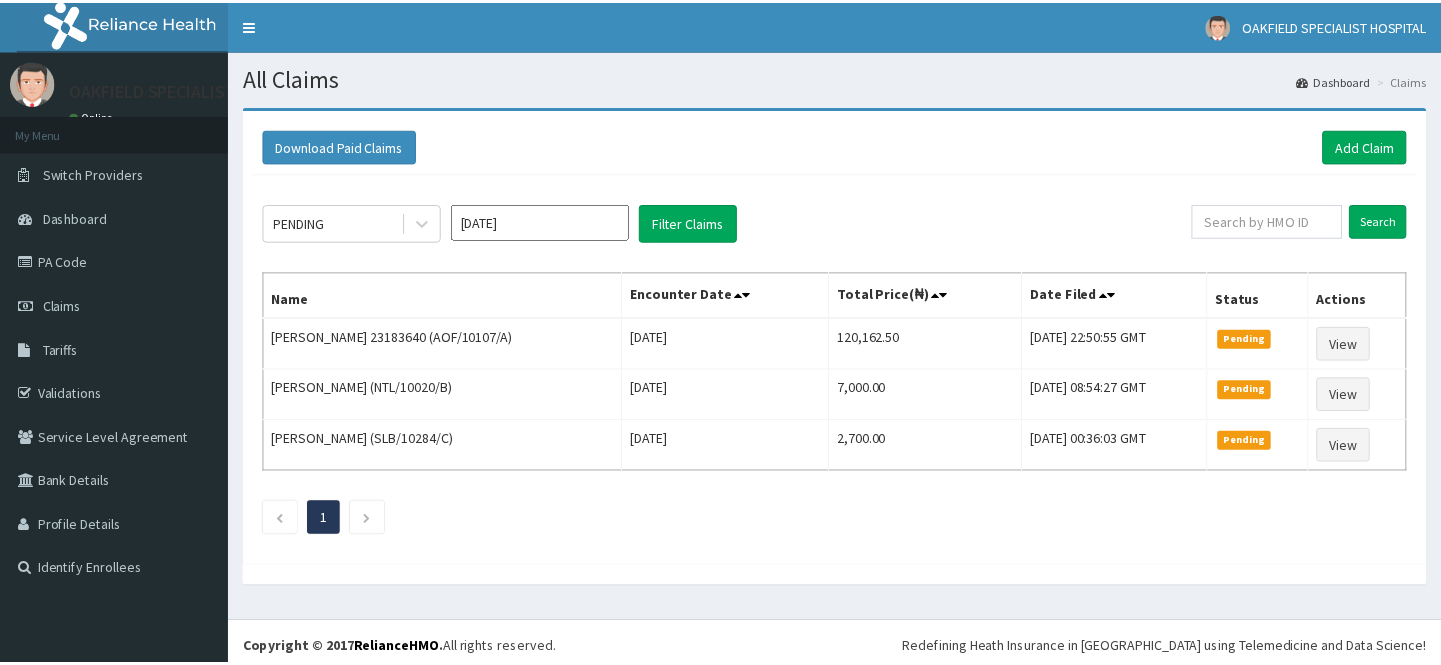 scroll, scrollTop: 0, scrollLeft: 0, axis: both 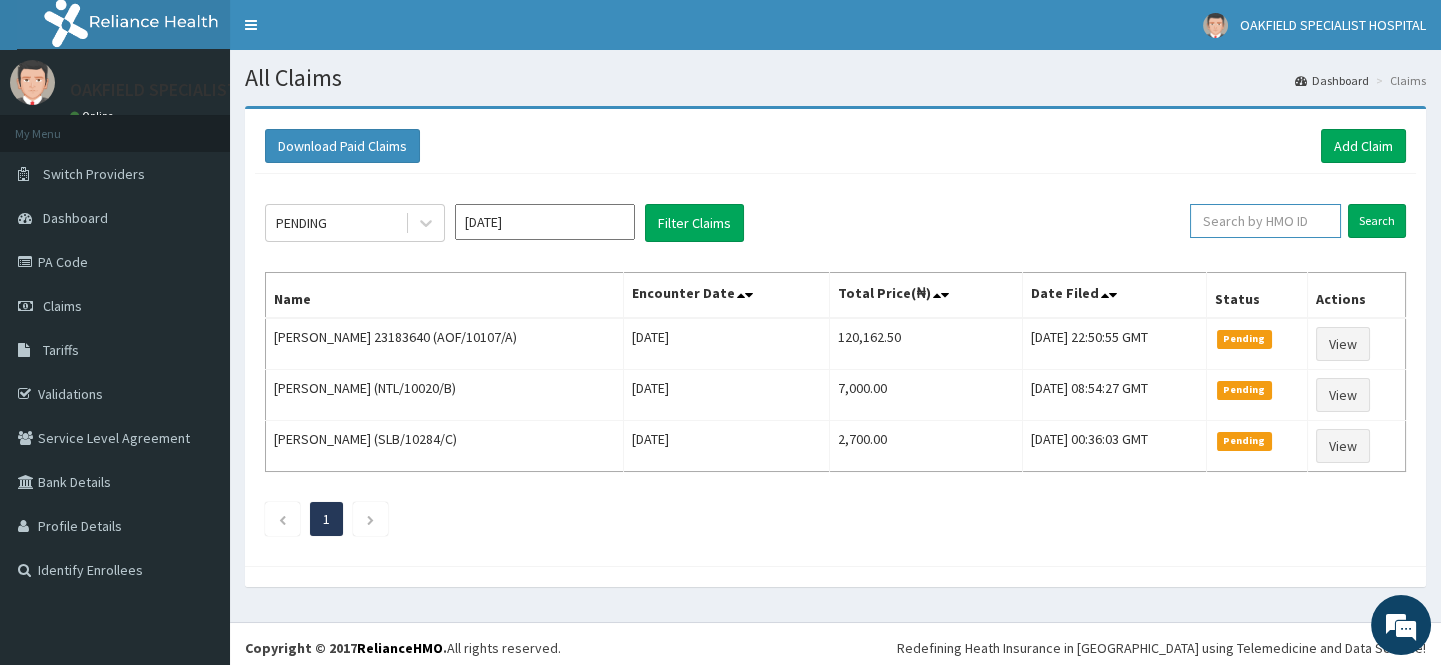 click at bounding box center (1265, 221) 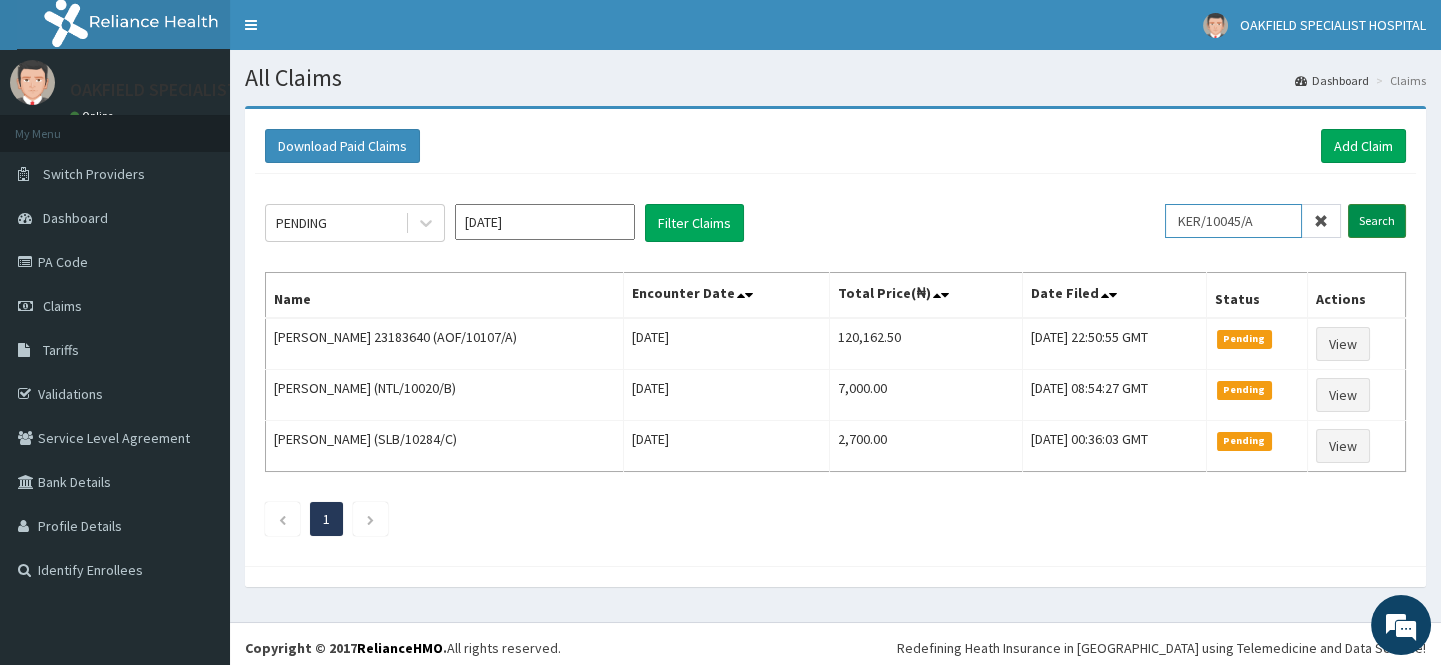 type on "KER/10045/A" 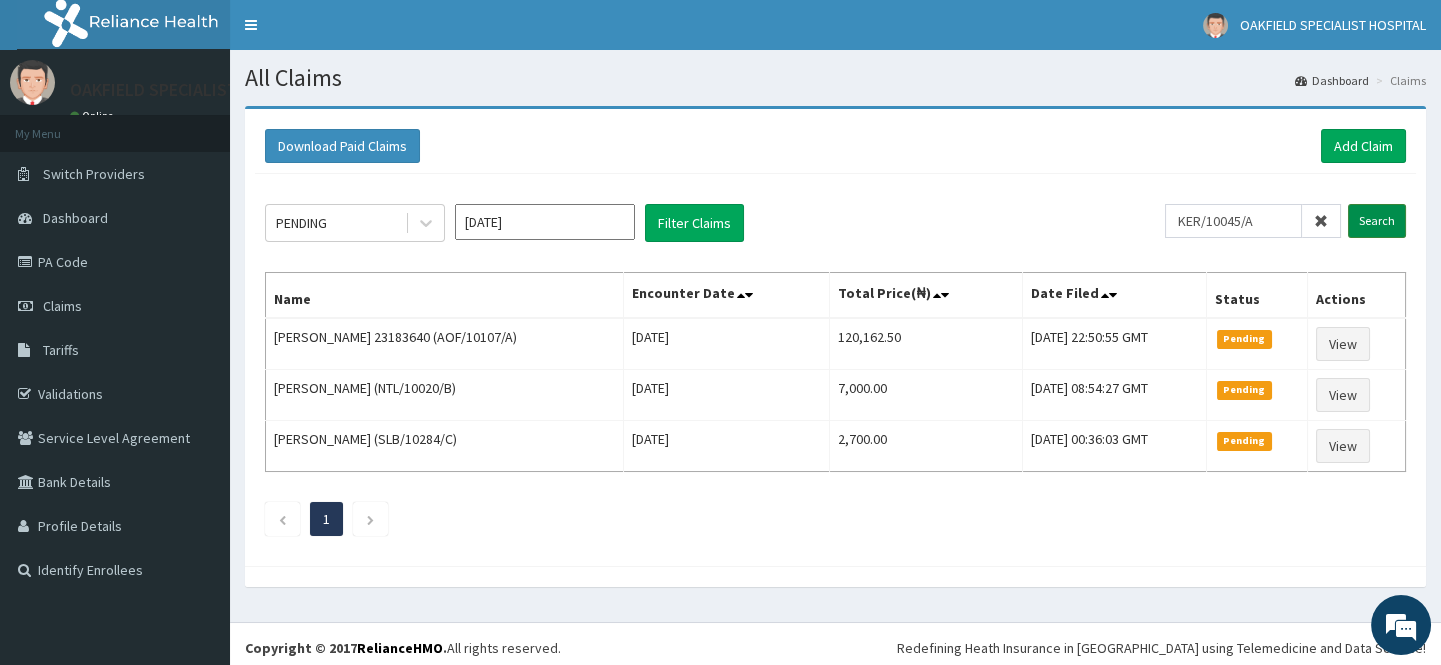 click on "Search" at bounding box center [1377, 221] 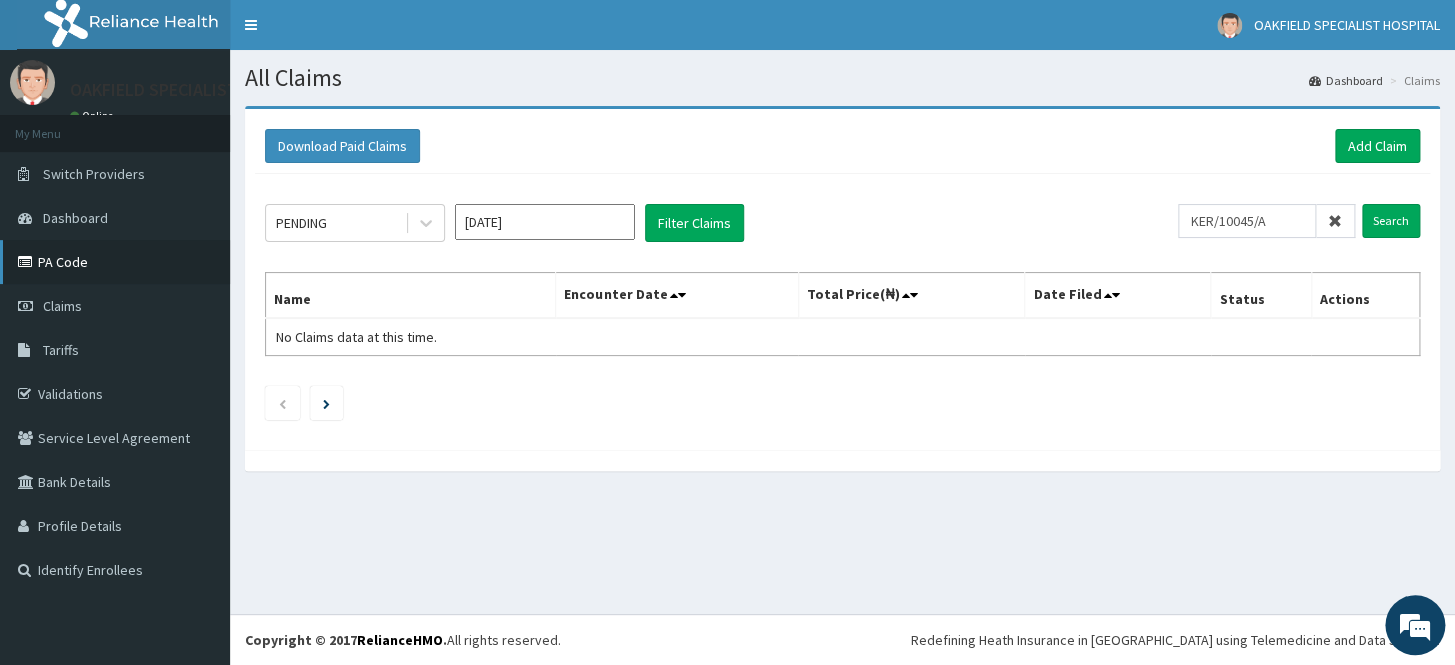 click on "PA Code" at bounding box center (115, 262) 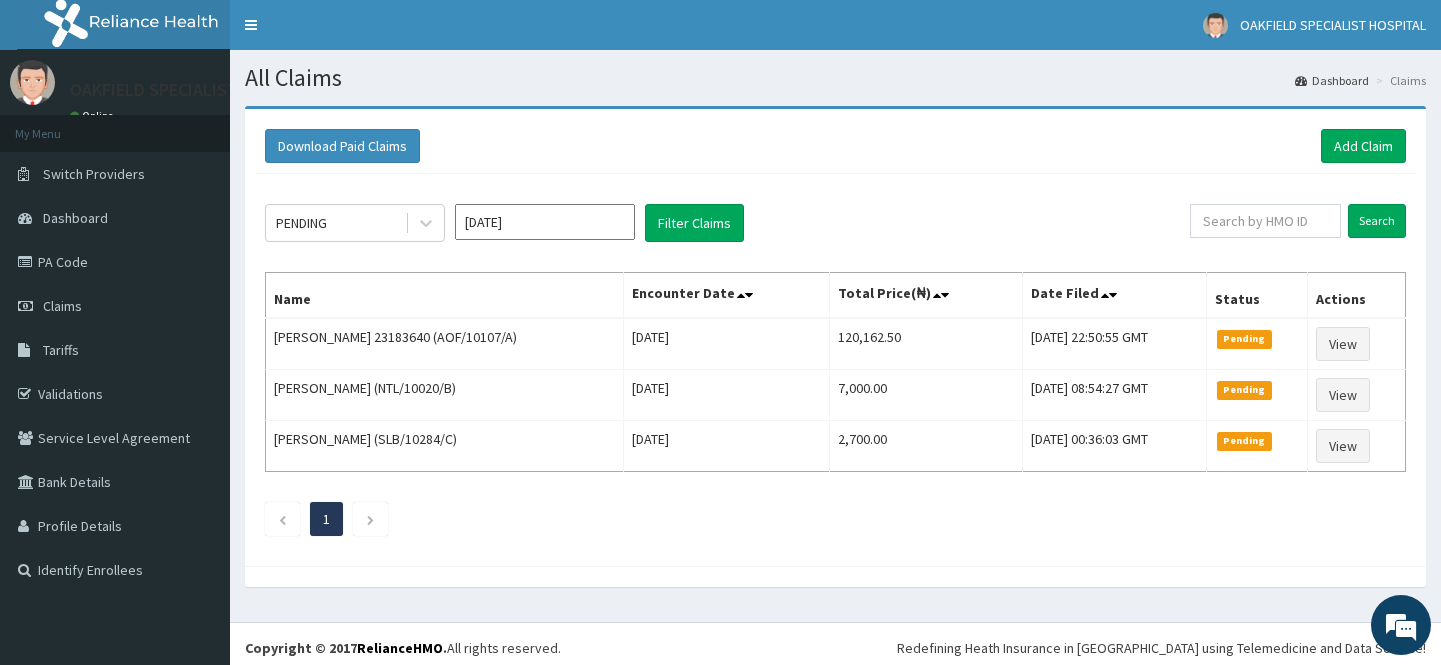 scroll, scrollTop: 0, scrollLeft: 0, axis: both 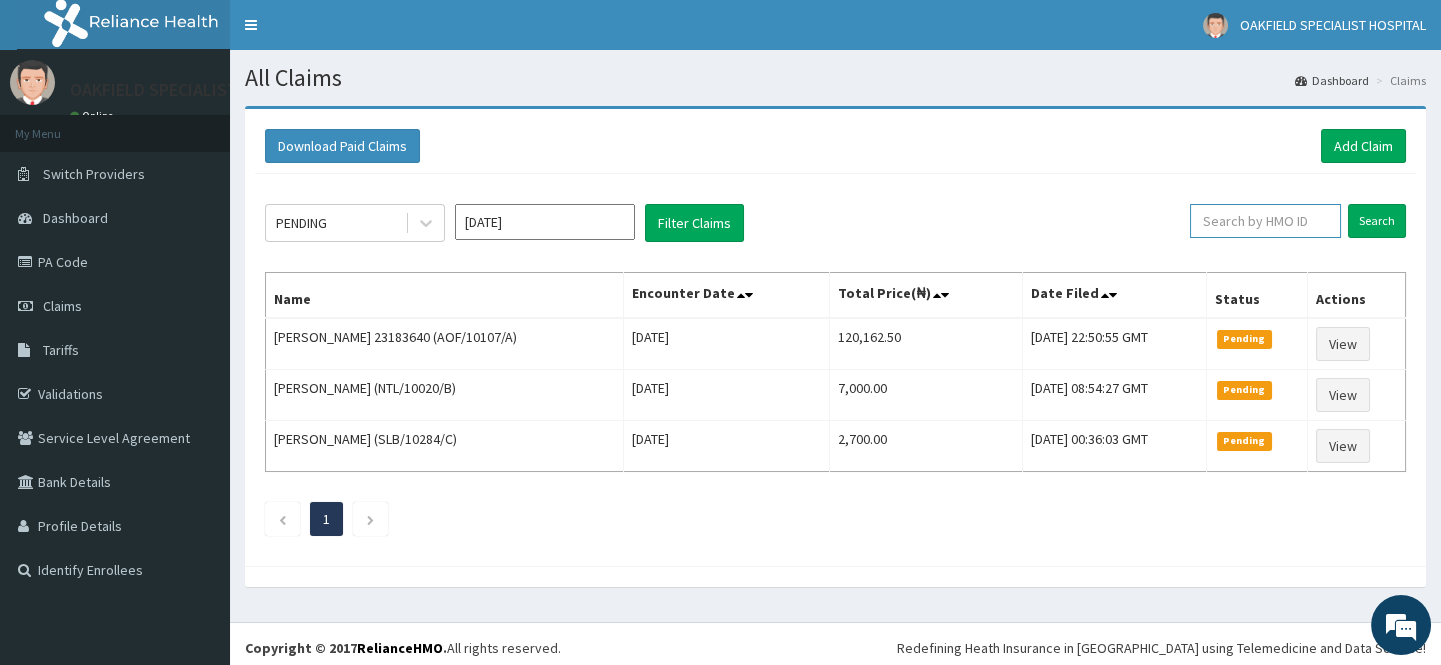 click at bounding box center [1265, 221] 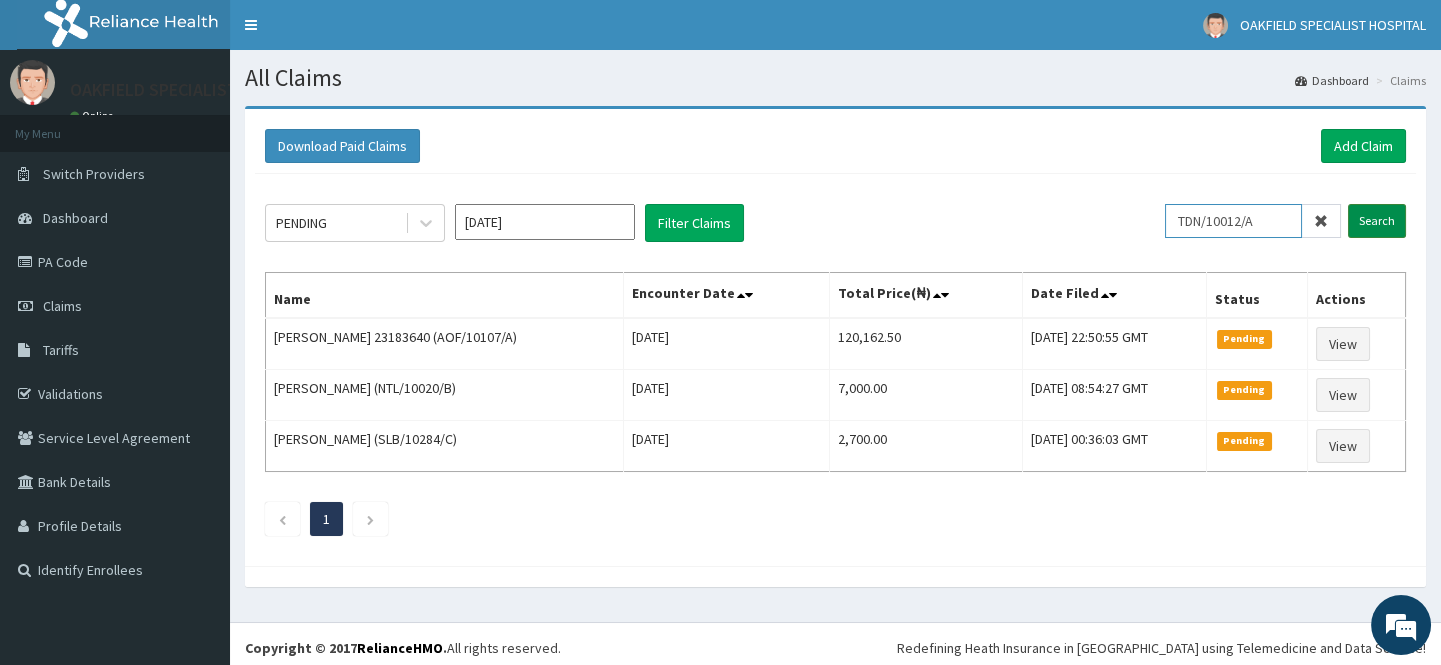 type on "TDN/10012/A" 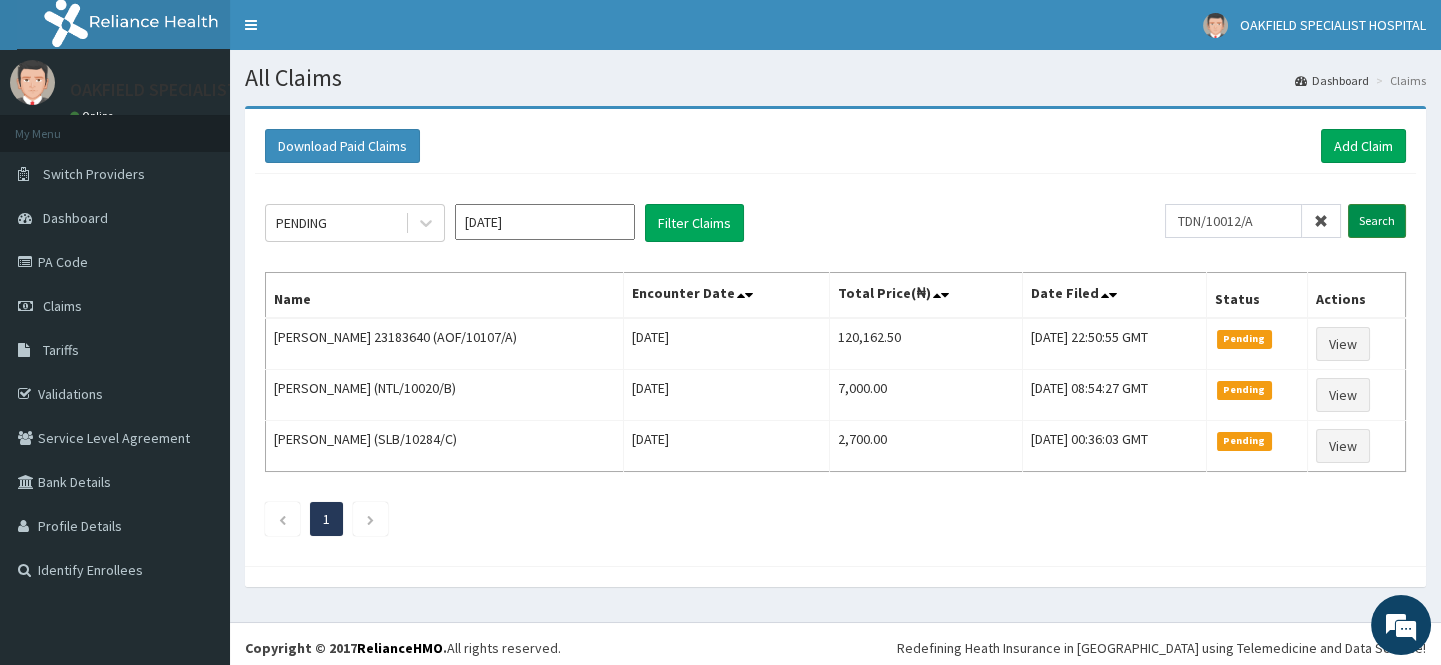 click on "Search" at bounding box center [1377, 221] 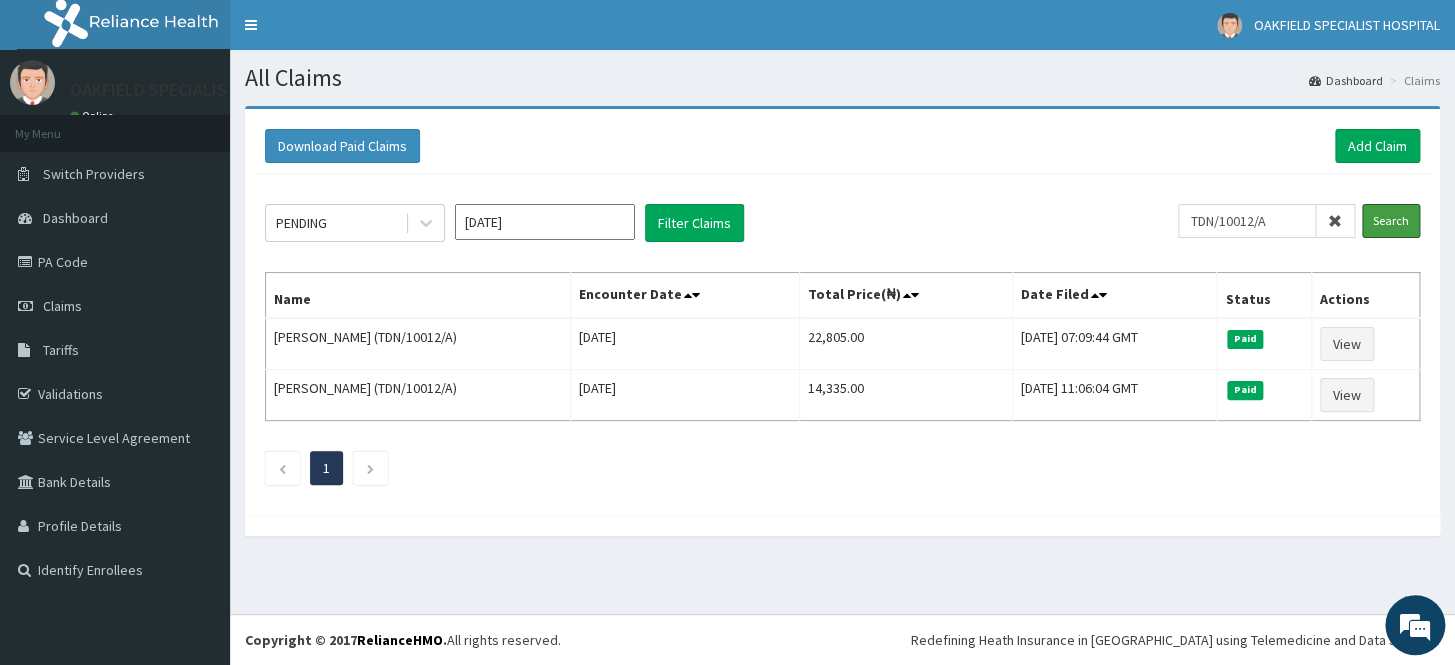 scroll, scrollTop: 0, scrollLeft: 0, axis: both 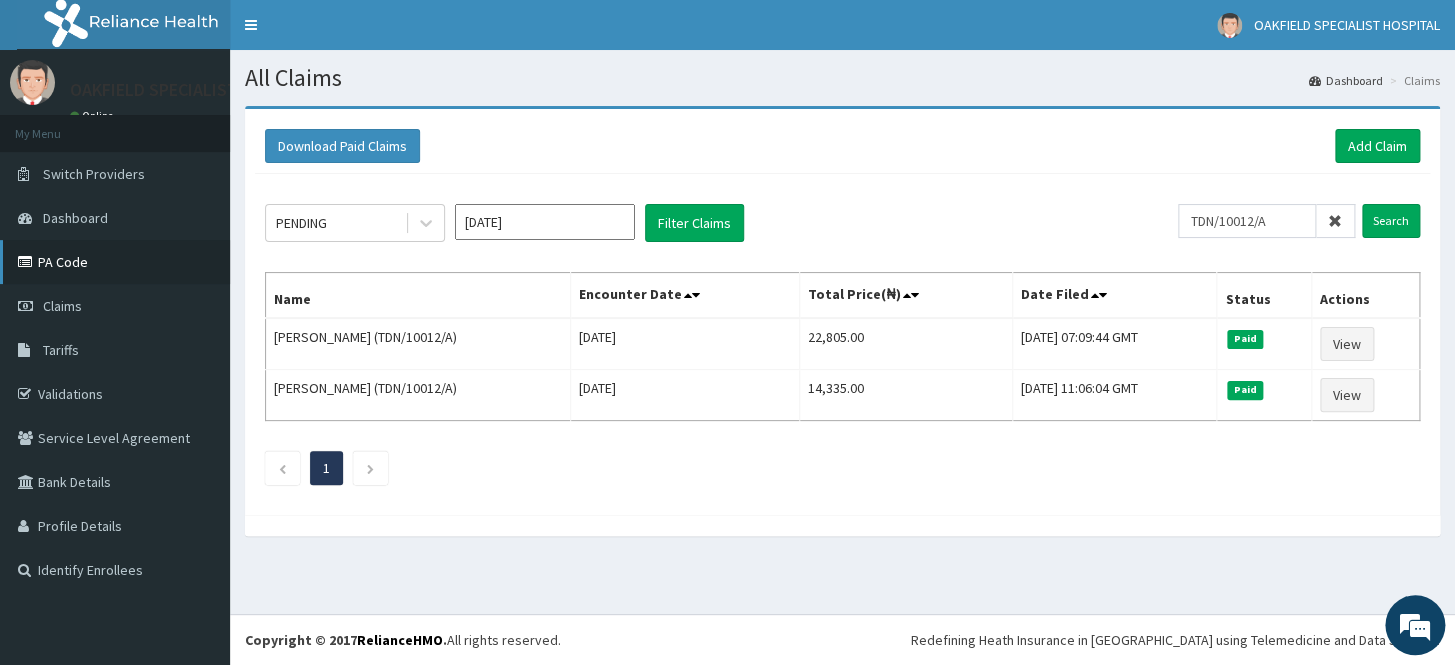 click on "PA Code" at bounding box center (115, 262) 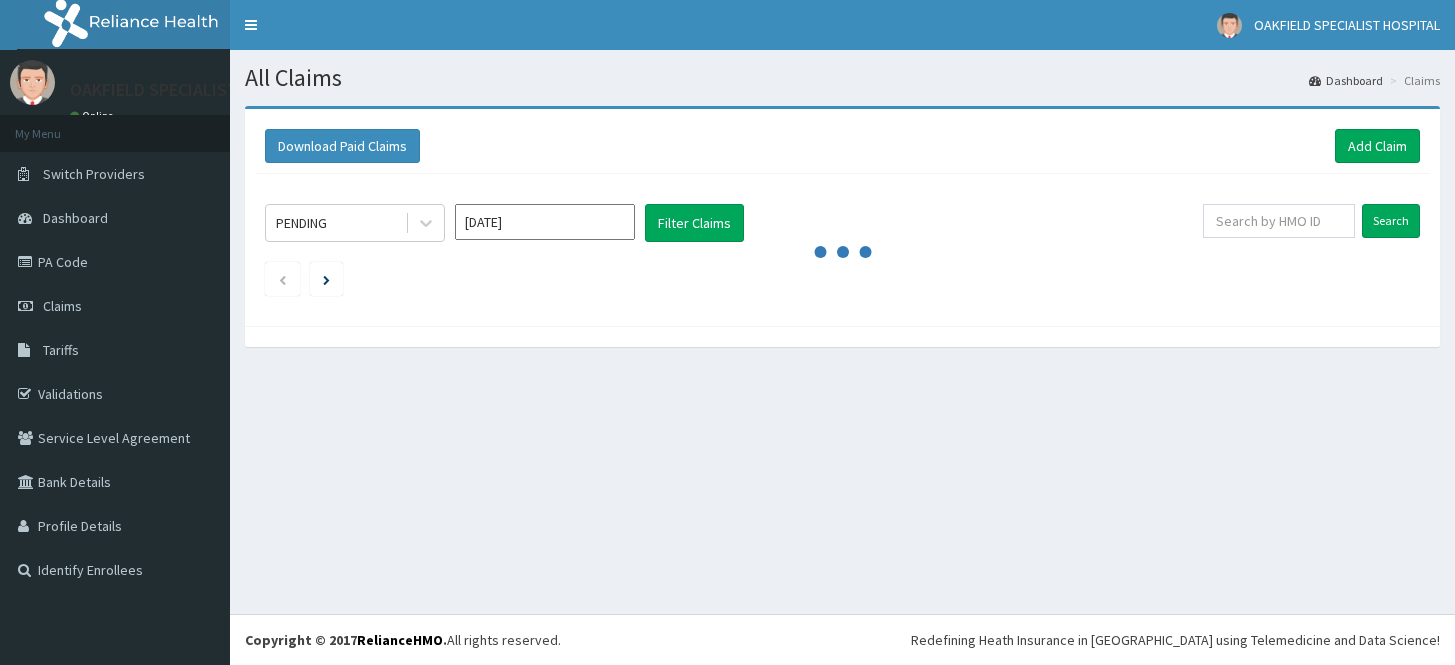 scroll, scrollTop: 0, scrollLeft: 0, axis: both 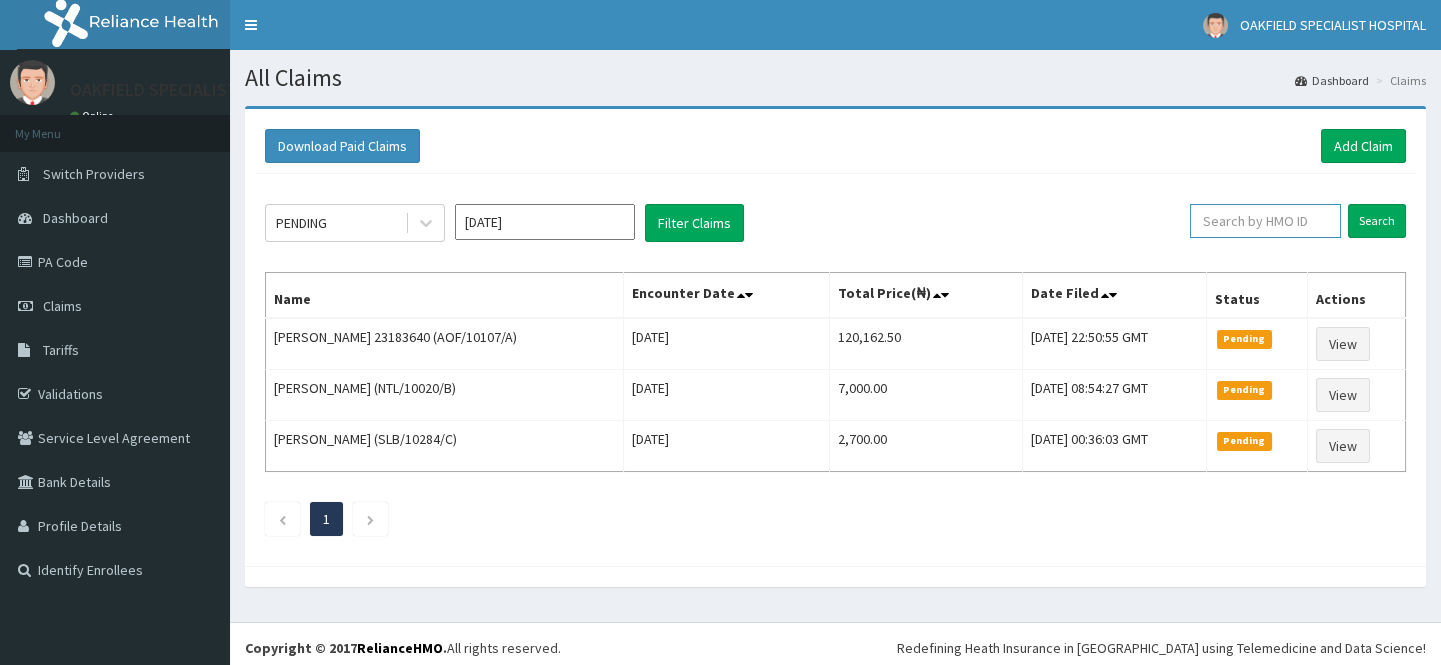 click at bounding box center [1265, 221] 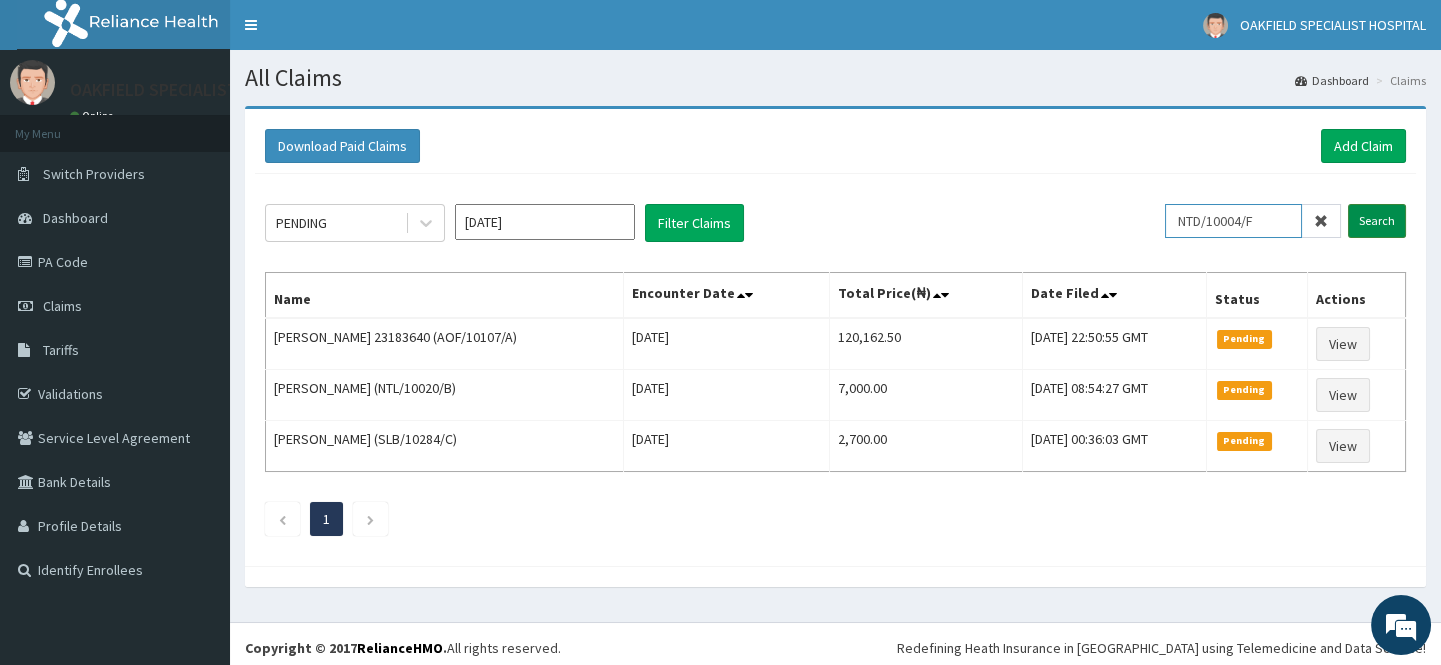 type on "NTD/10004/F" 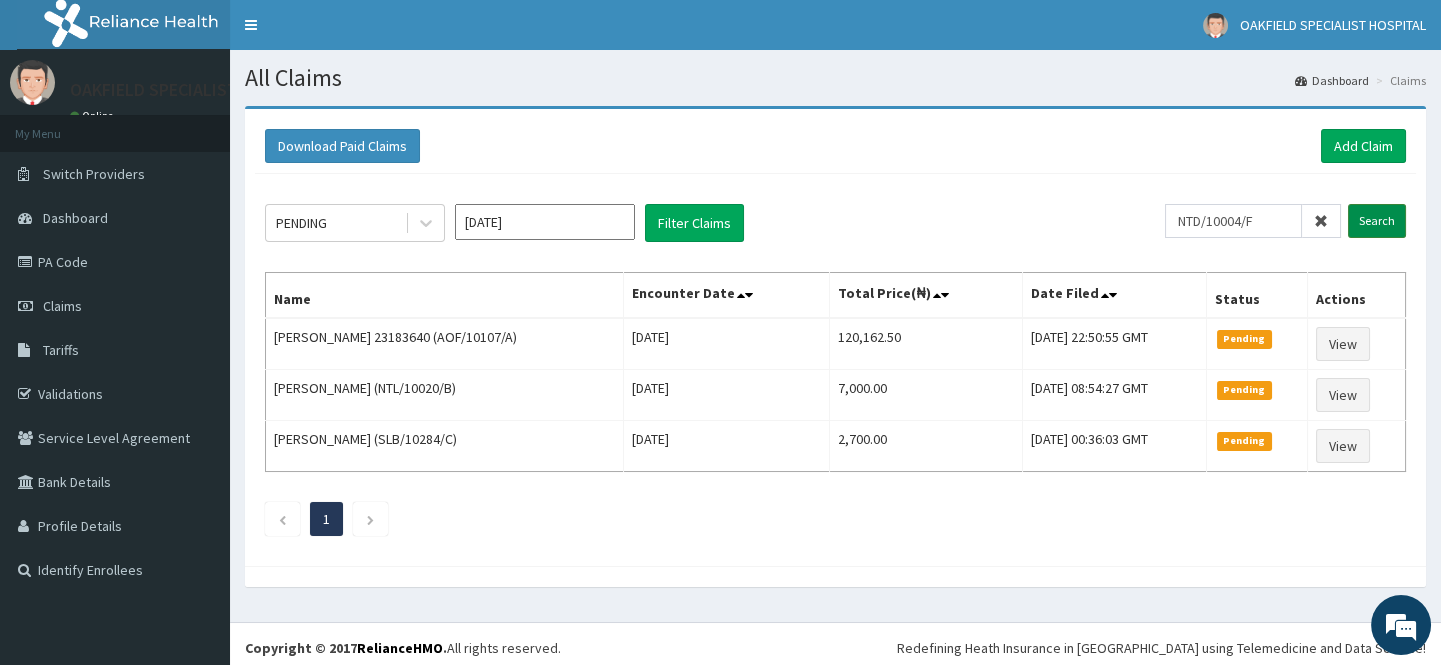 click on "Search" at bounding box center (1377, 221) 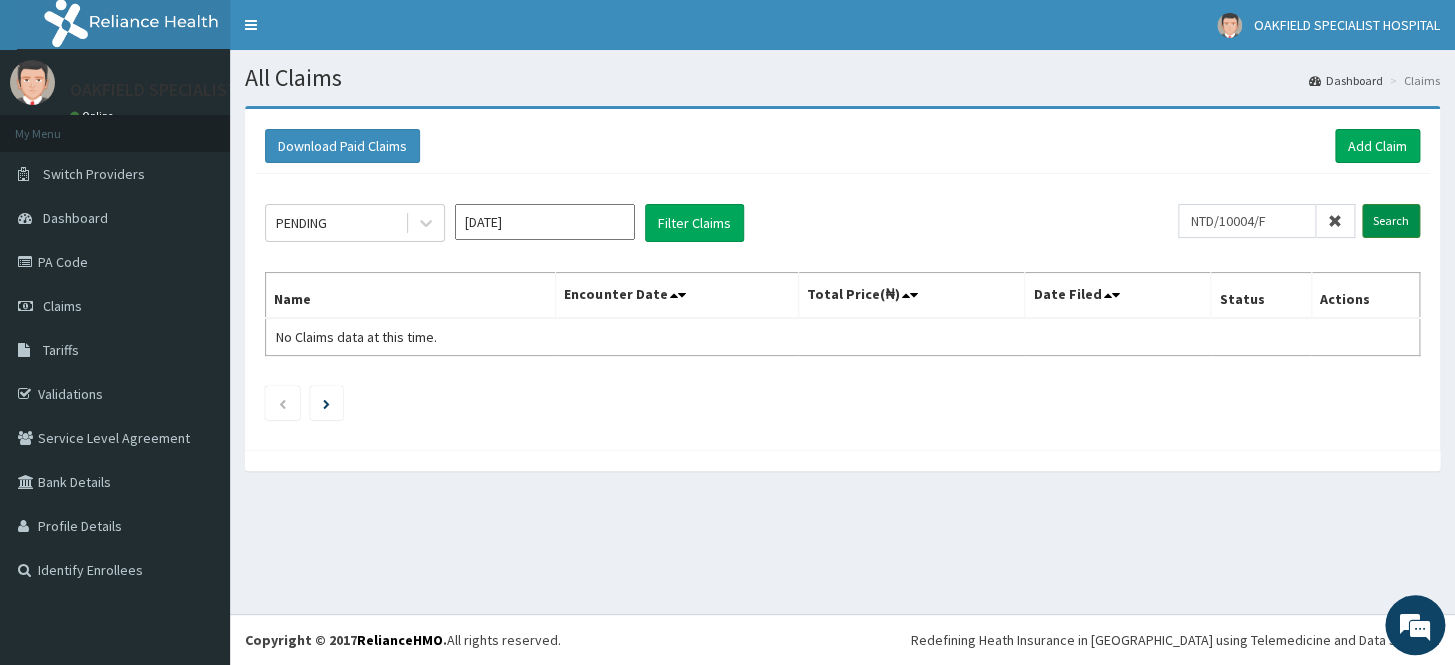 click on "Search" at bounding box center [1391, 221] 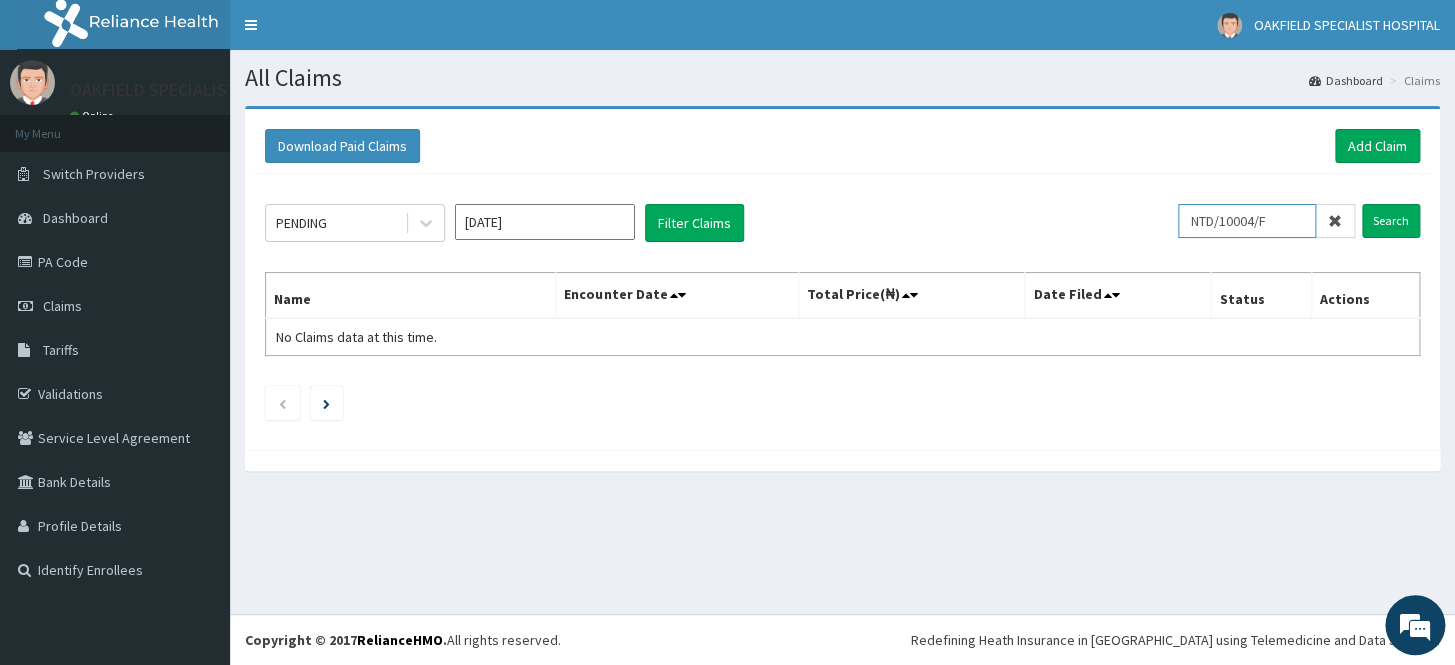 click on "NTD/10004/F" at bounding box center [1247, 221] 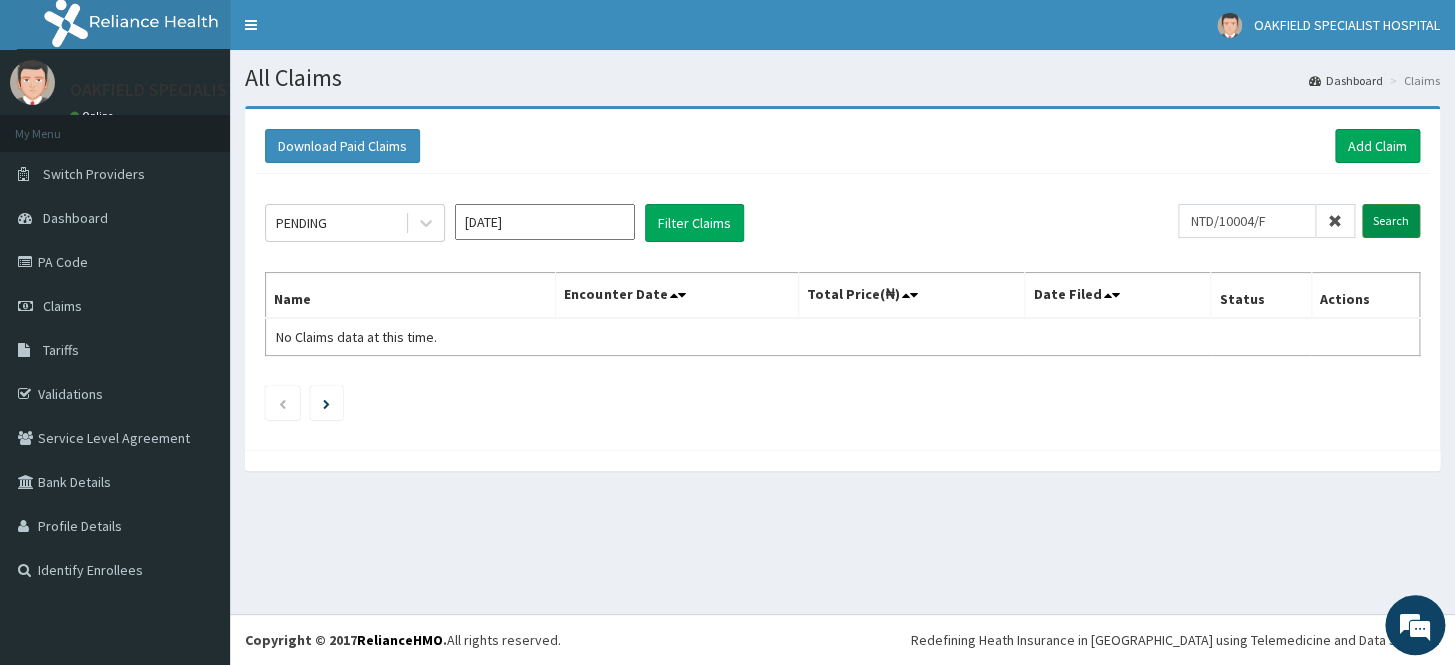 click on "Search" at bounding box center [1391, 221] 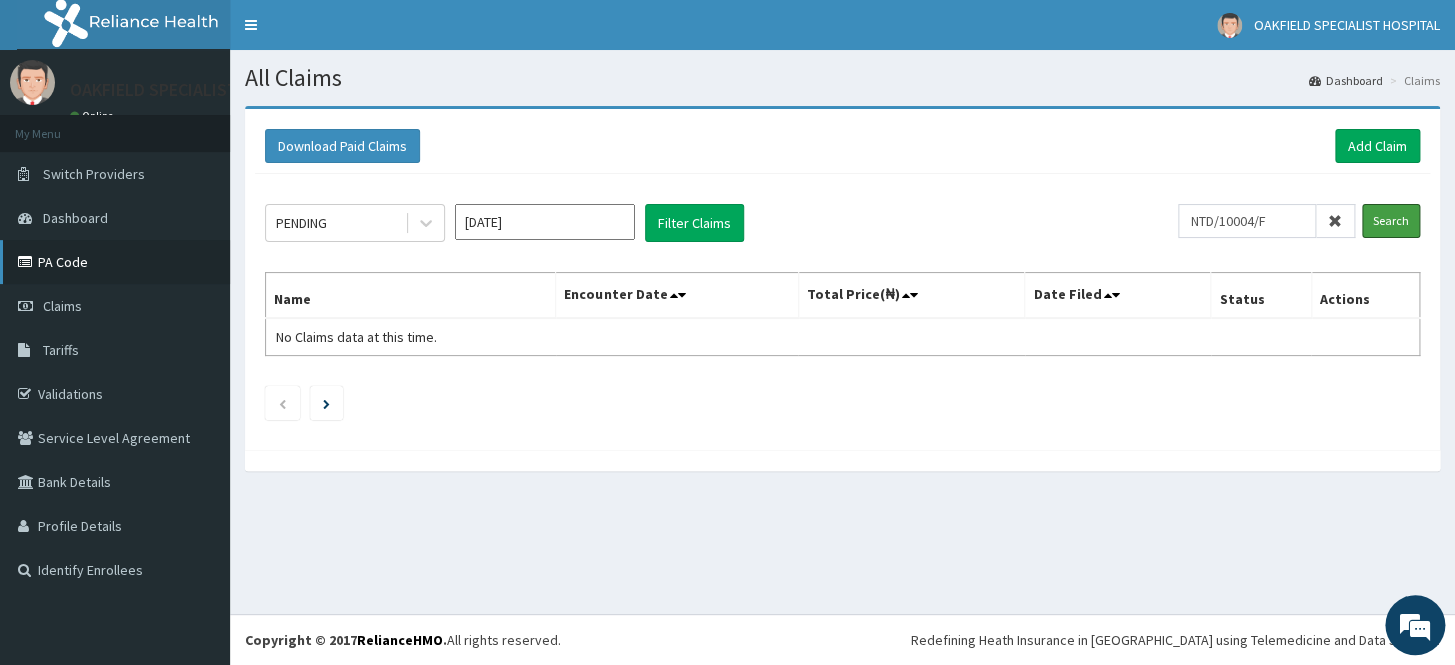 scroll, scrollTop: 0, scrollLeft: 0, axis: both 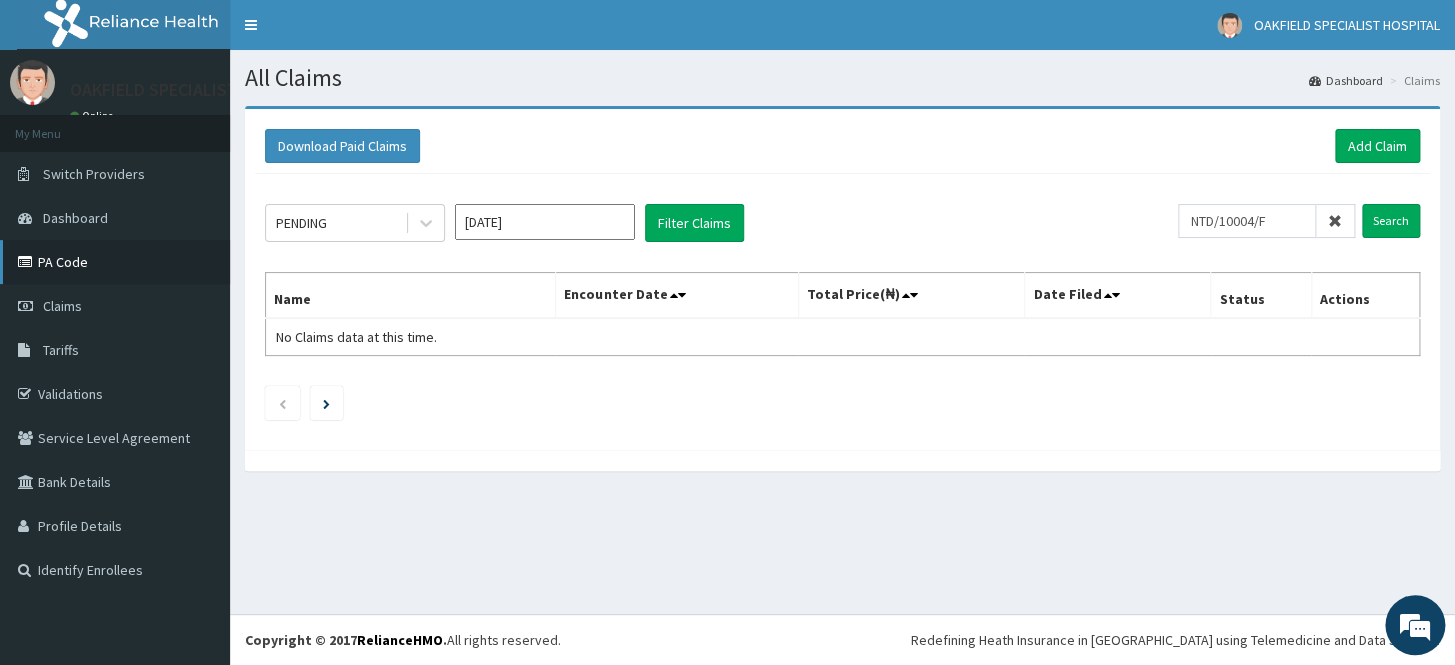 click on "PA Code" at bounding box center (115, 262) 